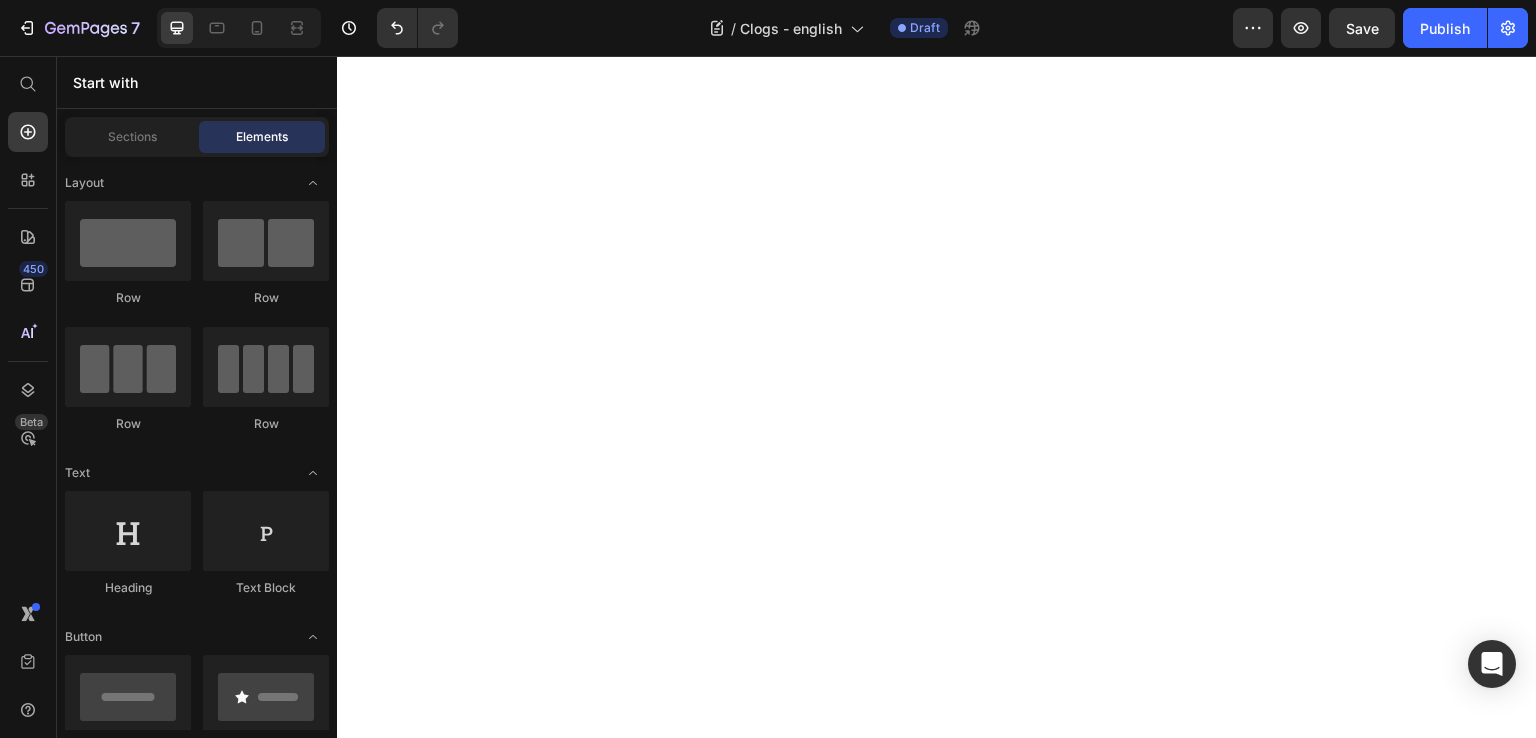 scroll, scrollTop: 0, scrollLeft: 0, axis: both 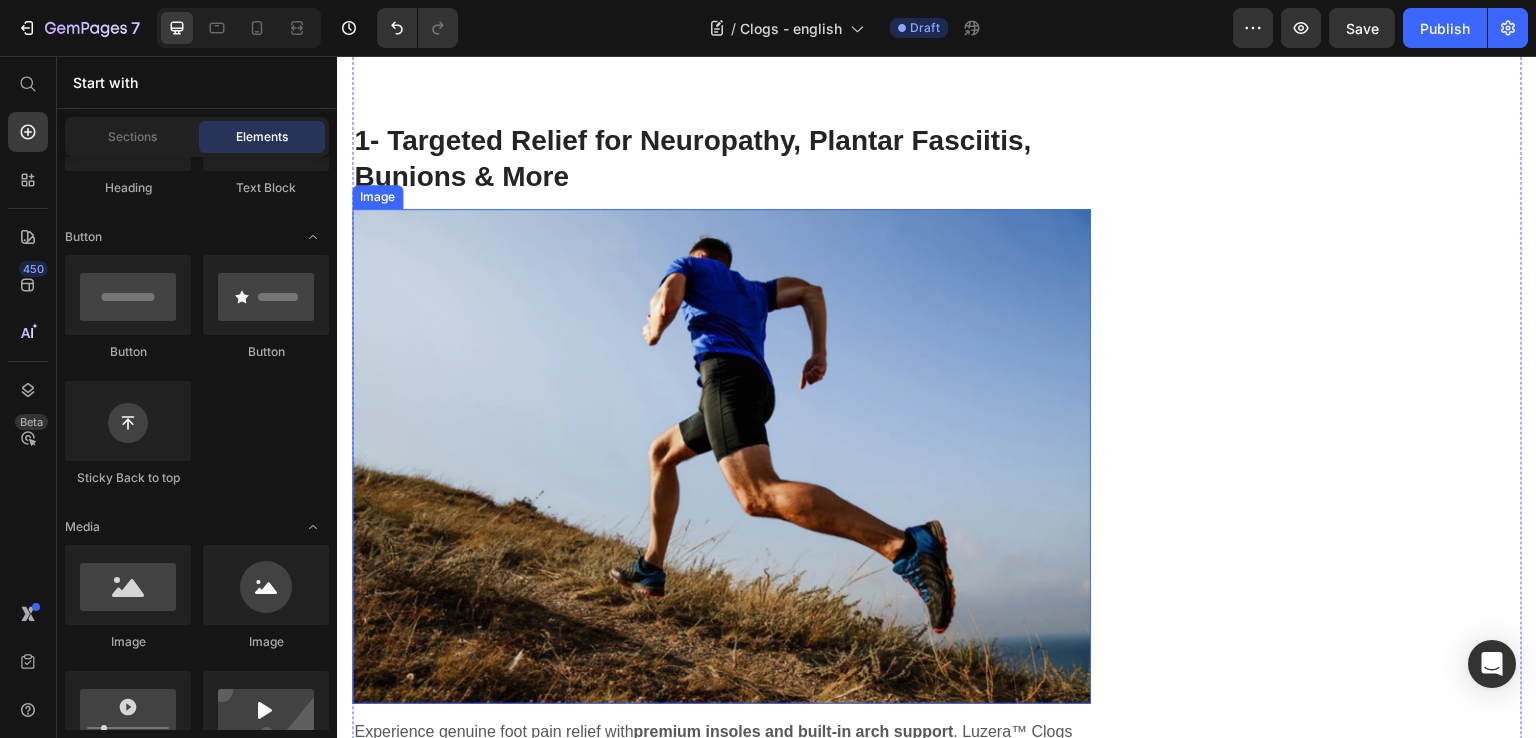 click at bounding box center [721, 456] 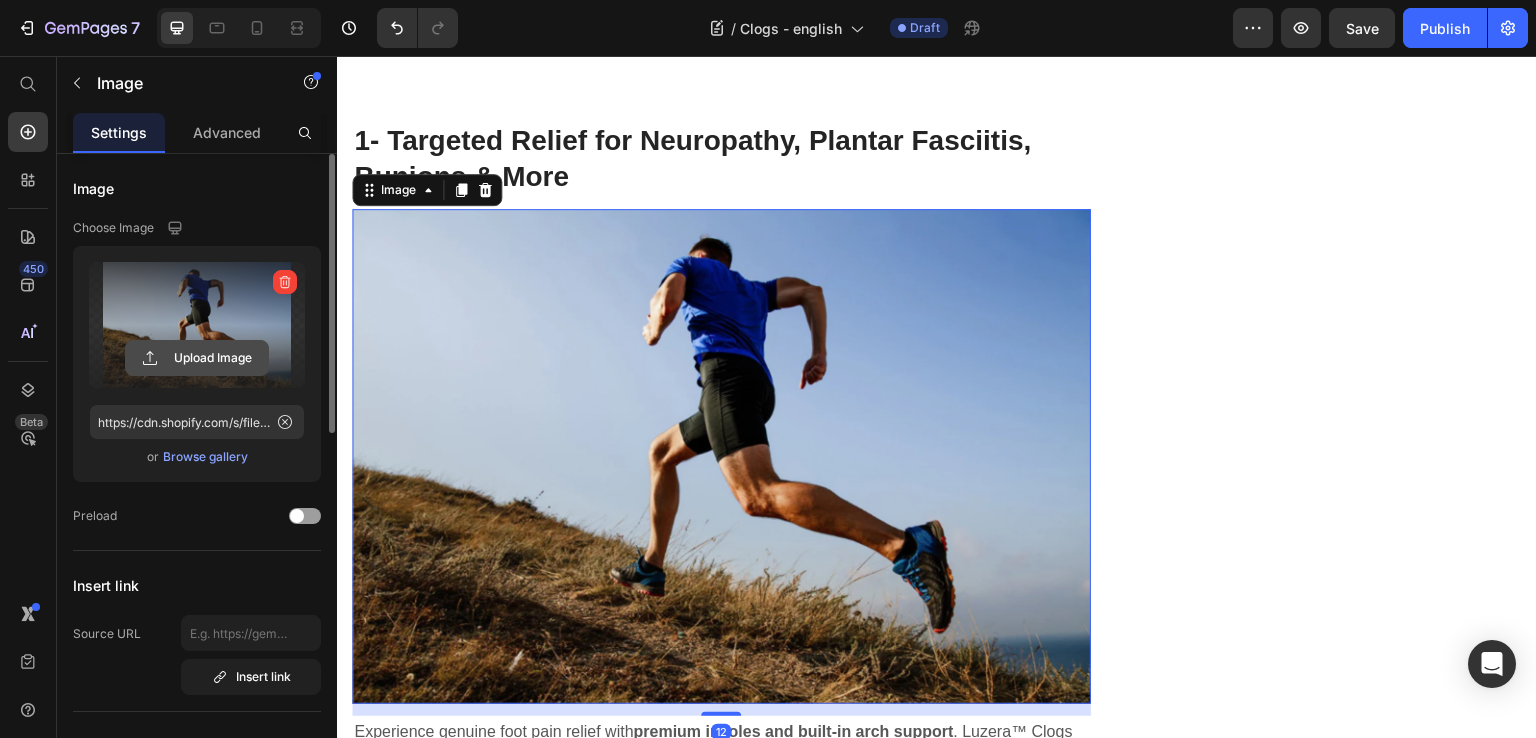 click 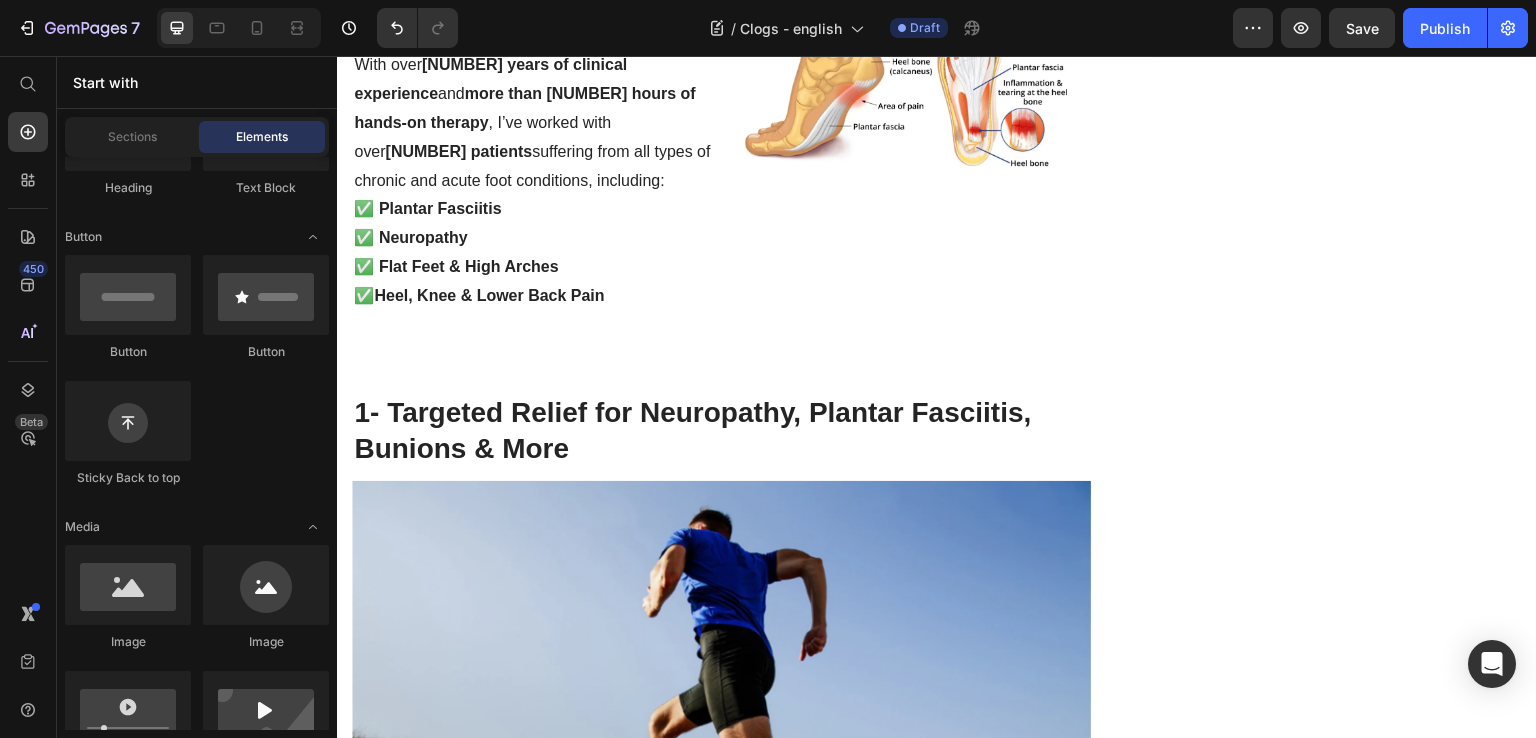 scroll, scrollTop: 1432, scrollLeft: 0, axis: vertical 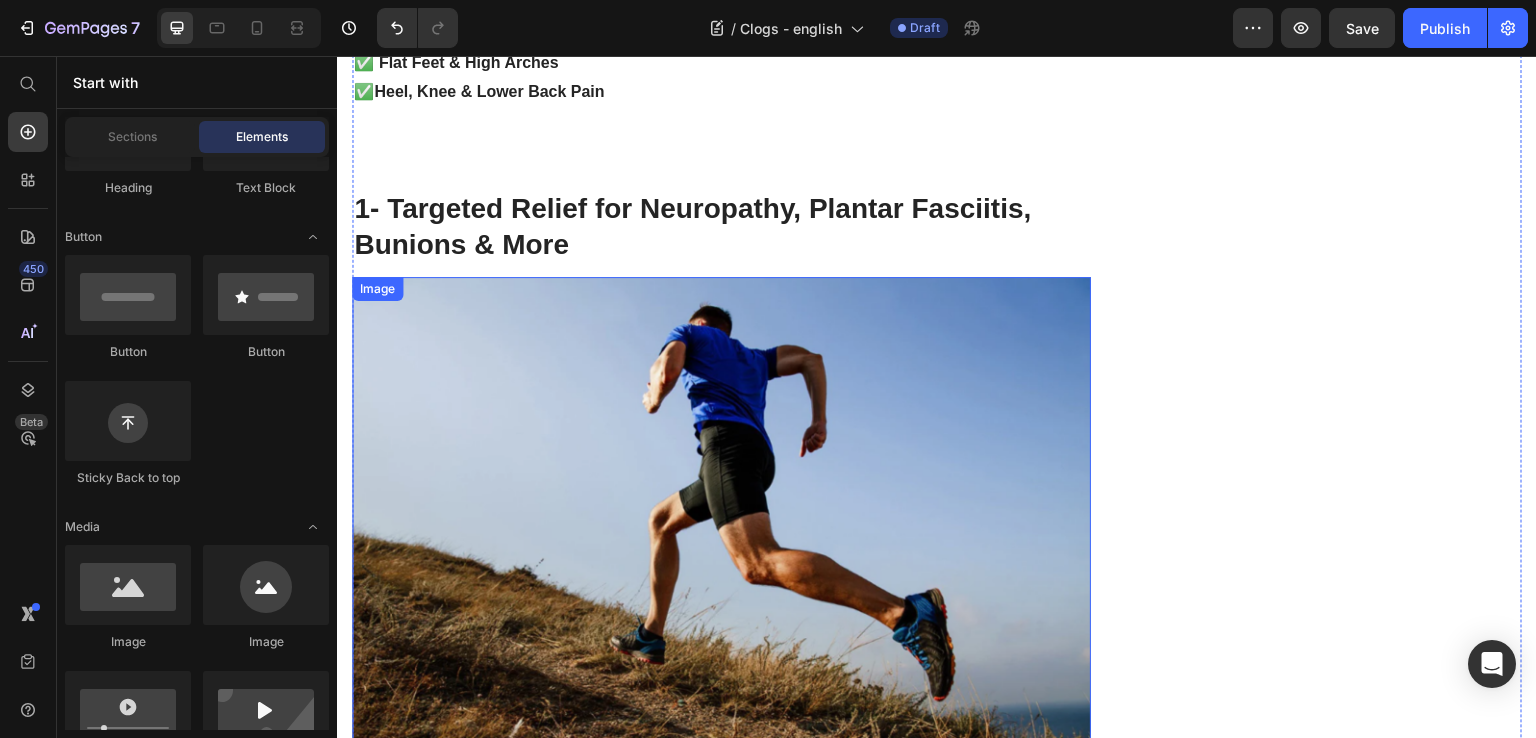 click at bounding box center [721, 524] 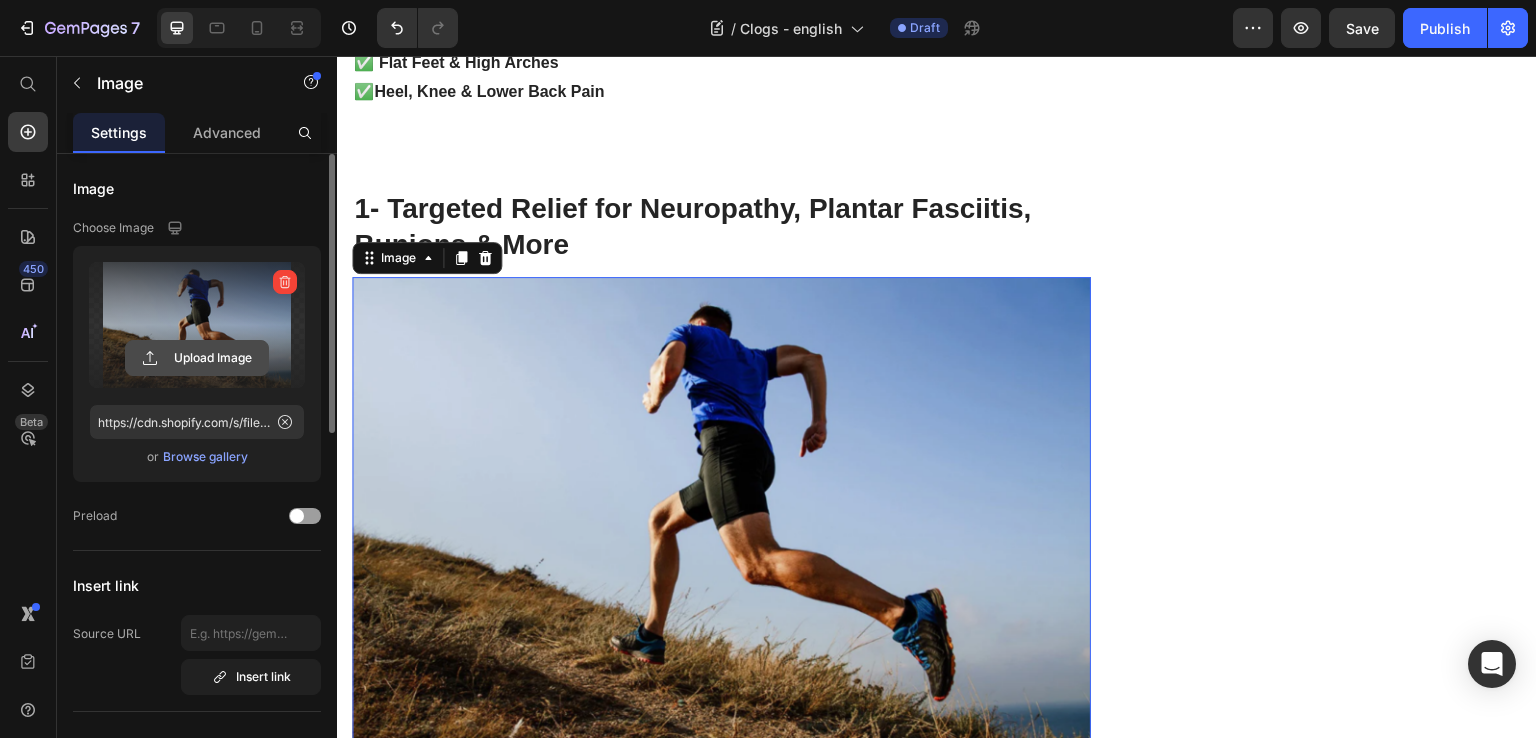 click 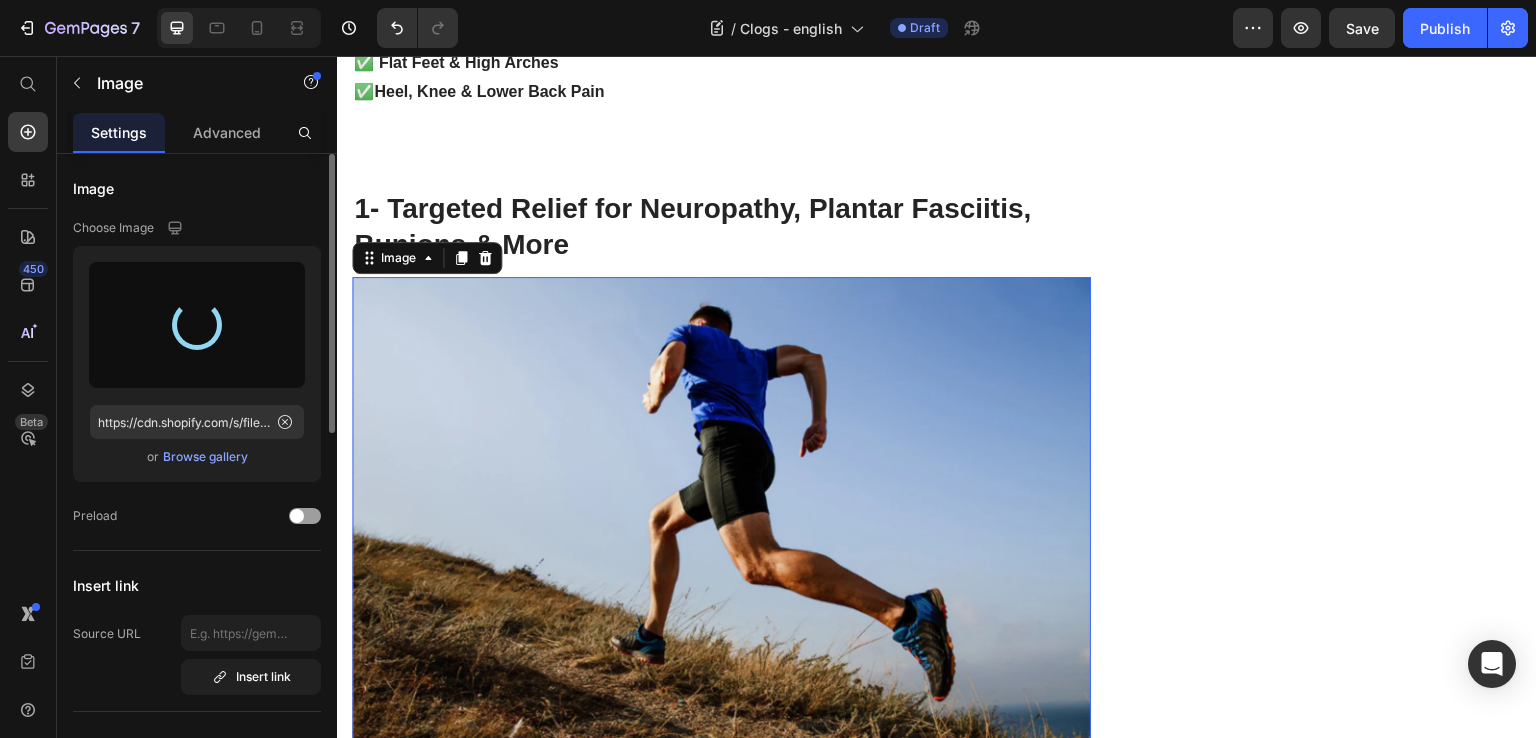 type on "https://cdn.shopify.com/s/files/1/0706/0442/3356/files/gempages_572385140446069632-809fd598-9222-4845-97bc-16b4f052cd41.png" 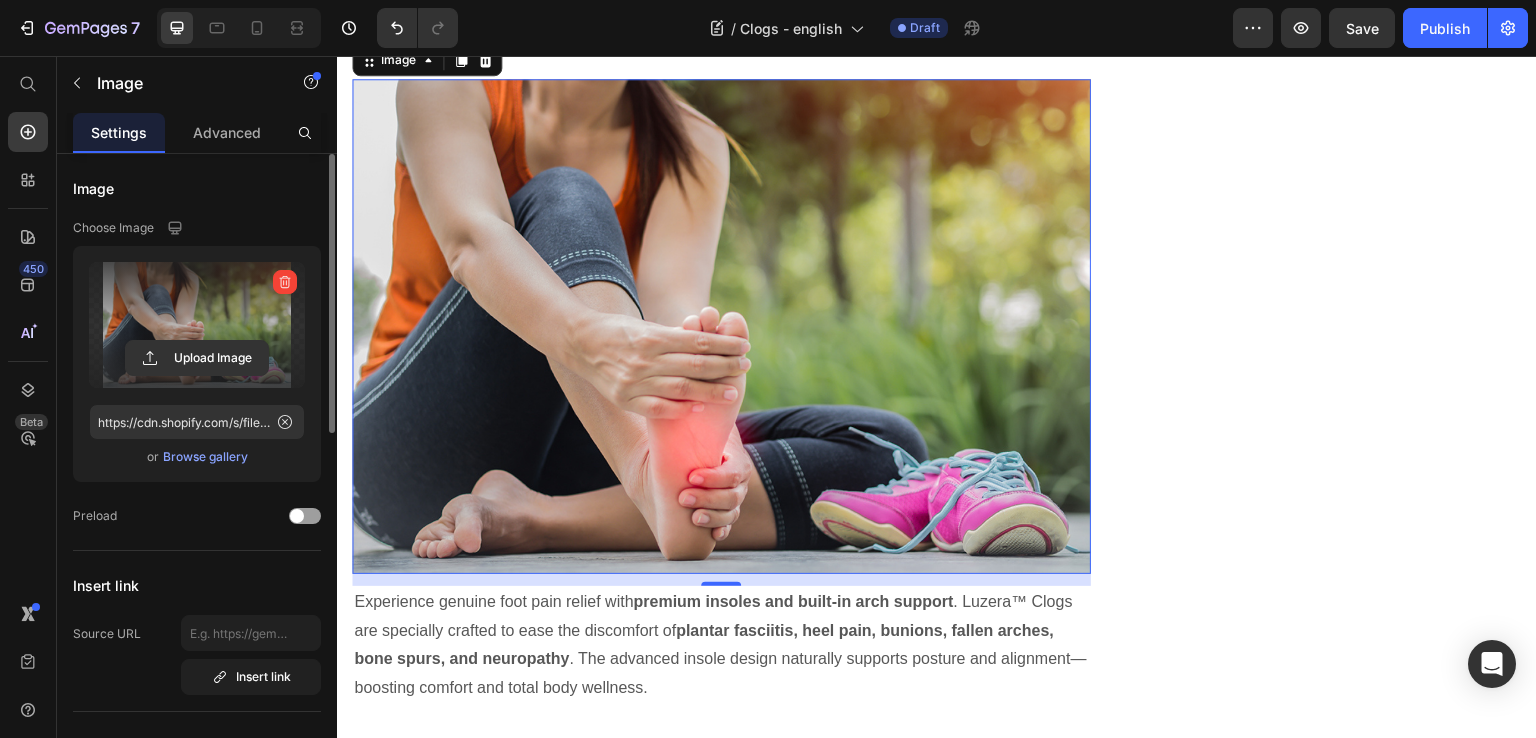 scroll, scrollTop: 1432, scrollLeft: 0, axis: vertical 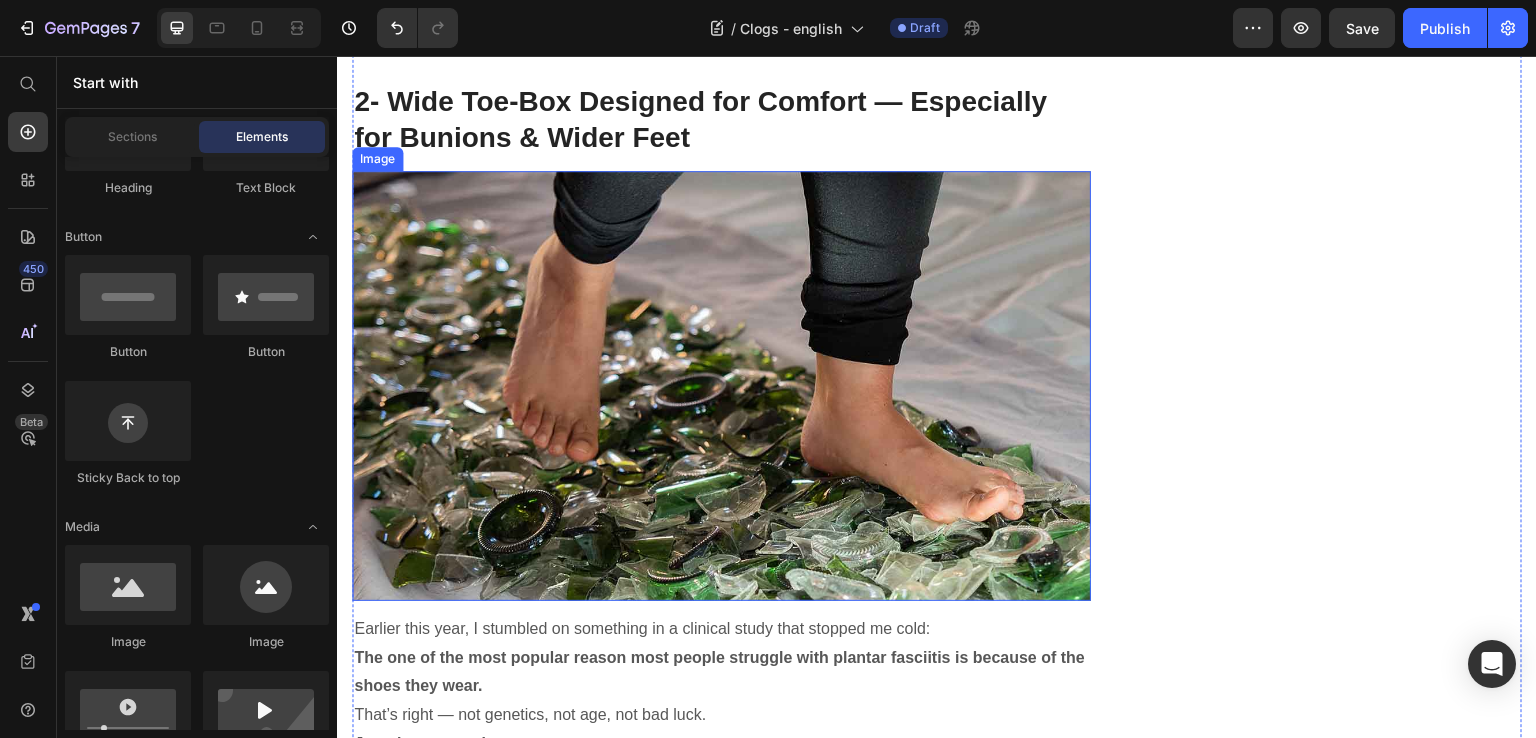 click at bounding box center (721, 386) 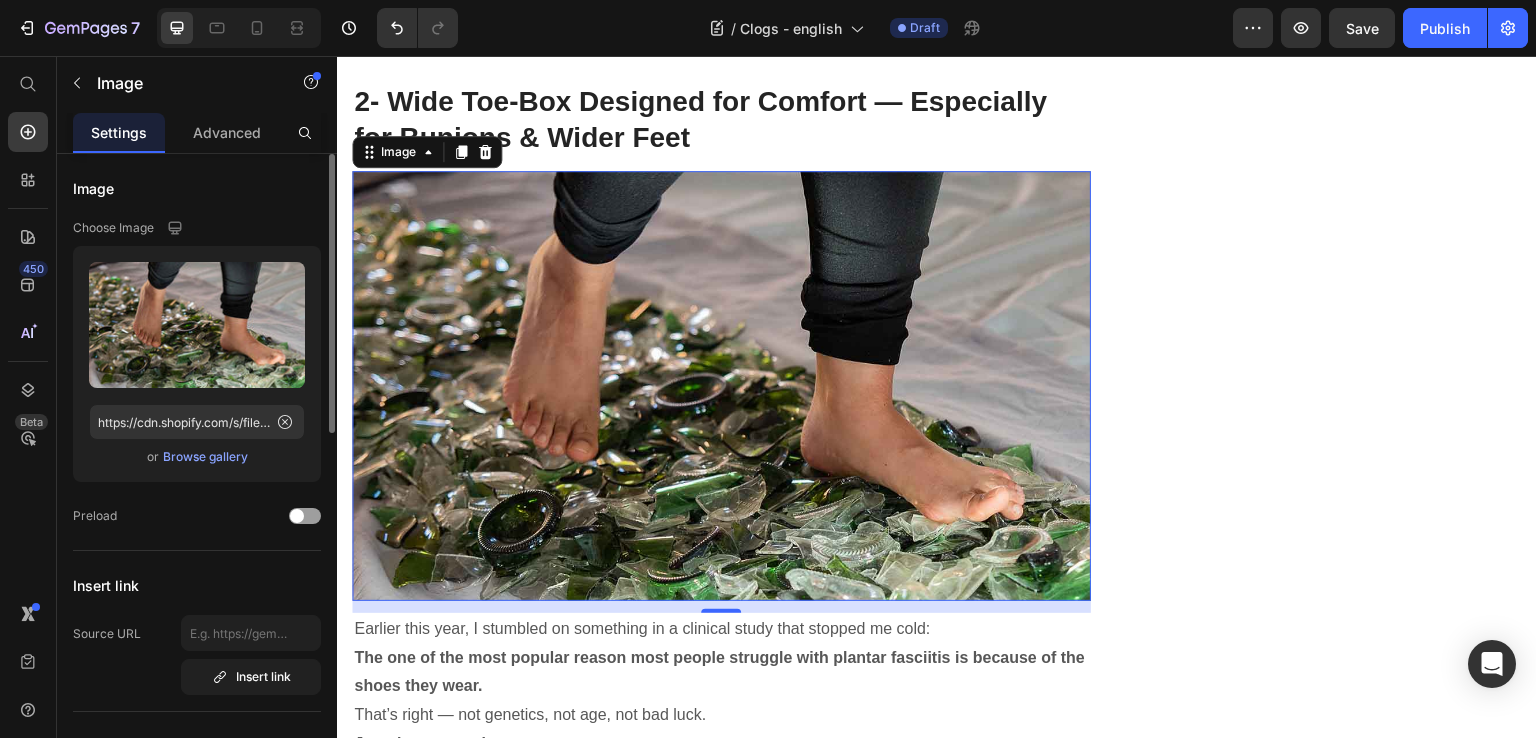 drag, startPoint x: 547, startPoint y: 374, endPoint x: 621, endPoint y: 430, distance: 92.800865 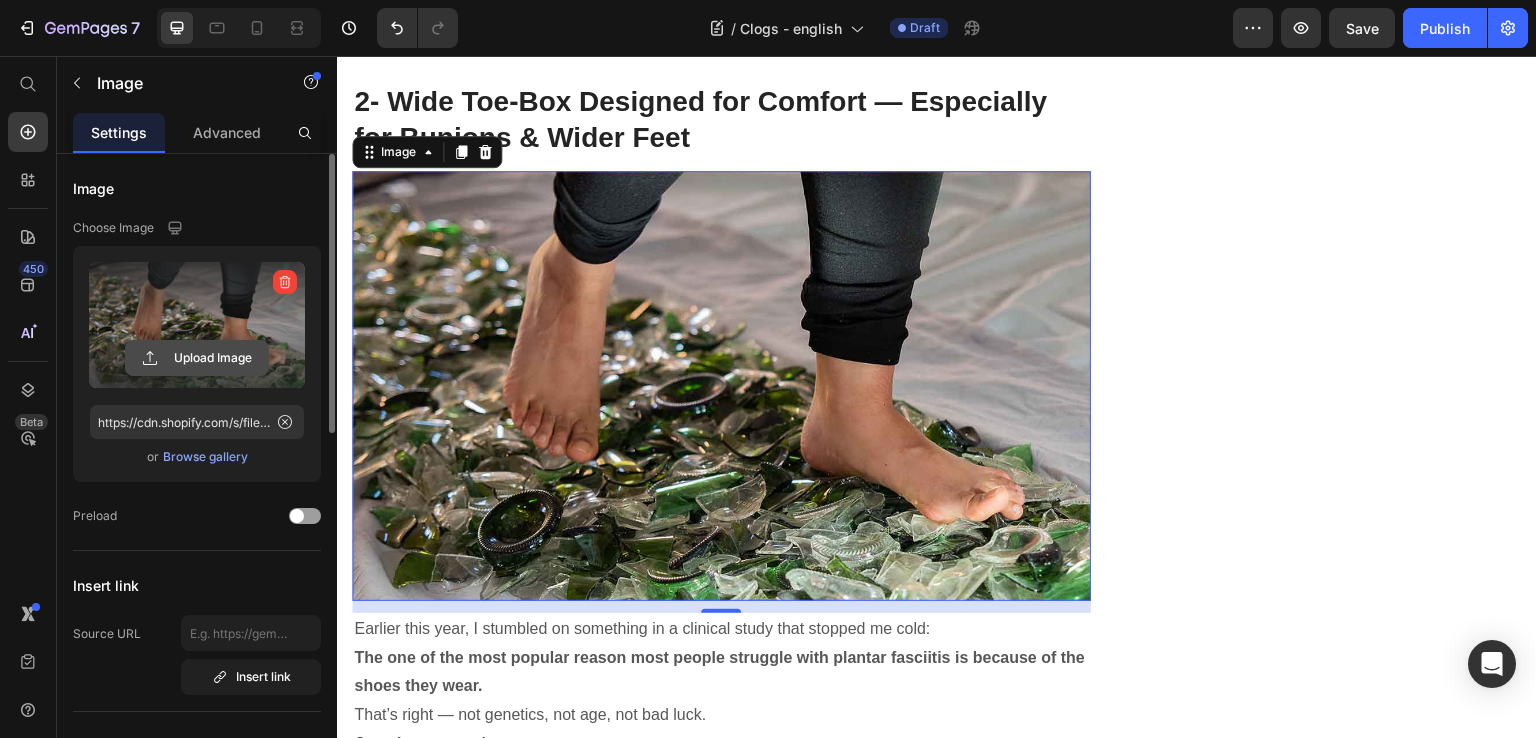 click 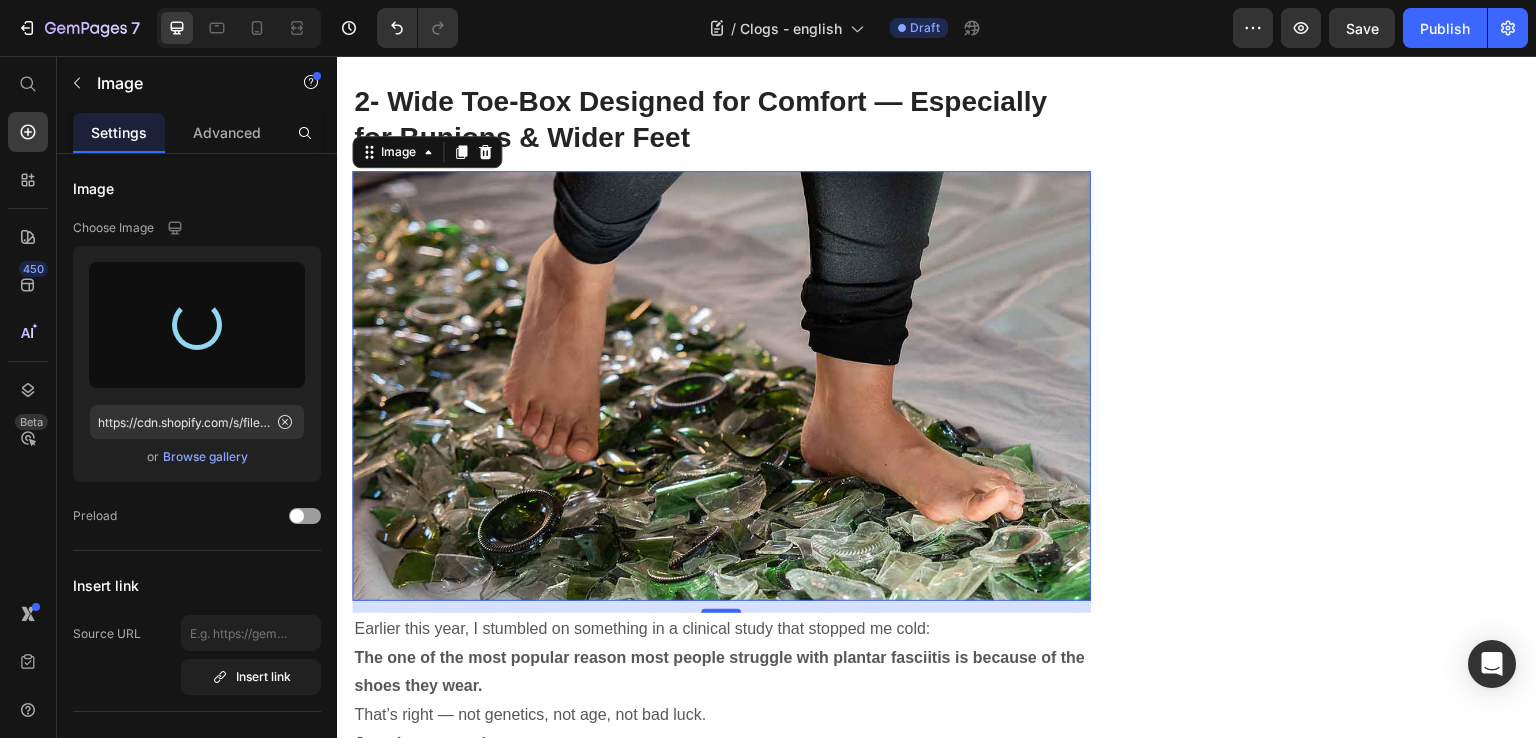 type on "https://cdn.shopify.com/s/files/1/0706/0442/3356/files/gempages_572385140446069632-766a85e8-6b5d-445a-a851-fadeb5cc5cc9.png" 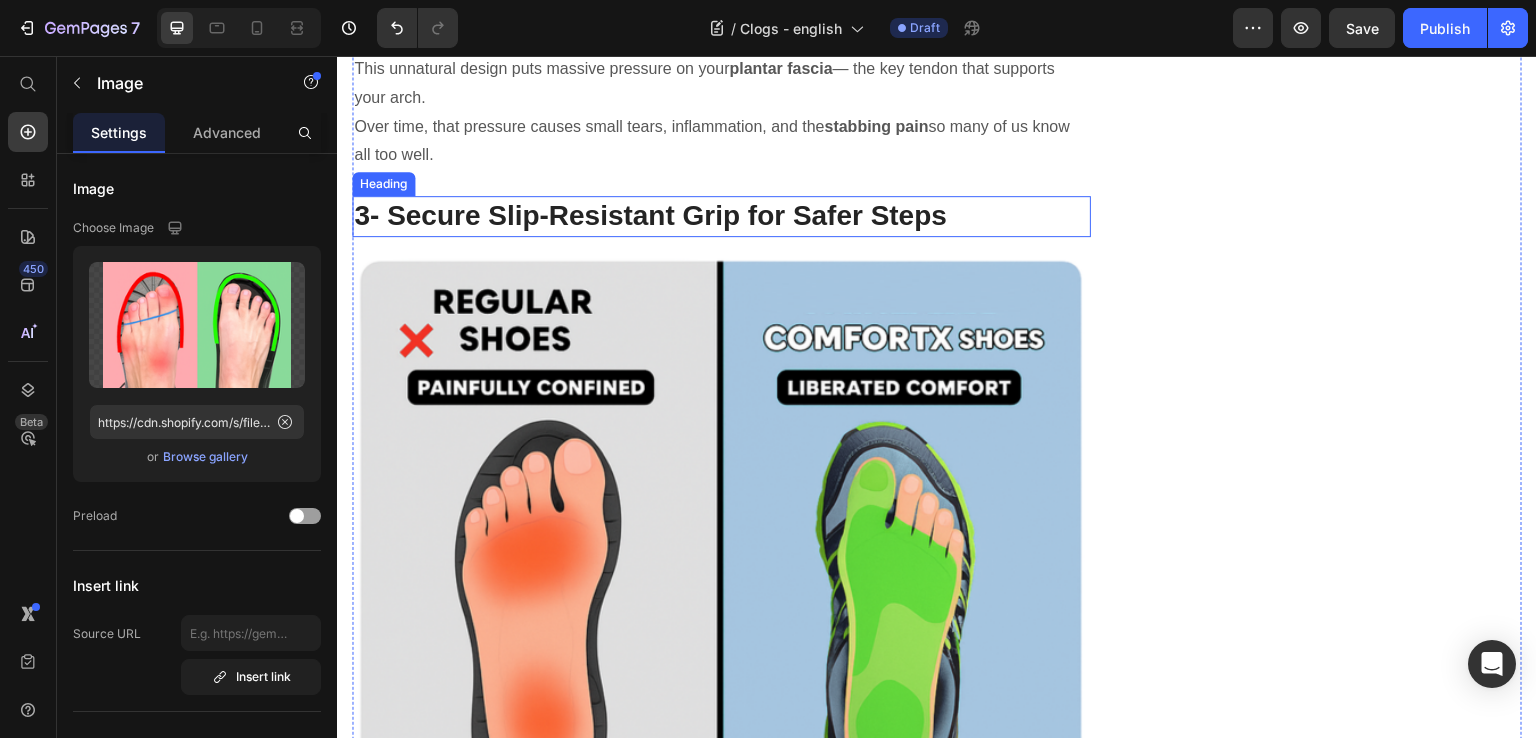 scroll, scrollTop: 2877, scrollLeft: 0, axis: vertical 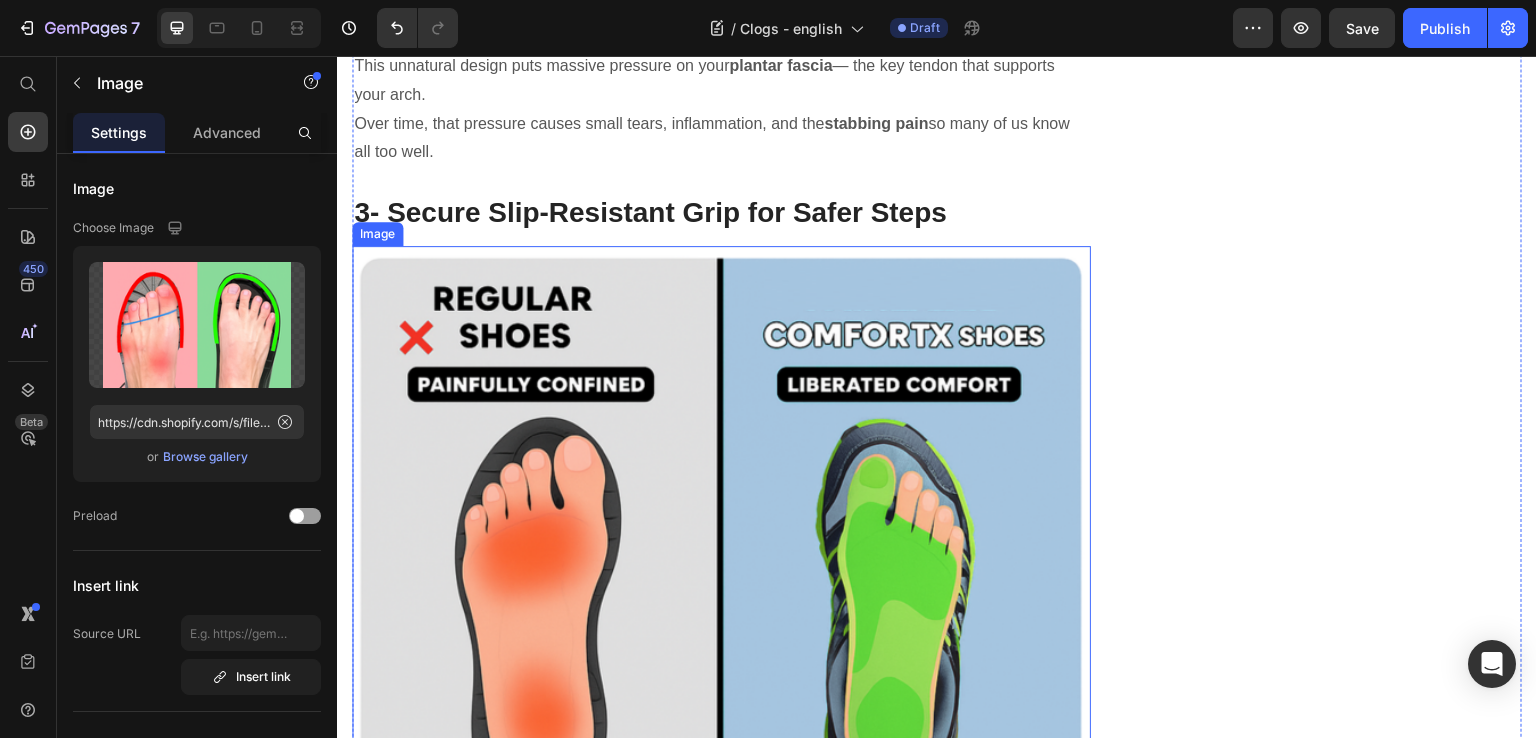 click at bounding box center (721, 540) 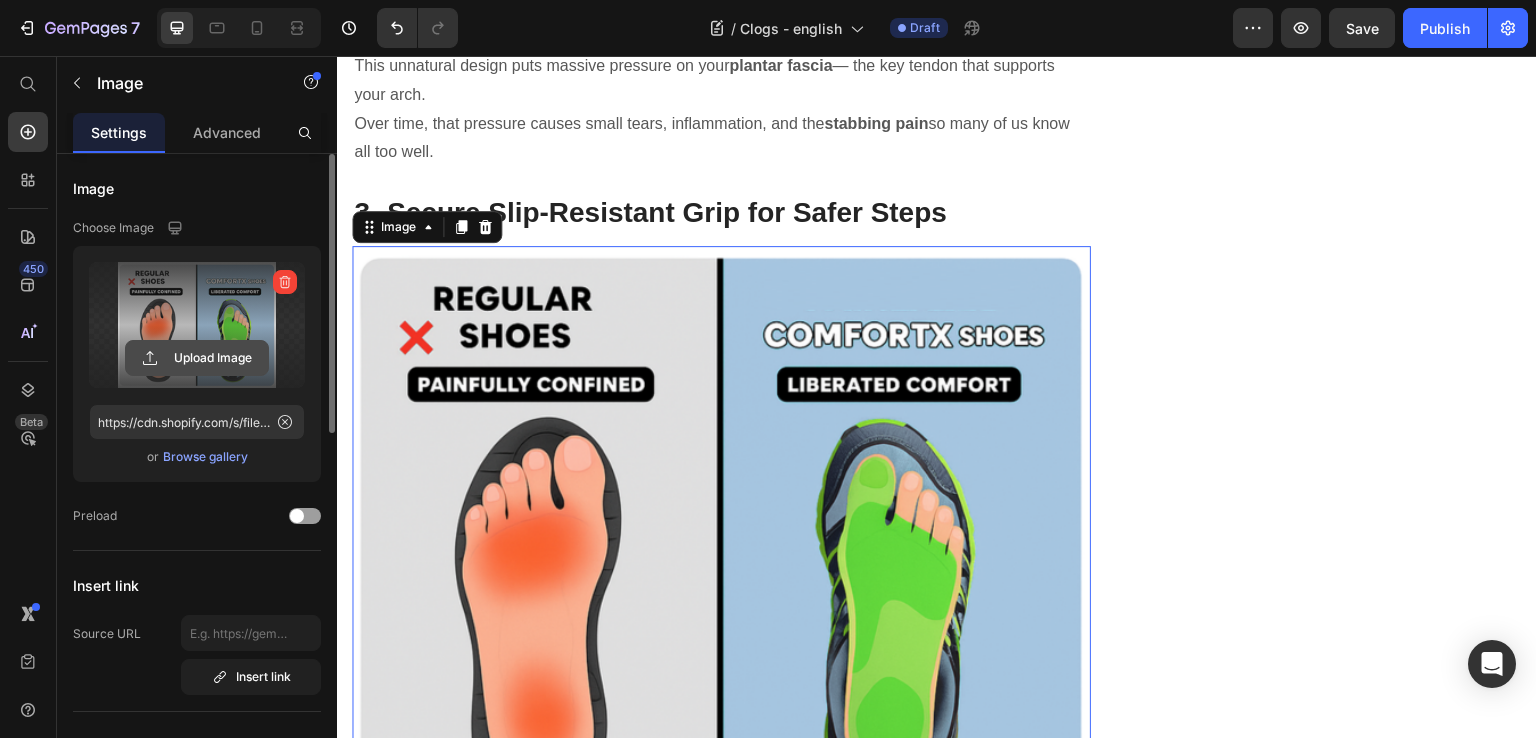 click 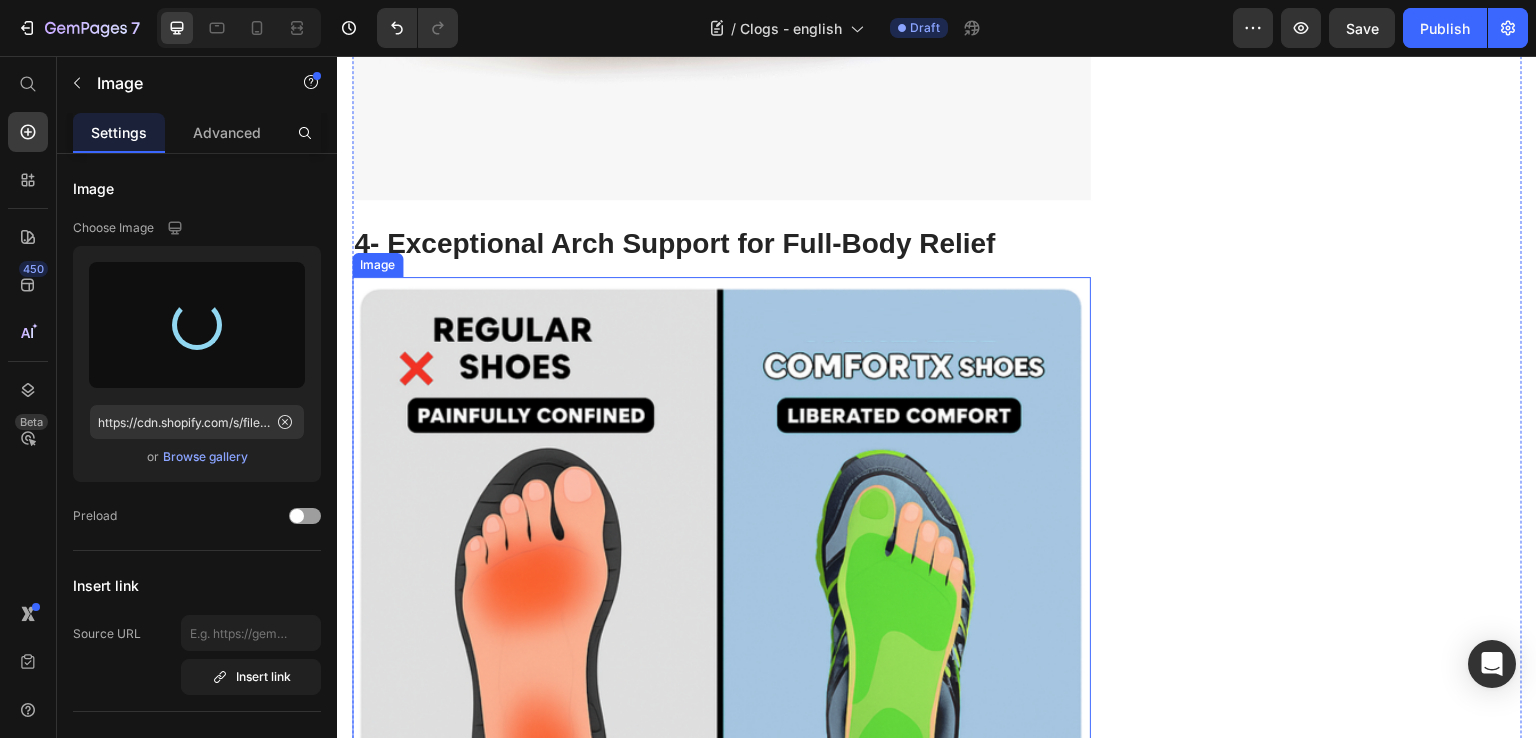 scroll, scrollTop: 4277, scrollLeft: 0, axis: vertical 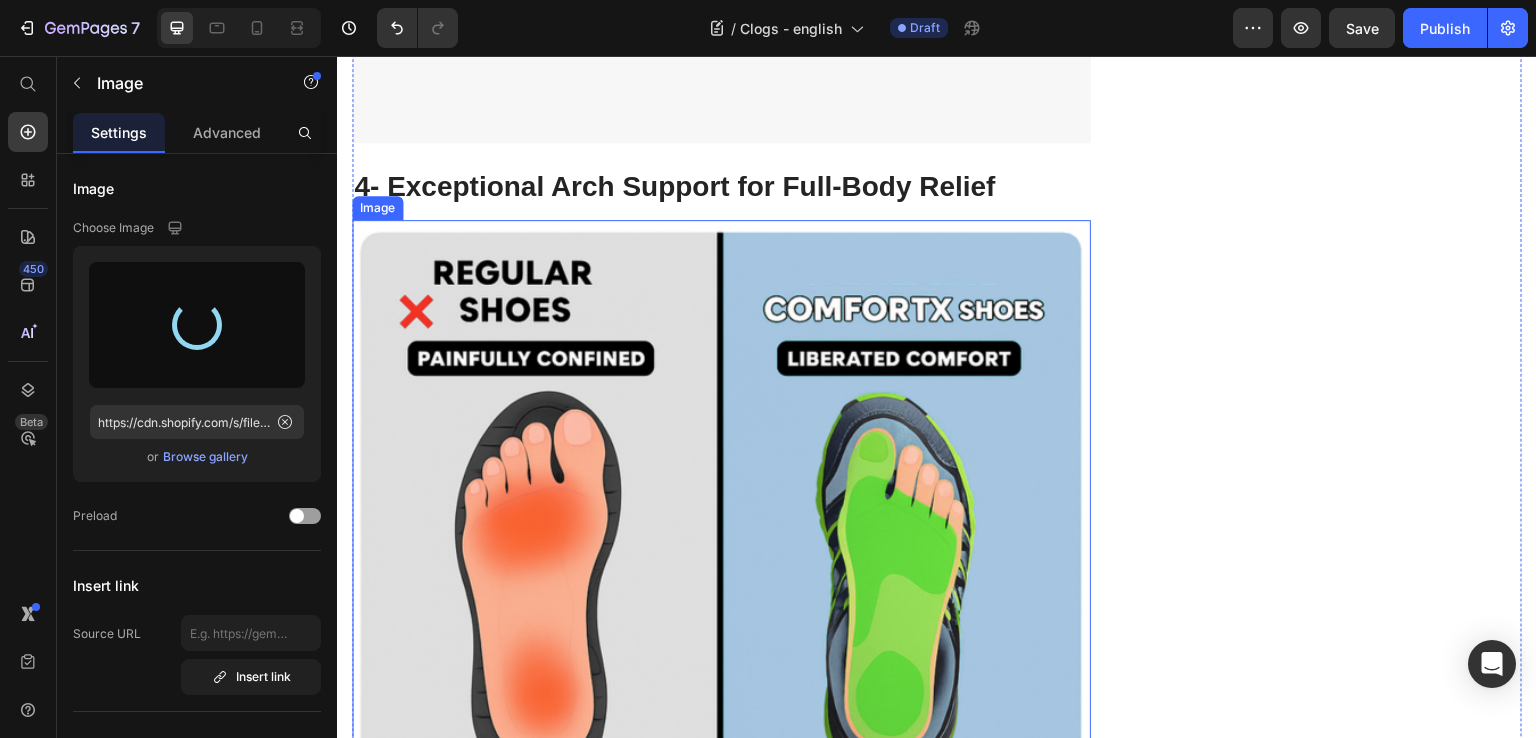 type on "https://cdn.shopify.com/s/files/1/0706/0442/3356/files/gempages_572385140446069632-765a2046-b335-46f1-972d-c8b8cc447d4f.png" 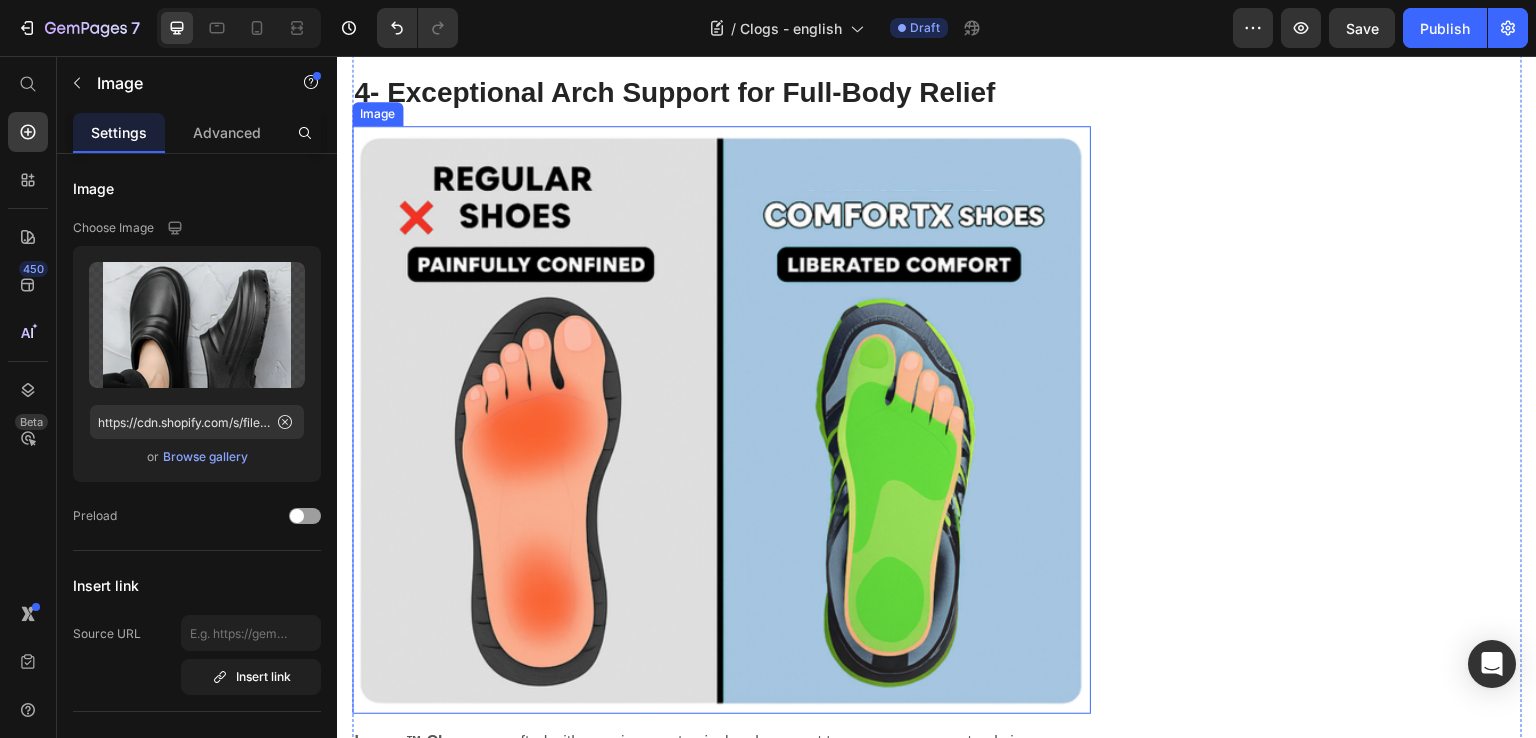 scroll, scrollTop: 4184, scrollLeft: 0, axis: vertical 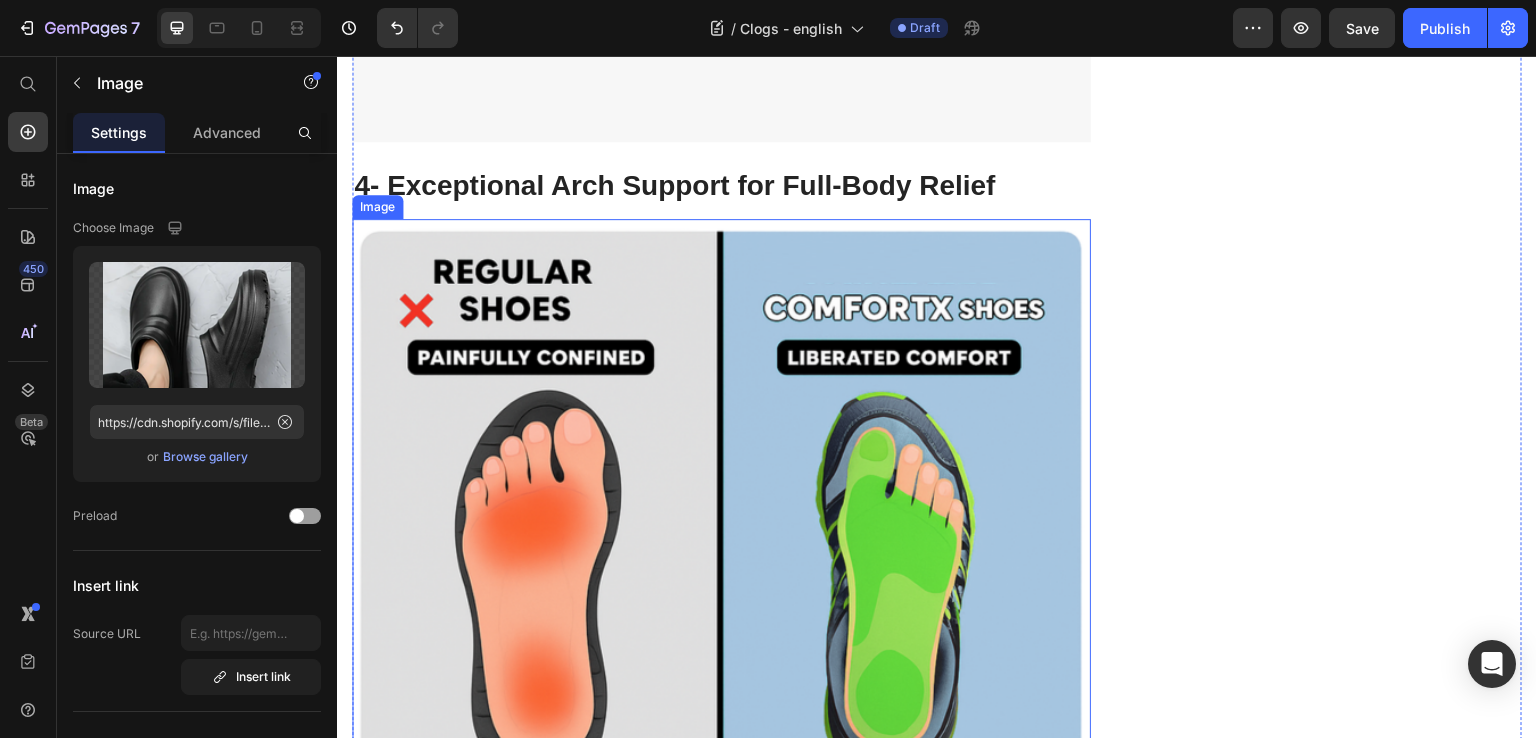 click at bounding box center [721, 513] 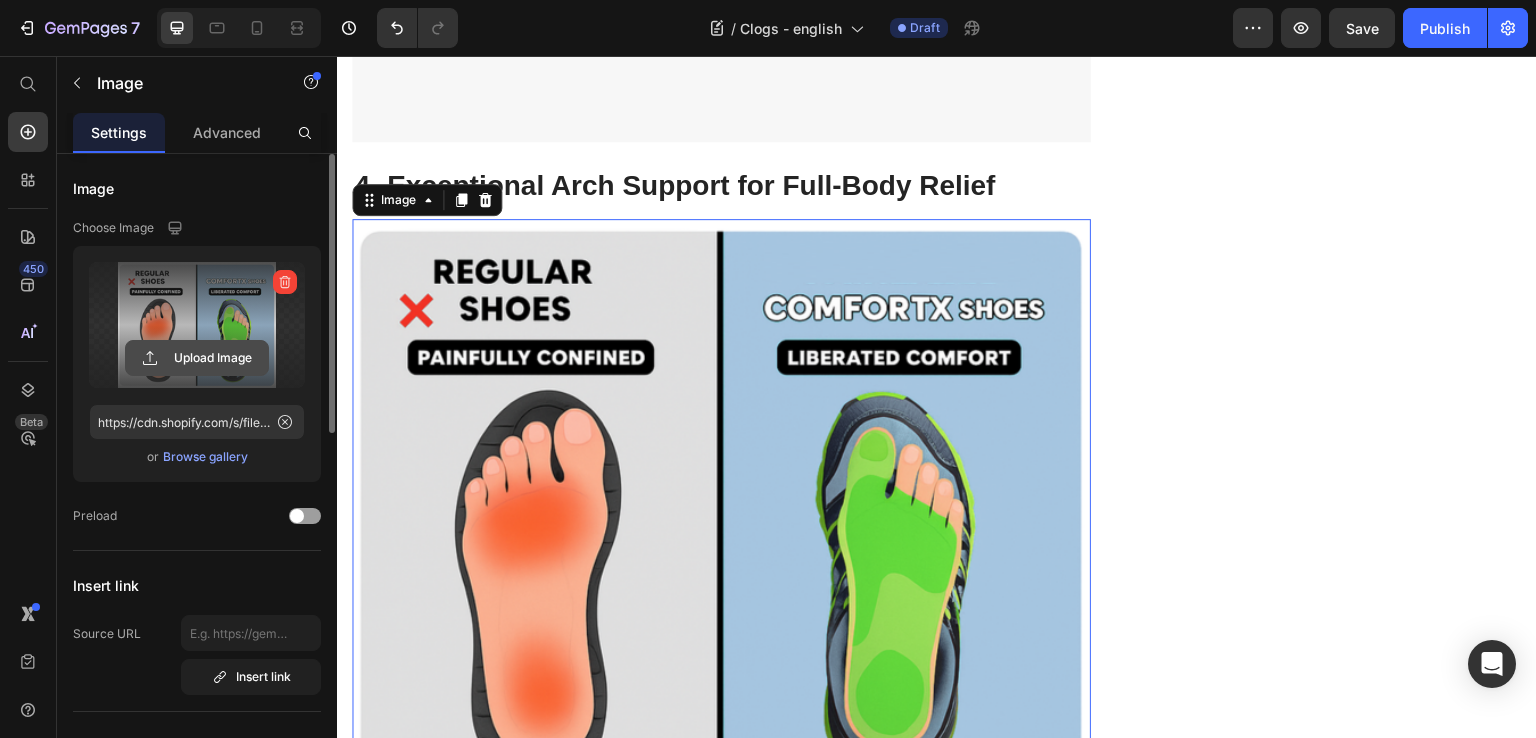 click 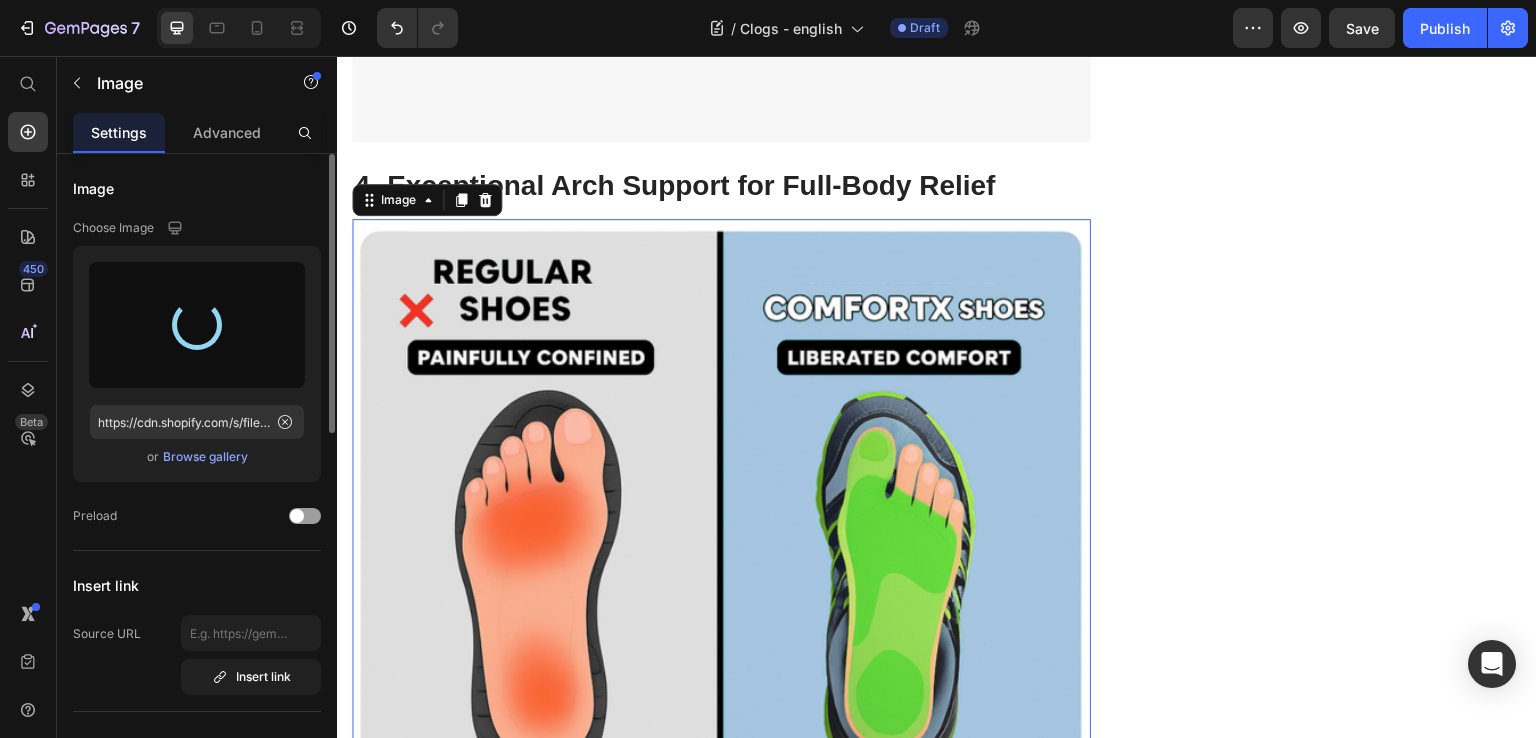type on "https://cdn.shopify.com/s/files/1/0706/0442/3356/files/gempages_572385140446069632-1241db9e-e854-4559-9dba-87fee2c668f6.png" 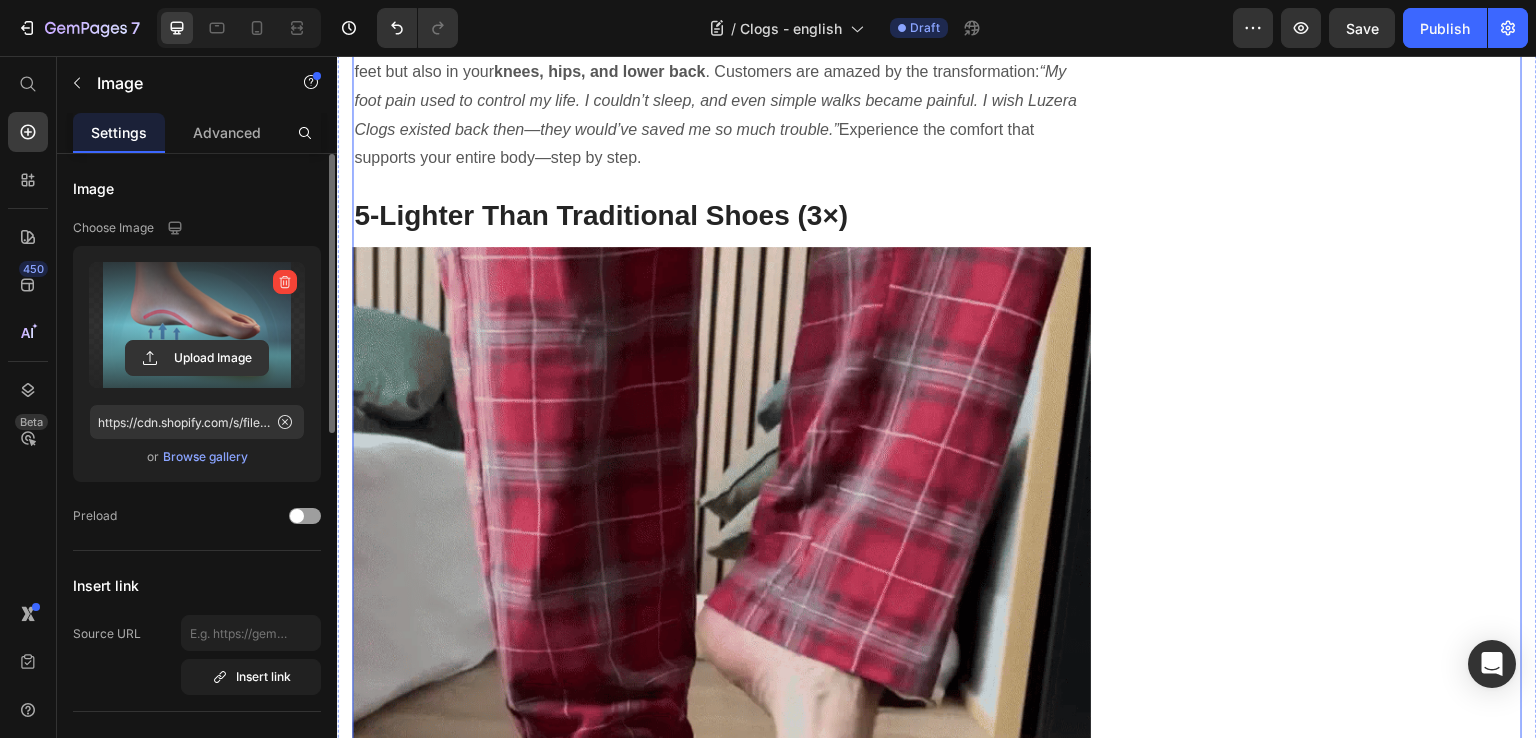 scroll, scrollTop: 4884, scrollLeft: 0, axis: vertical 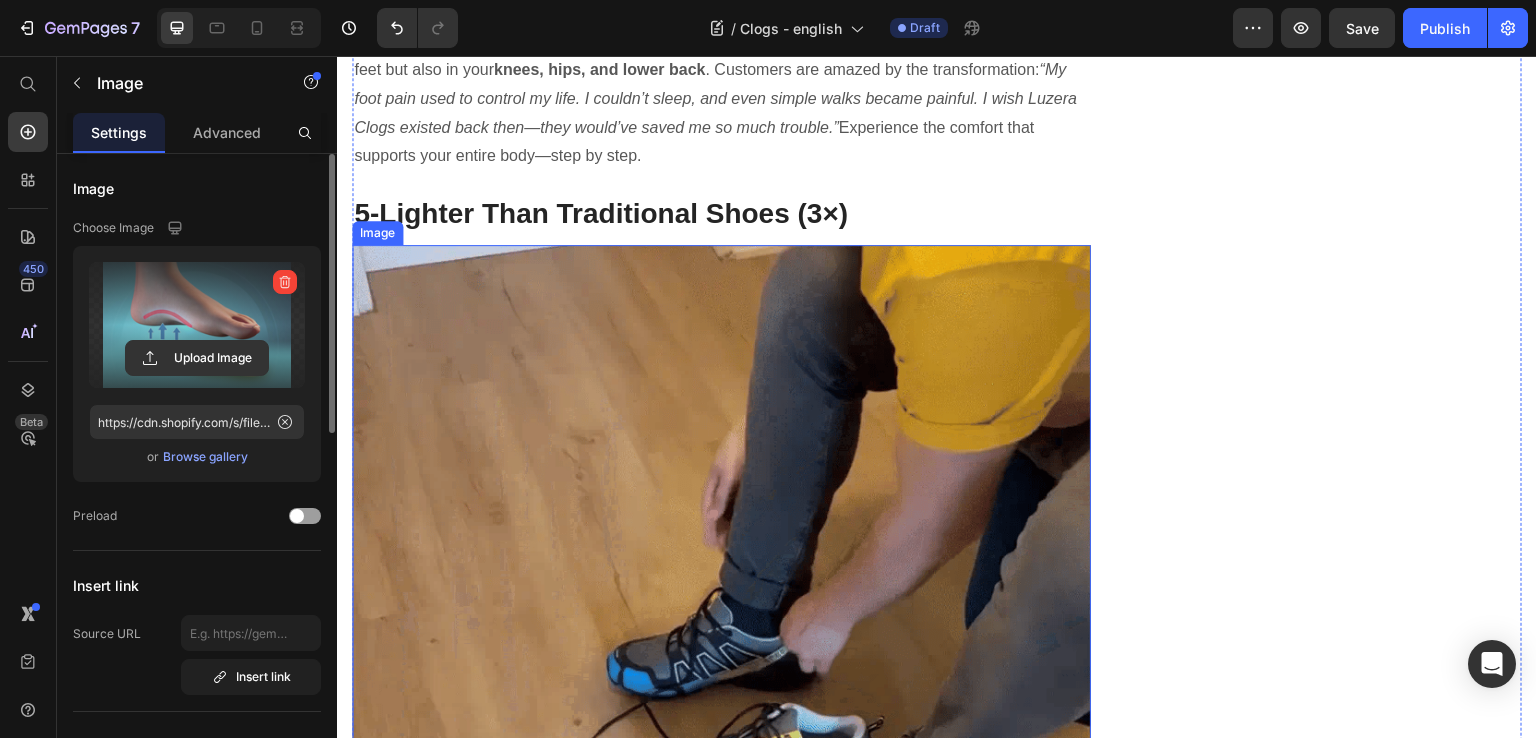click at bounding box center [721, 614] 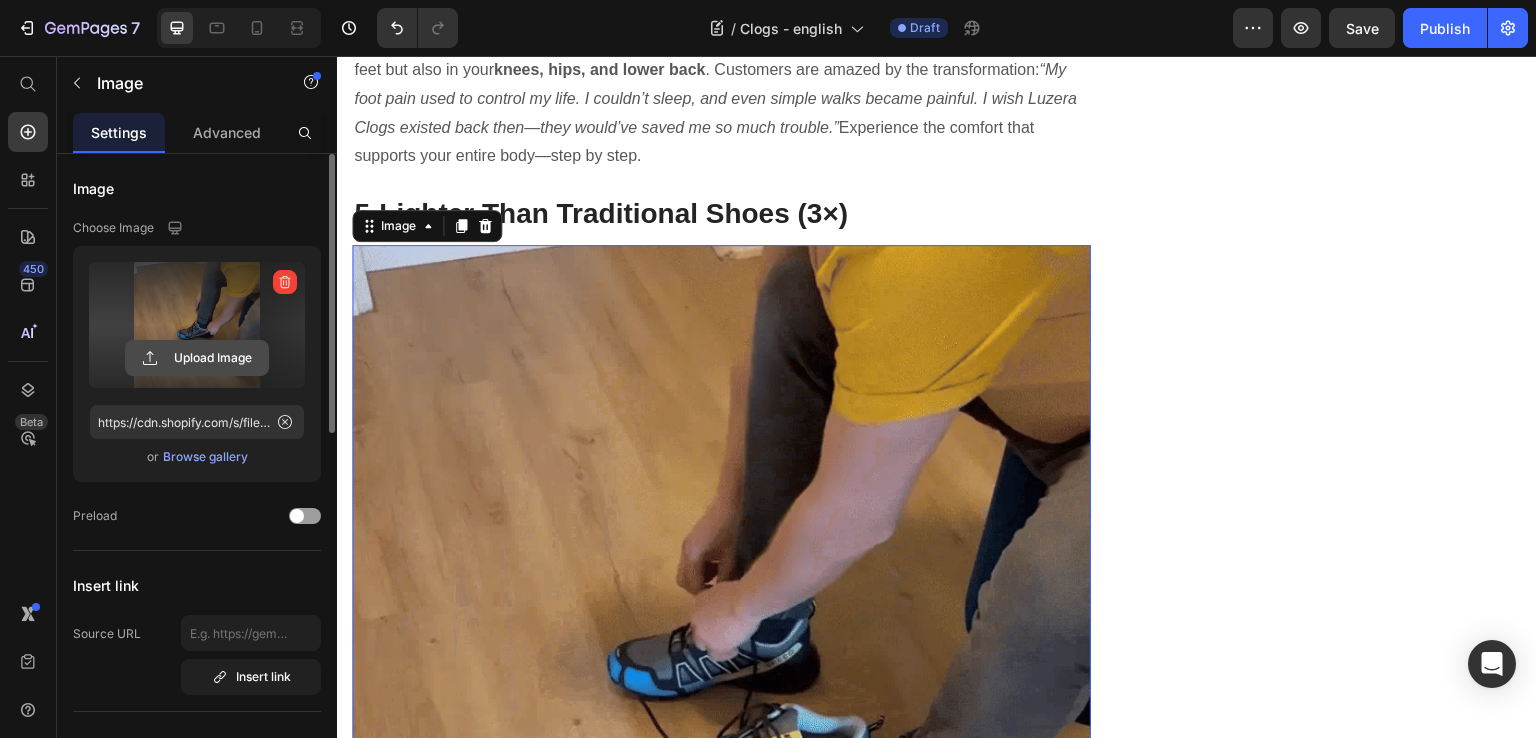 click 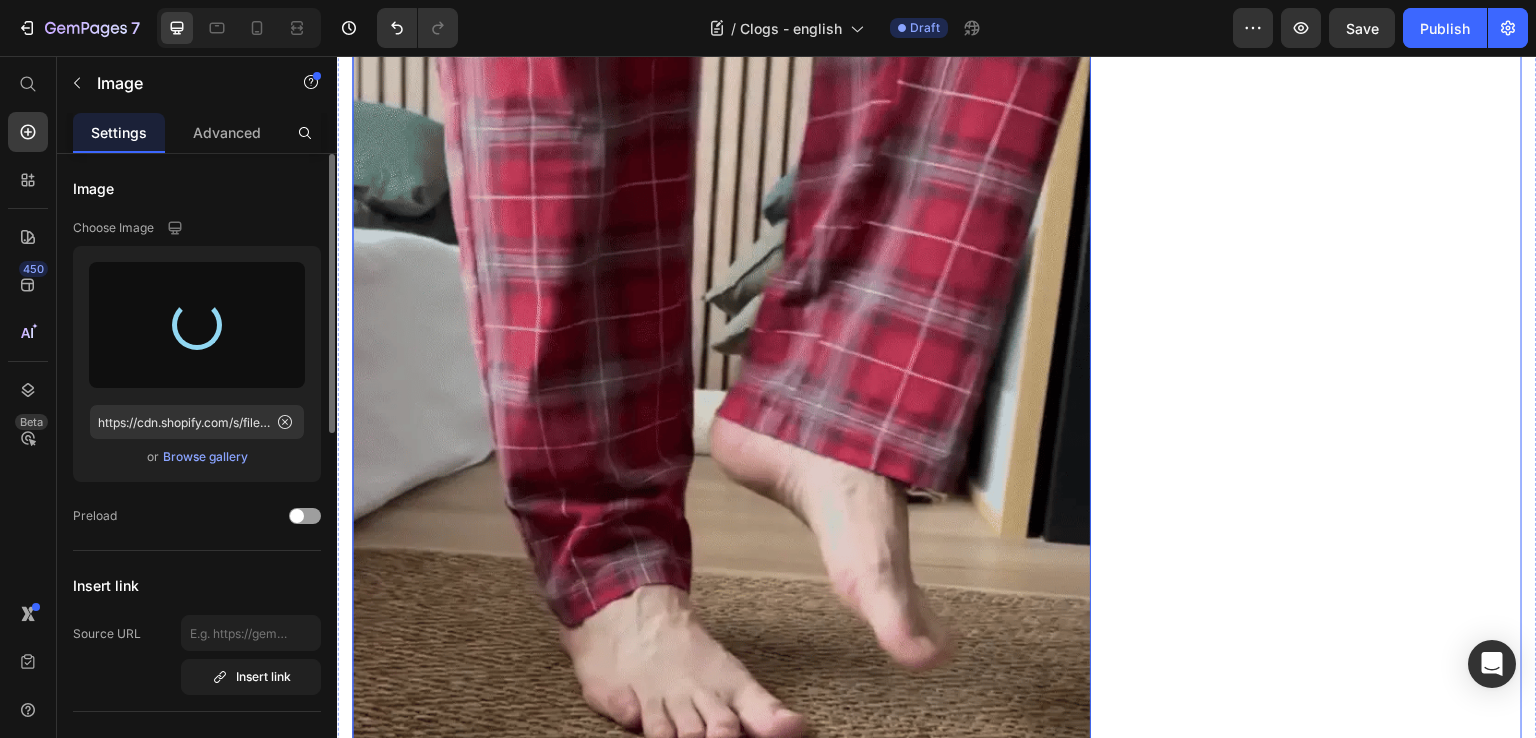 scroll, scrollTop: 5084, scrollLeft: 0, axis: vertical 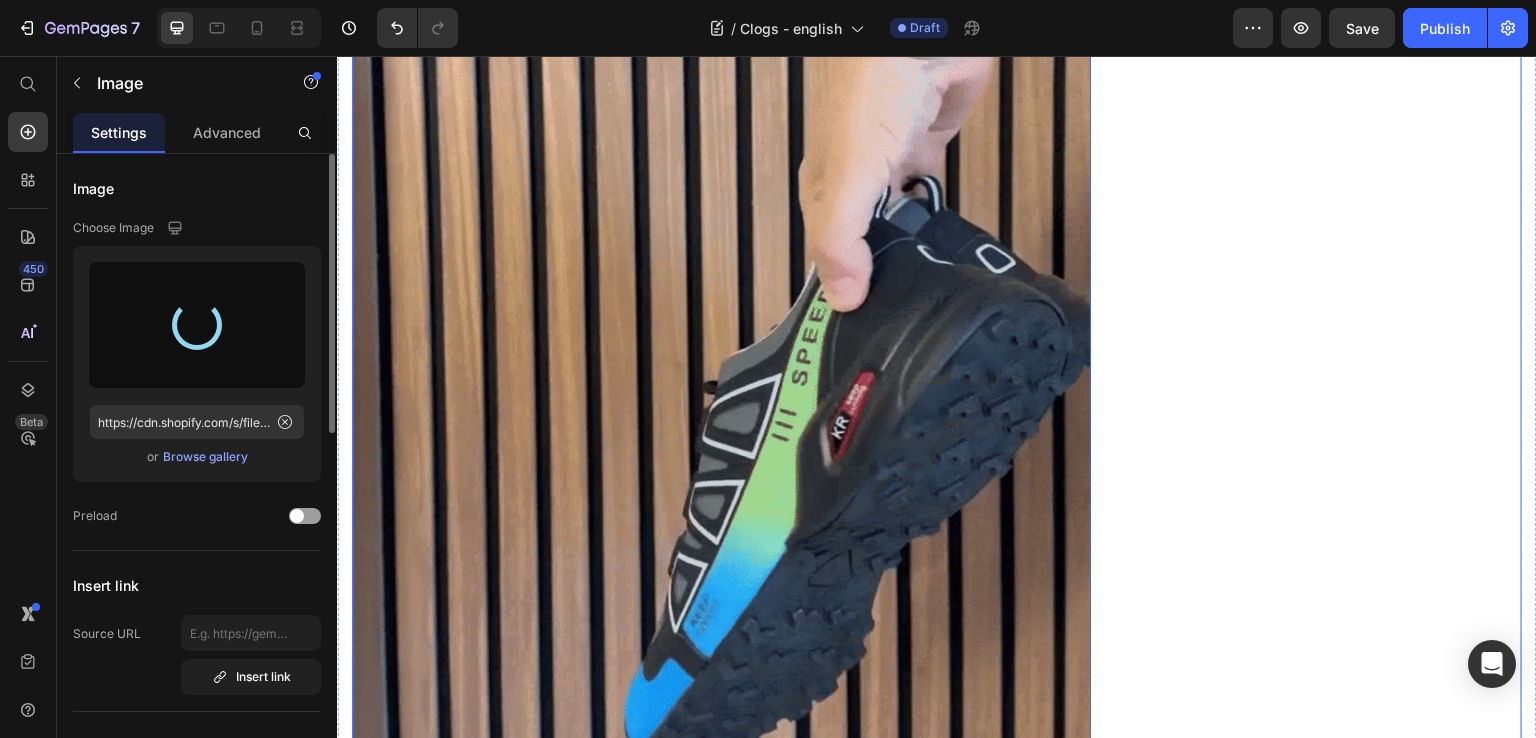 type on "https://cdn.shopify.com/s/files/1/0706/0442/3356/files/gempages_572385140446069632-6f7838a1-ade2-4b55-bf29-21cdbc66175f.png" 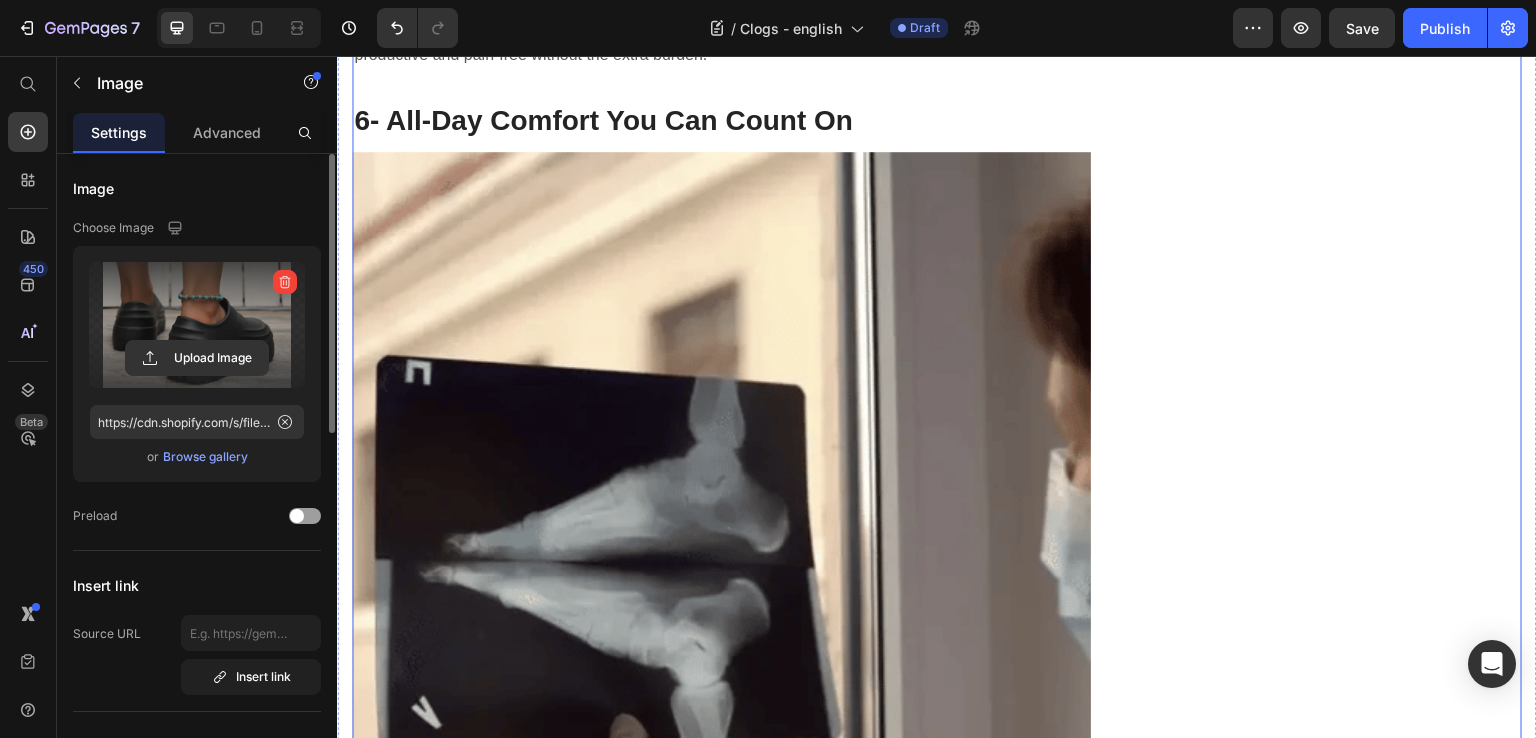 scroll, scrollTop: 5684, scrollLeft: 0, axis: vertical 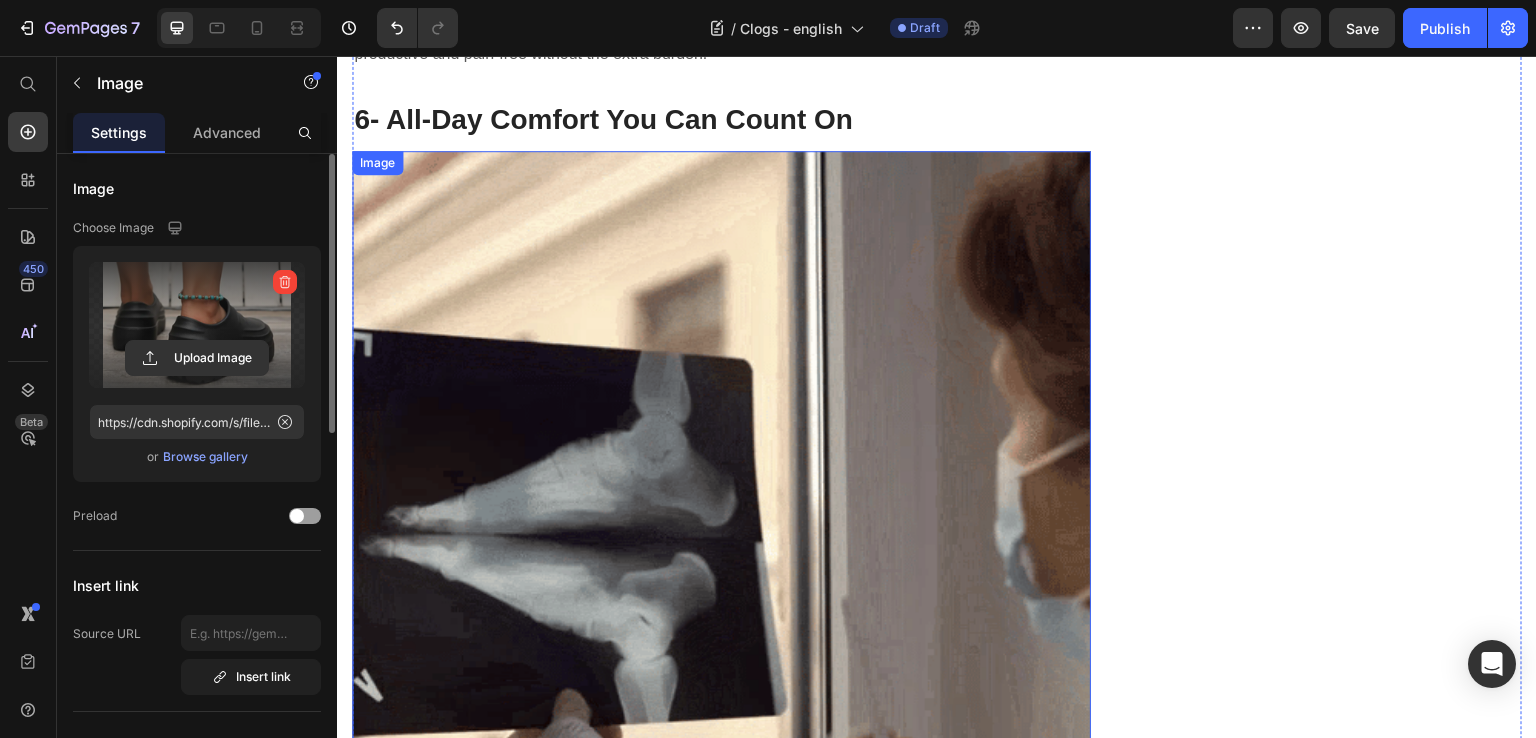 click at bounding box center (721, 520) 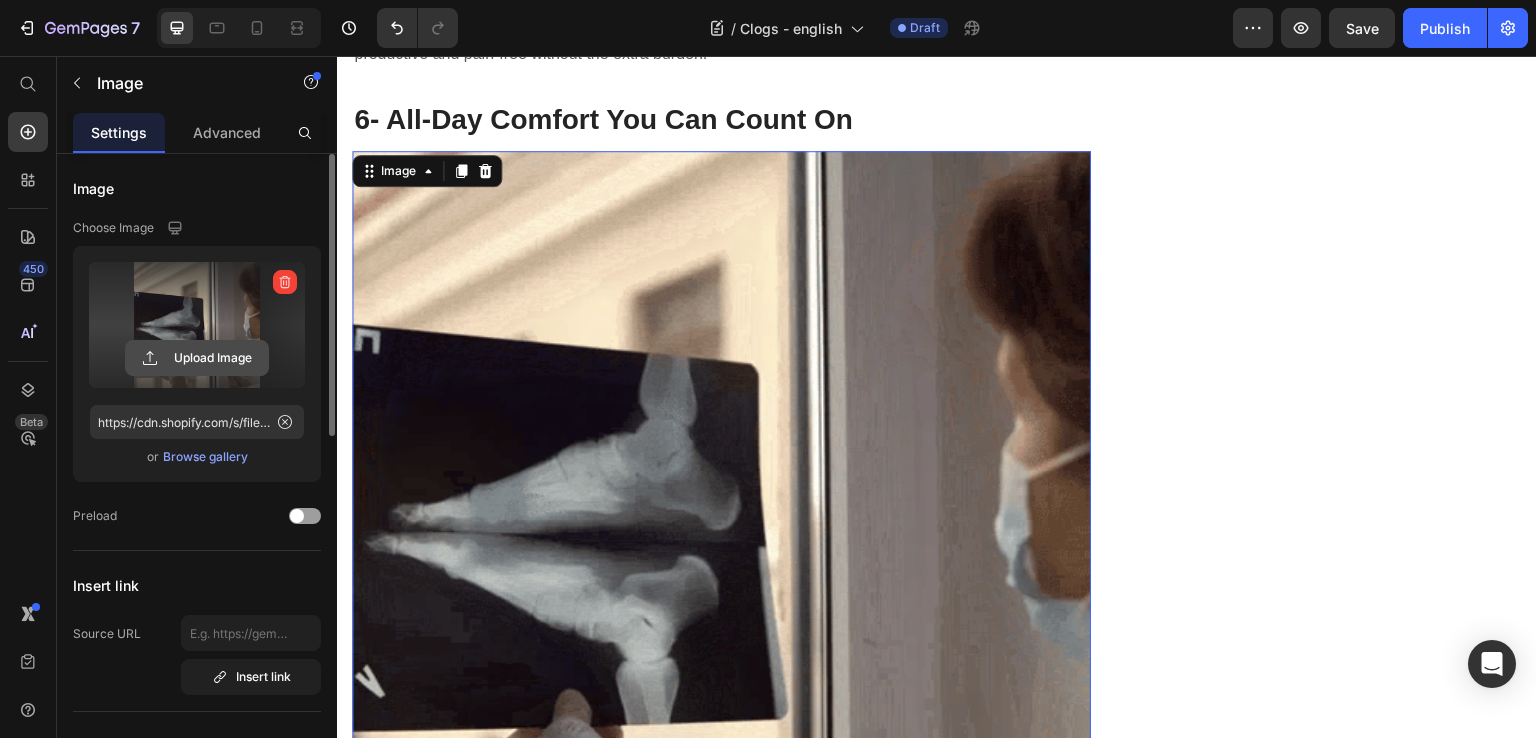 click 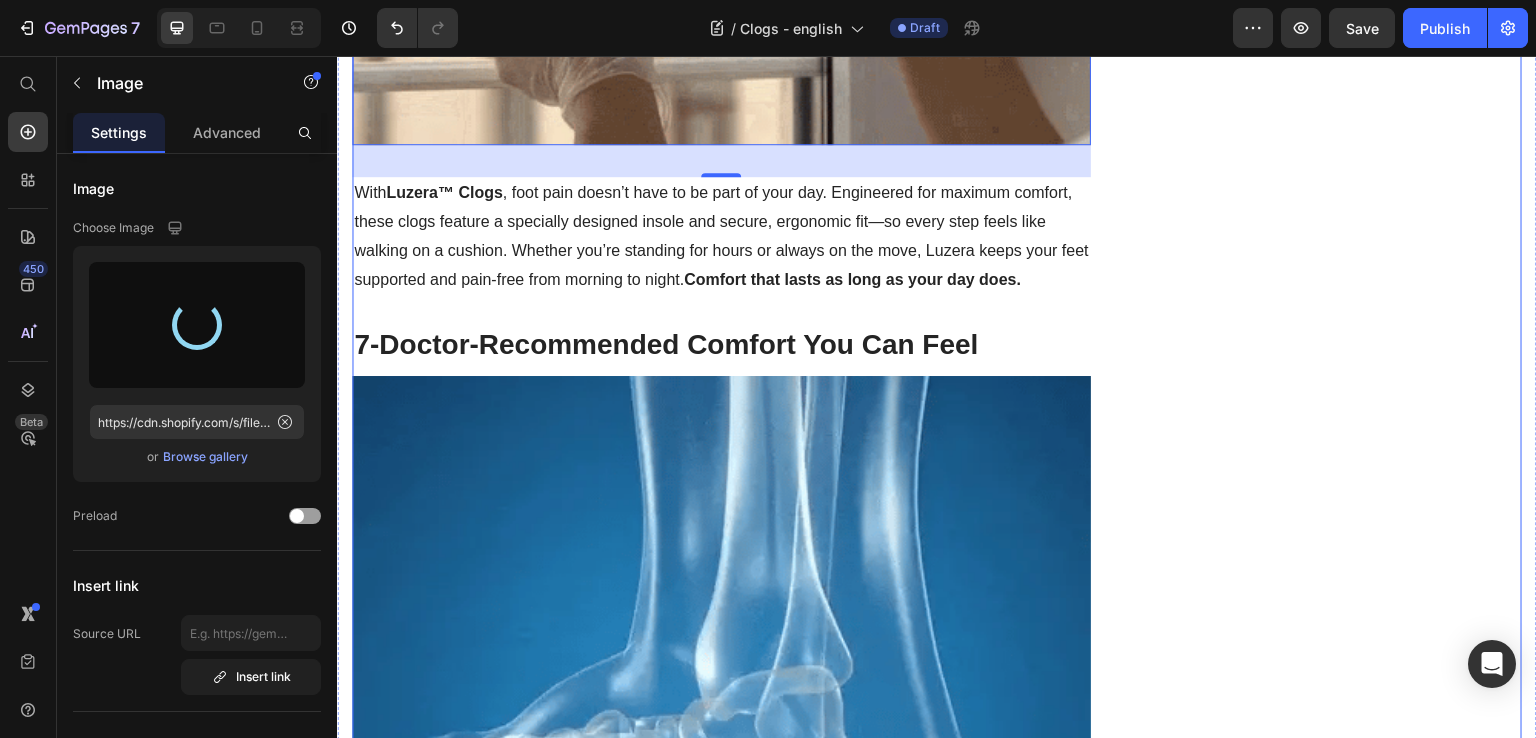 type on "https://cdn.shopify.com/s/files/1/0706/0442/3356/files/gempages_572385140446069632-765a2046-b335-46f1-972d-c8b8cc447d4f.png" 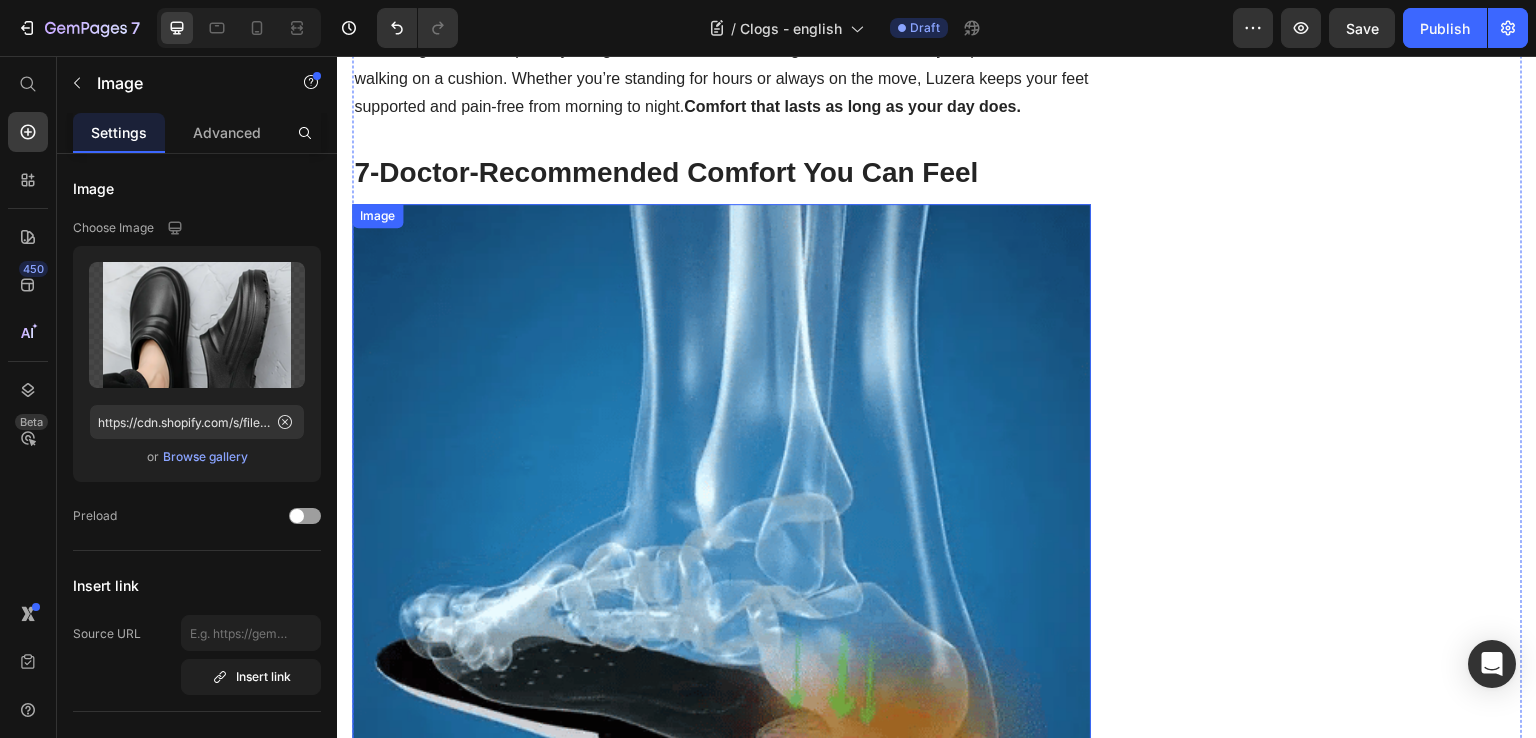 scroll, scrollTop: 6284, scrollLeft: 0, axis: vertical 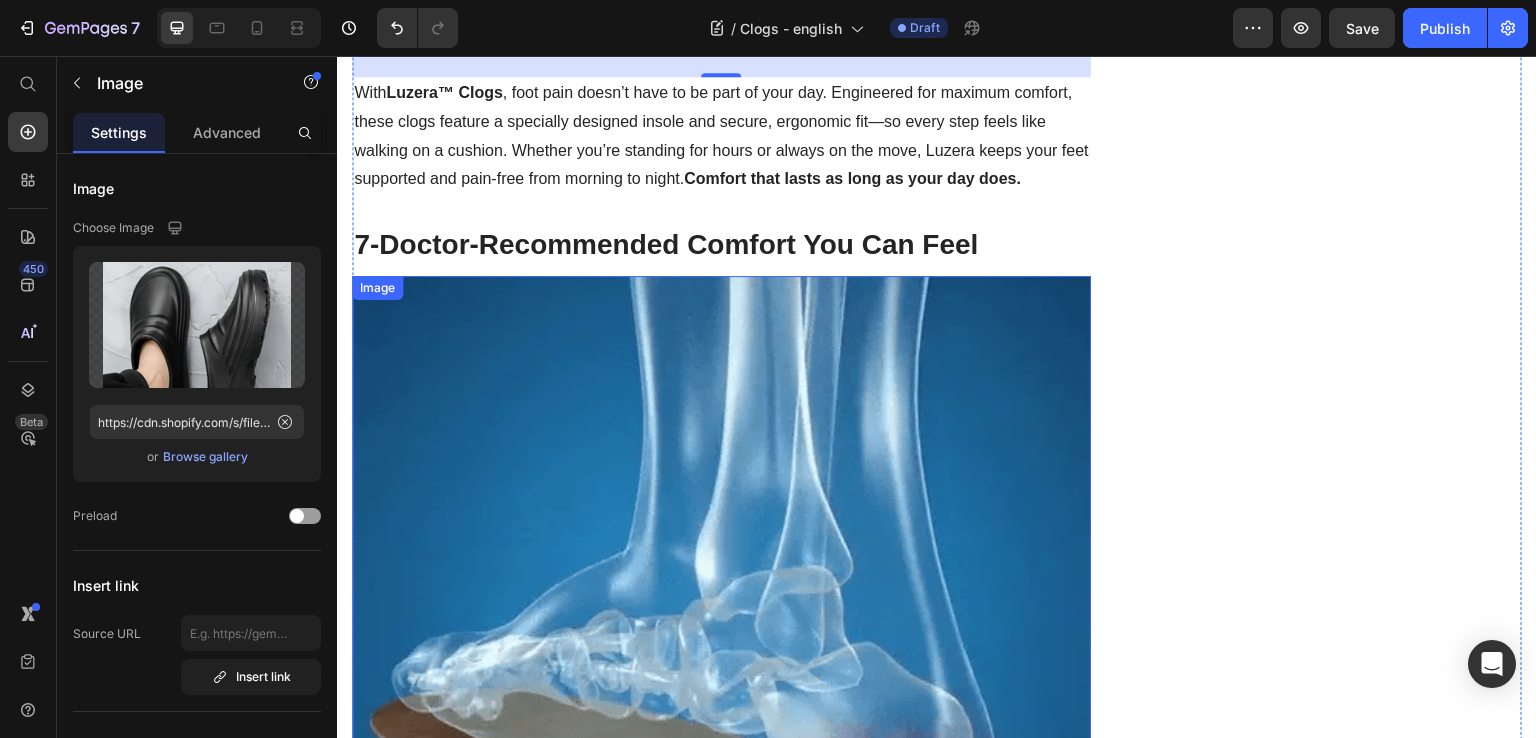 click at bounding box center [721, 645] 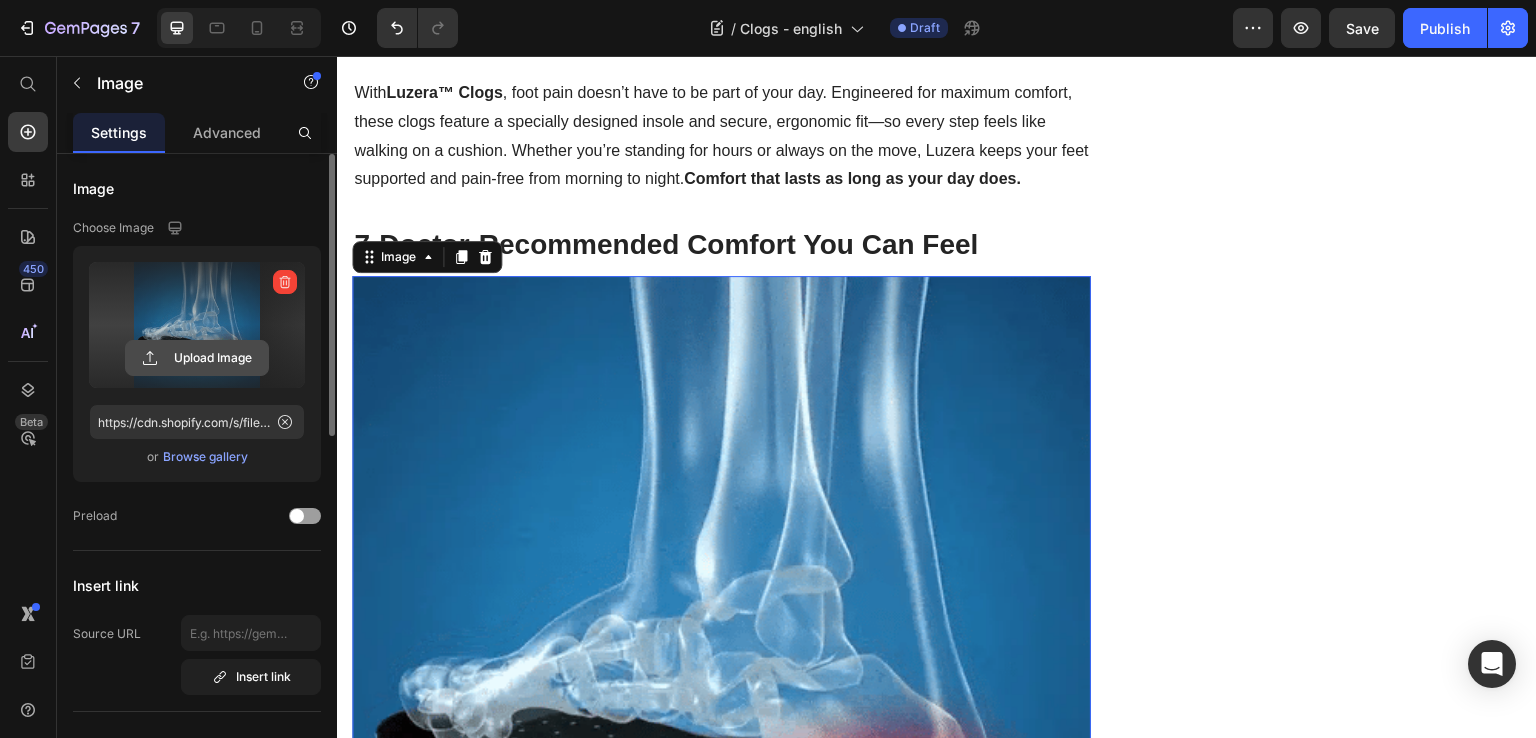 click 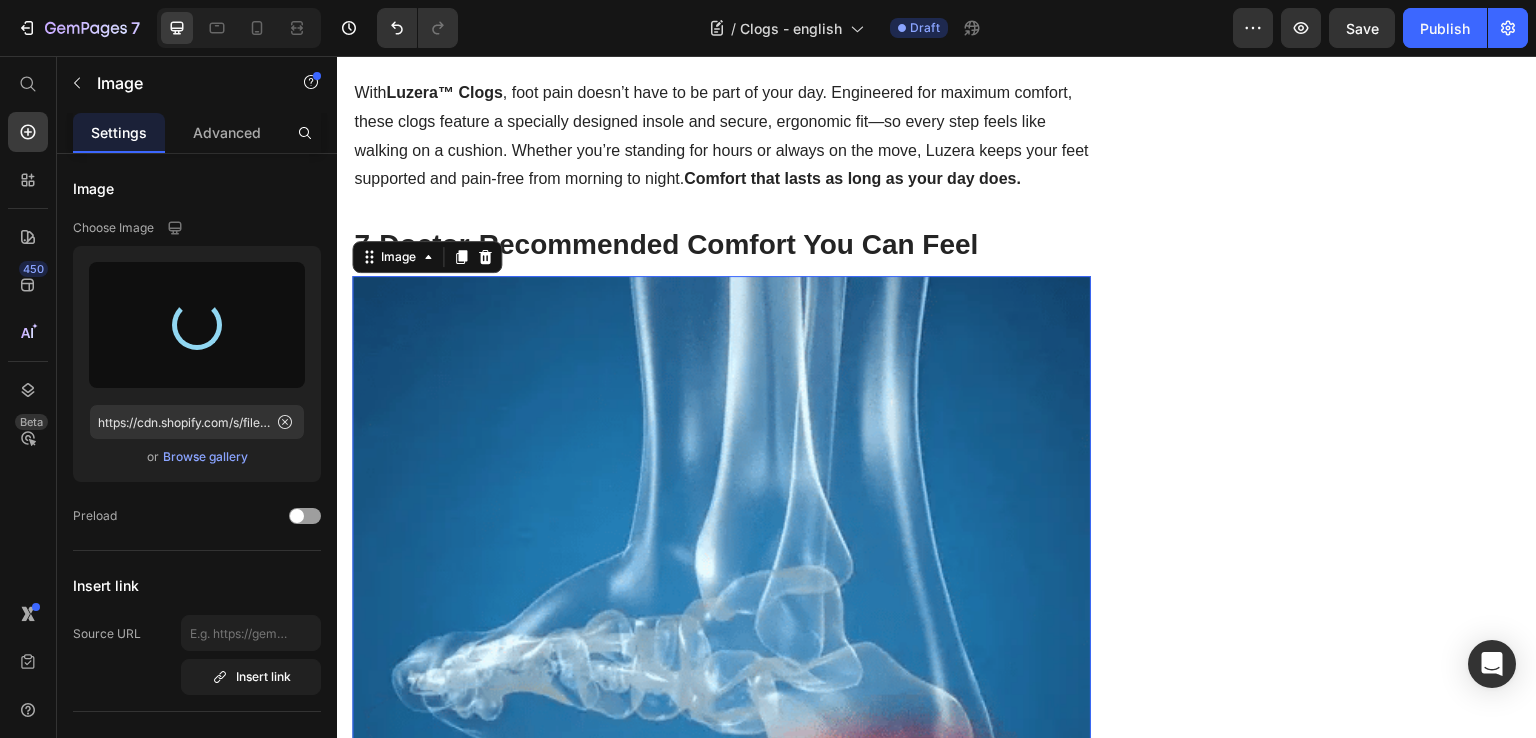 type on "https://cdn.shopify.com/s/files/1/0706/0442/3356/files/gempages_572385140446069632-a6cf78db-b087-4d2d-af81-fc19806d7620.png" 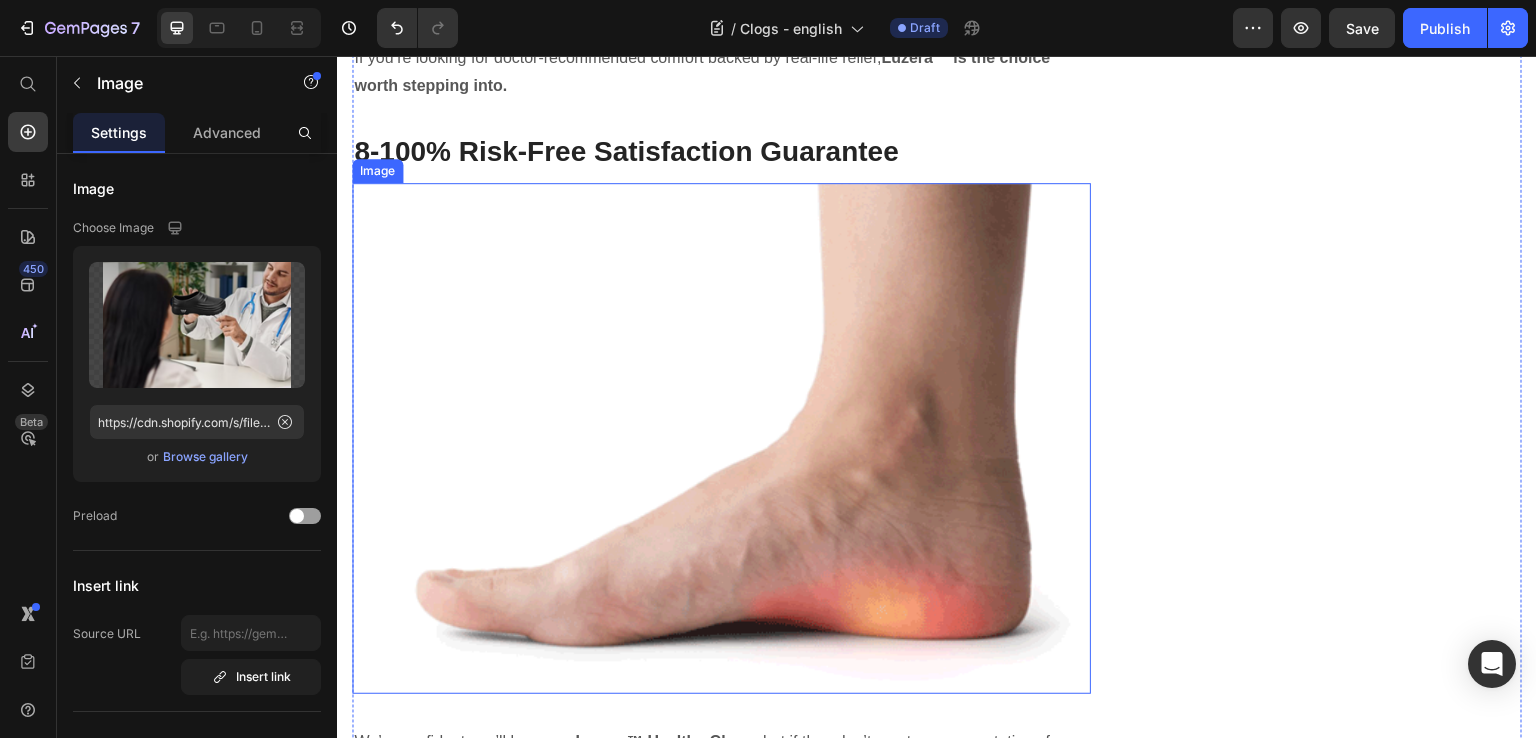 scroll, scrollTop: 7184, scrollLeft: 0, axis: vertical 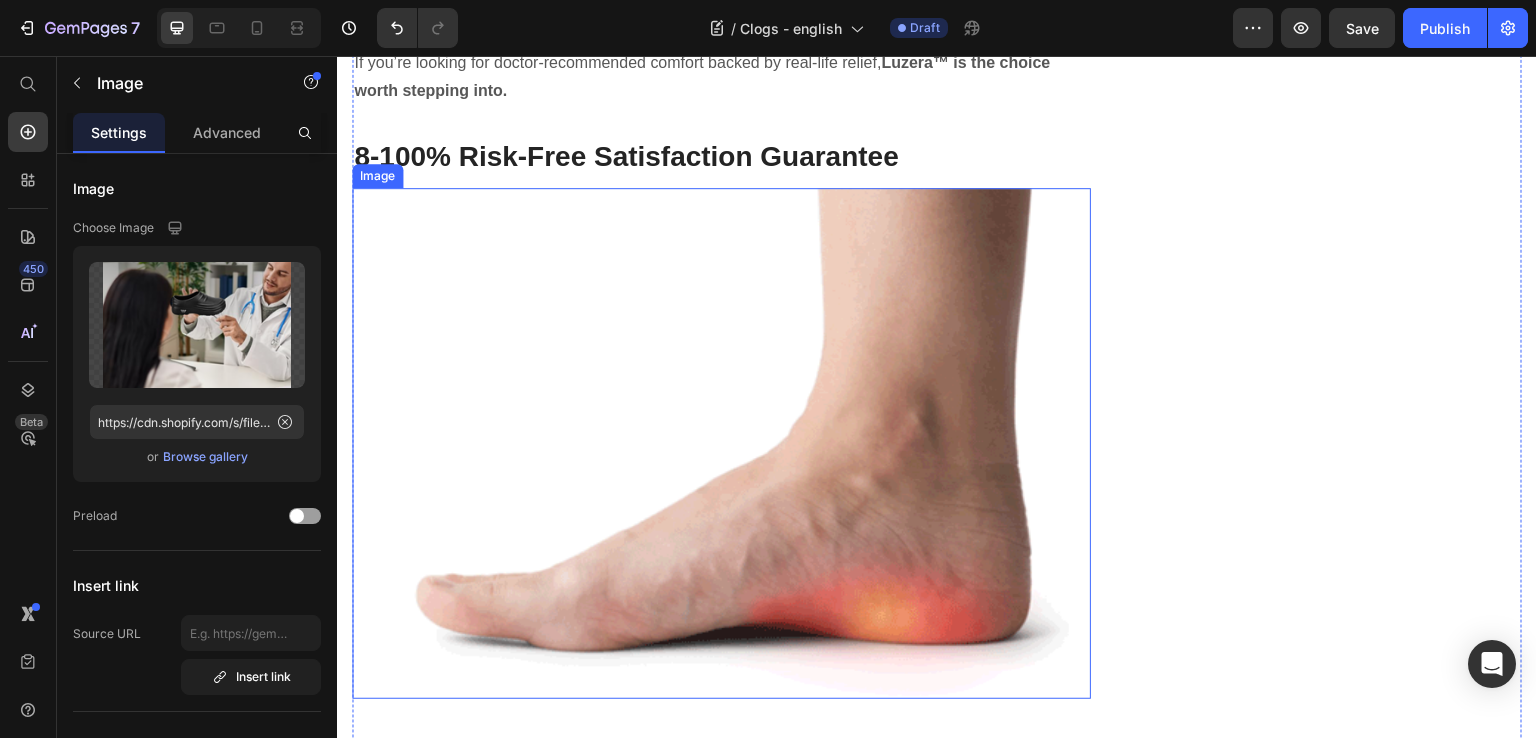 click at bounding box center (721, 443) 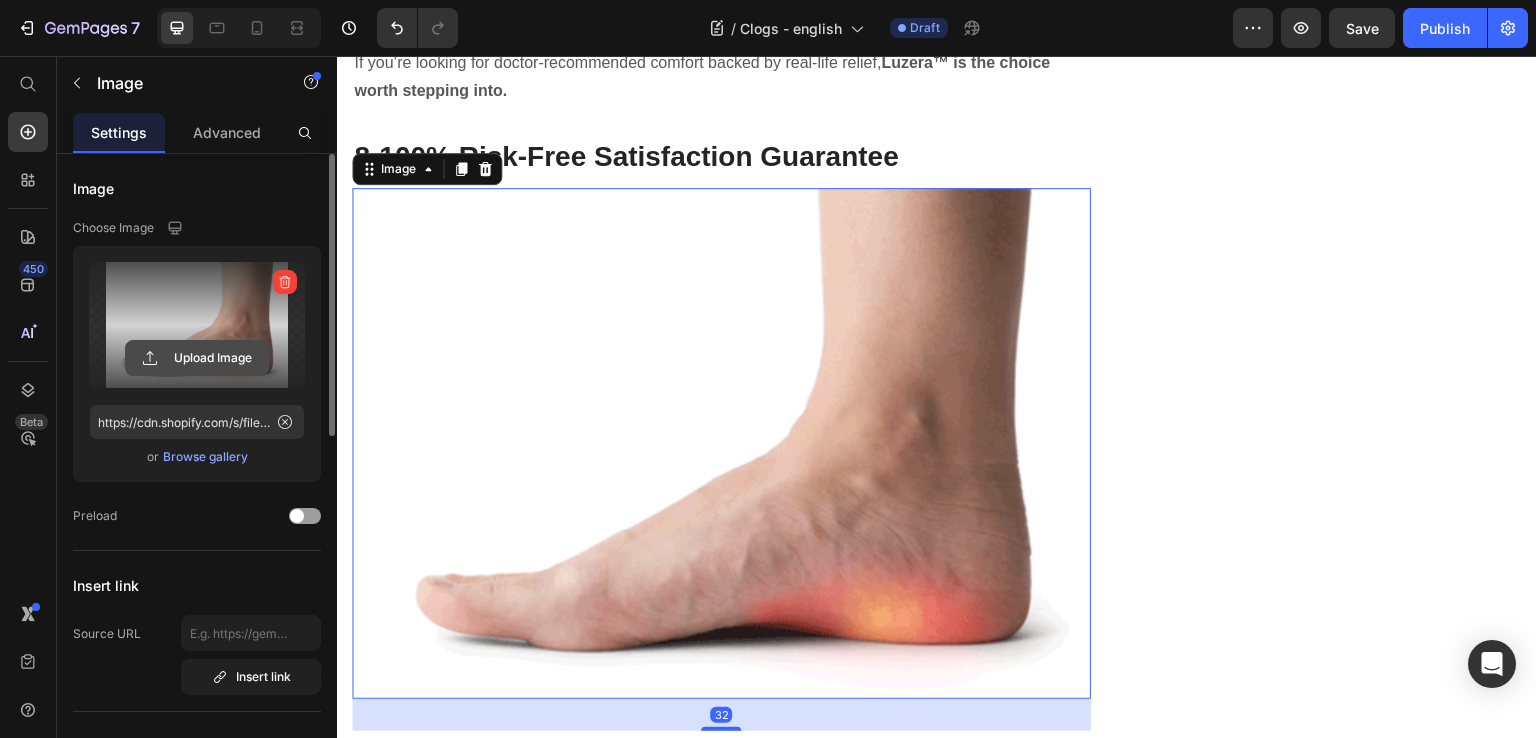 click 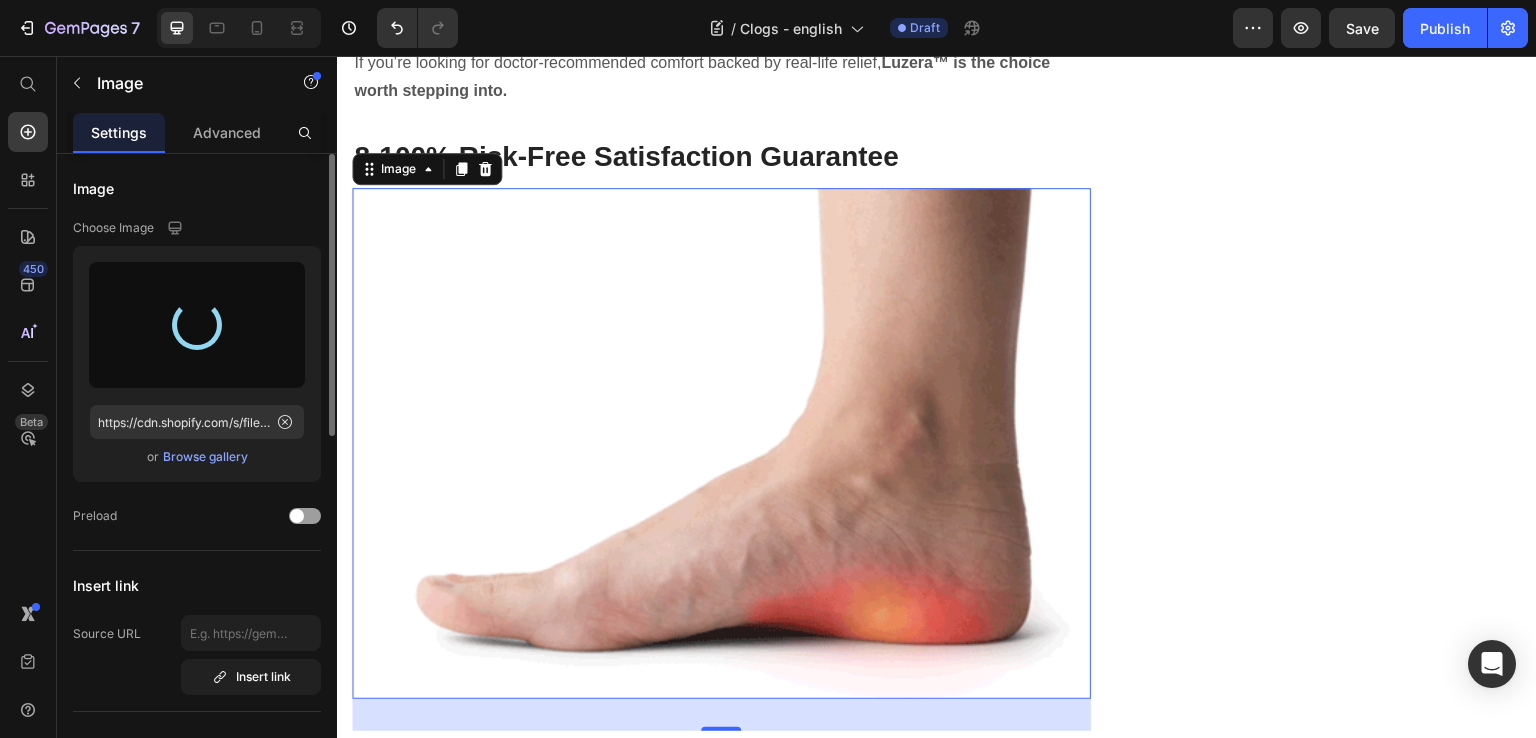 type on "https://cdn.shopify.com/s/files/1/0706/0442/3356/files/gempages_572385140446069632-7d61cf90-c6ae-4f0f-b8b3-29d4ebd38809.png" 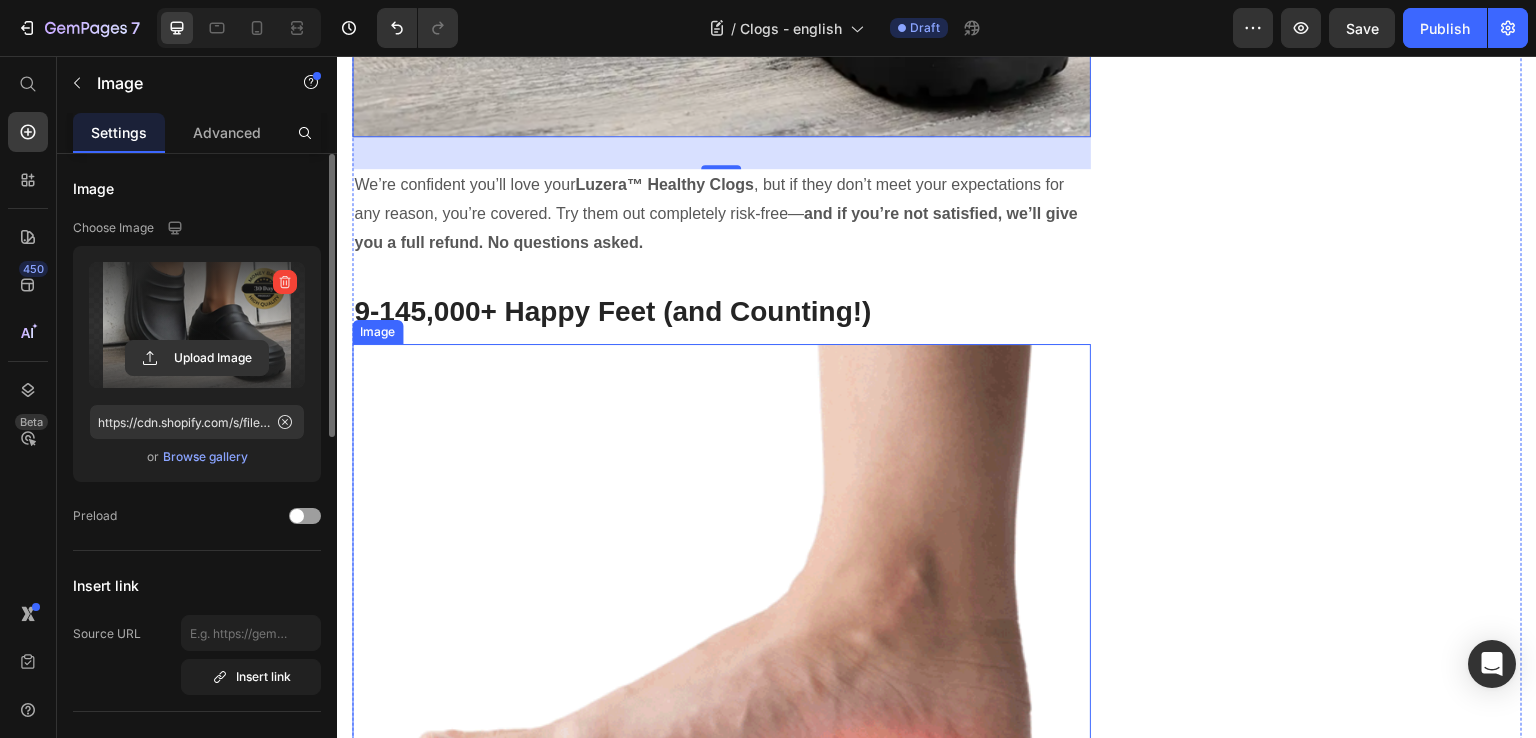 scroll, scrollTop: 7784, scrollLeft: 0, axis: vertical 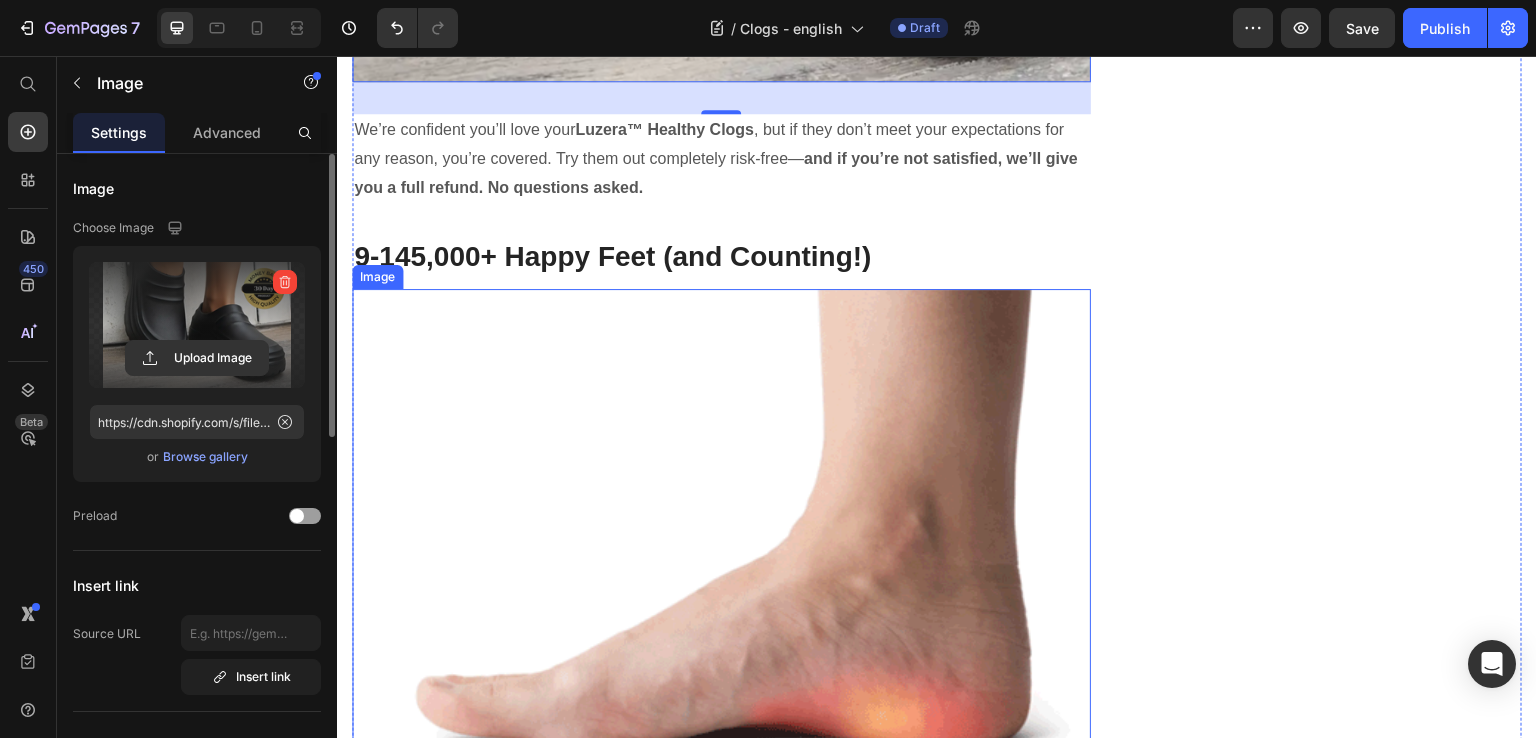 click at bounding box center [721, 544] 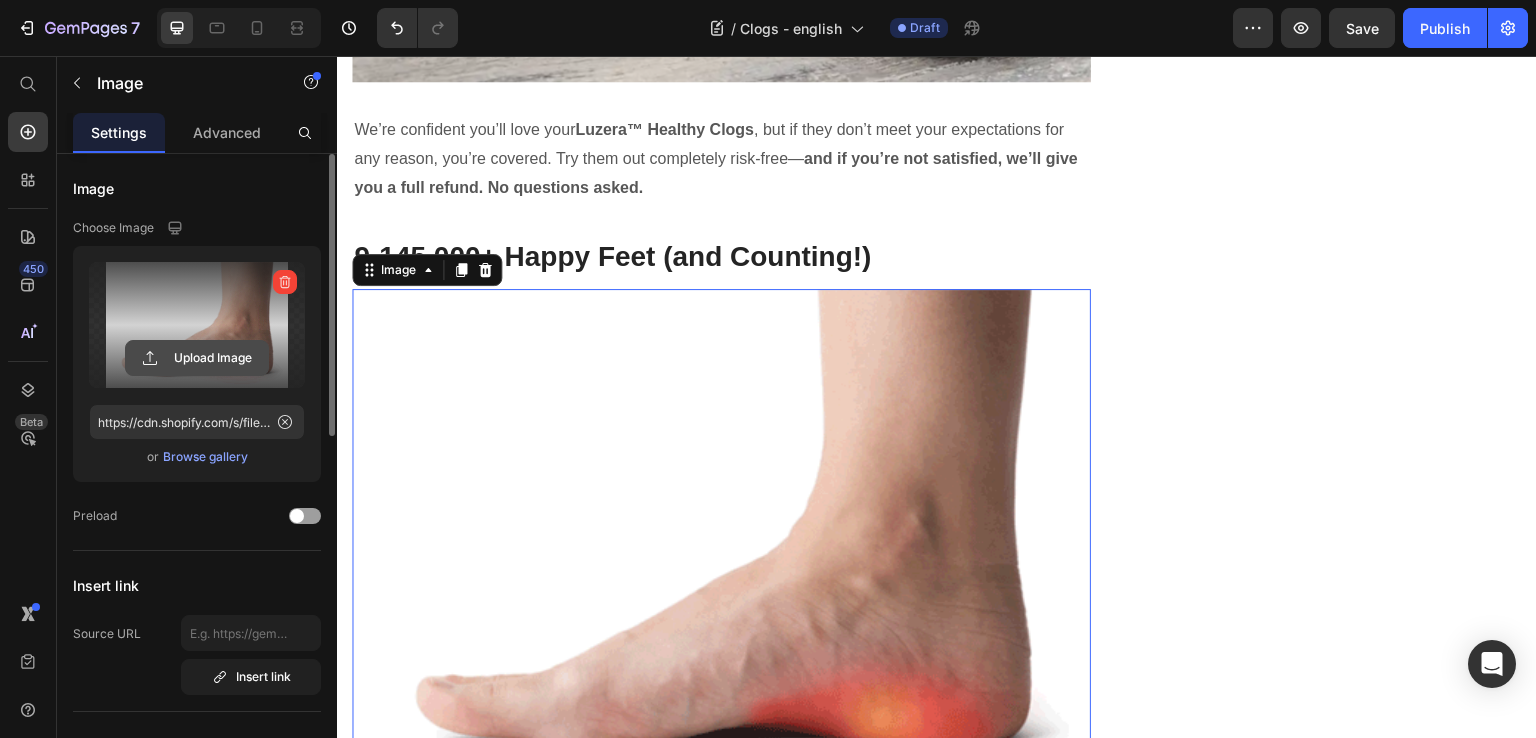 click 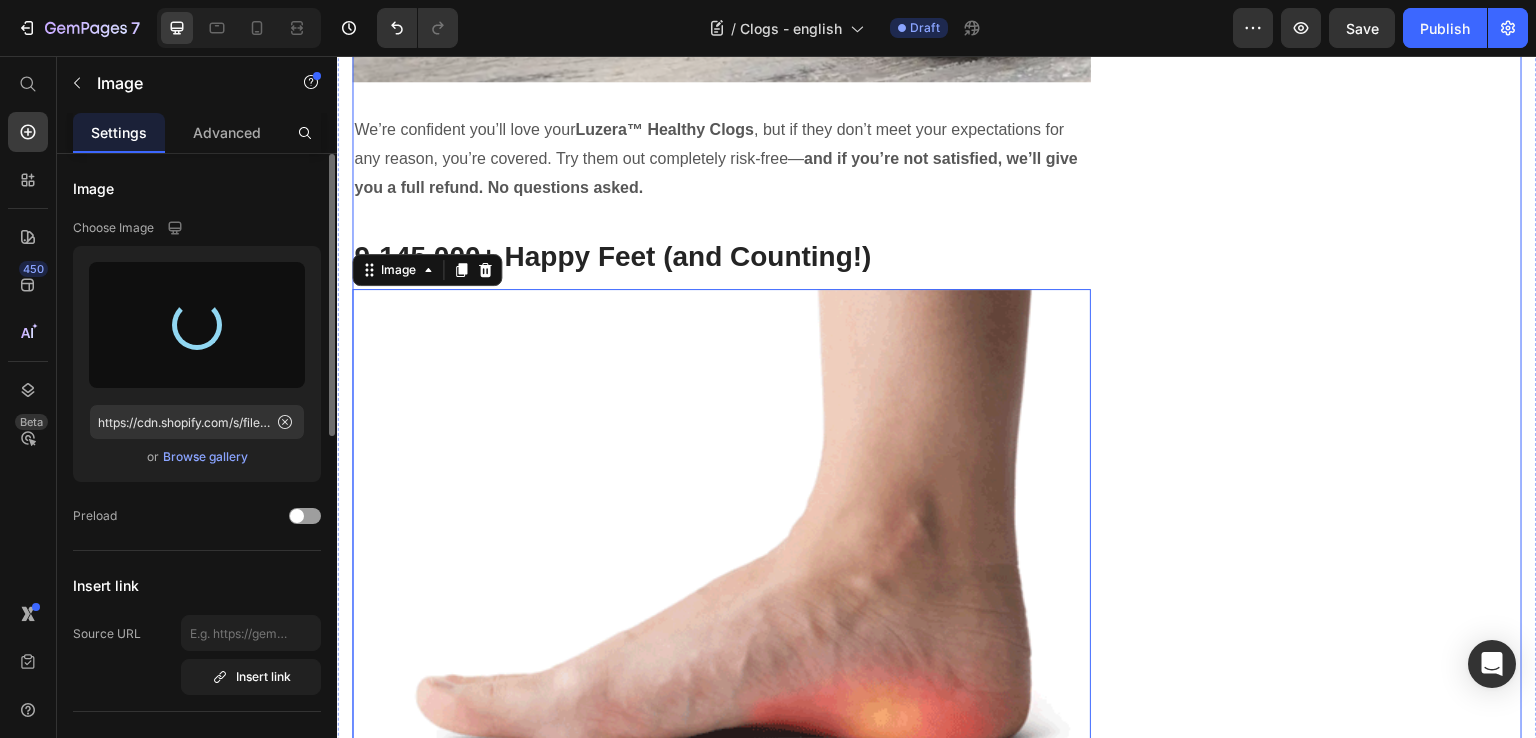 type on "https://cdn.shopify.com/s/files/1/0706/0442/3356/files/gempages_572385140446069632-eb15313b-e532-49da-acdd-3418fdf5bdc3.png" 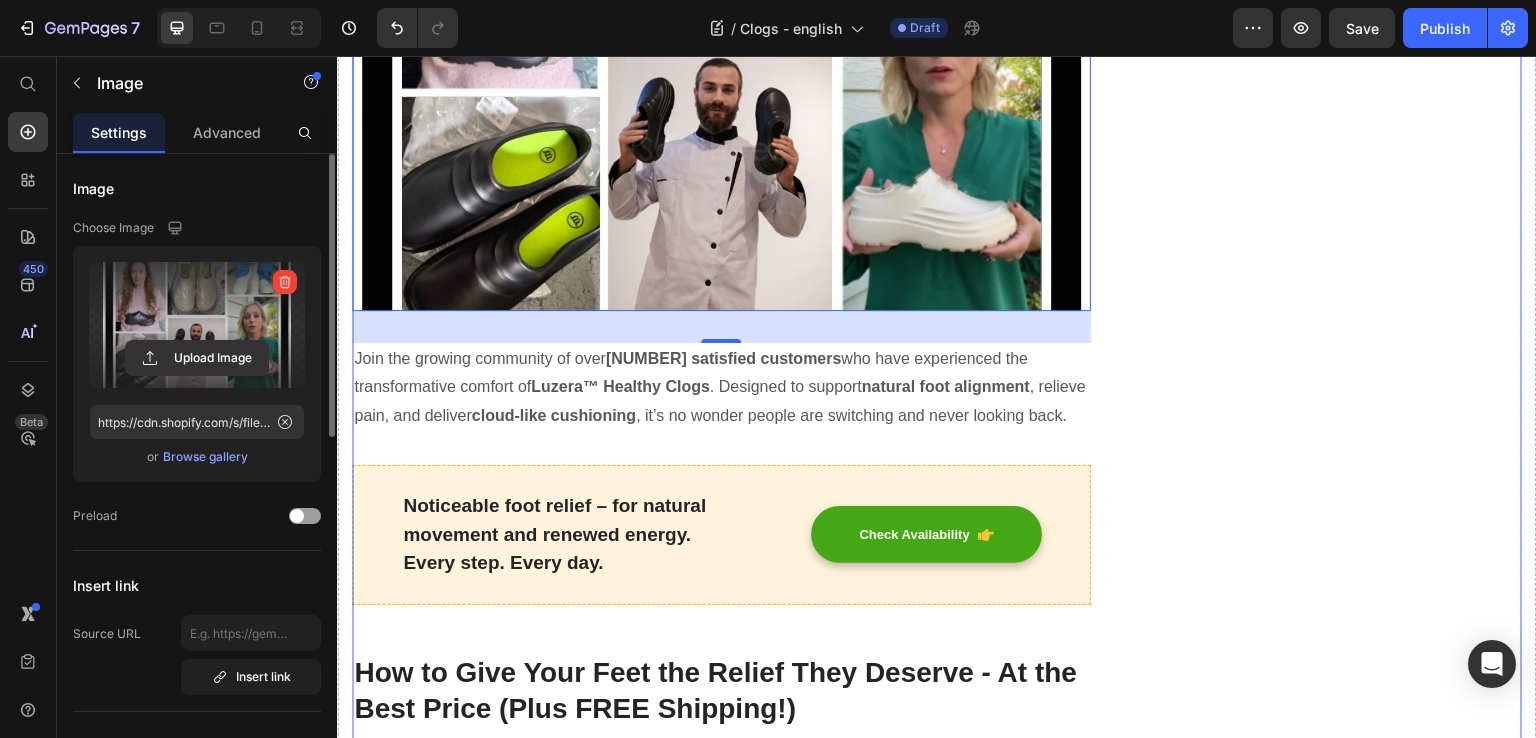 scroll, scrollTop: 8284, scrollLeft: 0, axis: vertical 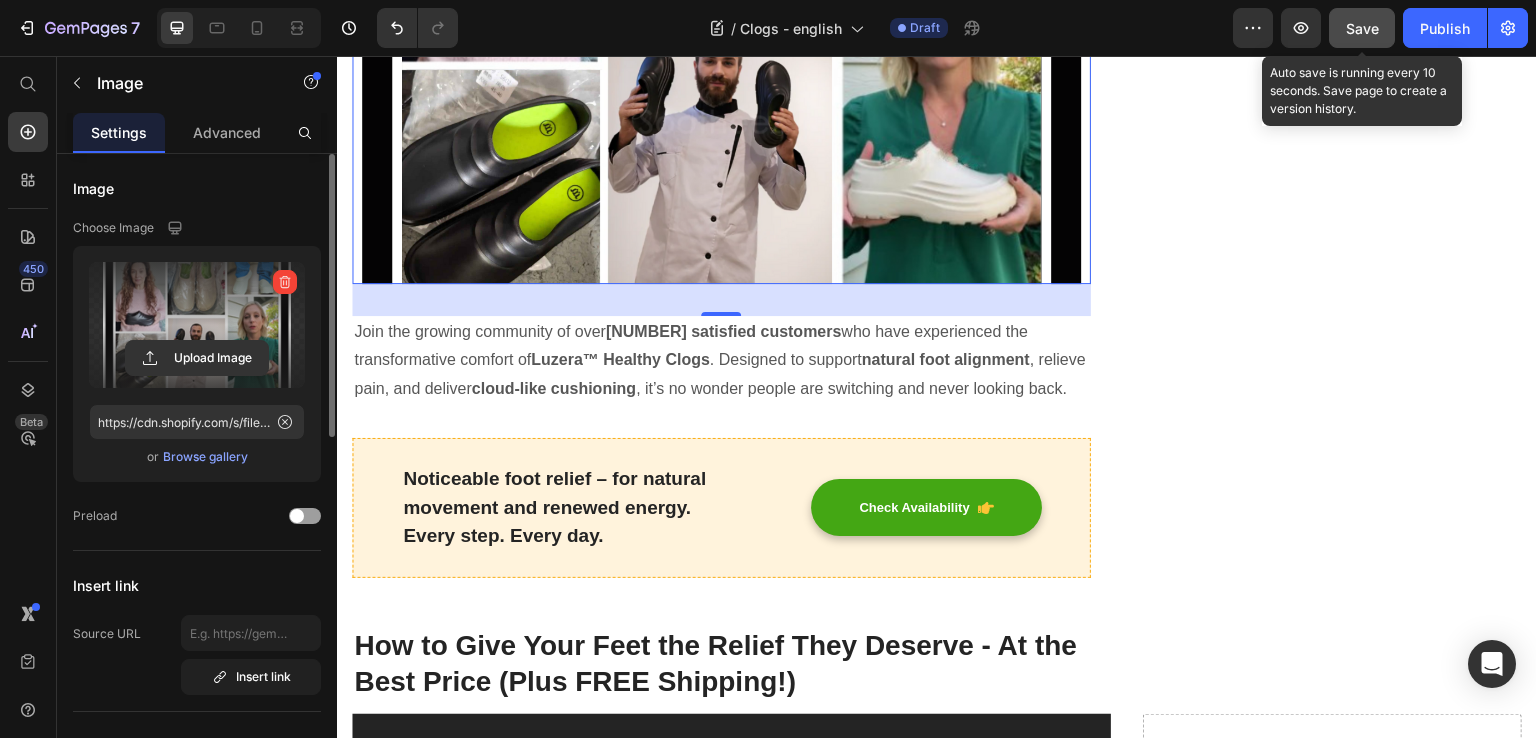 click on "Save" at bounding box center [1362, 28] 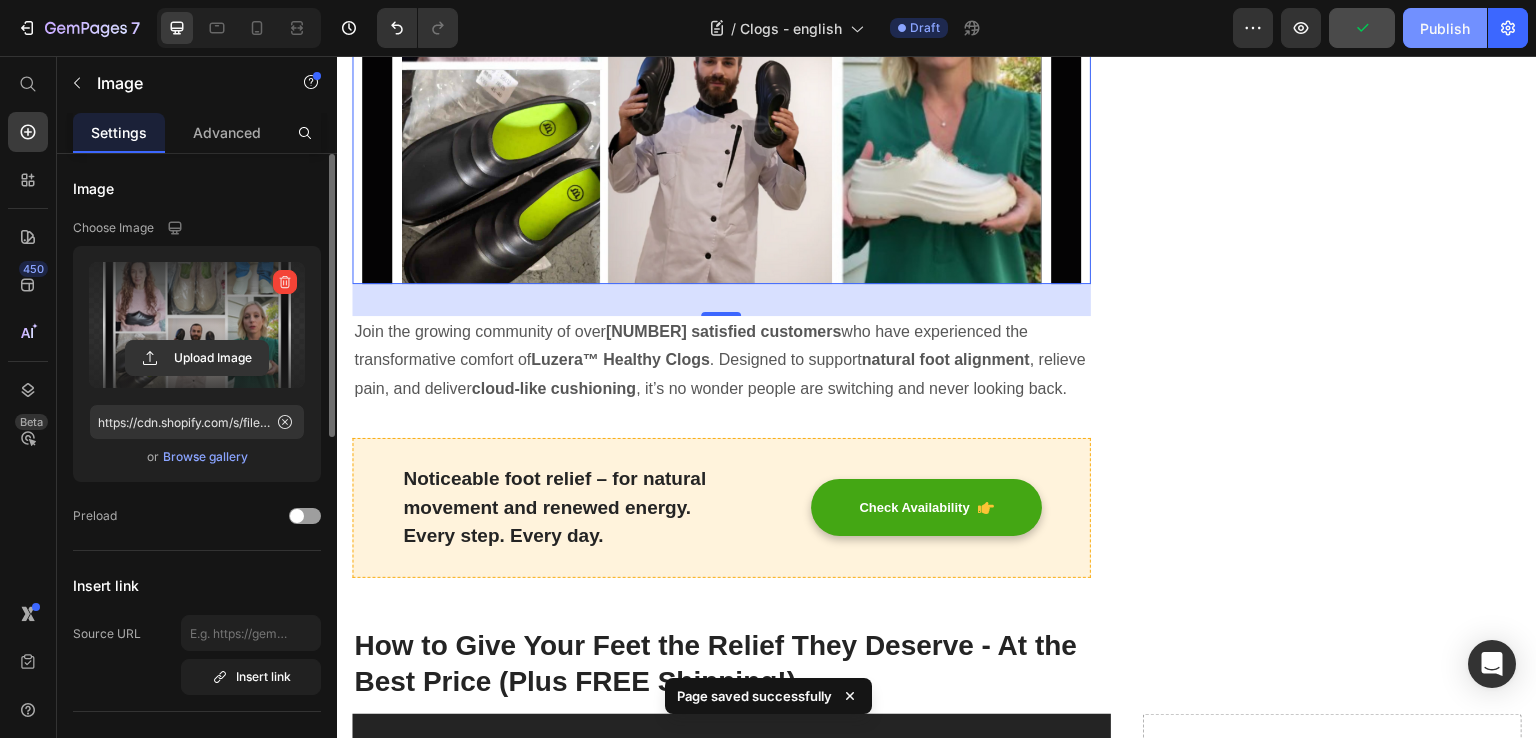 click on "Publish" at bounding box center [1445, 28] 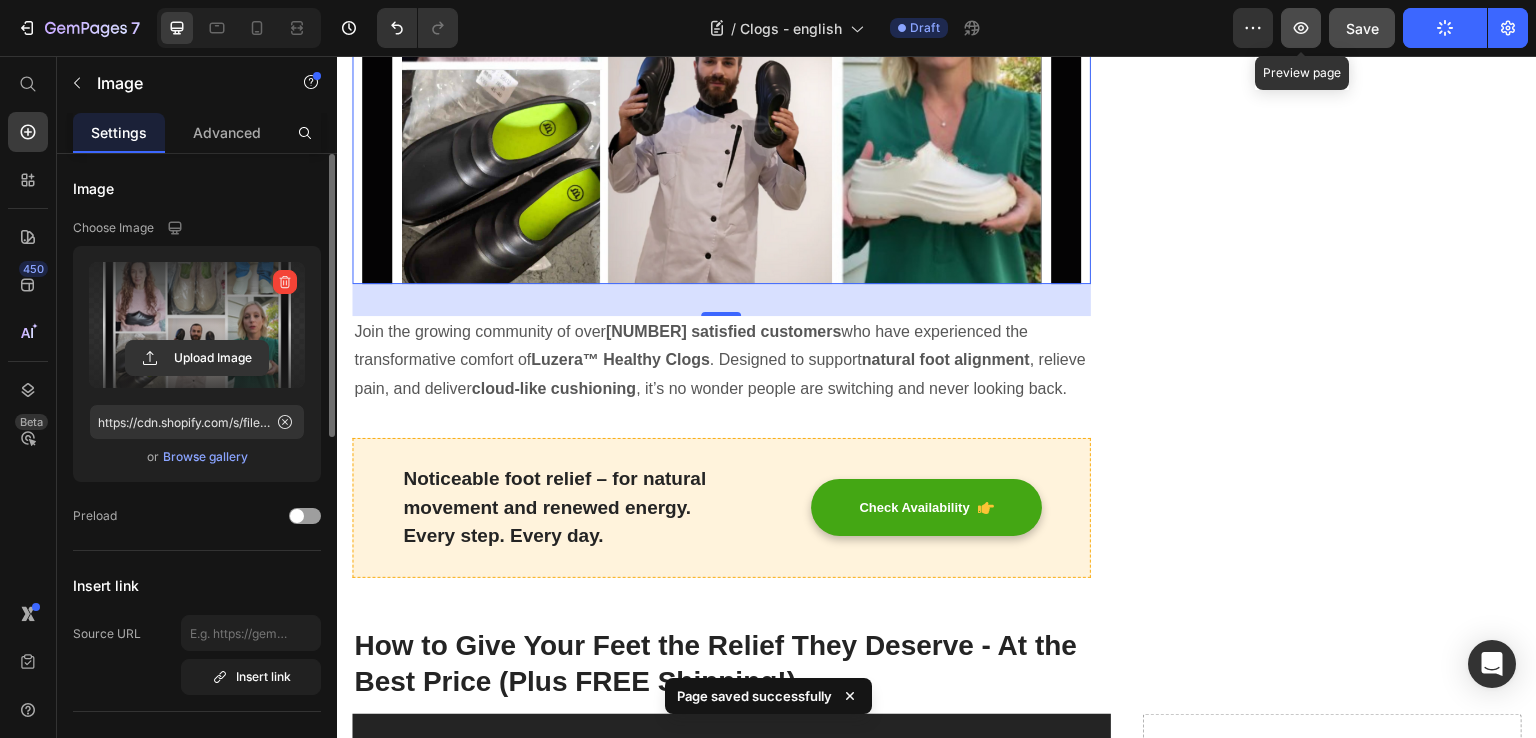 click 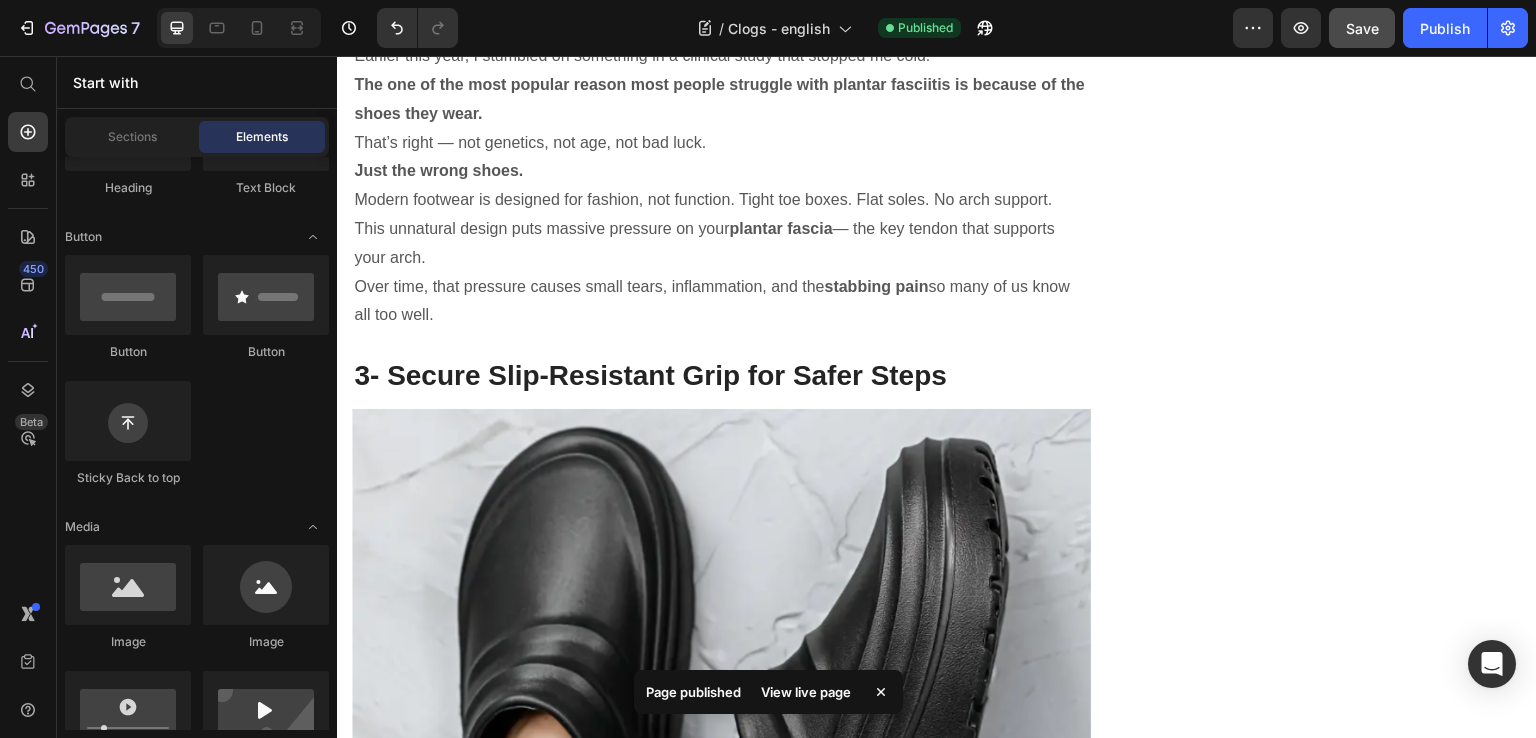 scroll, scrollTop: 2628, scrollLeft: 0, axis: vertical 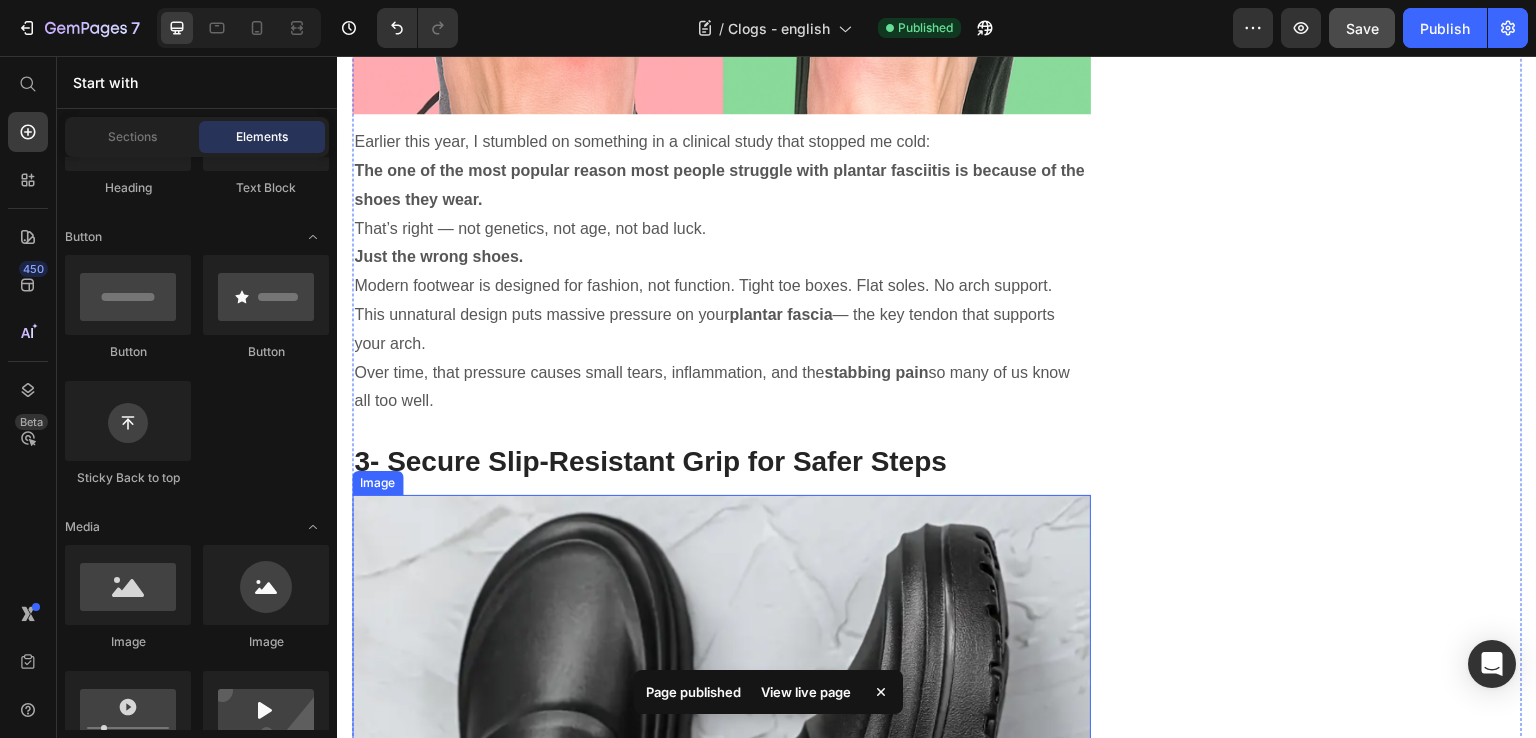 click at bounding box center [721, 742] 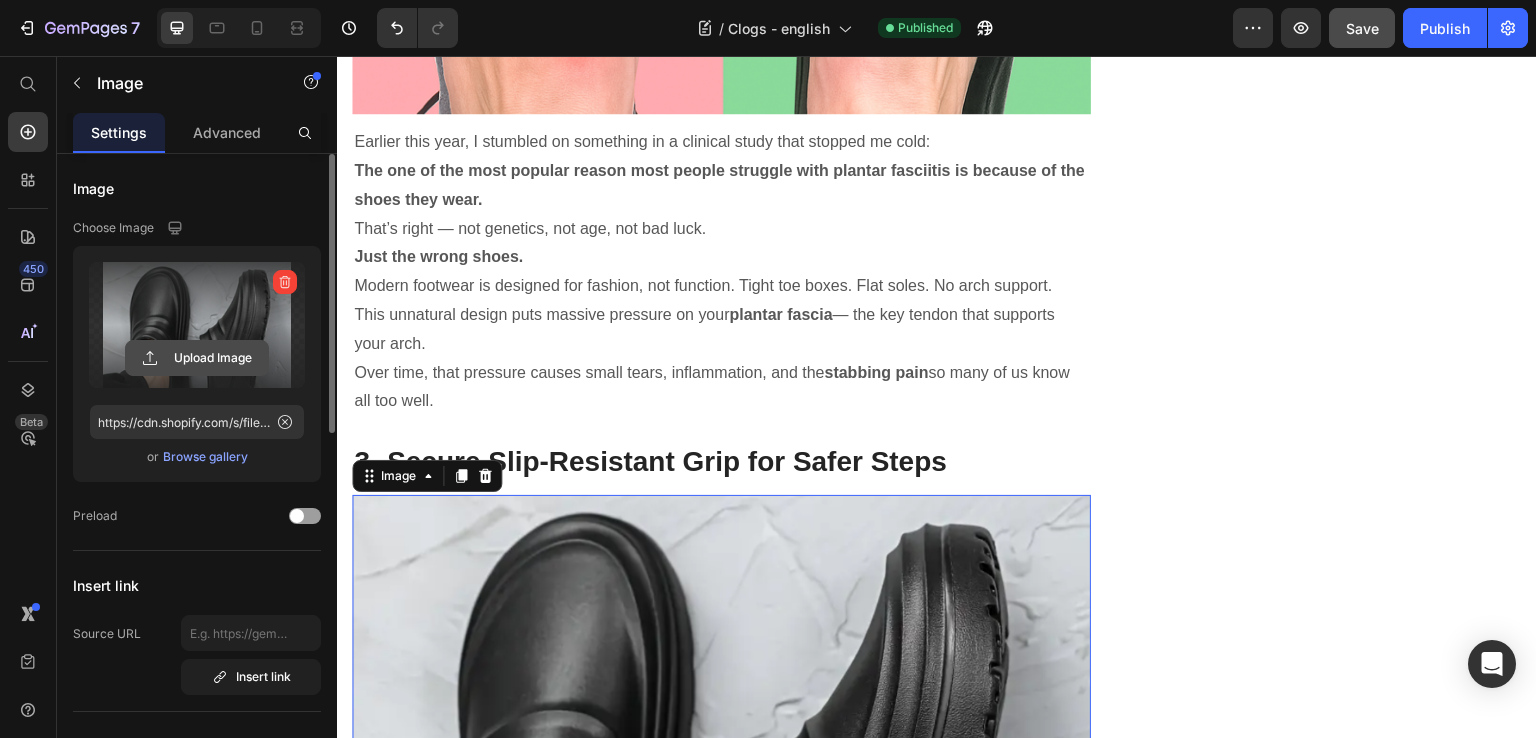 click 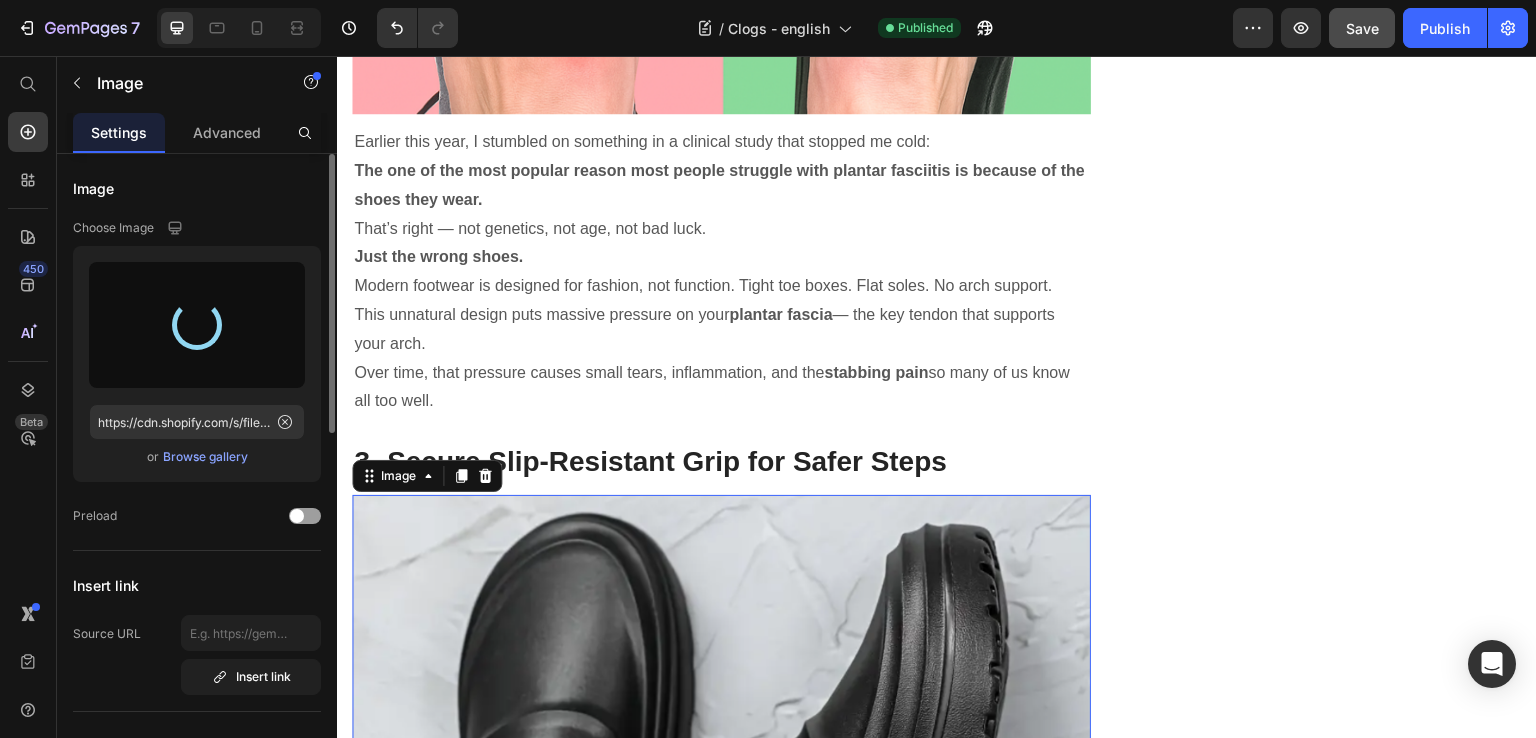 type on "https://cdn.shopify.com/s/files/1/0706/0442/3356/files/gempages_572385140446069632-b8376a54-1cec-4319-b8ac-3f1b6b6d2f6d.webp" 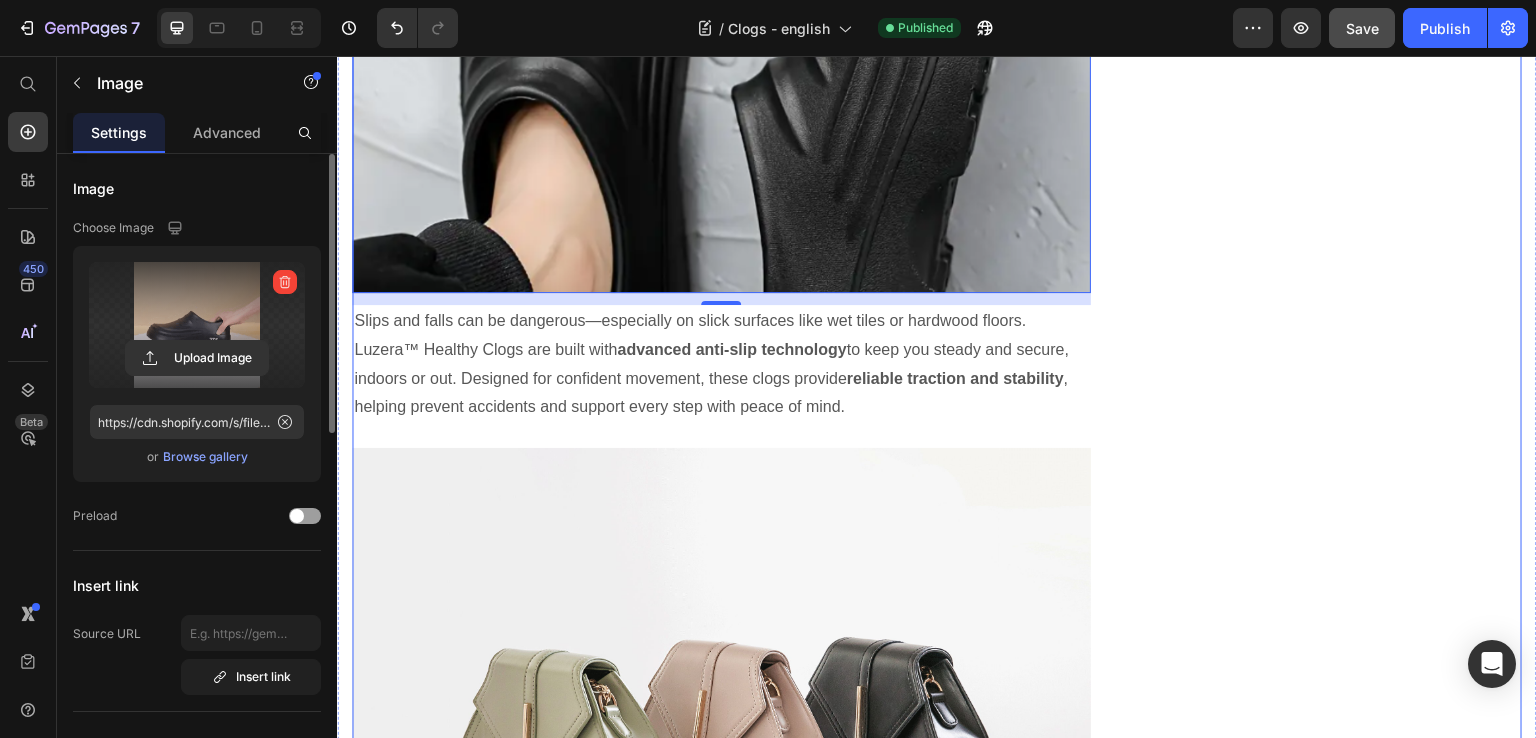 scroll, scrollTop: 3428, scrollLeft: 0, axis: vertical 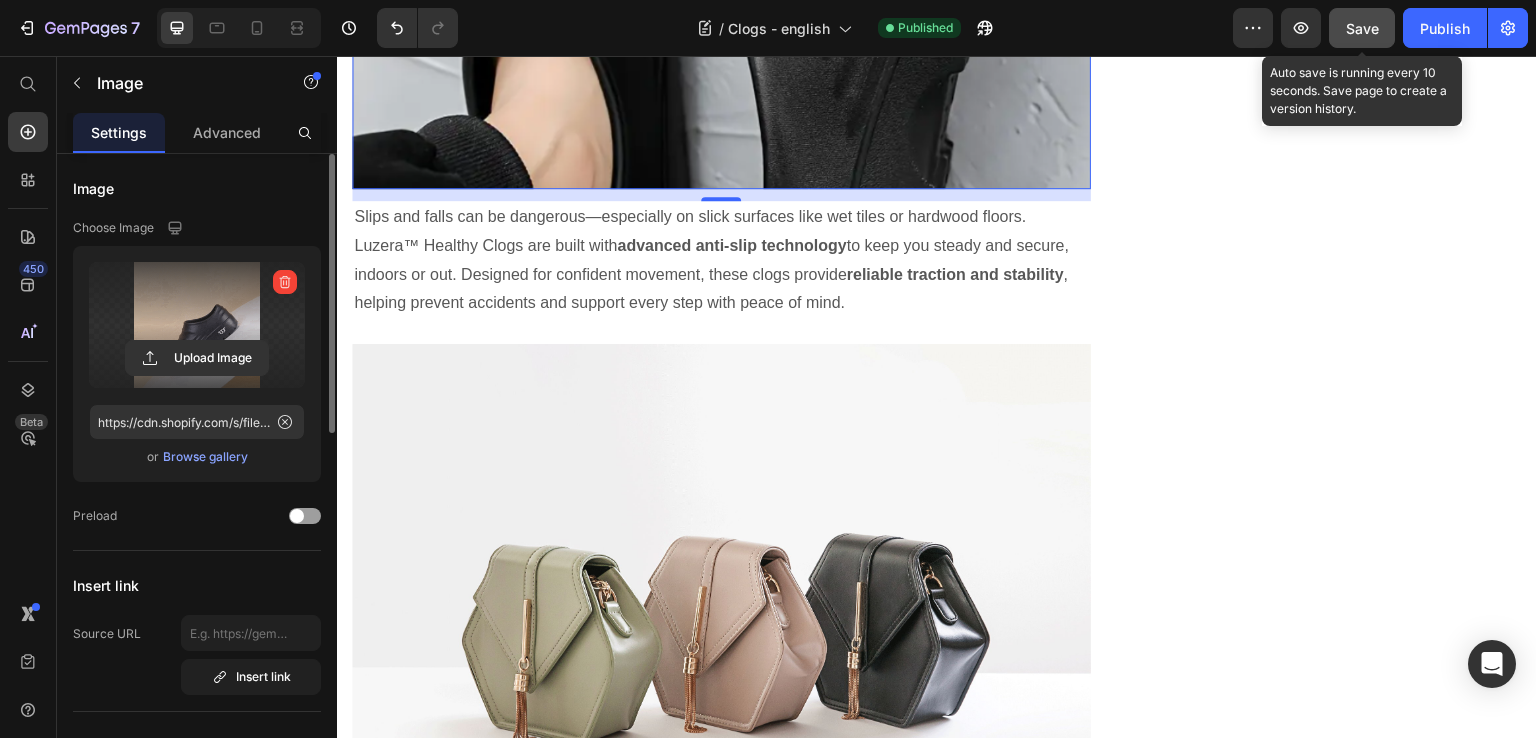 click on "Save" at bounding box center [1362, 28] 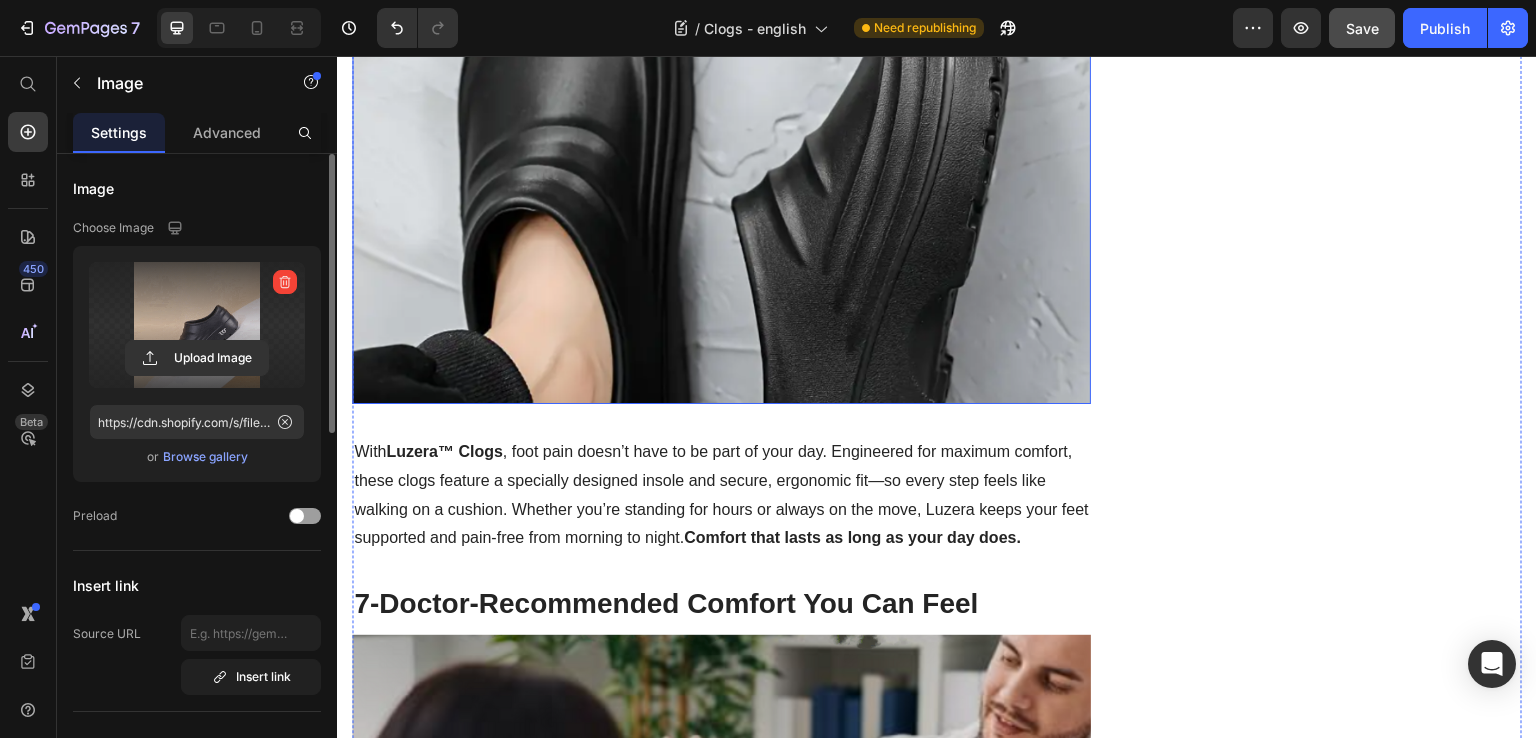 scroll, scrollTop: 5928, scrollLeft: 0, axis: vertical 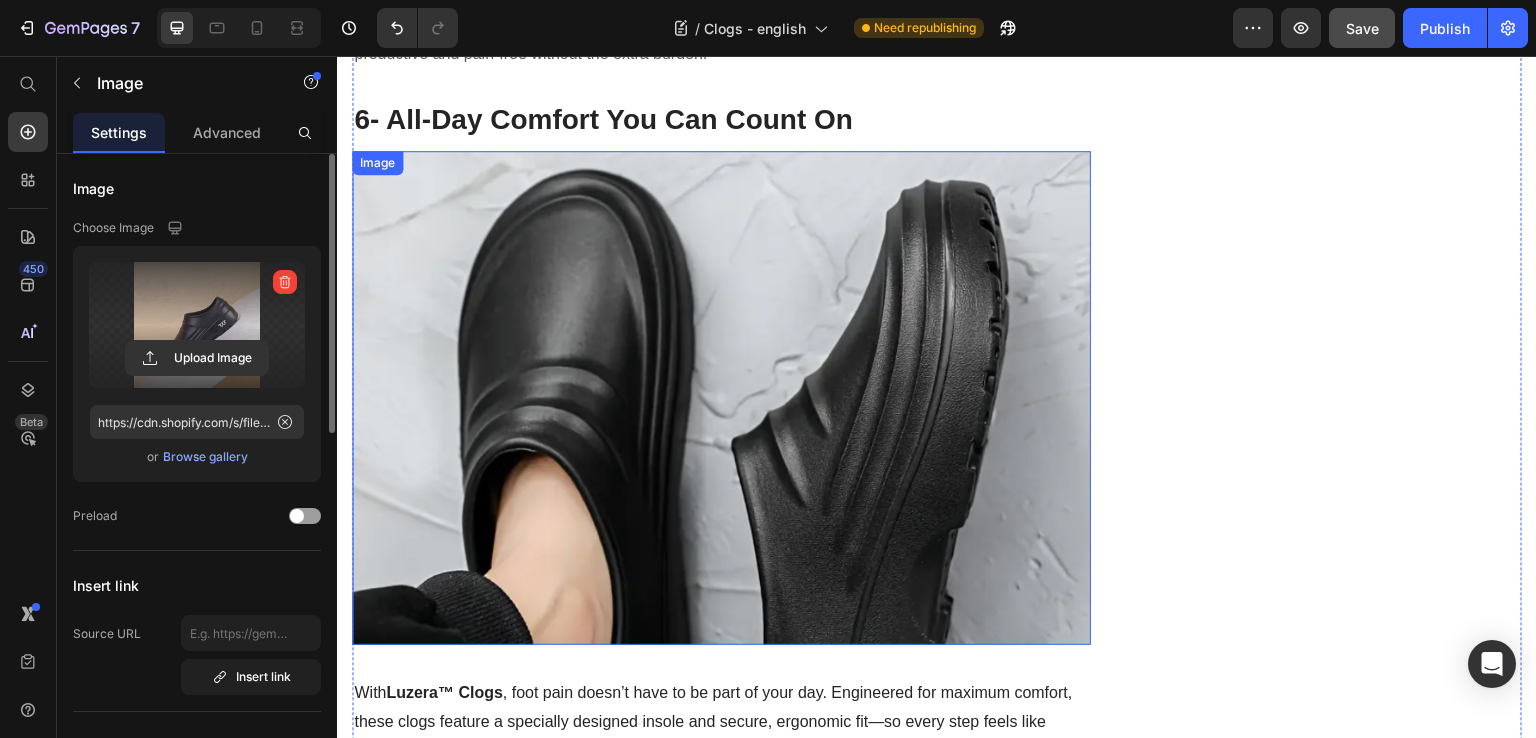 click at bounding box center (721, 398) 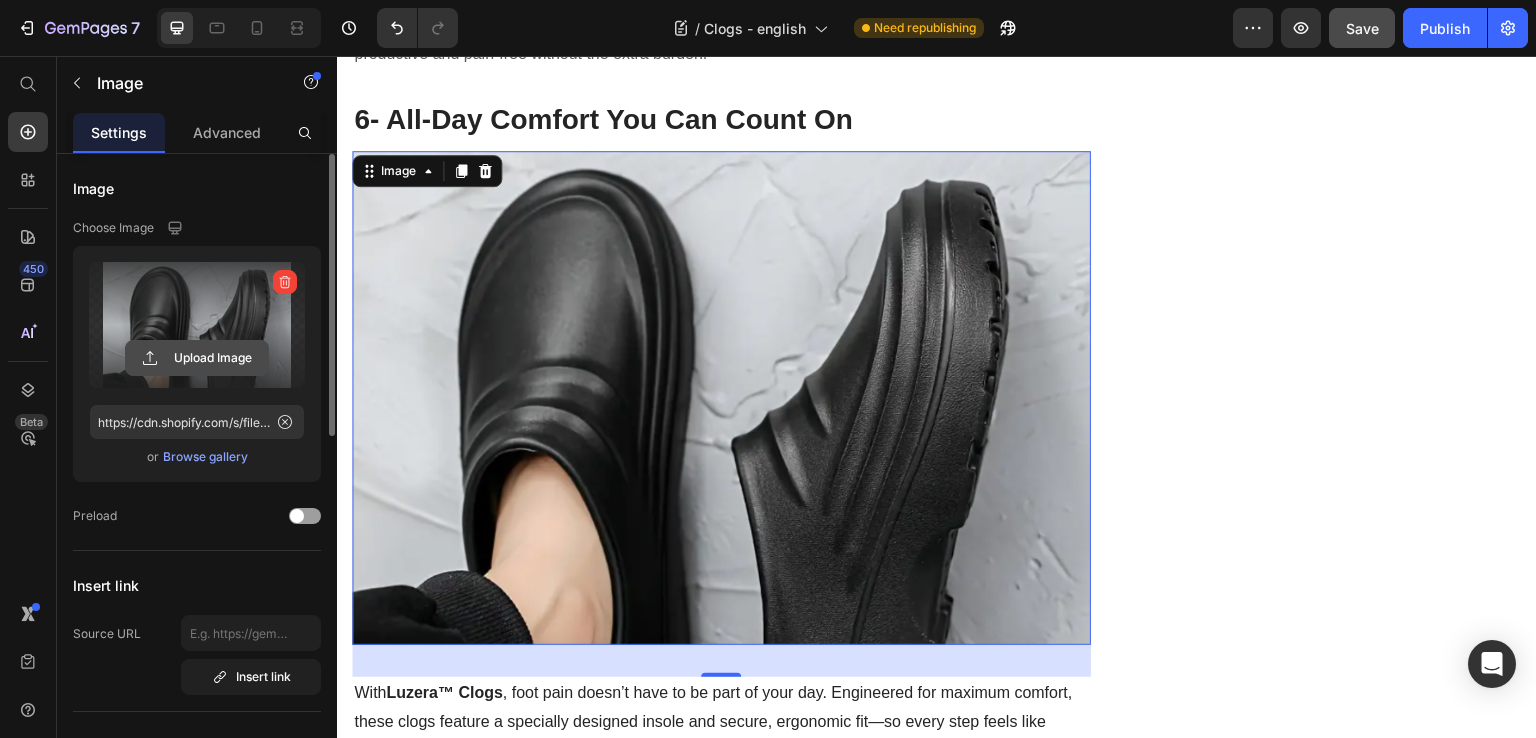 click 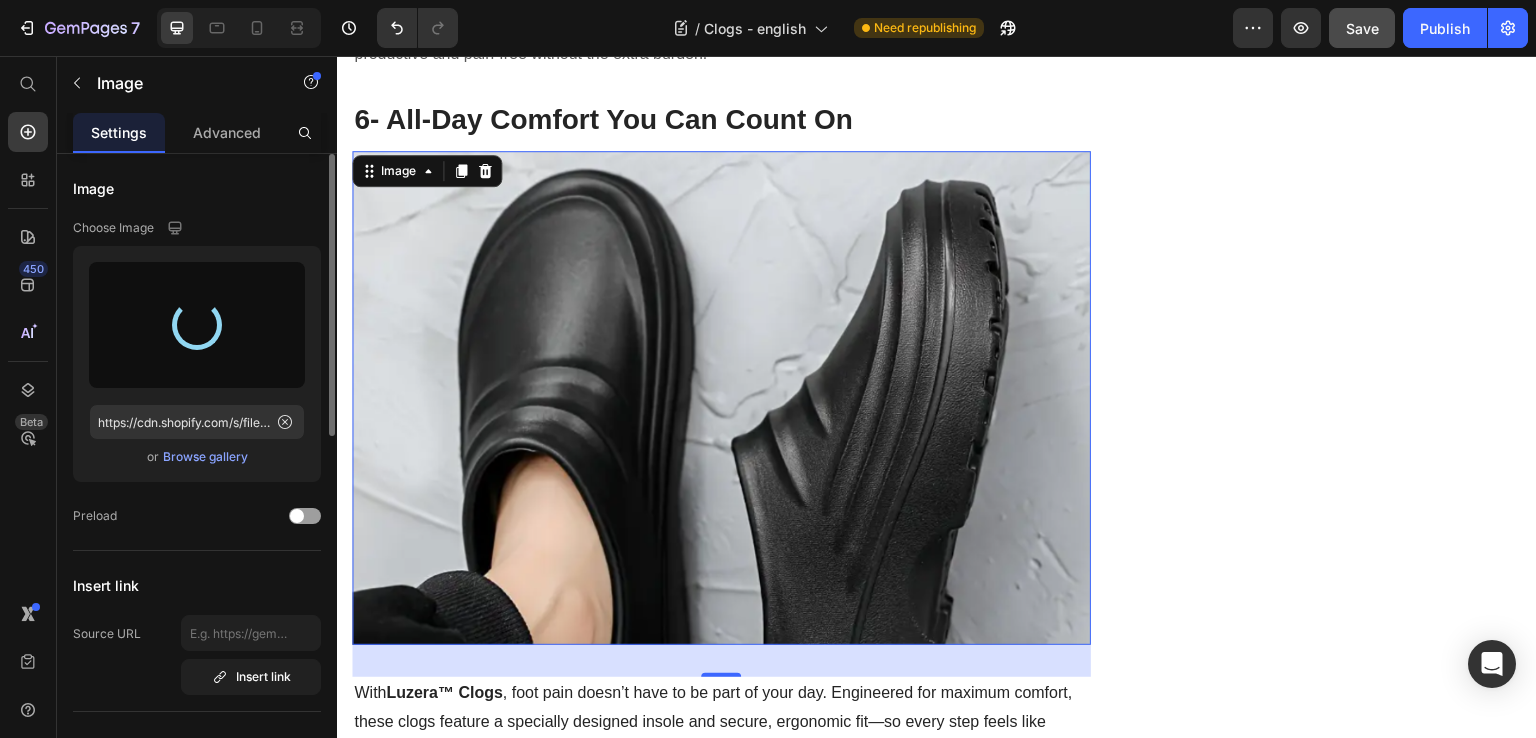 type on "https://cdn.shopify.com/s/files/1/0706/0442/3356/files/gempages_572385140446069632-3bacc873-bb63-49f4-9909-c08d6fcc1ef5.webp" 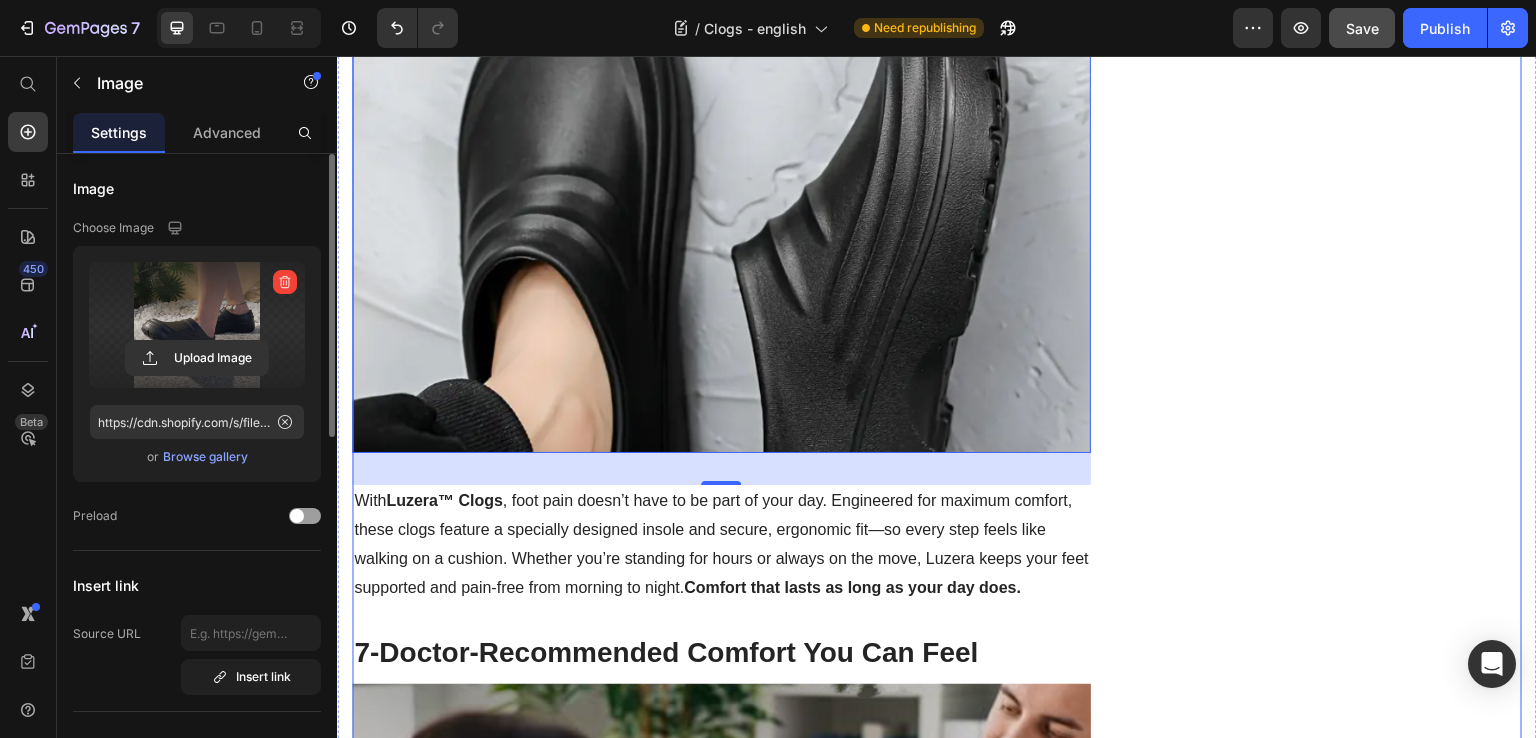 scroll, scrollTop: 6128, scrollLeft: 0, axis: vertical 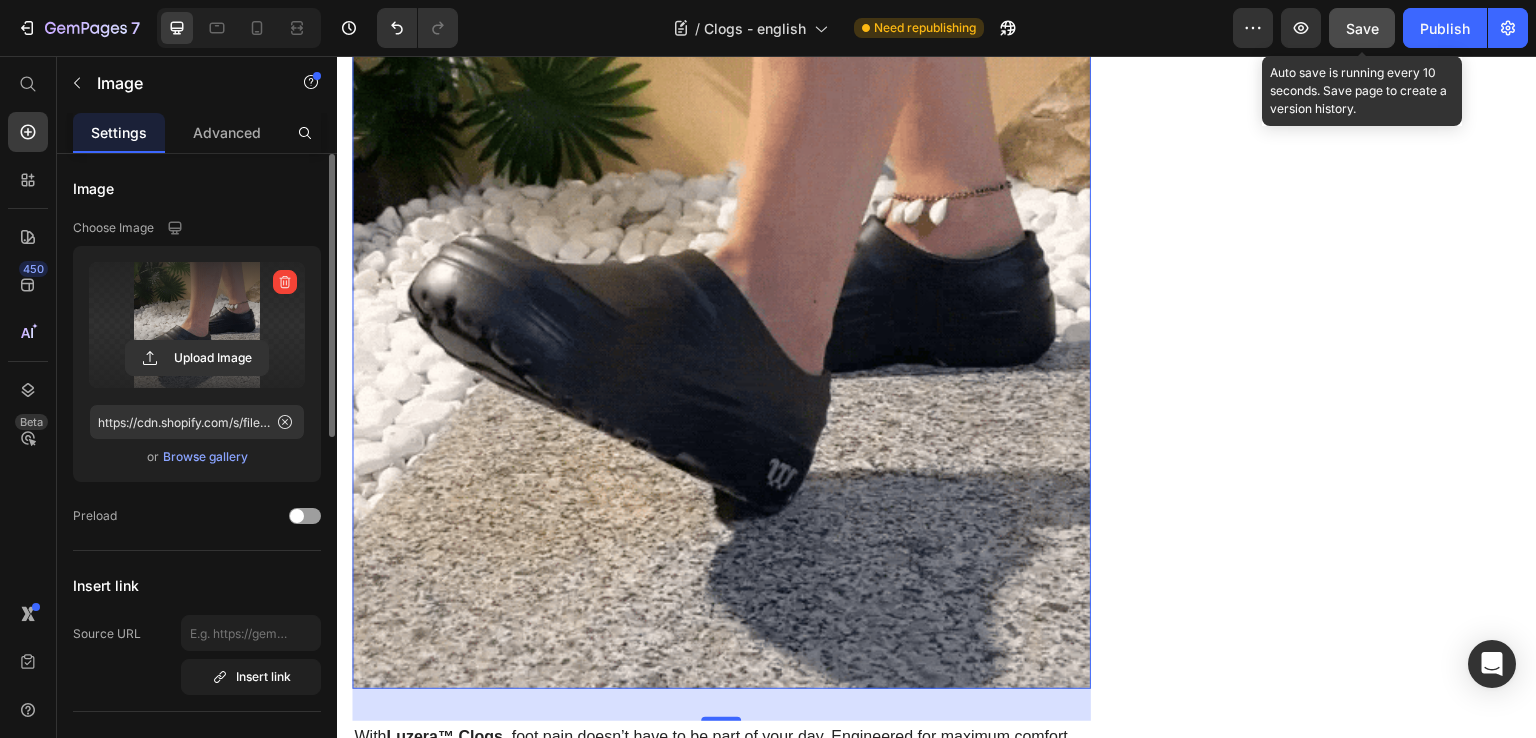 click on "Save" 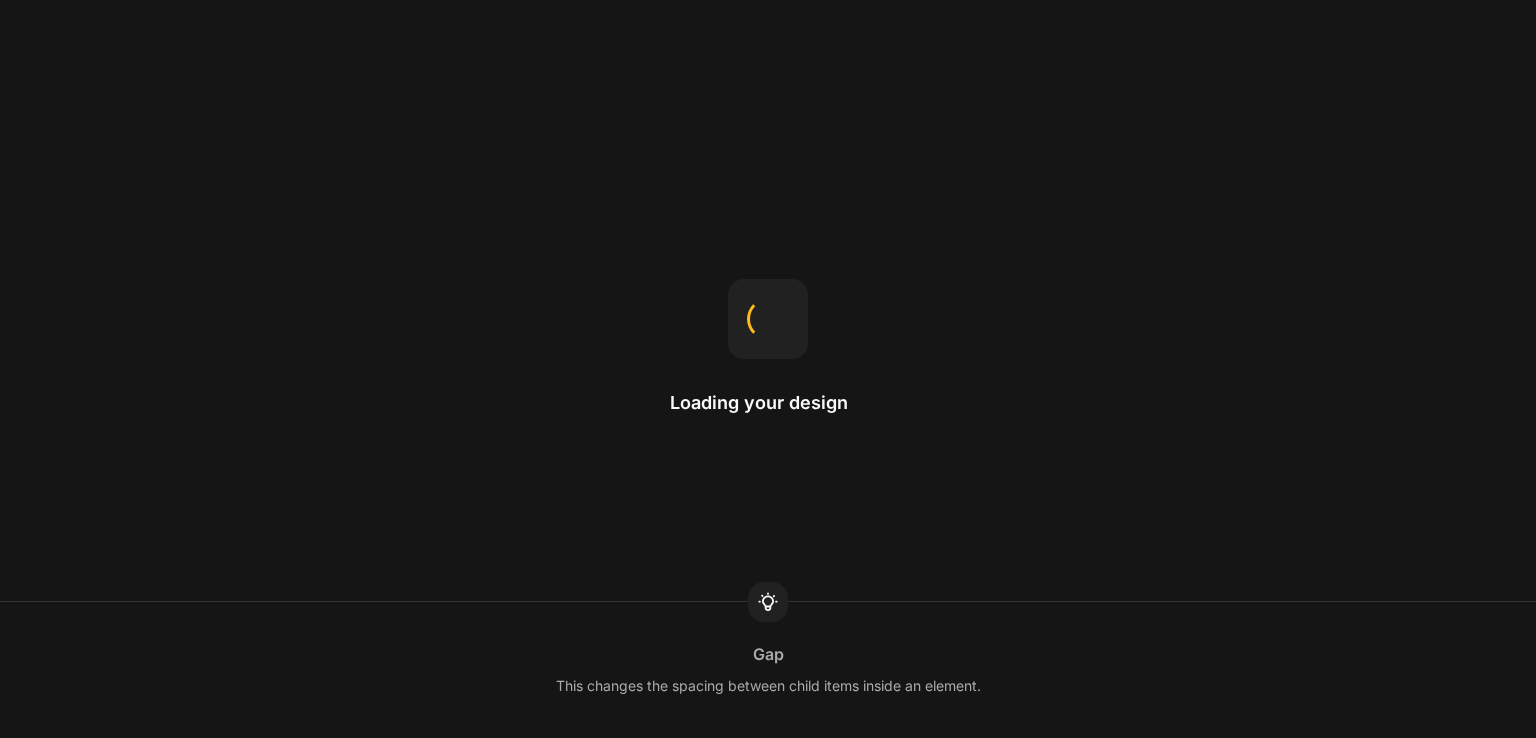 scroll, scrollTop: 0, scrollLeft: 0, axis: both 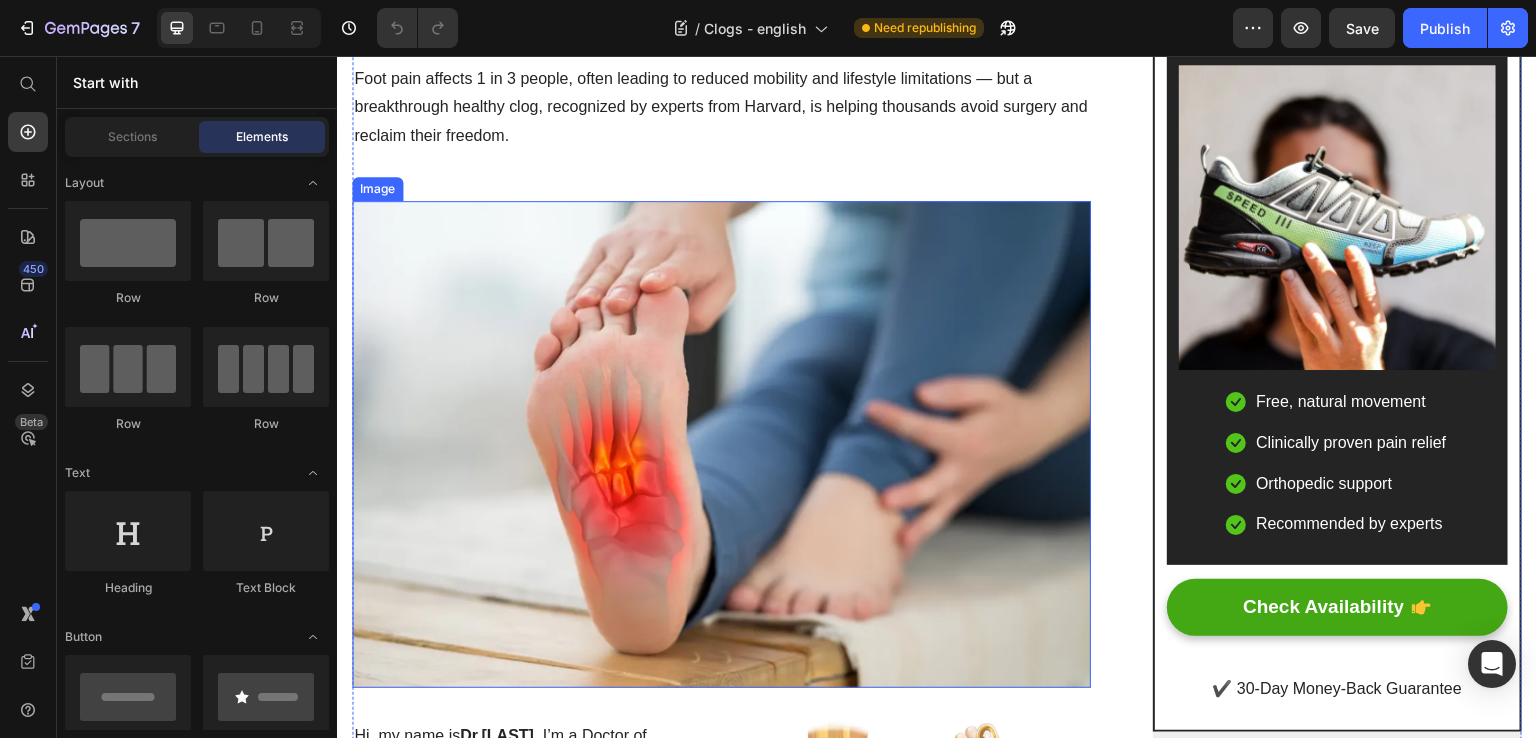 click at bounding box center [721, 444] 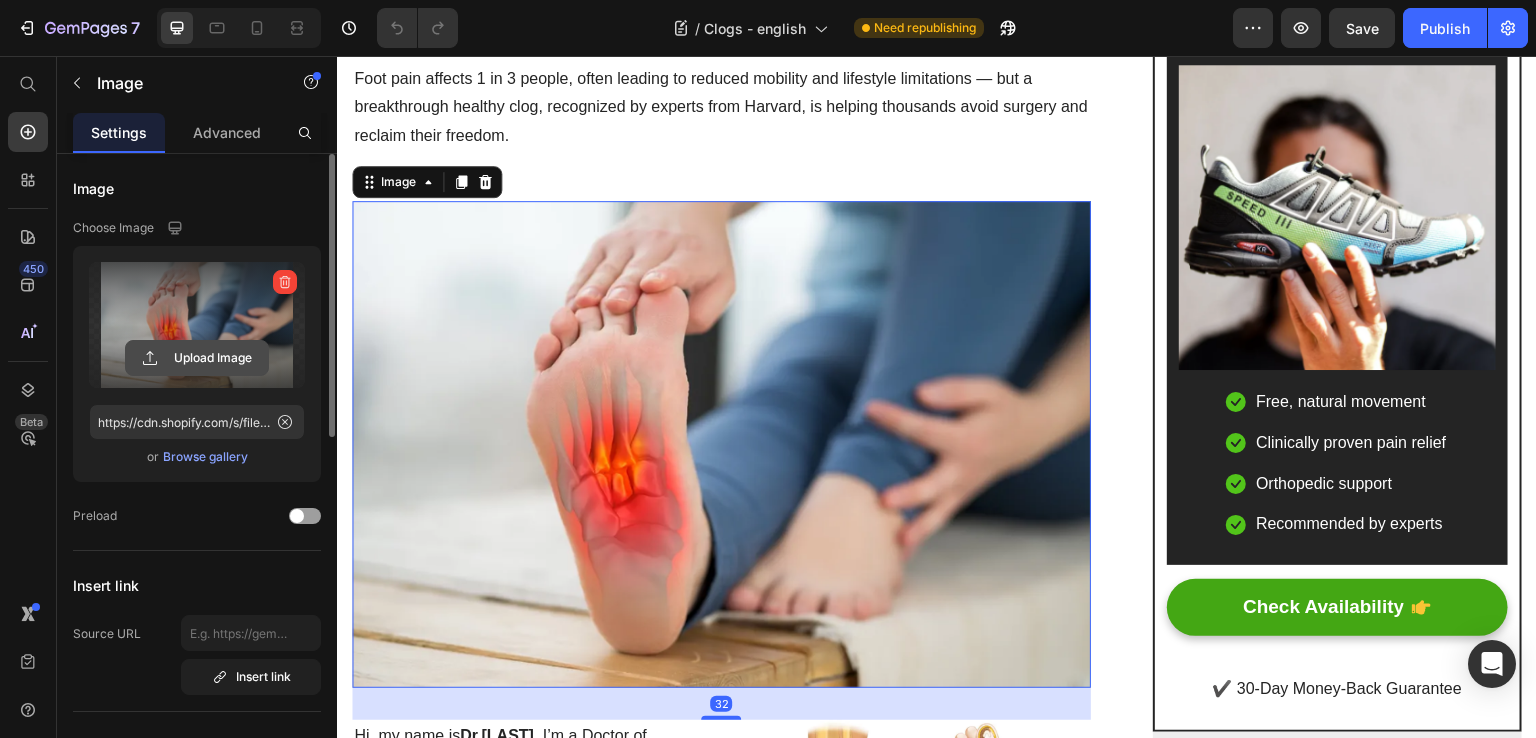 click 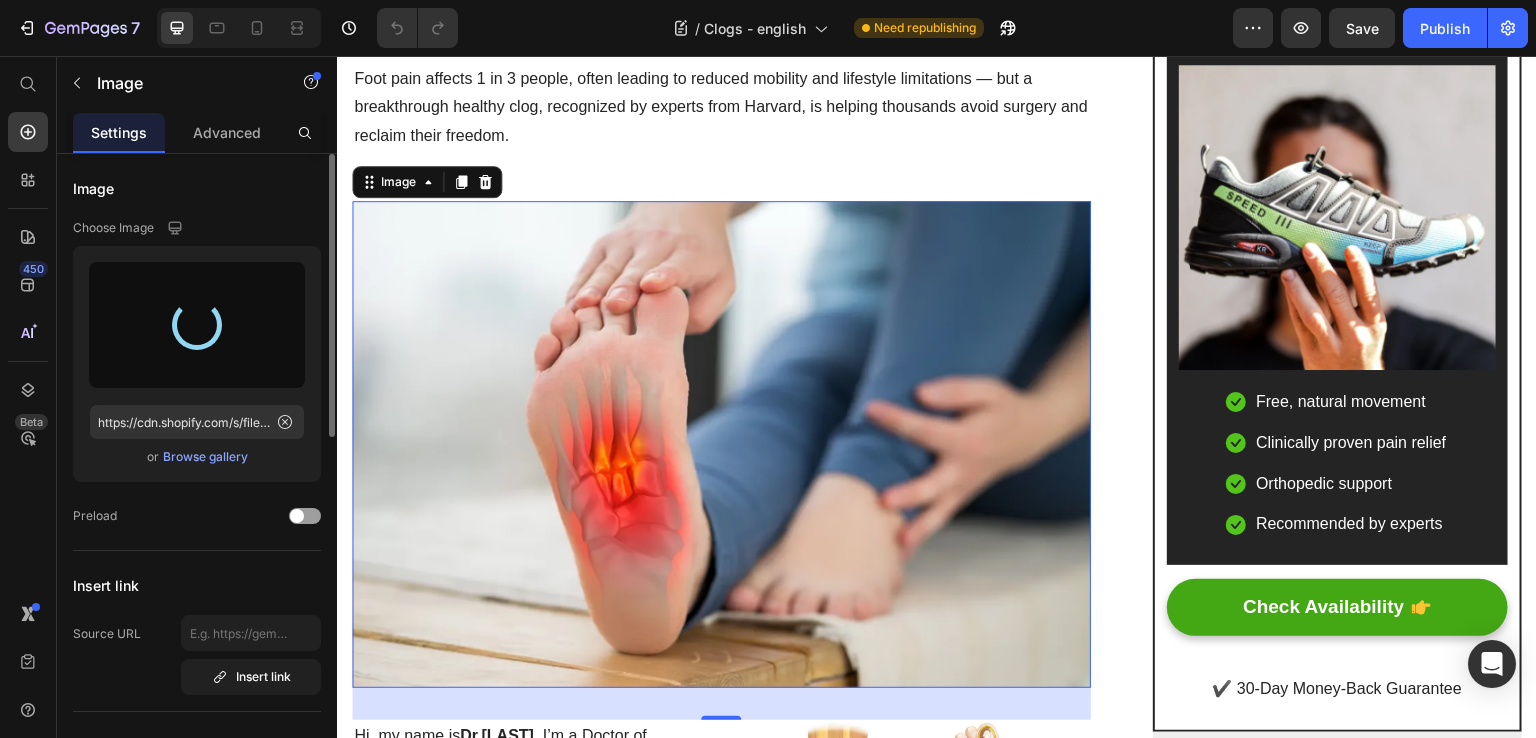 scroll, scrollTop: 400, scrollLeft: 0, axis: vertical 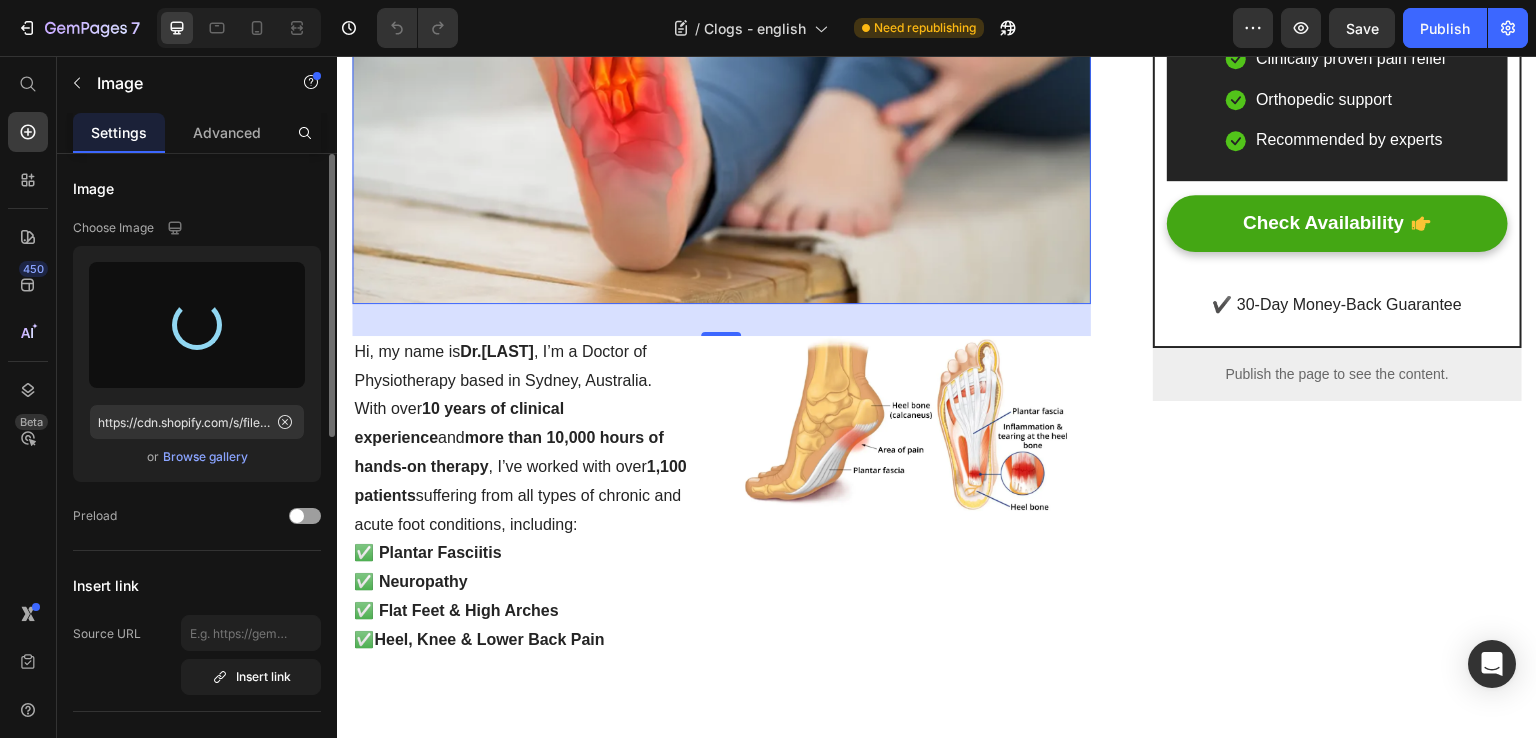type on "https://cdn.shopify.com/s/files/1/0706/0442/3356/files/gempages_572385140446069632-492eb21e-f16b-4c19-ae12-e51193f675ac.png" 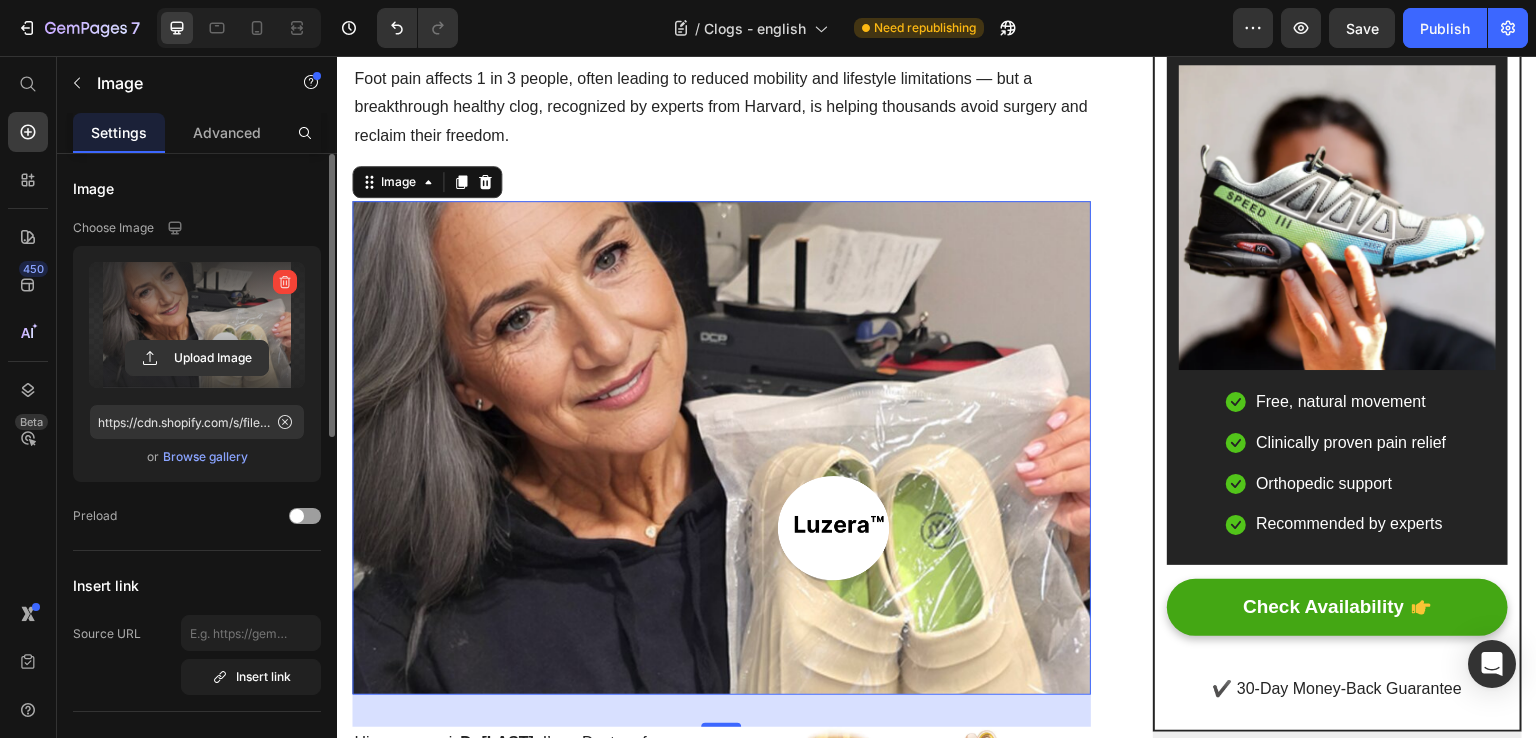 scroll, scrollTop: 307, scrollLeft: 0, axis: vertical 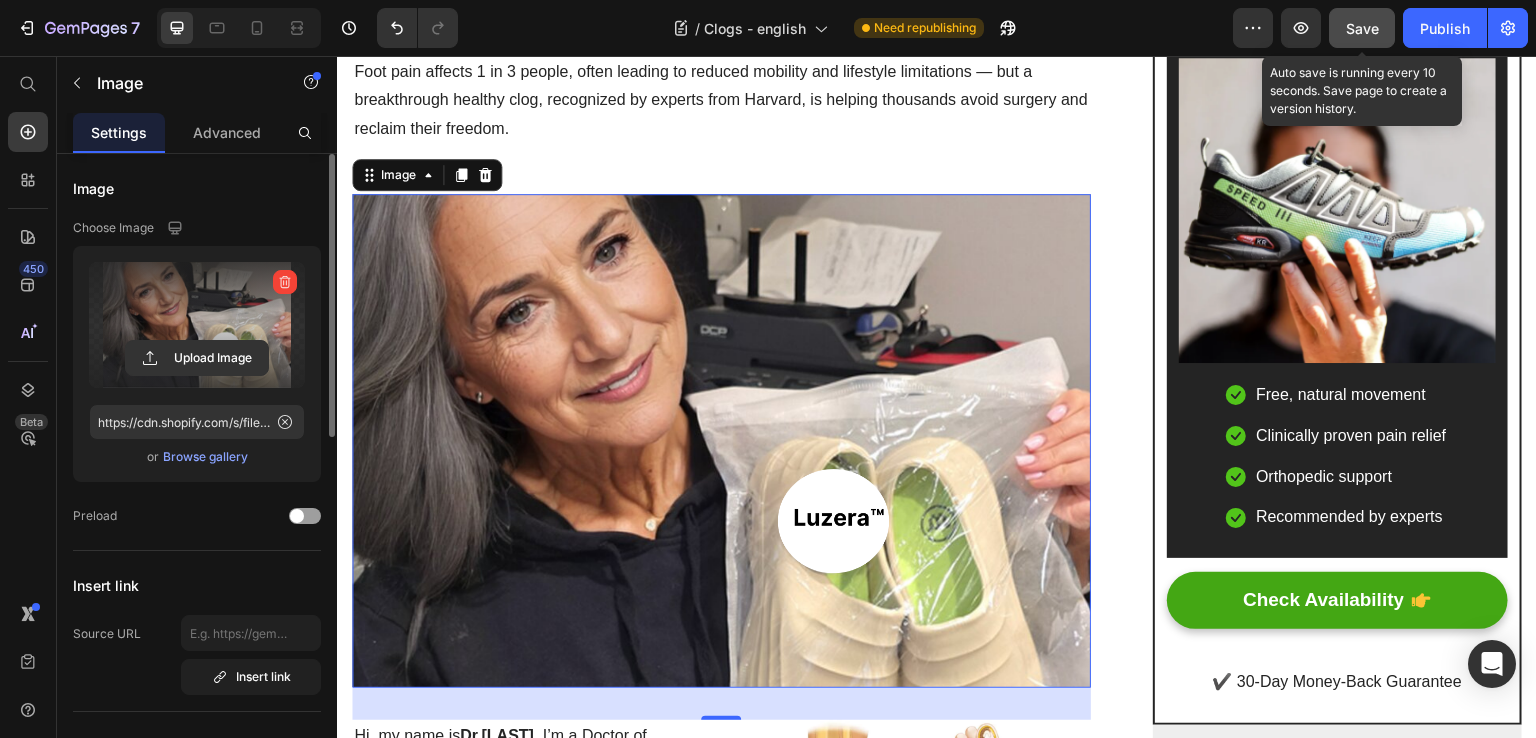 click on "Save" at bounding box center [1362, 28] 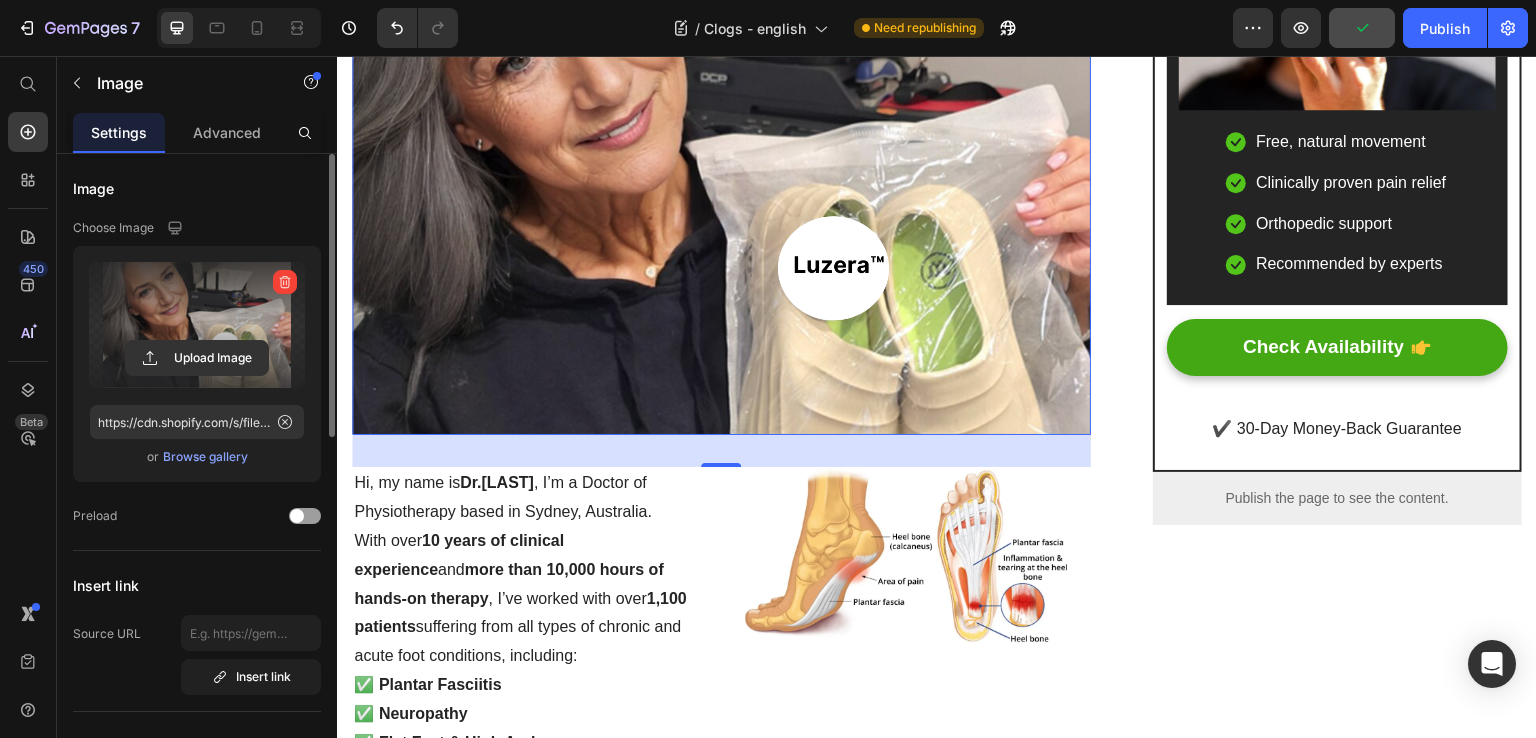 scroll, scrollTop: 707, scrollLeft: 0, axis: vertical 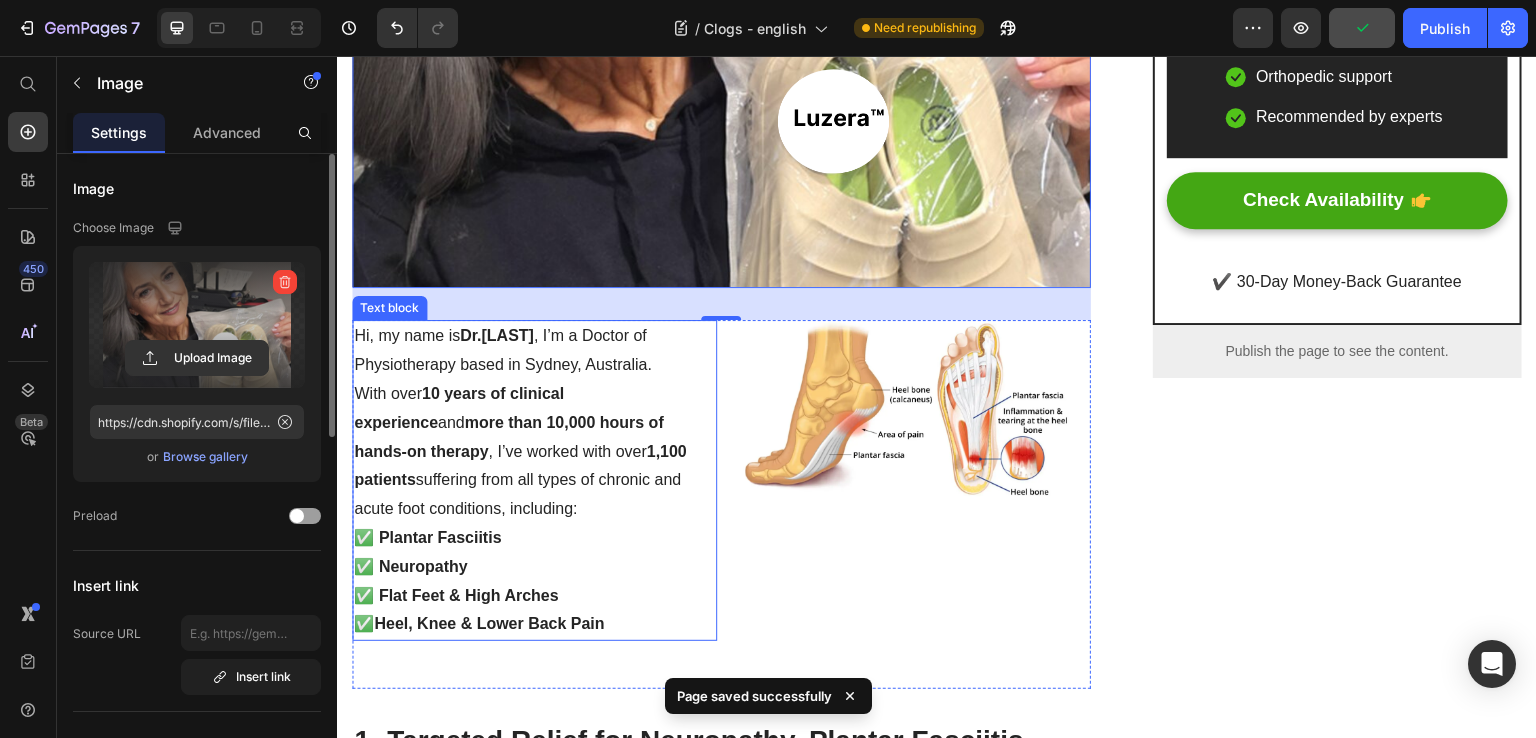 click on "Hi, my name is  Dr.Marcus  , and I’m a Doctor of Physiotherapy based in Sydney, Australia." at bounding box center (534, 351) 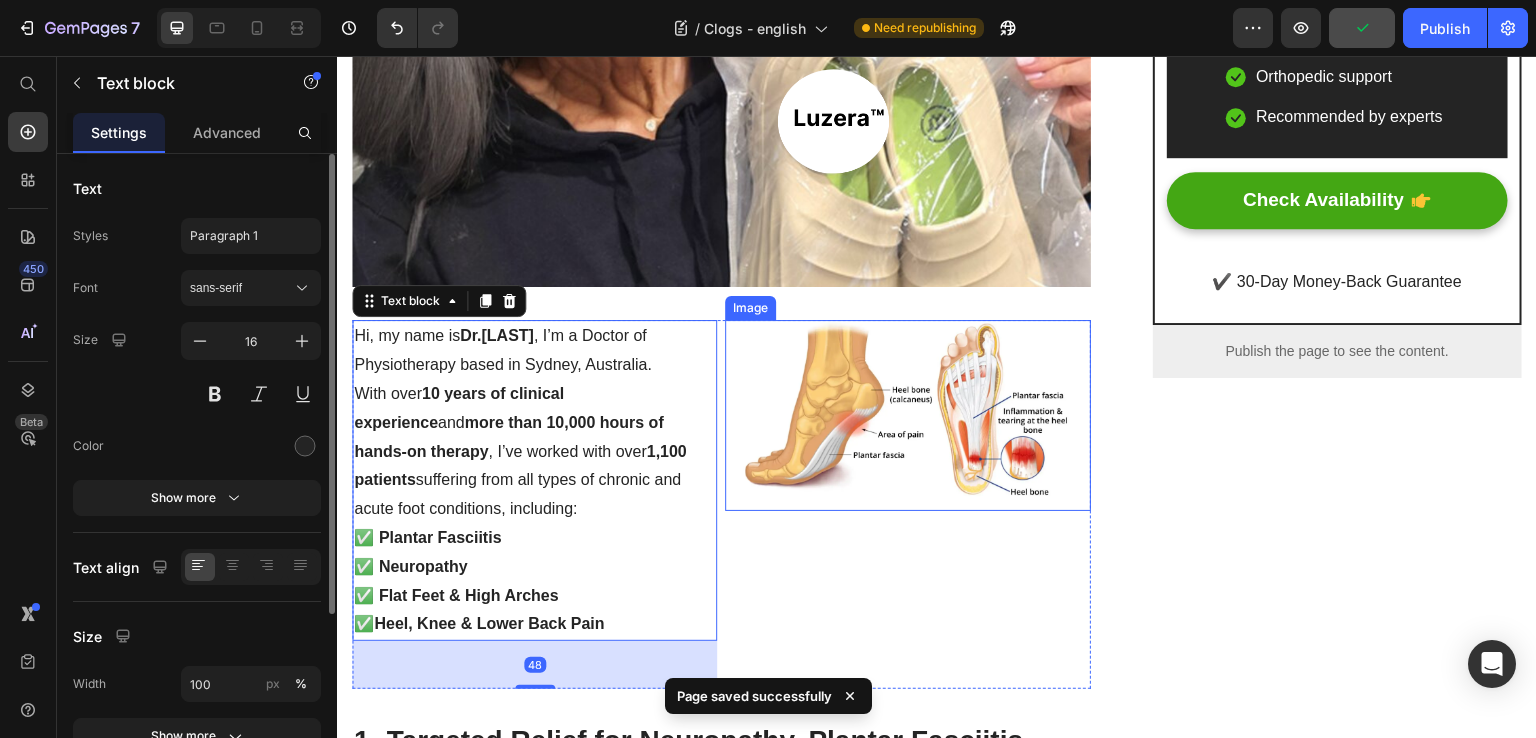 click at bounding box center (907, 415) 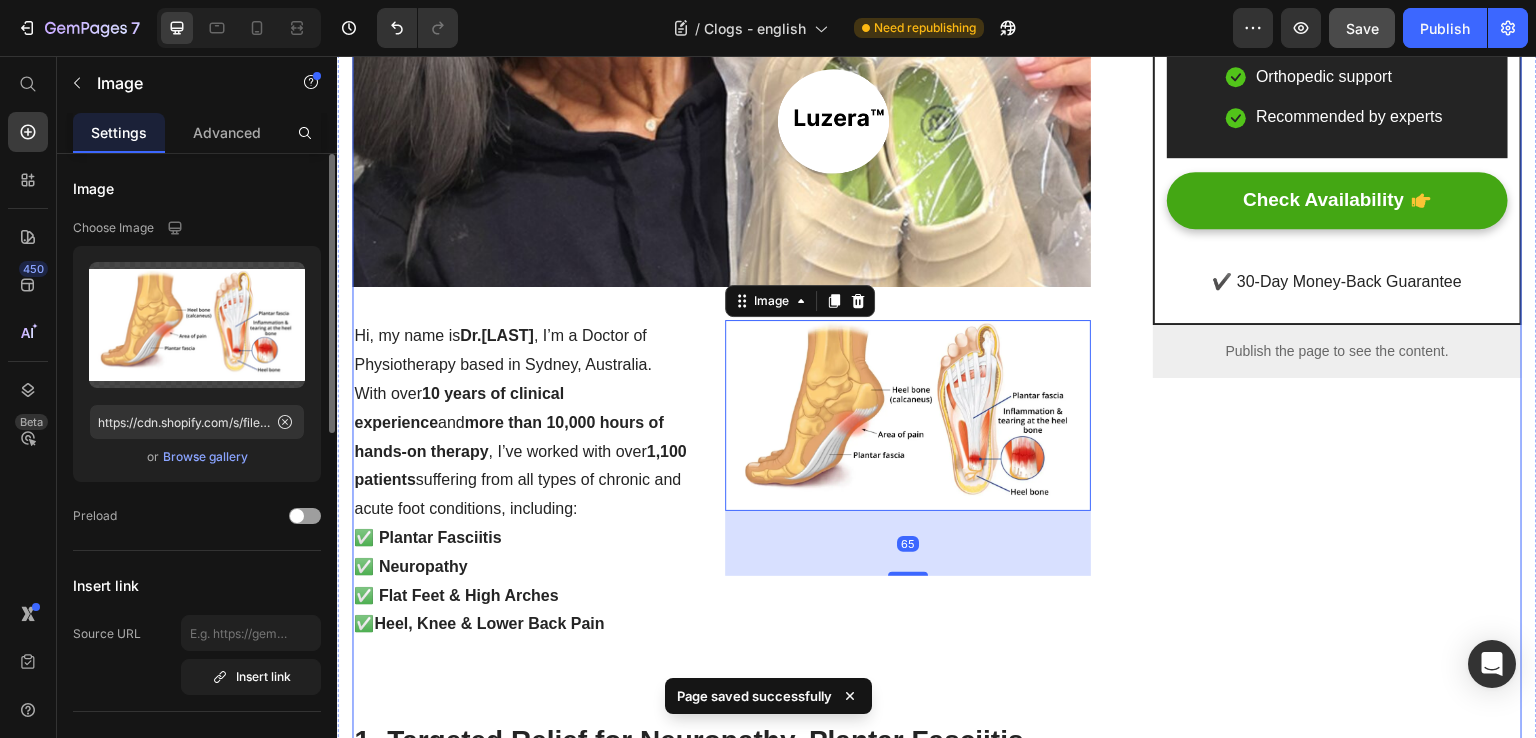 click on "Hi, my name is  Dr.Marcus  , and I’m a Doctor of Physiotherapy based in Sydney, Australia." at bounding box center [534, 351] 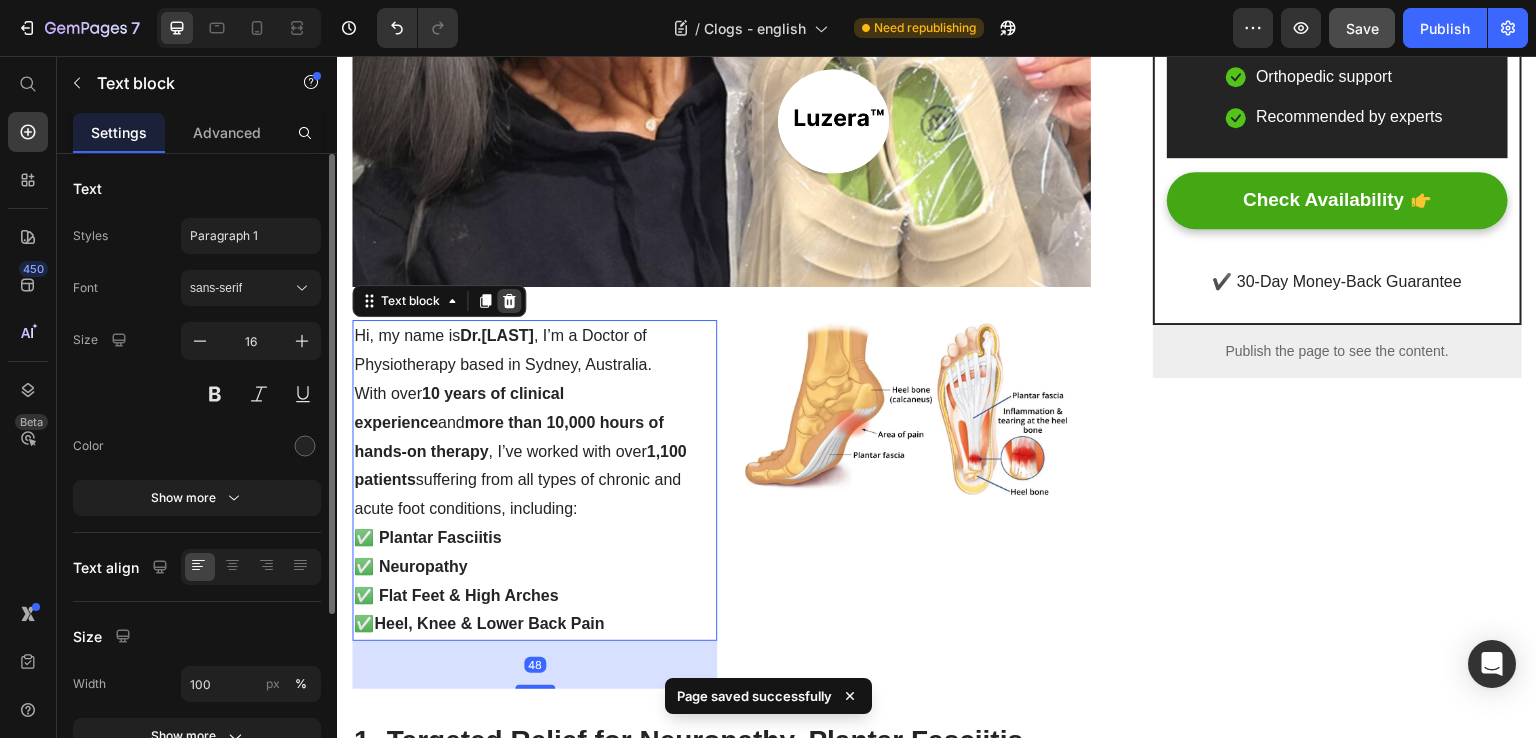 click at bounding box center (509, 301) 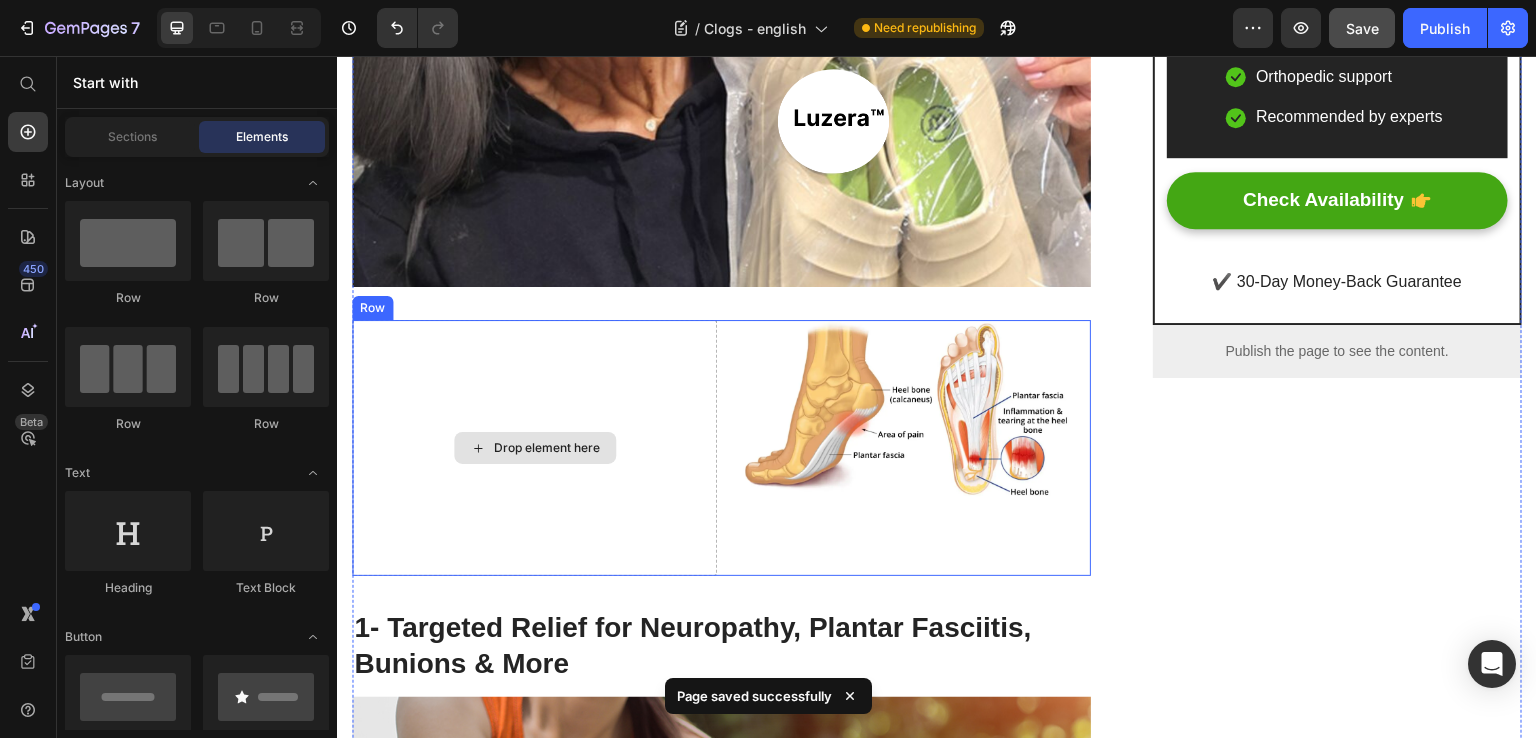 click at bounding box center [907, 415] 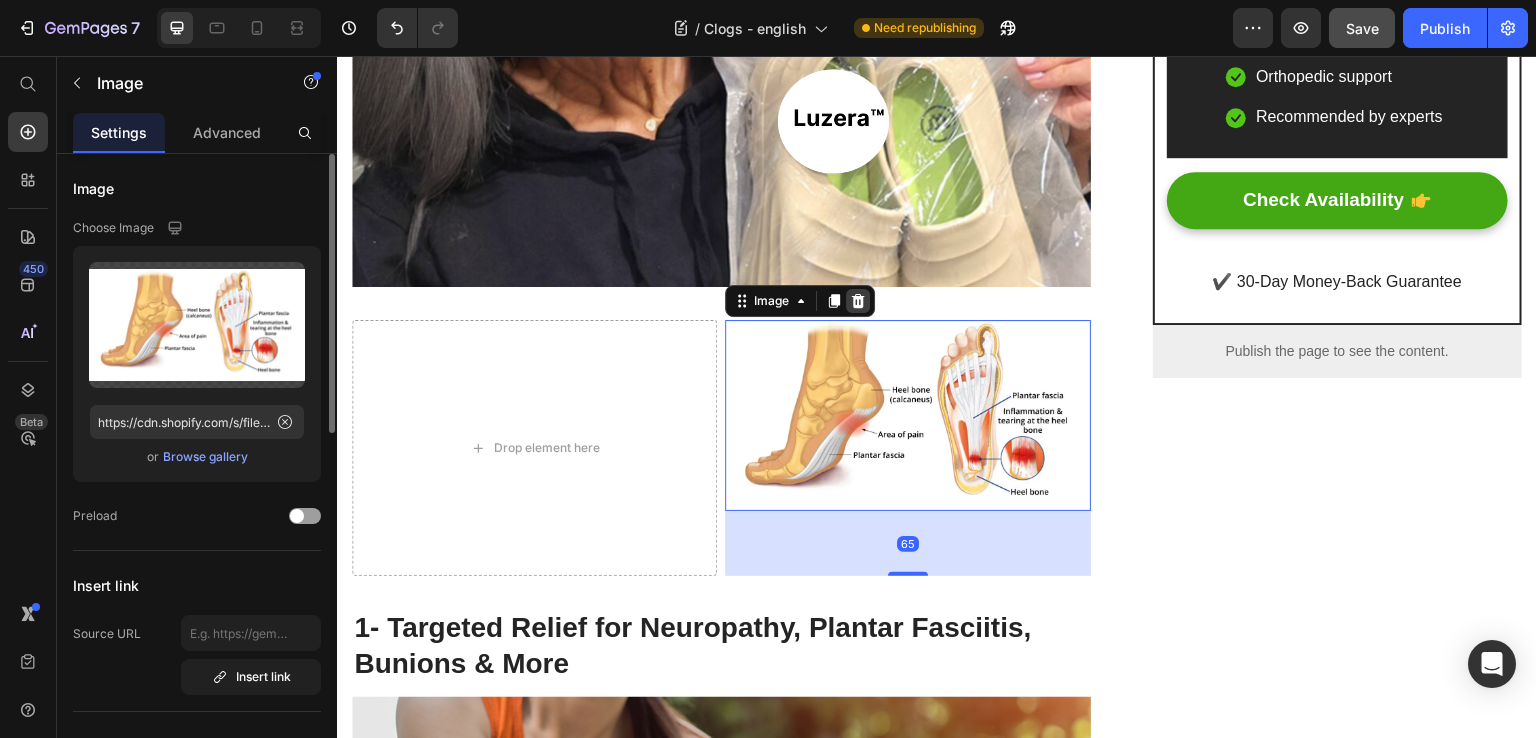 click 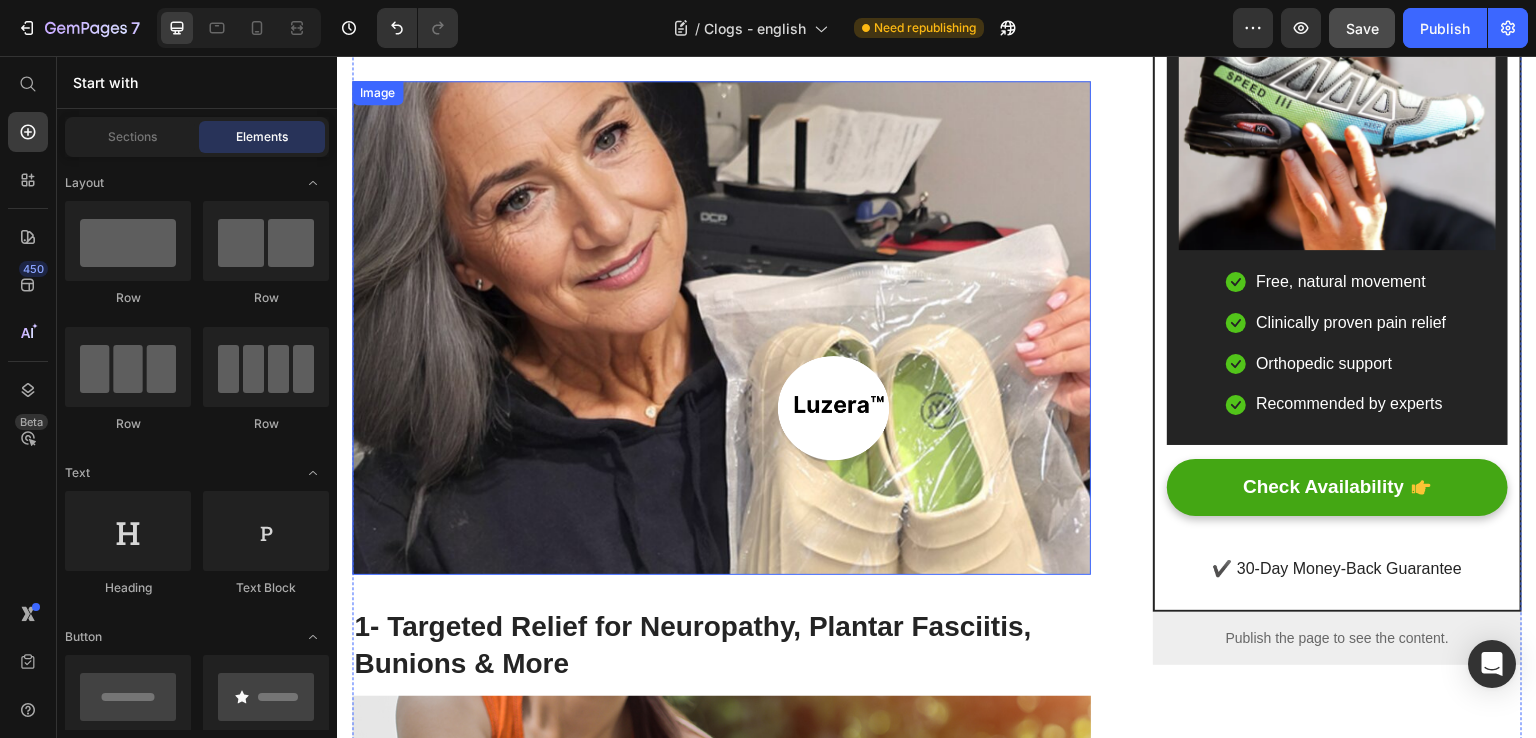 scroll, scrollTop: 407, scrollLeft: 0, axis: vertical 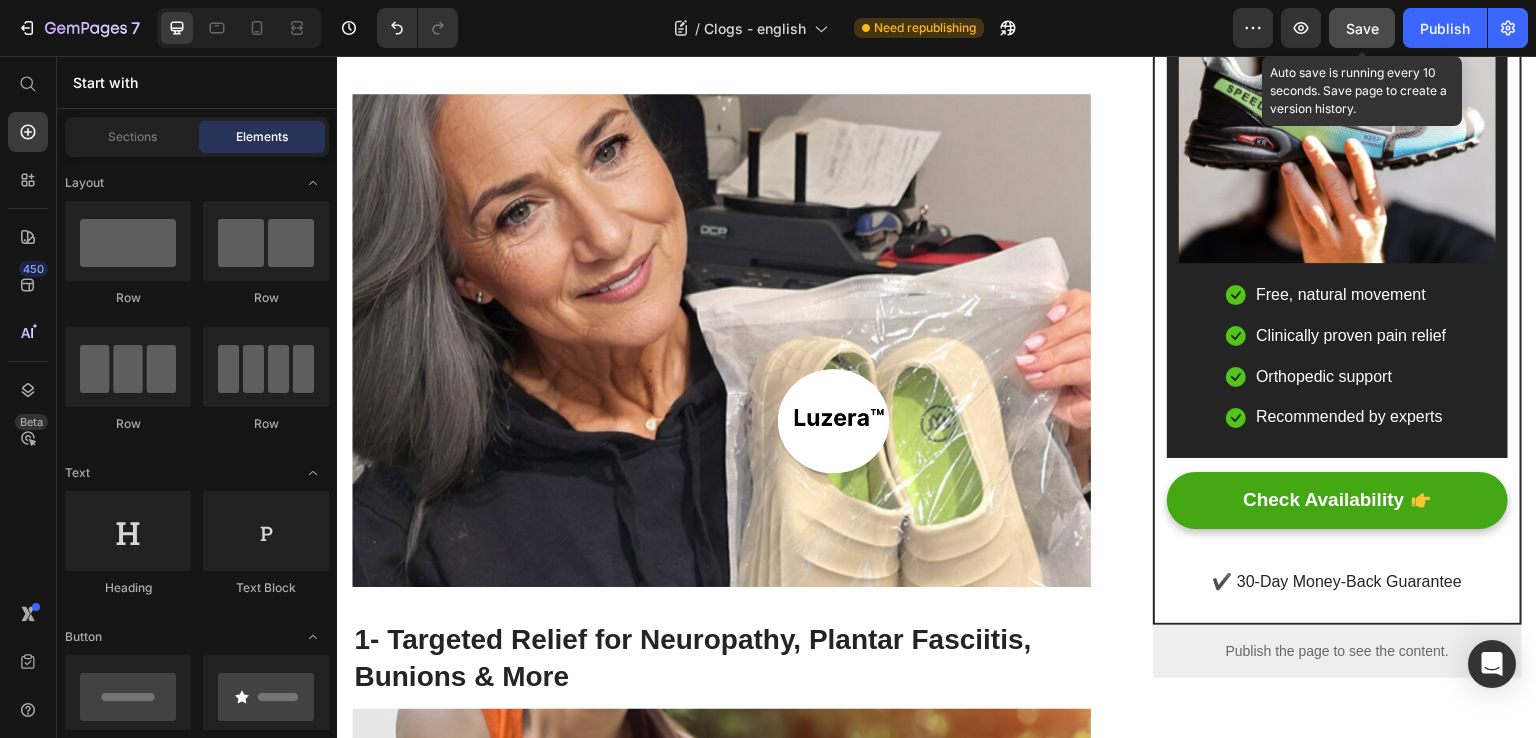 click on "Save" at bounding box center [1362, 28] 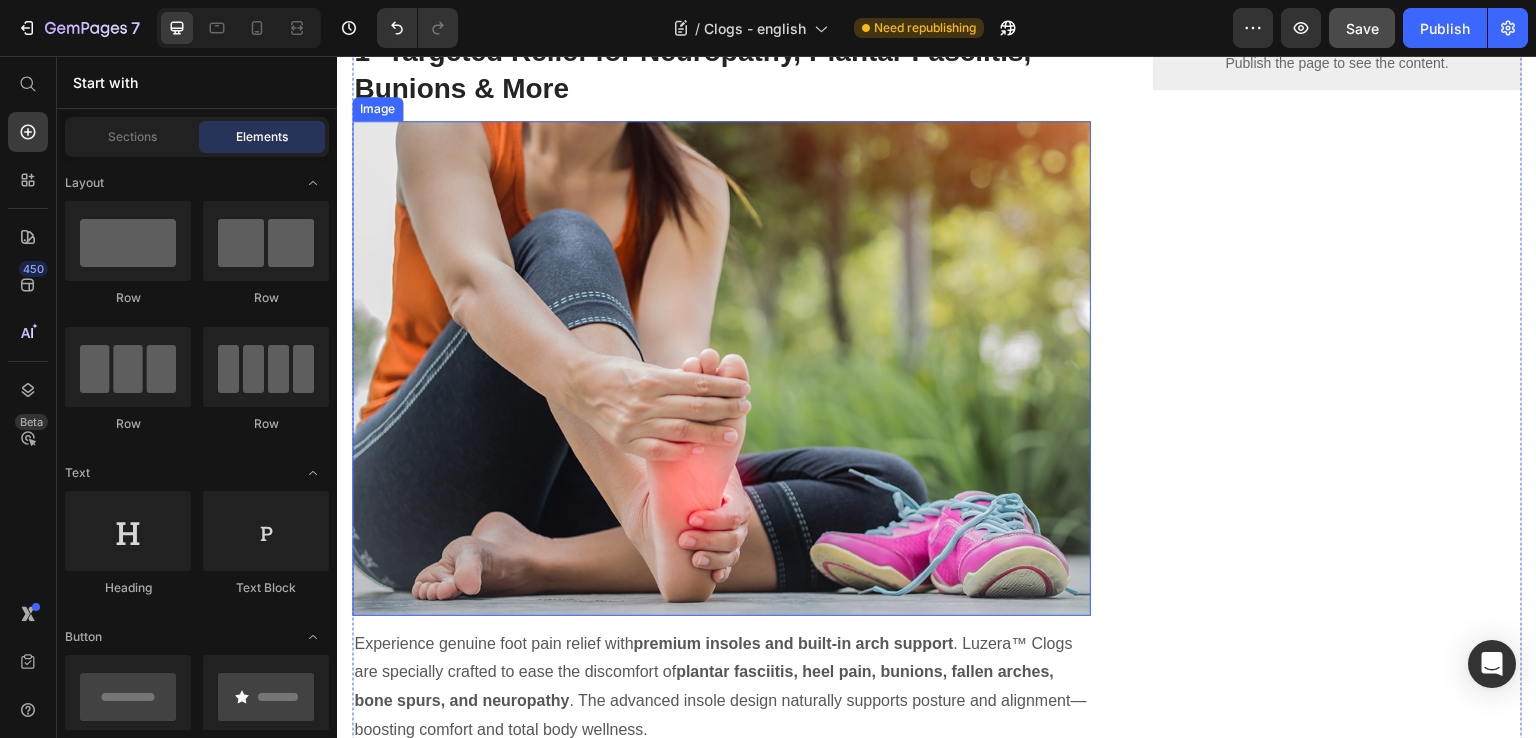 scroll, scrollTop: 1007, scrollLeft: 0, axis: vertical 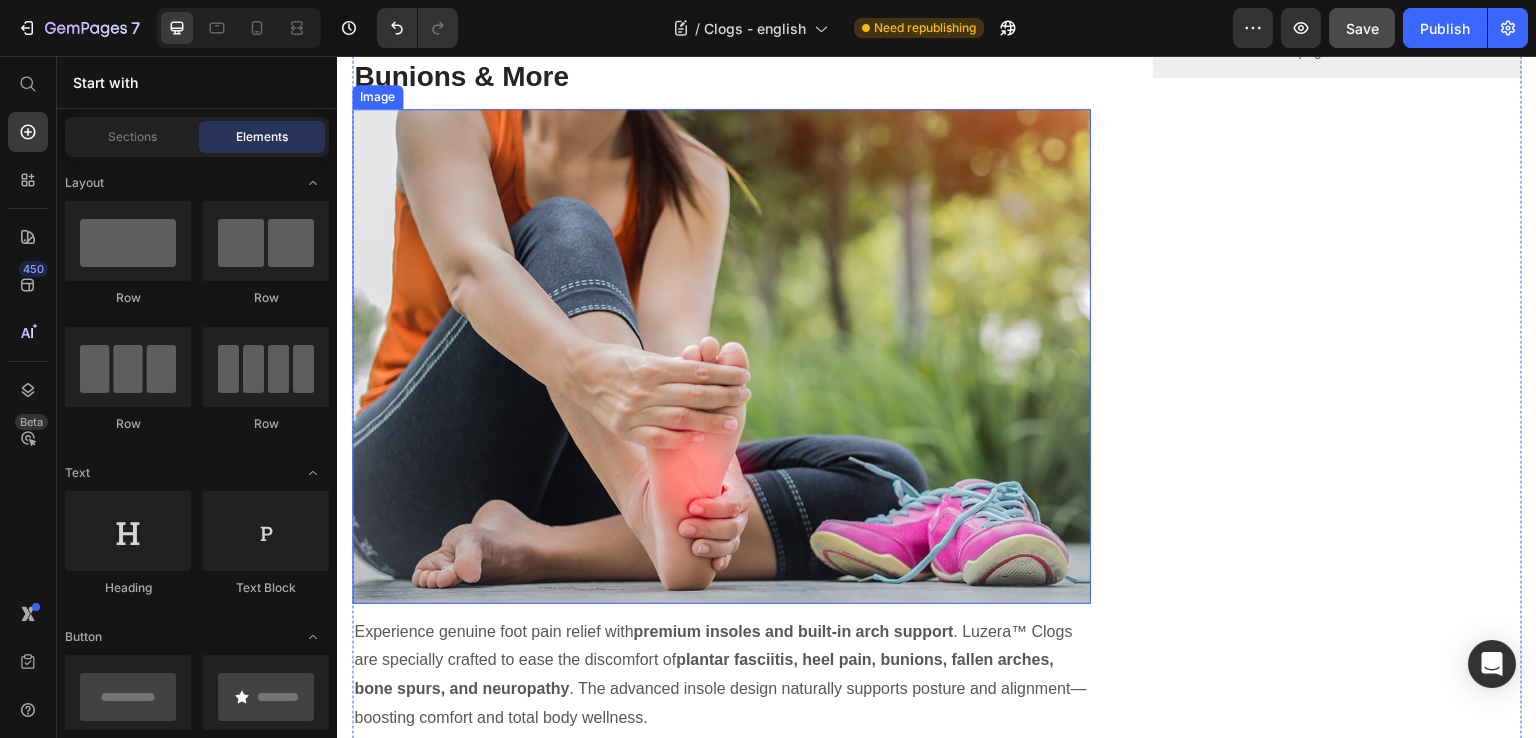click at bounding box center (721, 356) 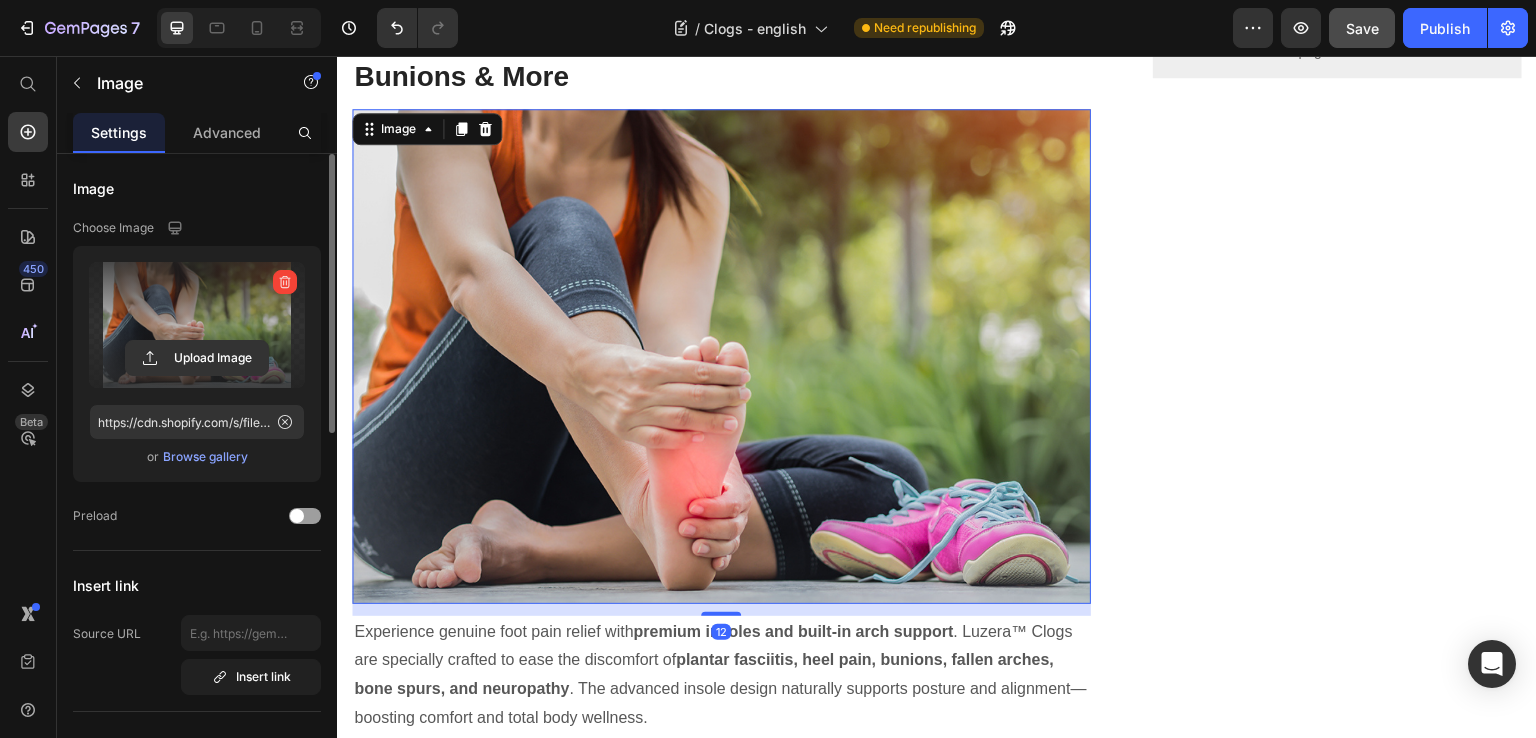 click at bounding box center [197, 325] 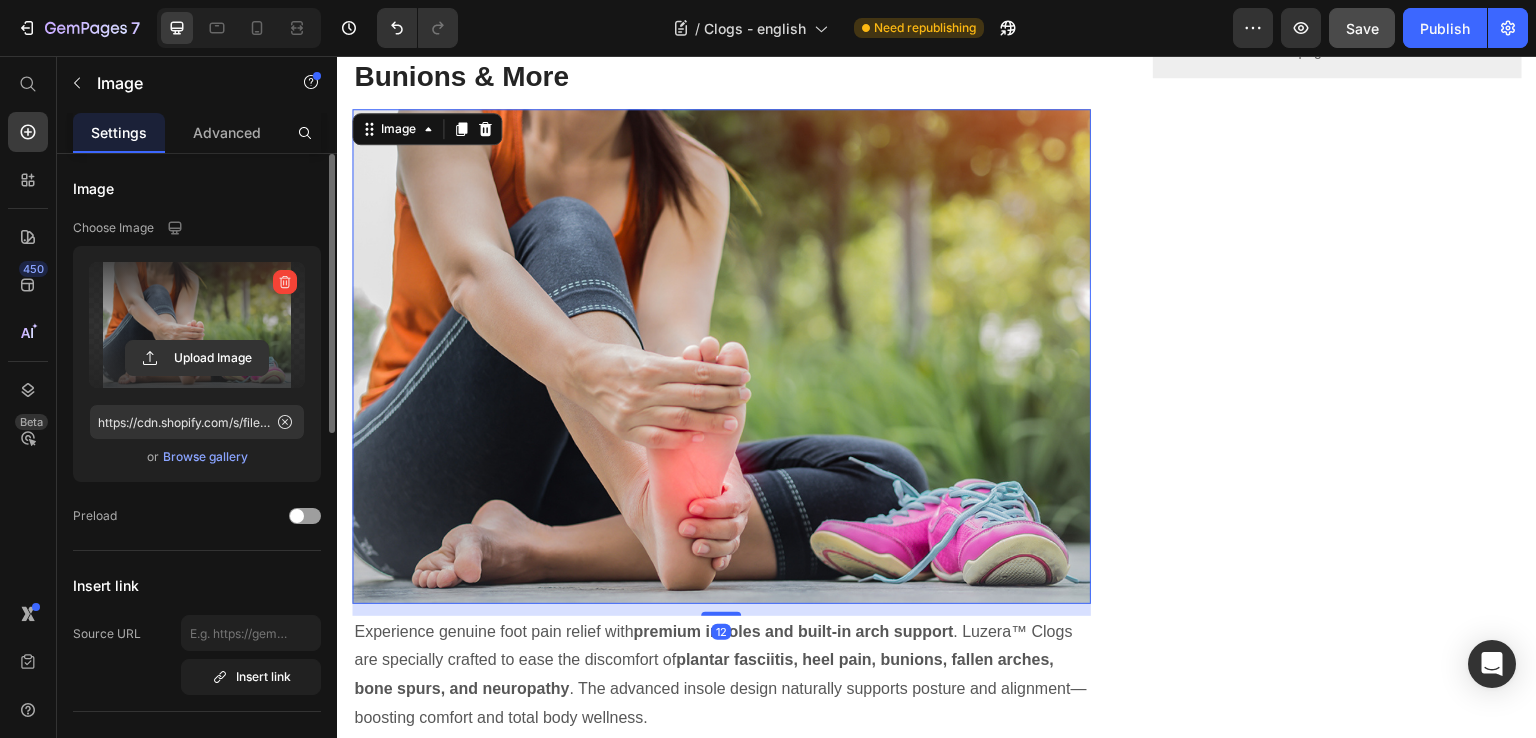 click 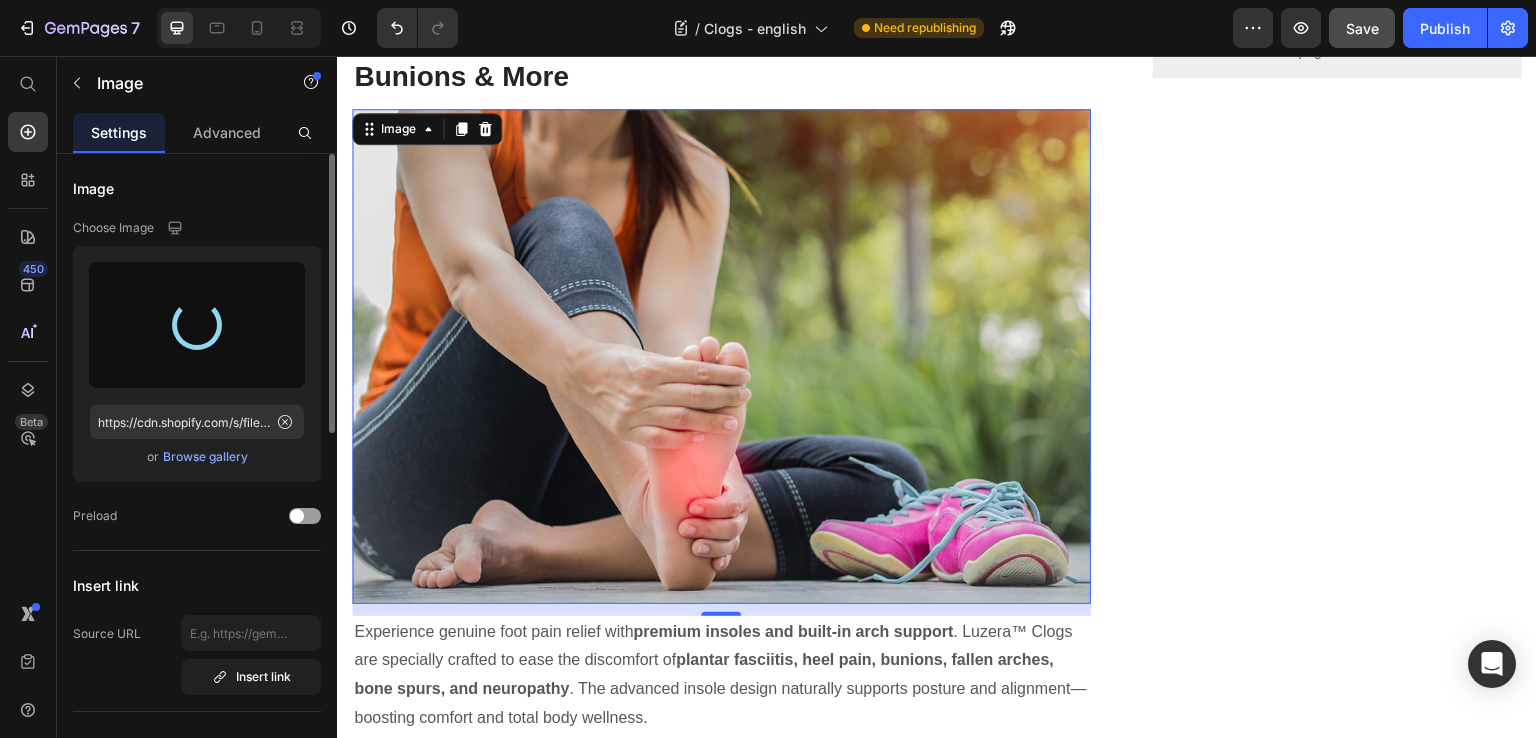 type on "https://cdn.shopify.com/s/files/1/0706/0442/3356/files/gempages_572385140446069632-729fabd4-788a-42ce-a04c-a885822582ce.png" 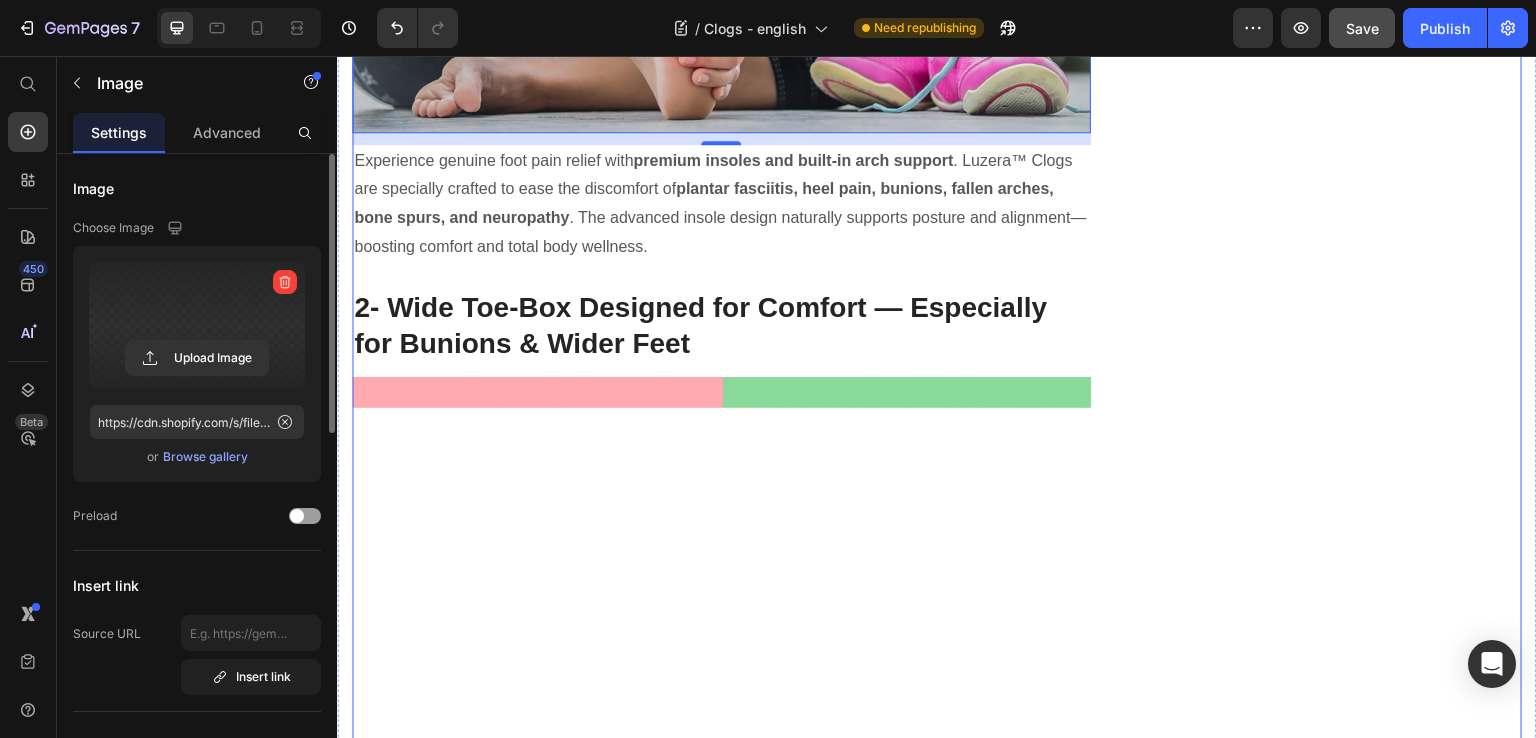 scroll, scrollTop: 1707, scrollLeft: 0, axis: vertical 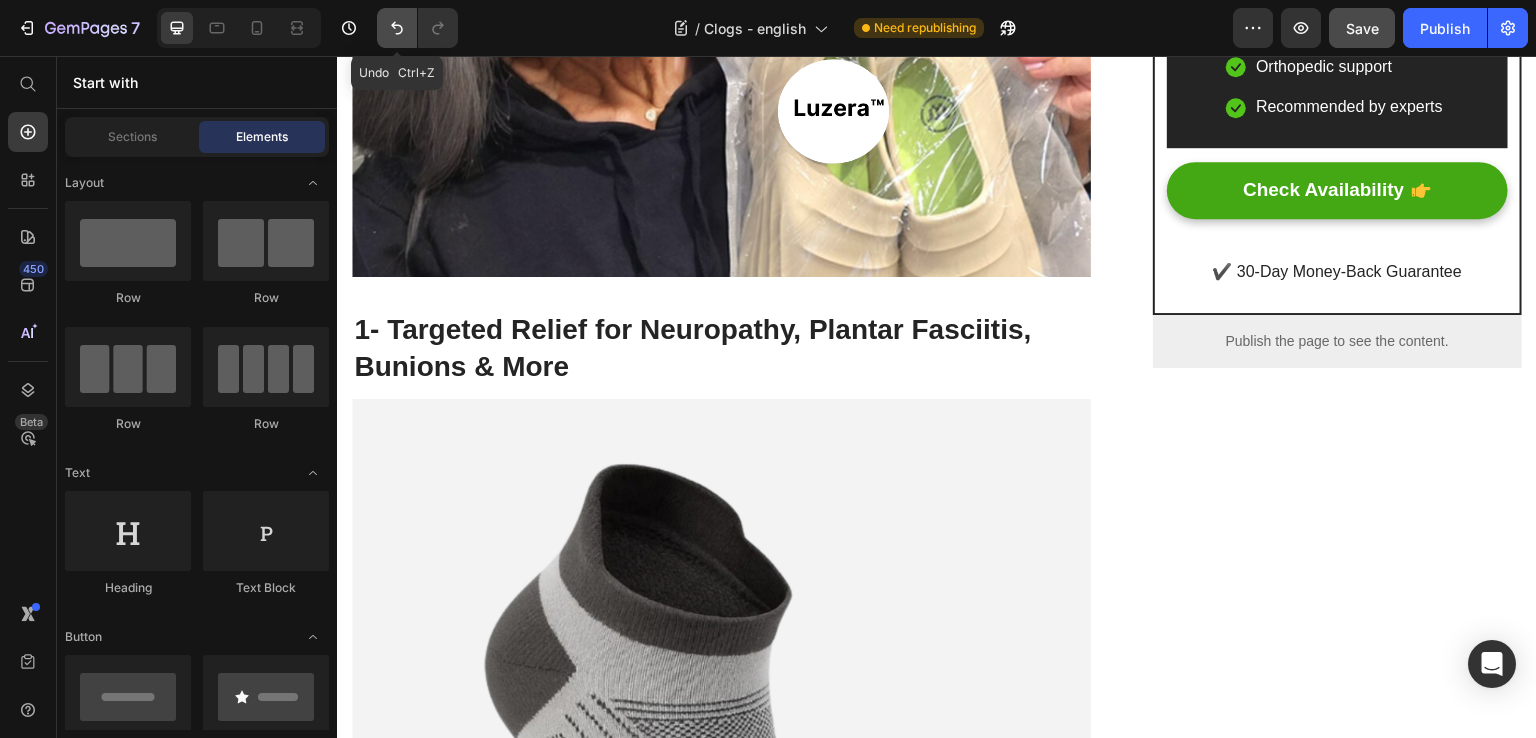 click 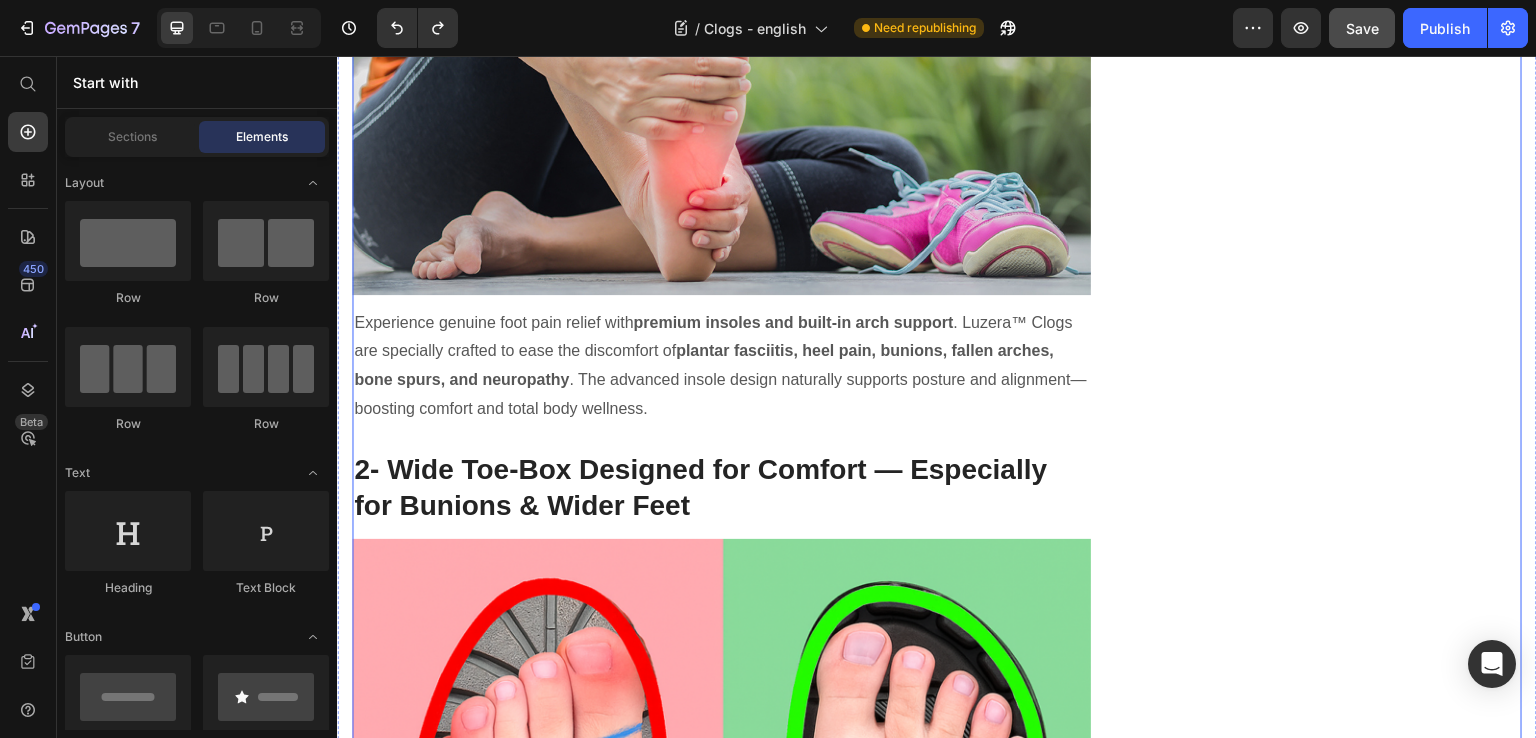 scroll, scrollTop: 1317, scrollLeft: 0, axis: vertical 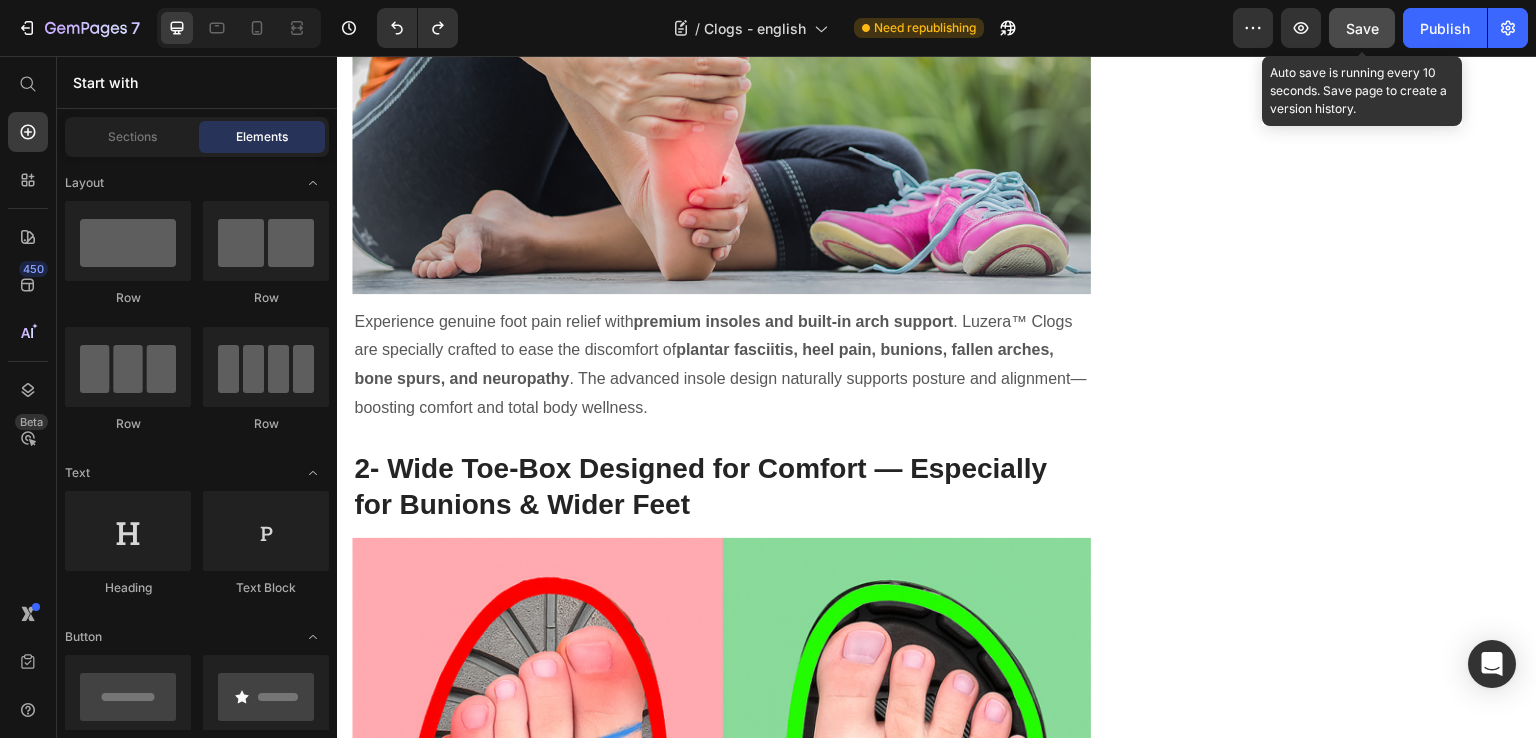 click on "Save" at bounding box center (1362, 28) 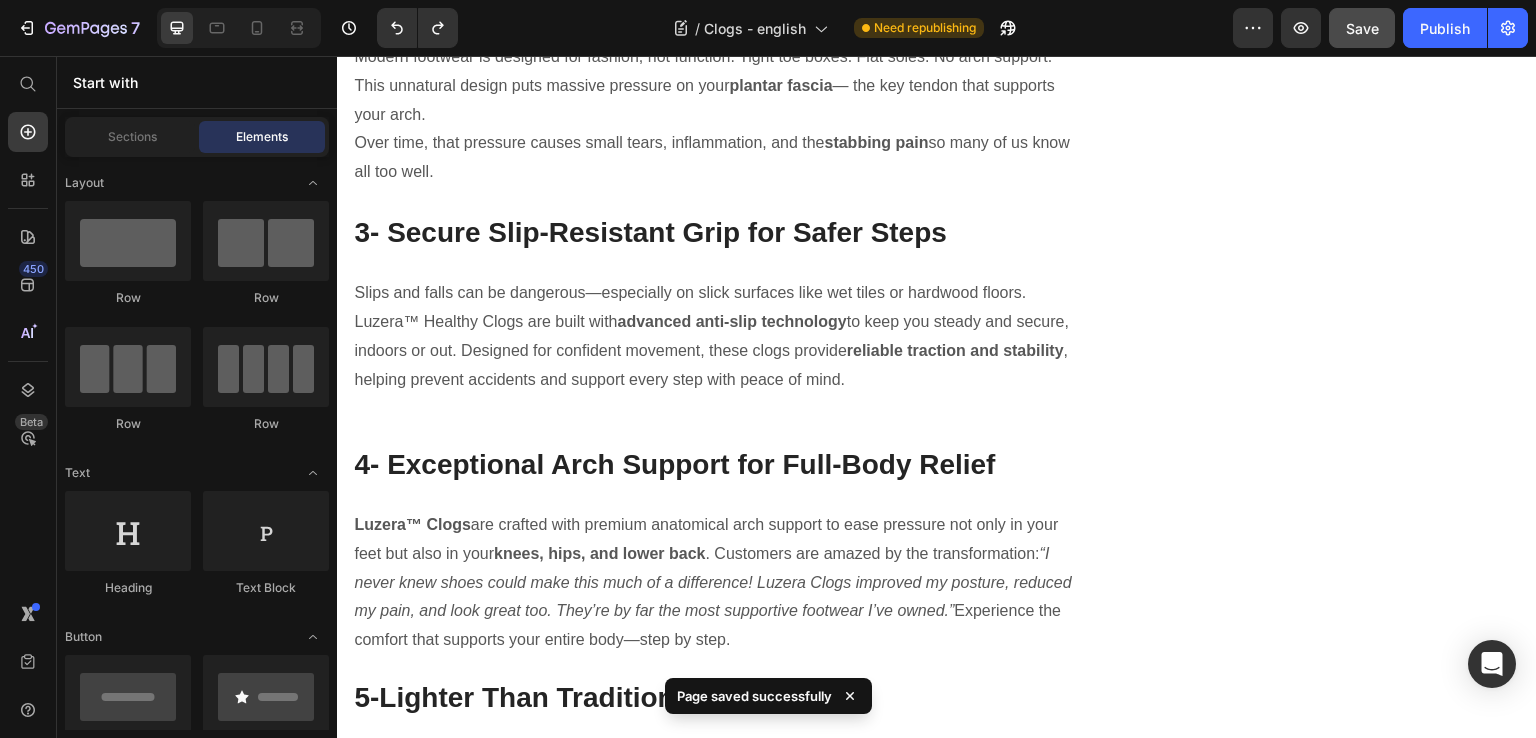 scroll, scrollTop: 2537, scrollLeft: 0, axis: vertical 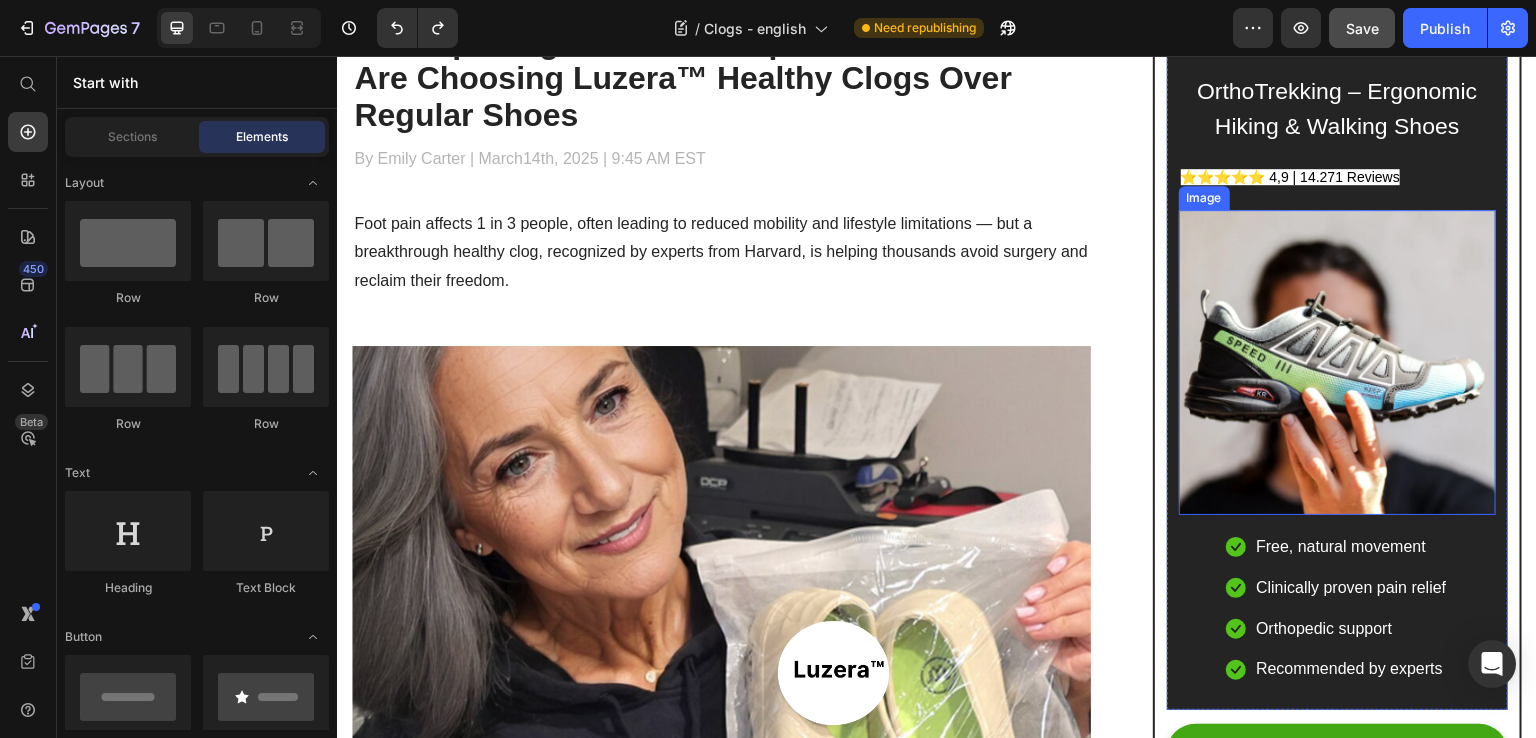 click at bounding box center (1337, 362) 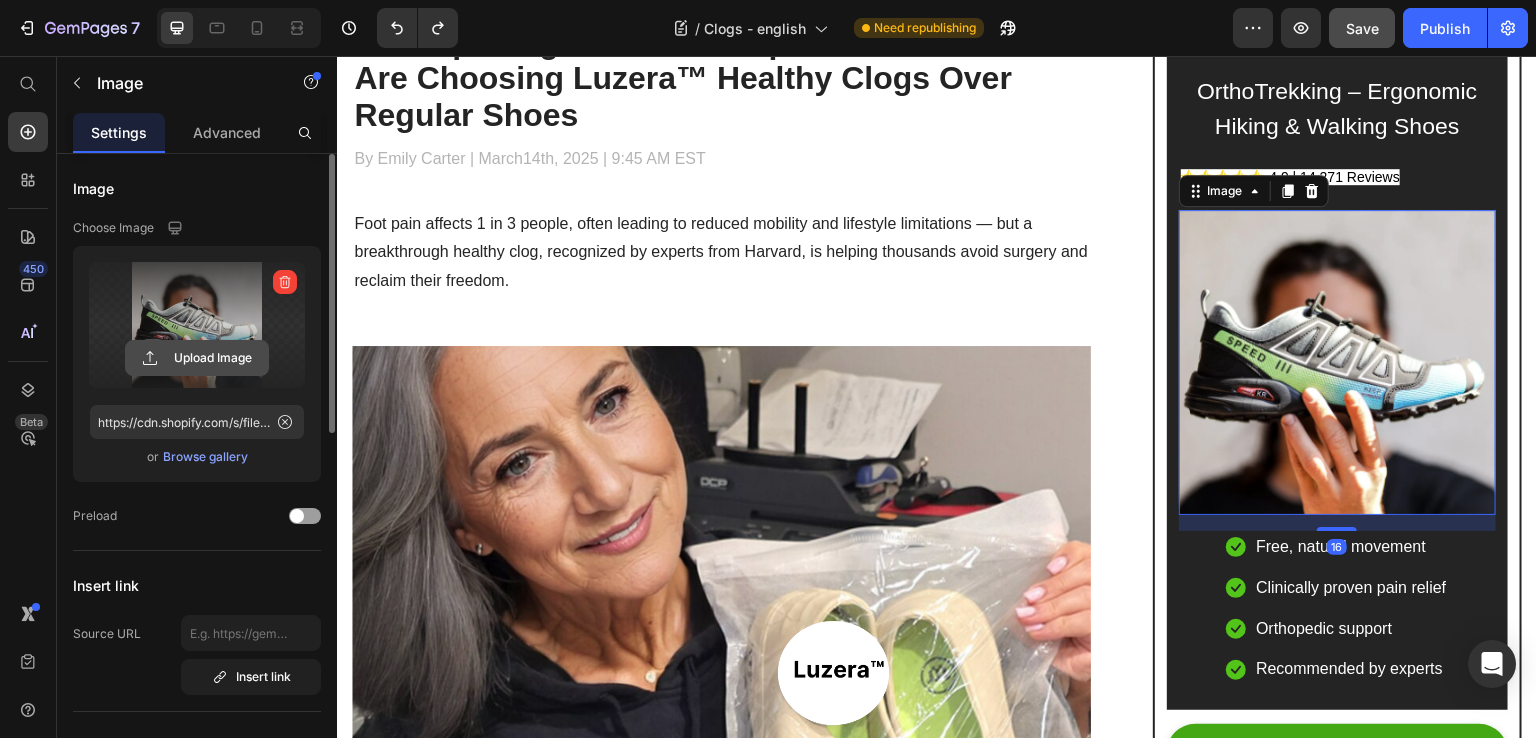 click 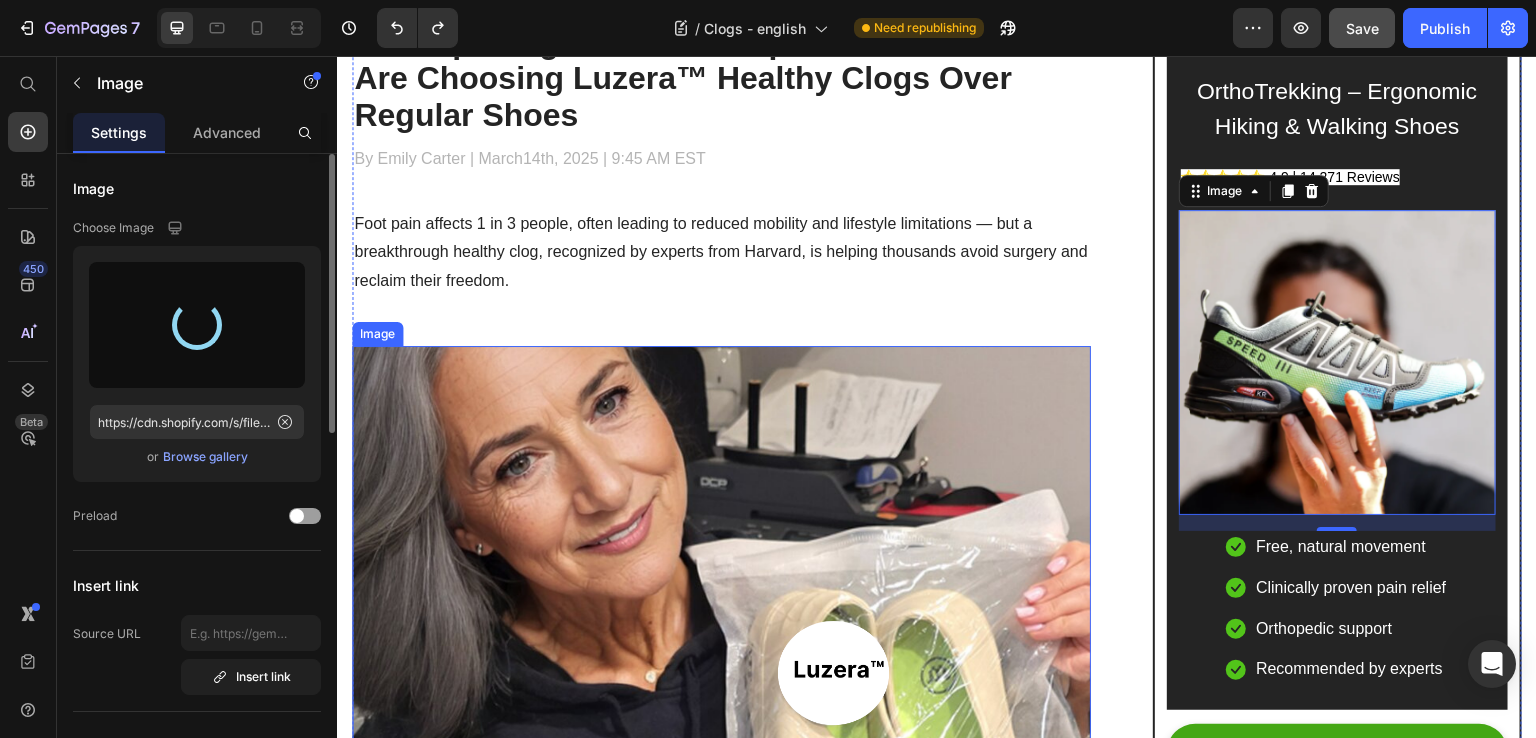 type on "https://cdn.shopify.com/s/files/1/0706/0442/3356/files/gempages_572385140446069632-dad4e6fe-43a6-42ab-b67c-cc8ae646cc00.jpg" 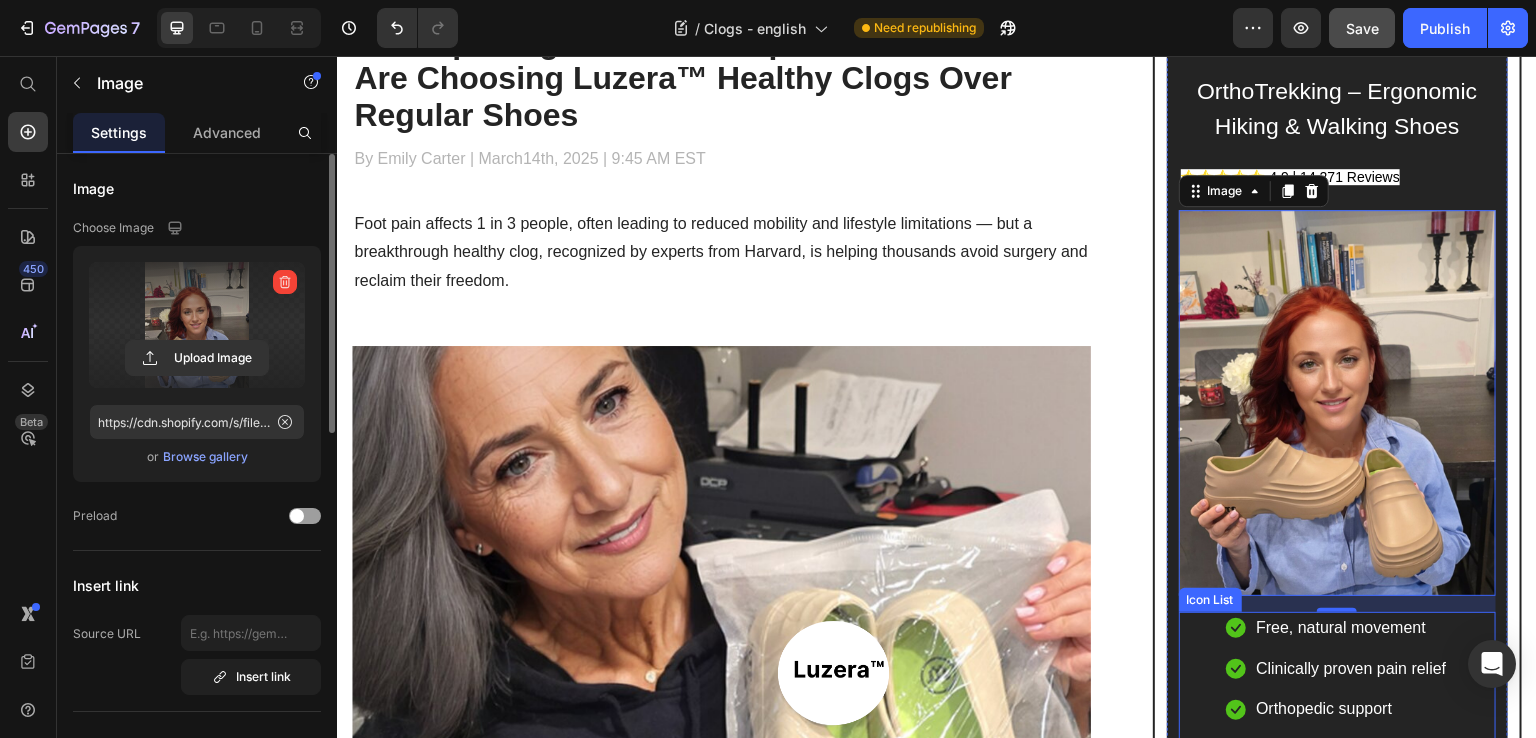 click on "Icon Free, natural movement Text block
Icon Clinically proven pain relief Text block
Icon Orthopedic support Text block
Icon Recommended by experts Text block" at bounding box center (1337, 689) 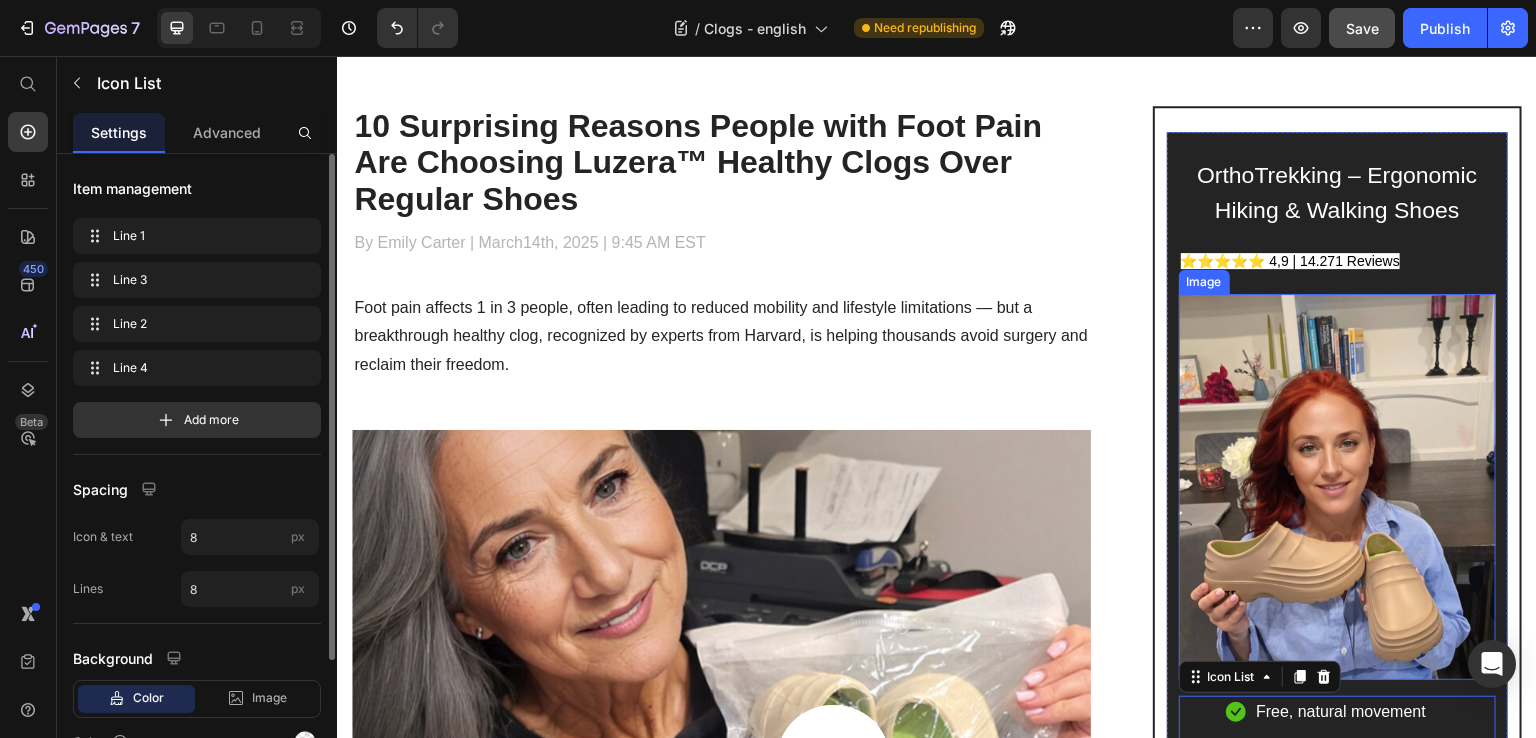 scroll, scrollTop: 55, scrollLeft: 0, axis: vertical 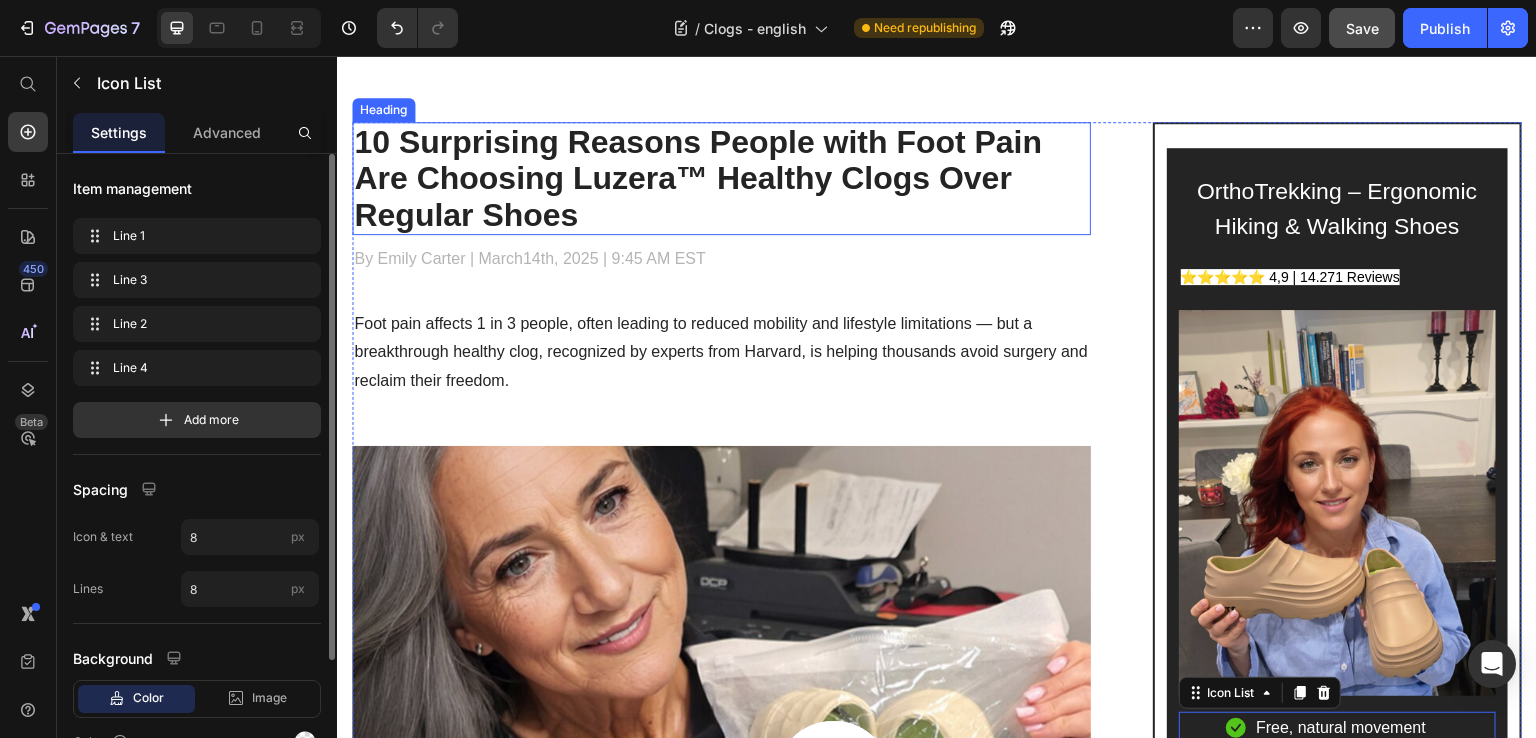 click on "10 Surprising Reasons People with Foot Pain Are Choosing Luzera™ Healthy Clogs Over Regular Shoes Heading" at bounding box center [721, 178] 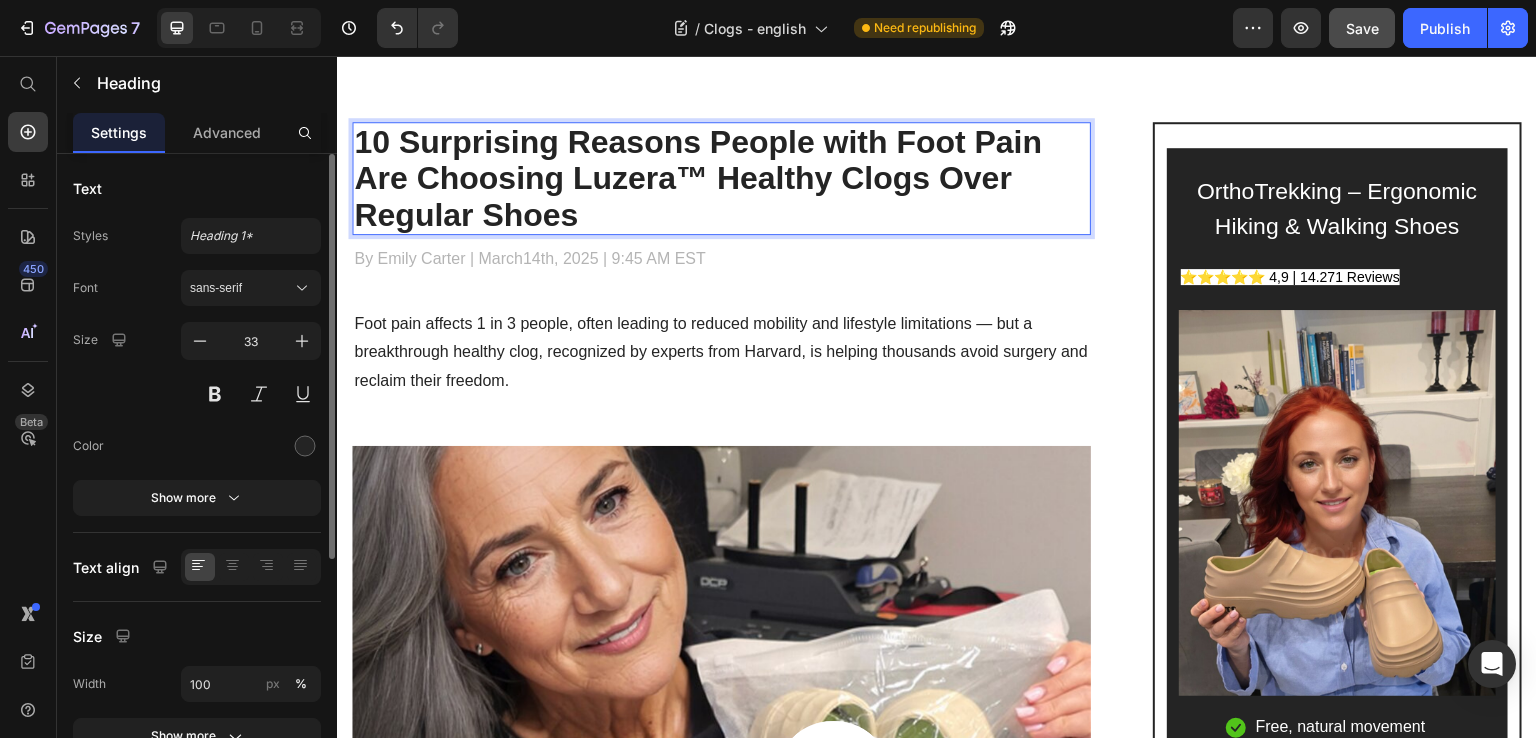 click on "10 Surprising Reasons People with Foot Pain Are Choosing Luzera™ Healthy Clogs Over Regular Shoes" at bounding box center (698, 178) 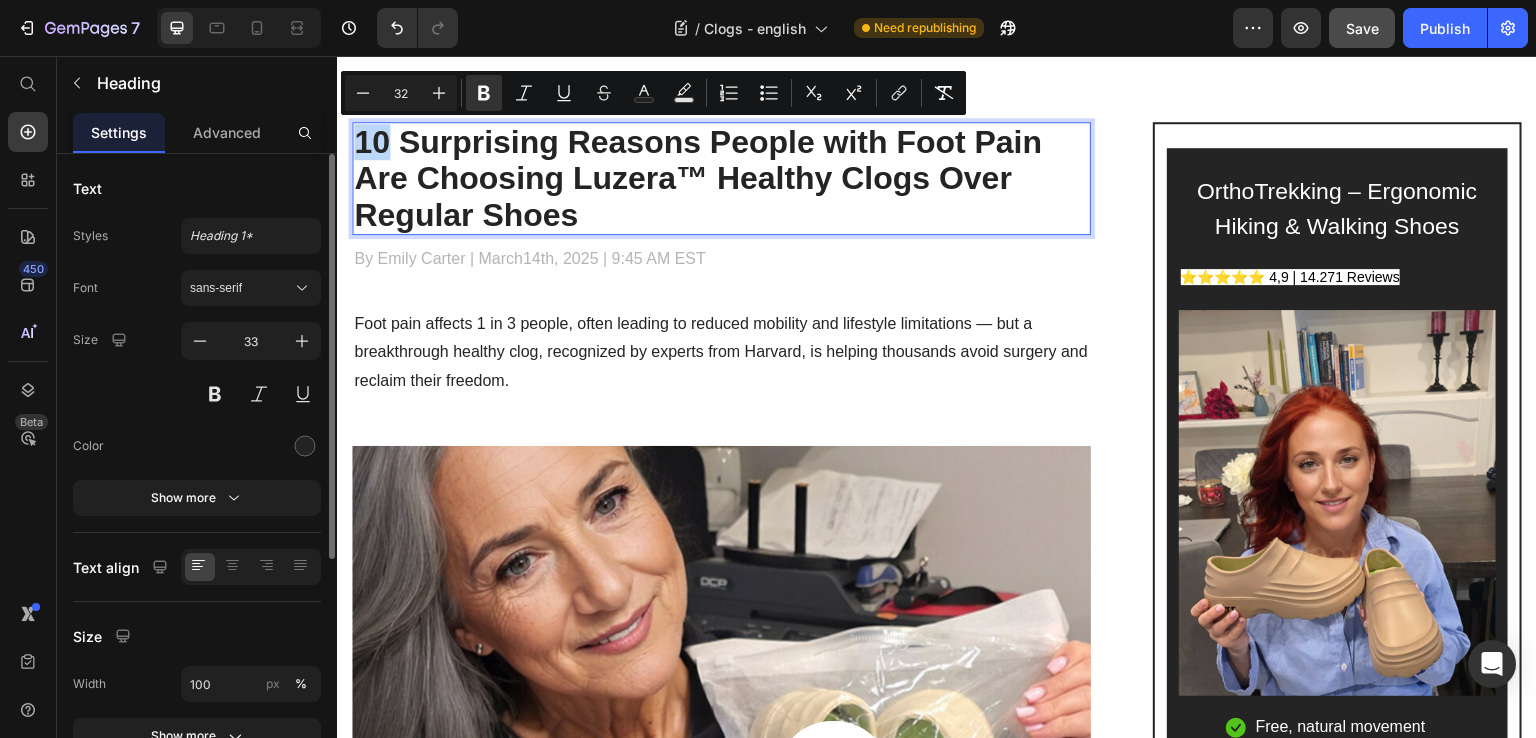 drag, startPoint x: 386, startPoint y: 143, endPoint x: 360, endPoint y: 145, distance: 26.076809 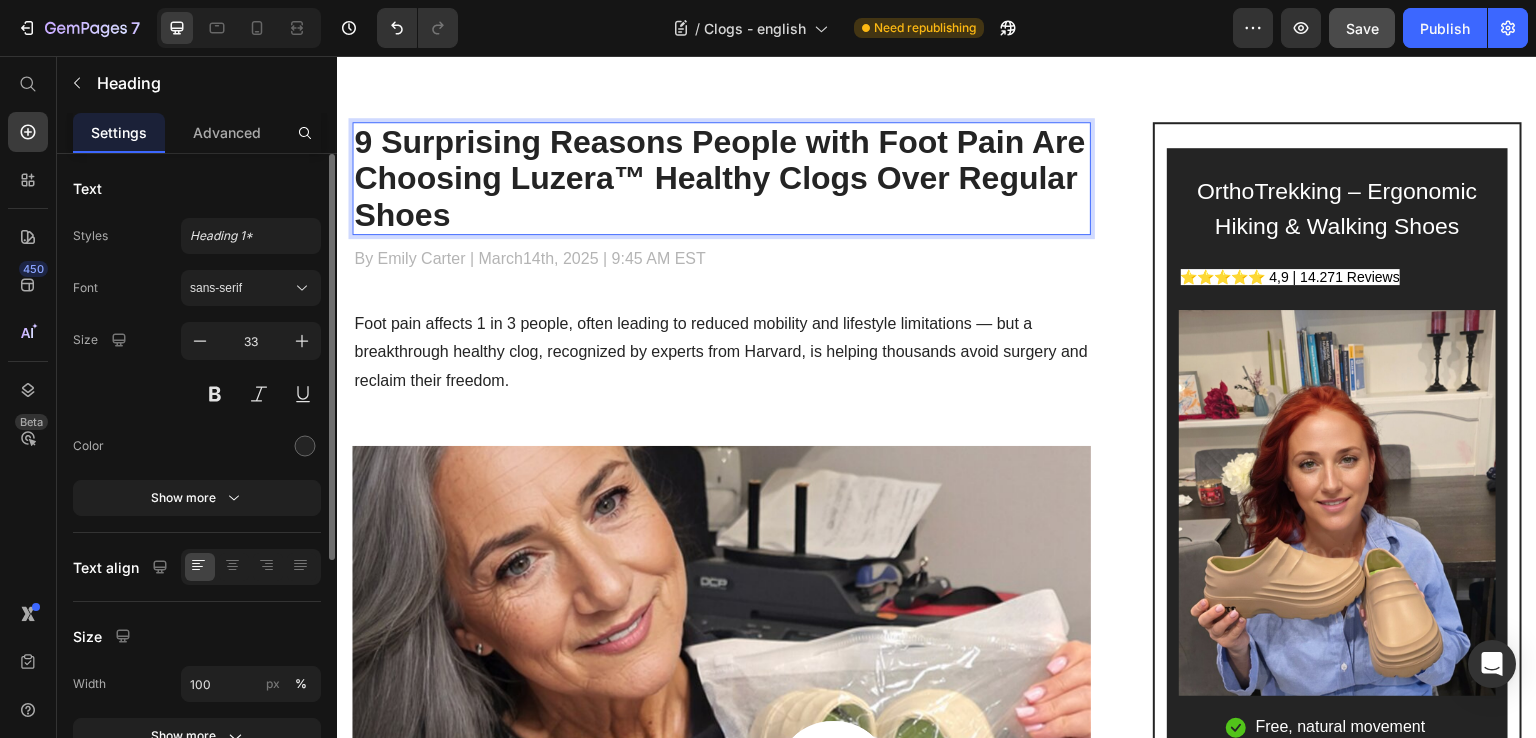 click on "9 Surprising Reasons People with Foot Pain Are Choosing Luzera™ Healthy Clogs Over Regular Shoes" at bounding box center [721, 178] 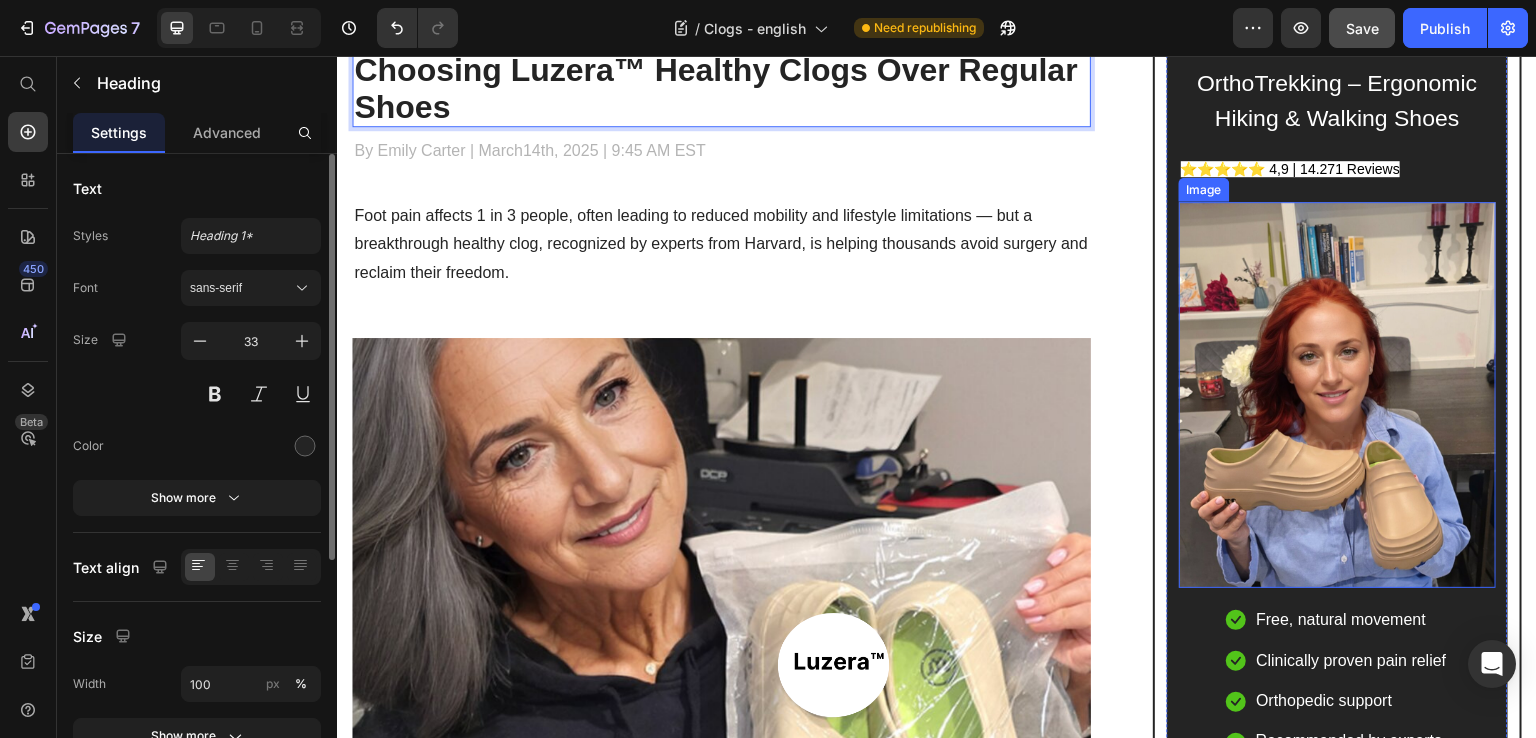 scroll, scrollTop: 155, scrollLeft: 0, axis: vertical 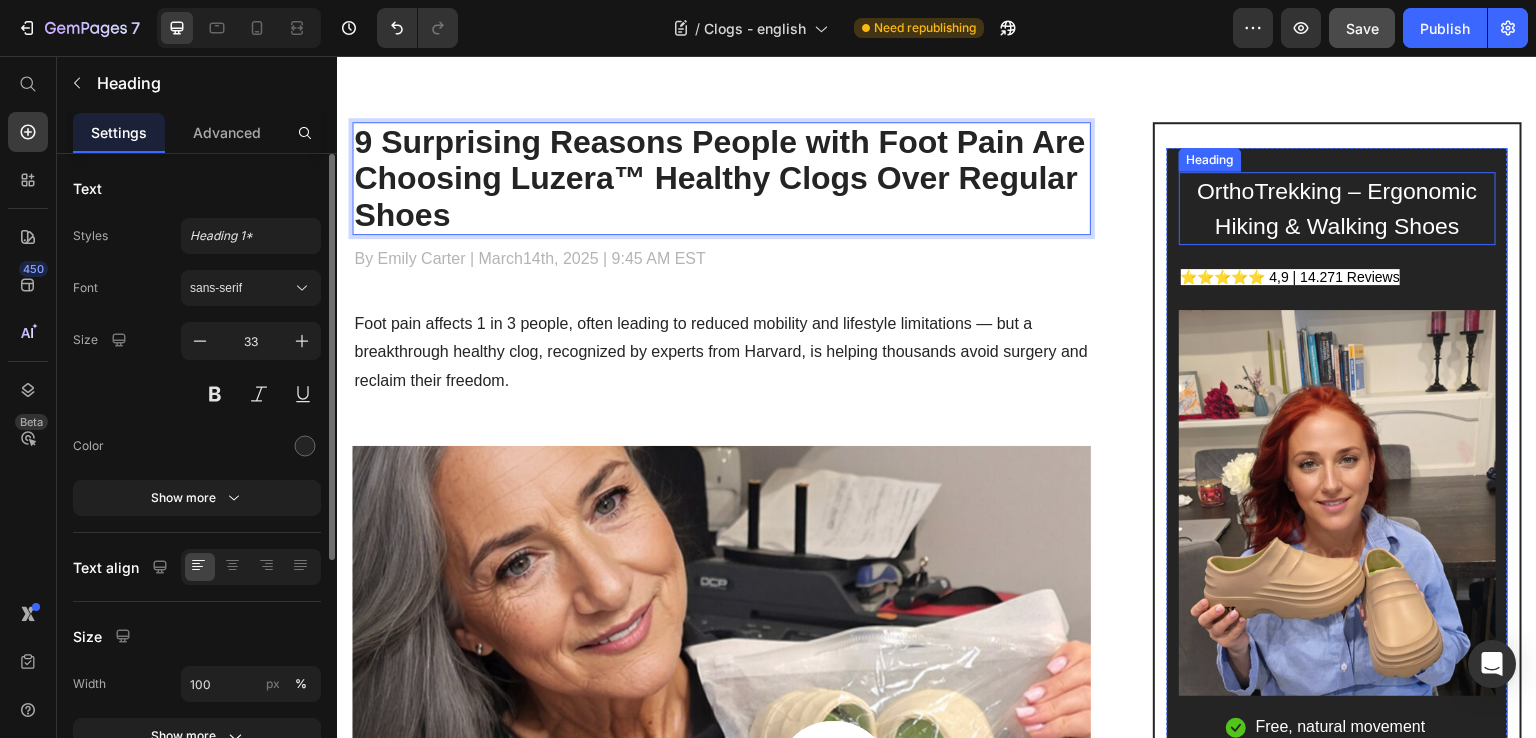 click on "OrthoTrekking – Ergonomic Hiking & Walking Shoes" at bounding box center (1337, 208) 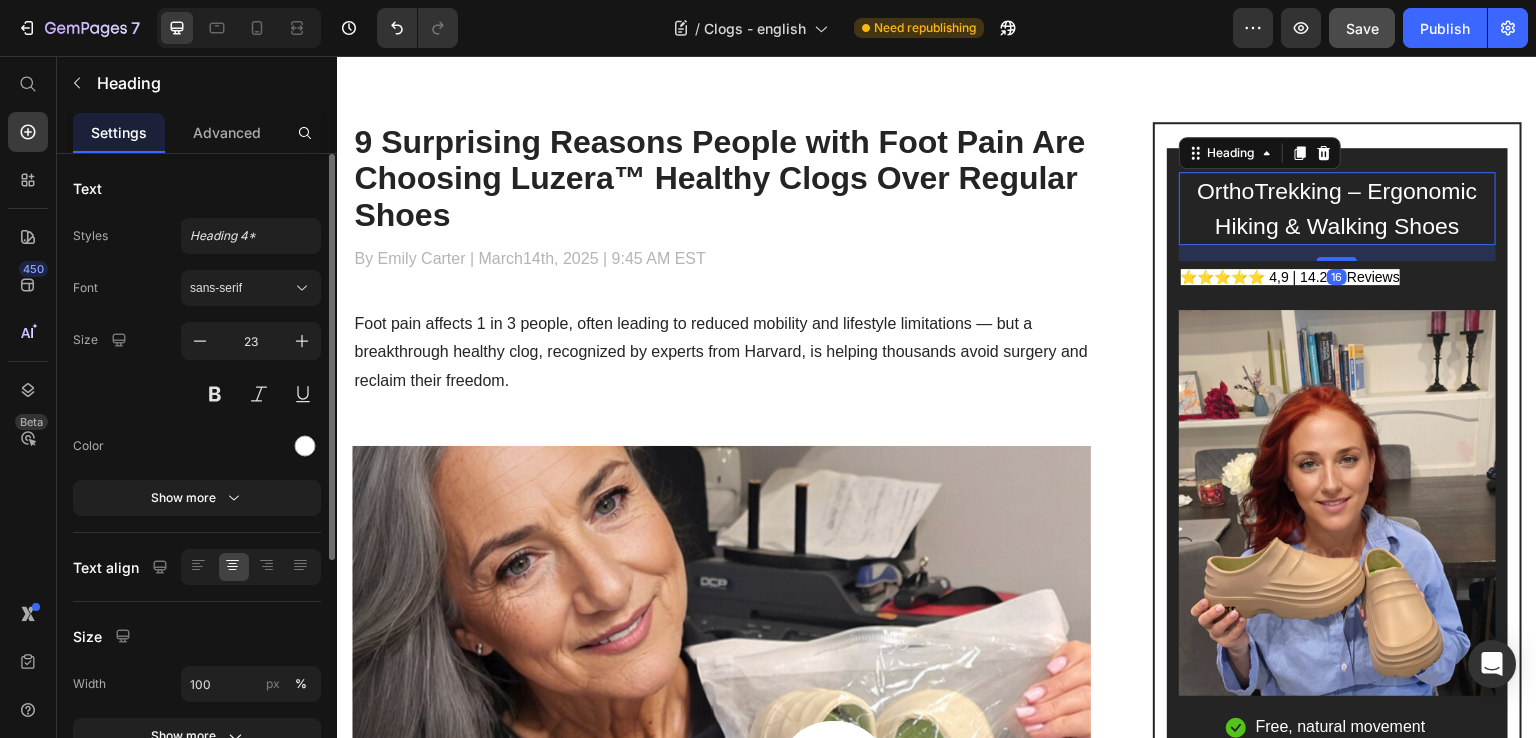click on "OrthoTrekking – Ergonomic Hiking & Walking Shoes" at bounding box center [1337, 208] 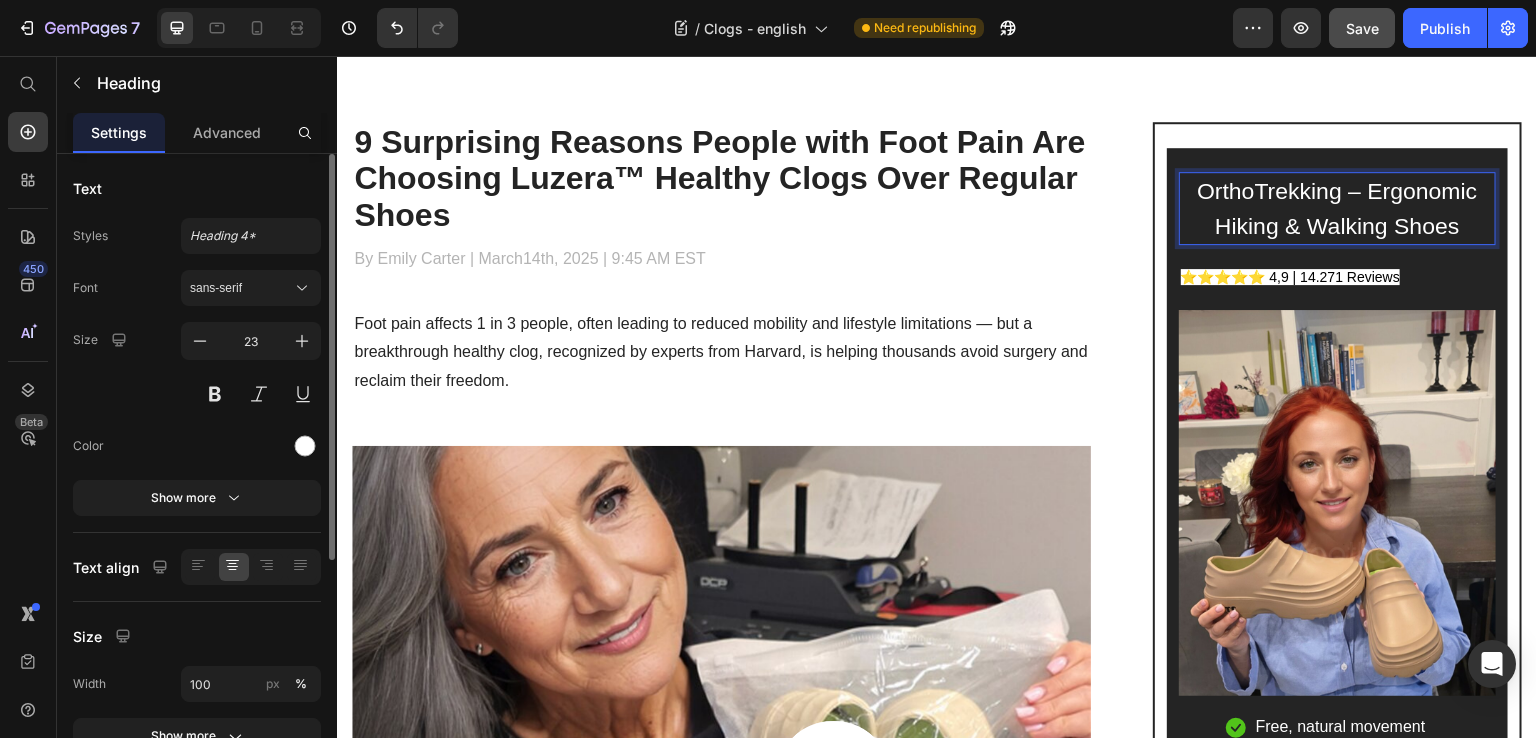 click on "OrthoTrekking – Ergonomic Hiking & Walking Shoes" at bounding box center [1337, 208] 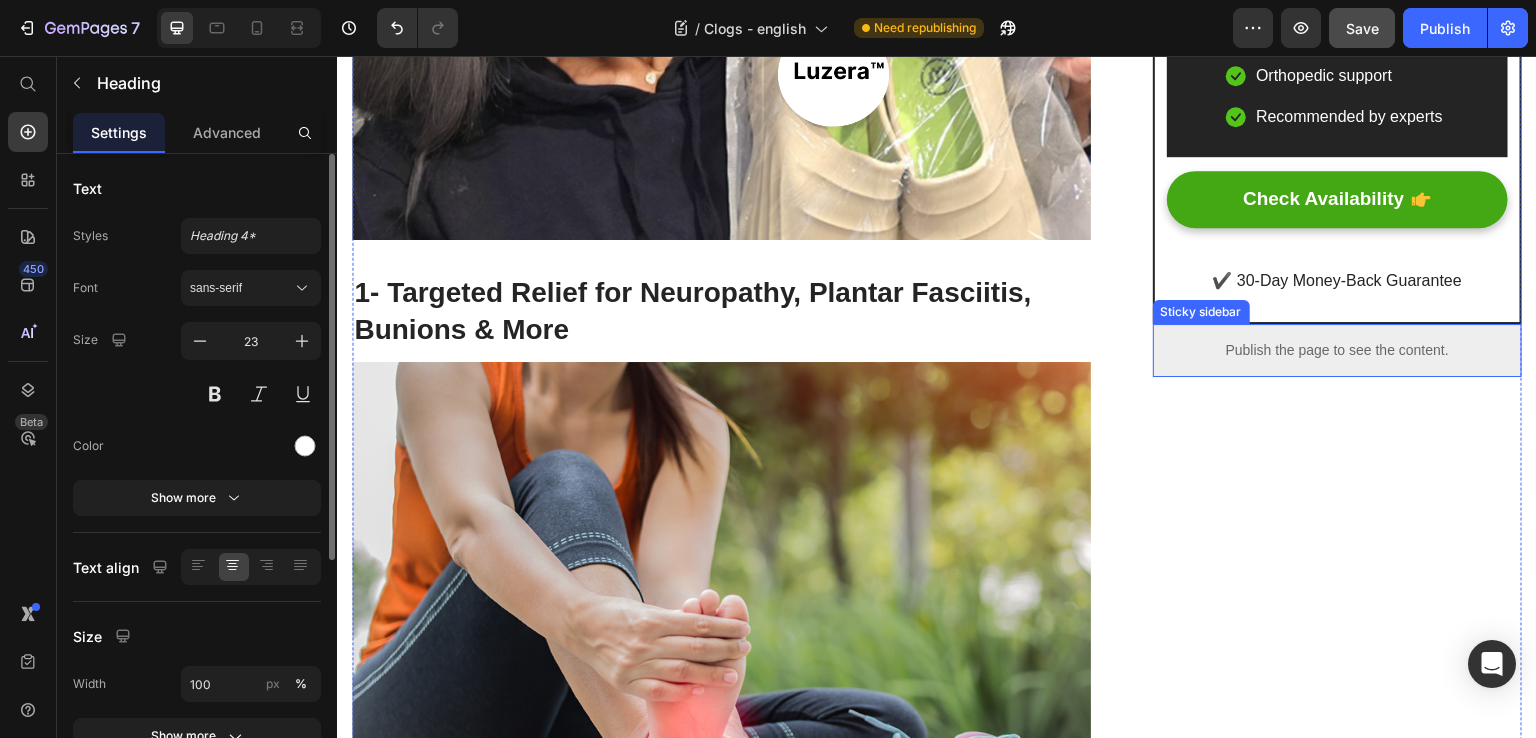 scroll, scrollTop: 755, scrollLeft: 0, axis: vertical 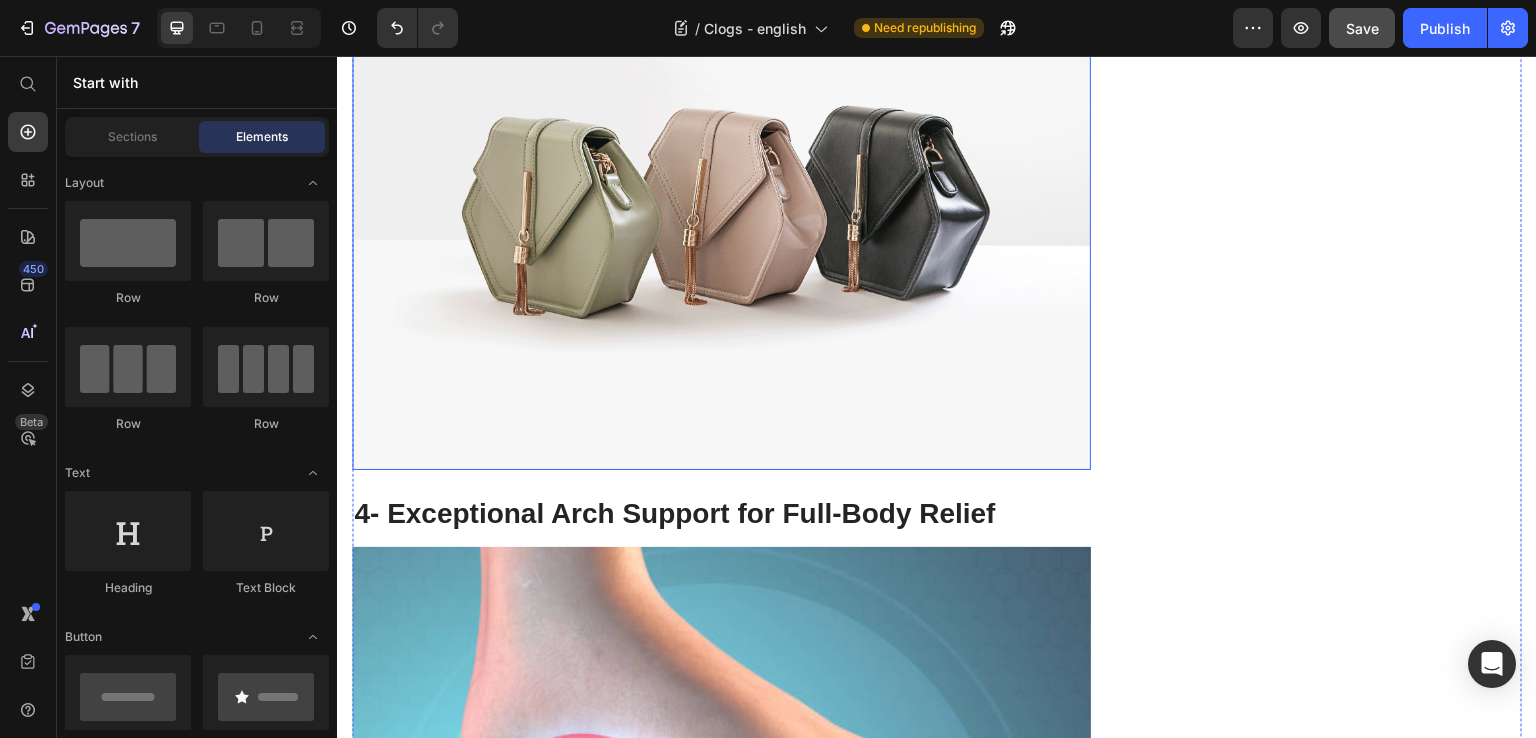 click at bounding box center (721, 193) 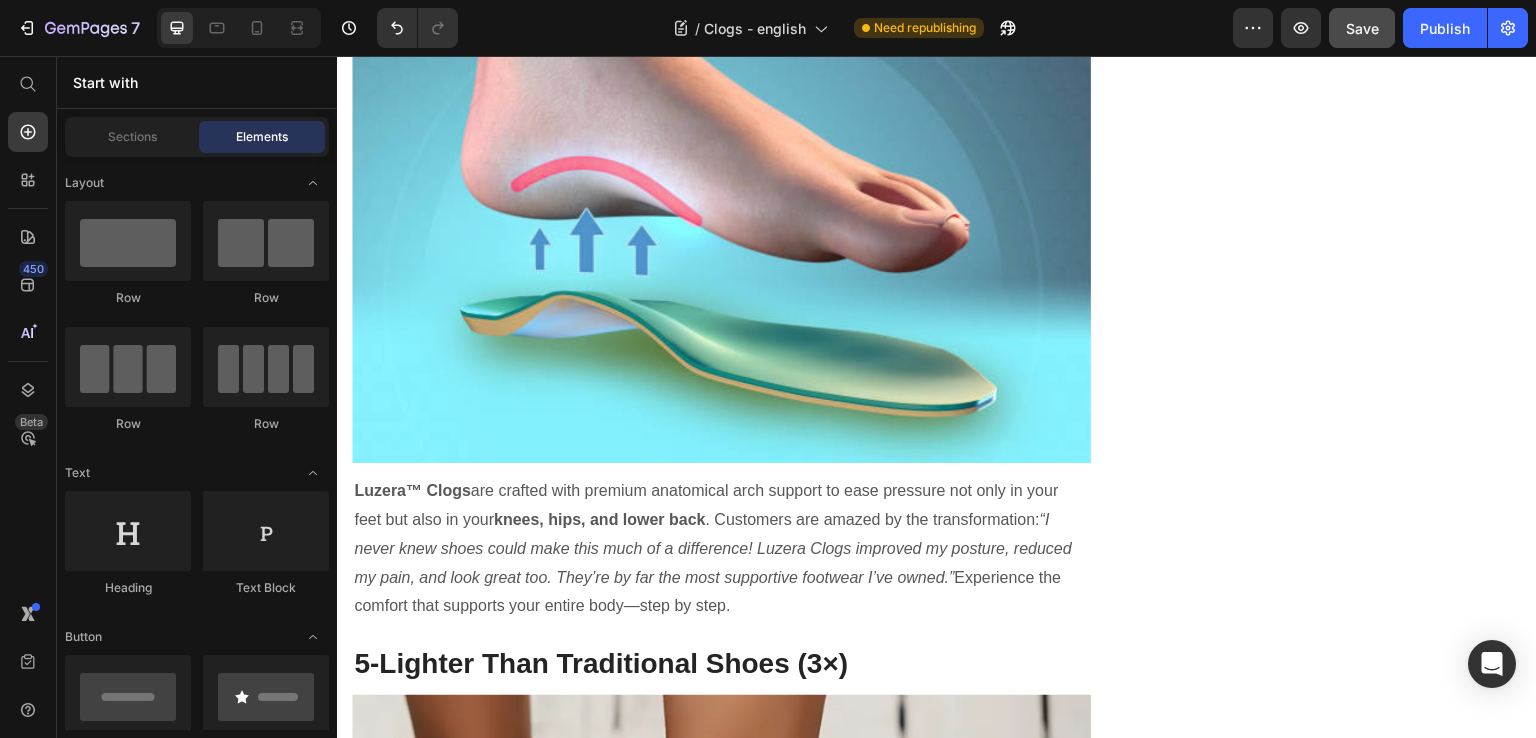 scroll, scrollTop: 3136, scrollLeft: 0, axis: vertical 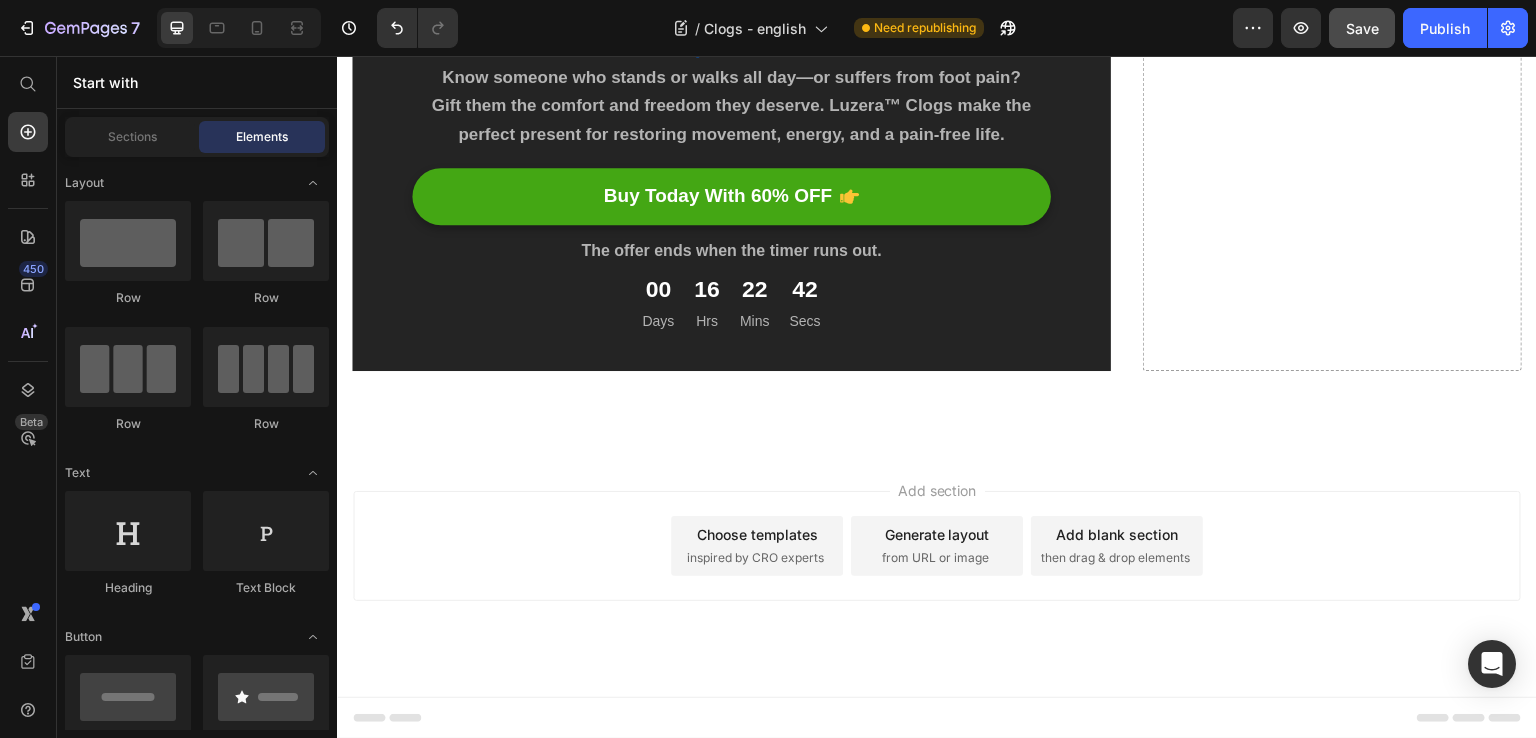 click on "Check Availability       Button" at bounding box center [887, -544] 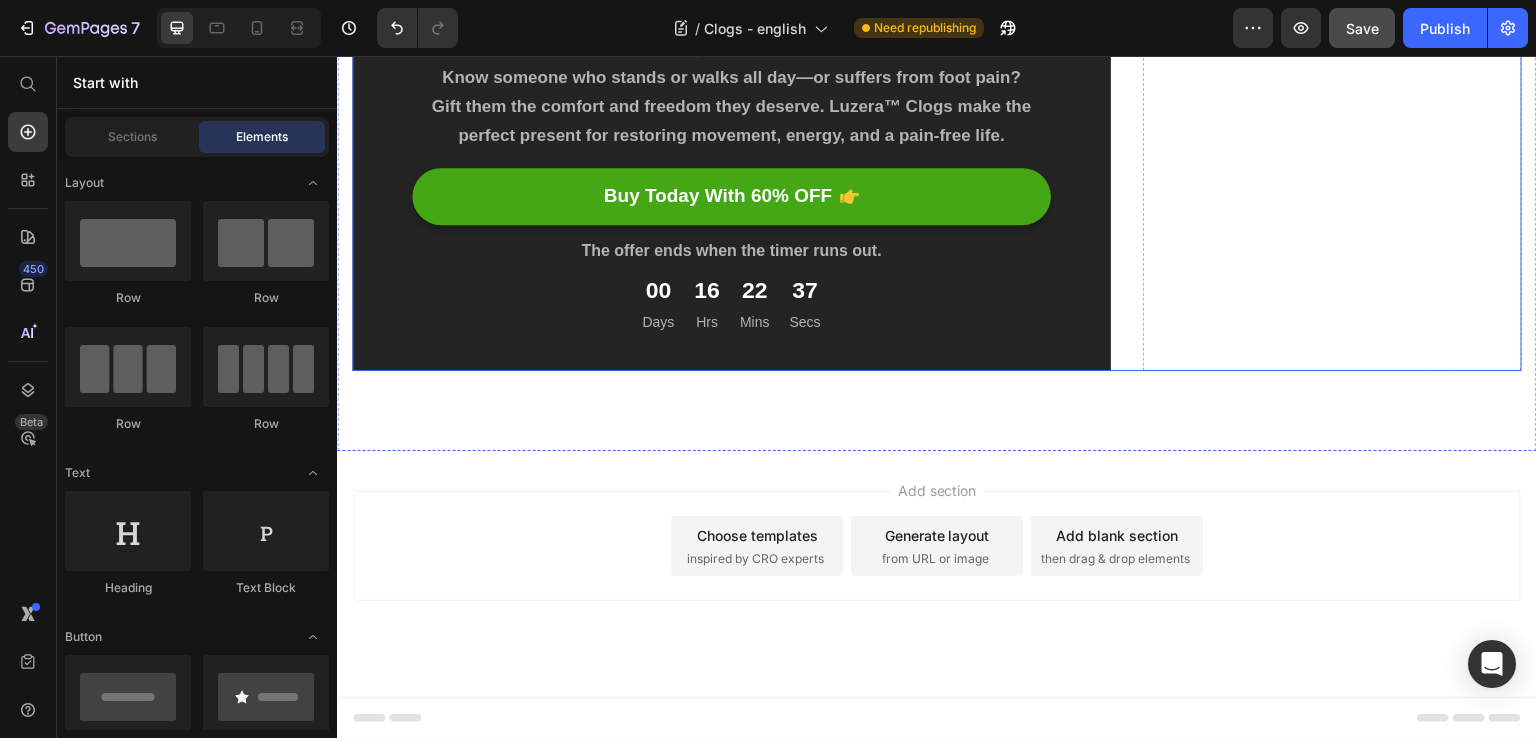 scroll, scrollTop: 8534, scrollLeft: 0, axis: vertical 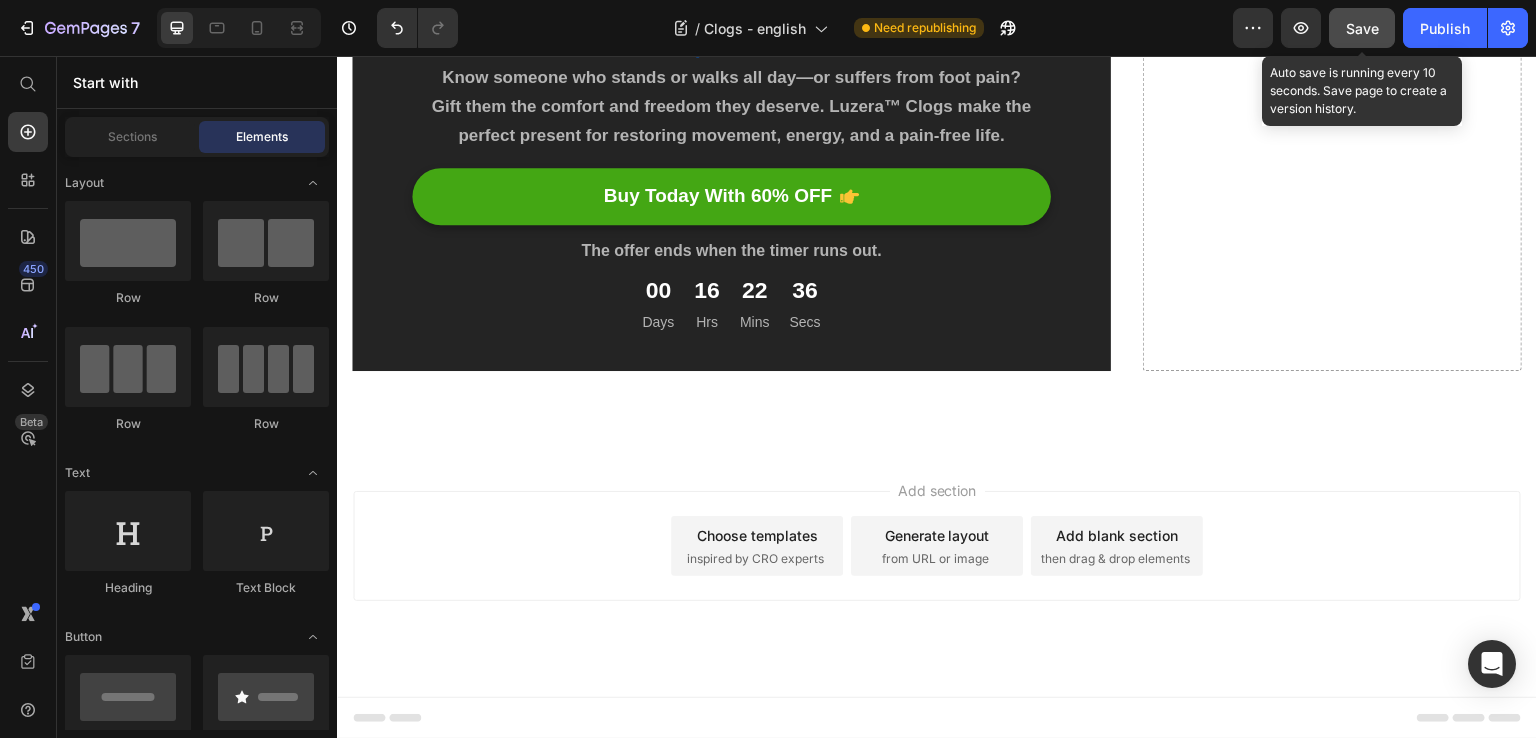 click on "Save" 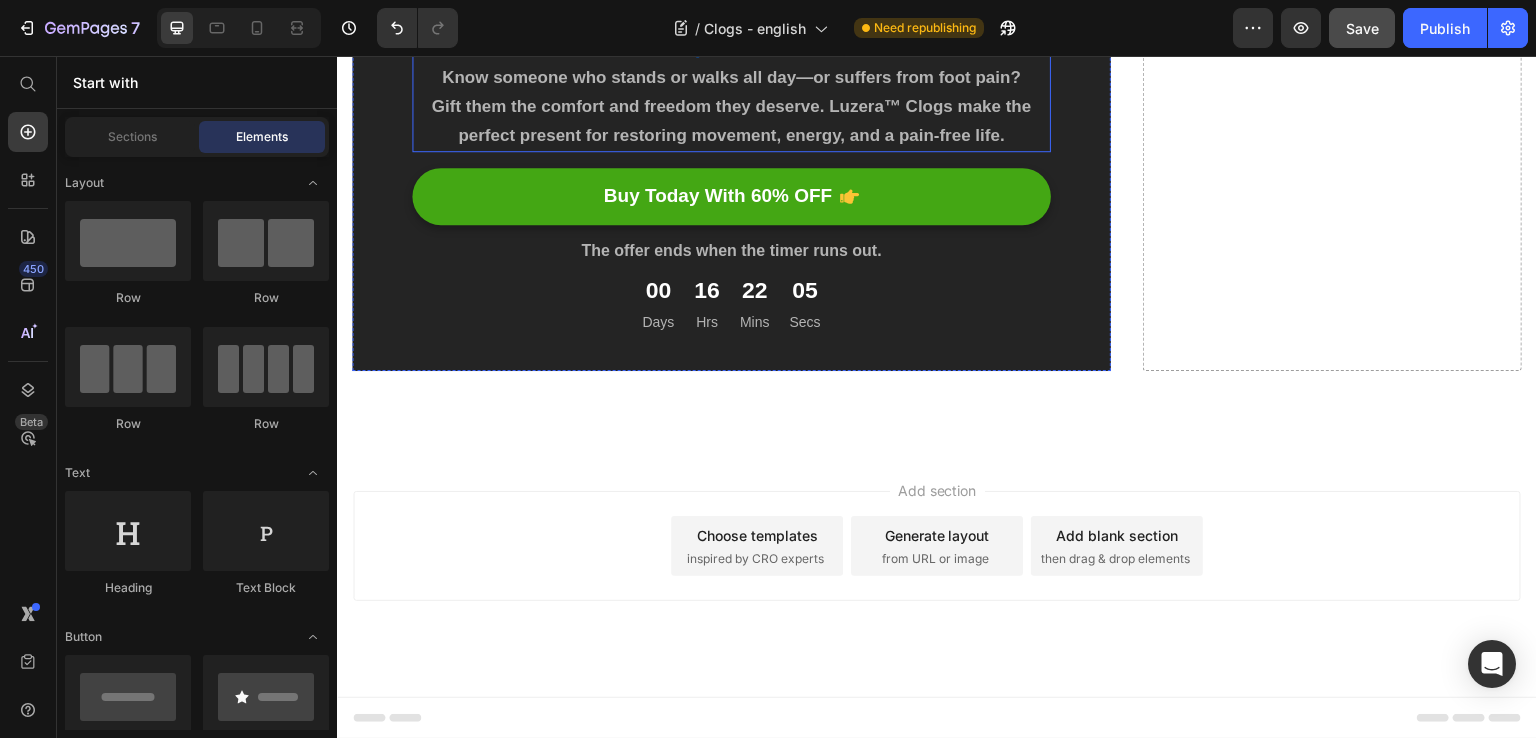 scroll, scrollTop: 8334, scrollLeft: 0, axis: vertical 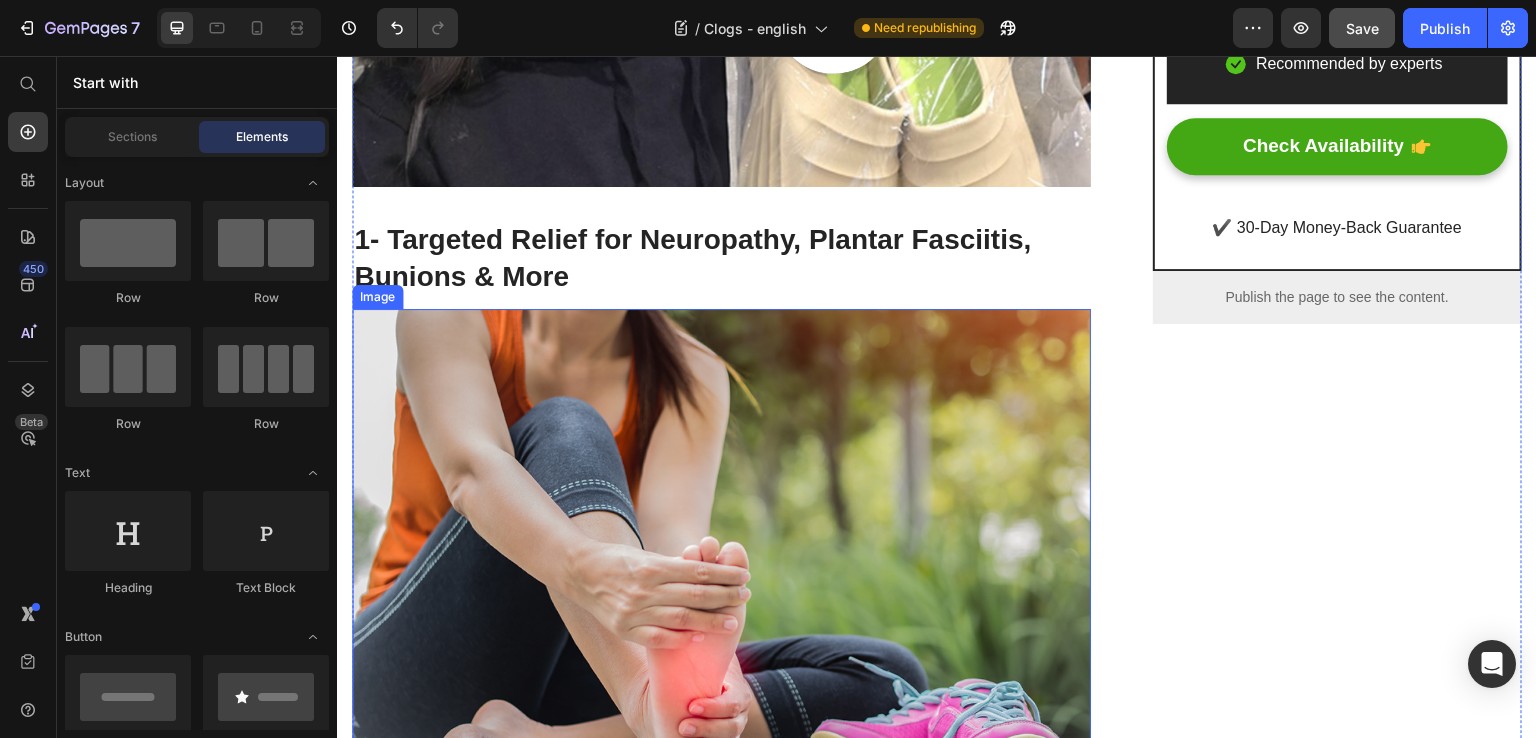 click at bounding box center [721, 556] 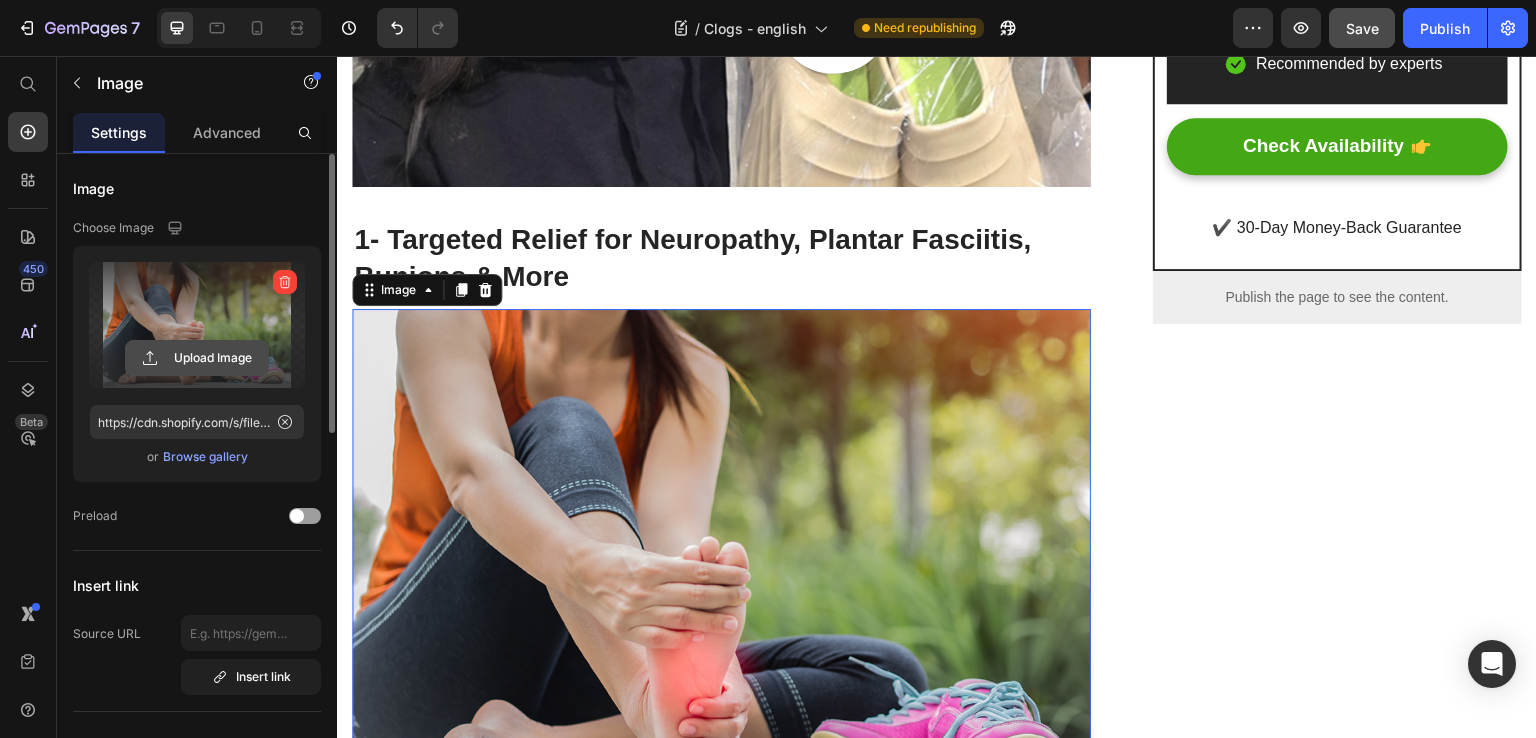 click 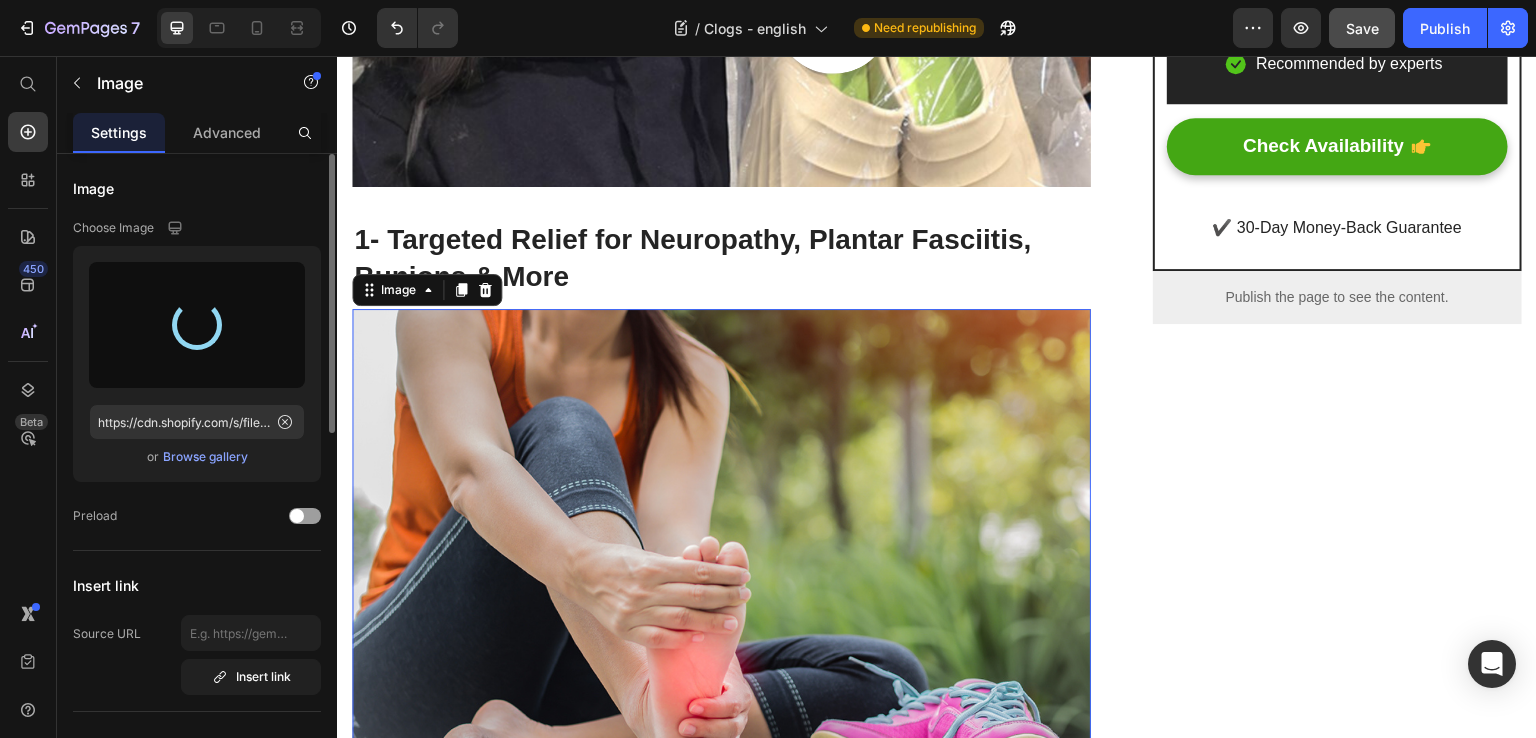 type on "https://cdn.shopify.com/s/files/1/0706/0442/3356/files/gempages_572385140446069632-e12a4552-a0ad-48c9-82fe-0eee7e9f0e2d.png" 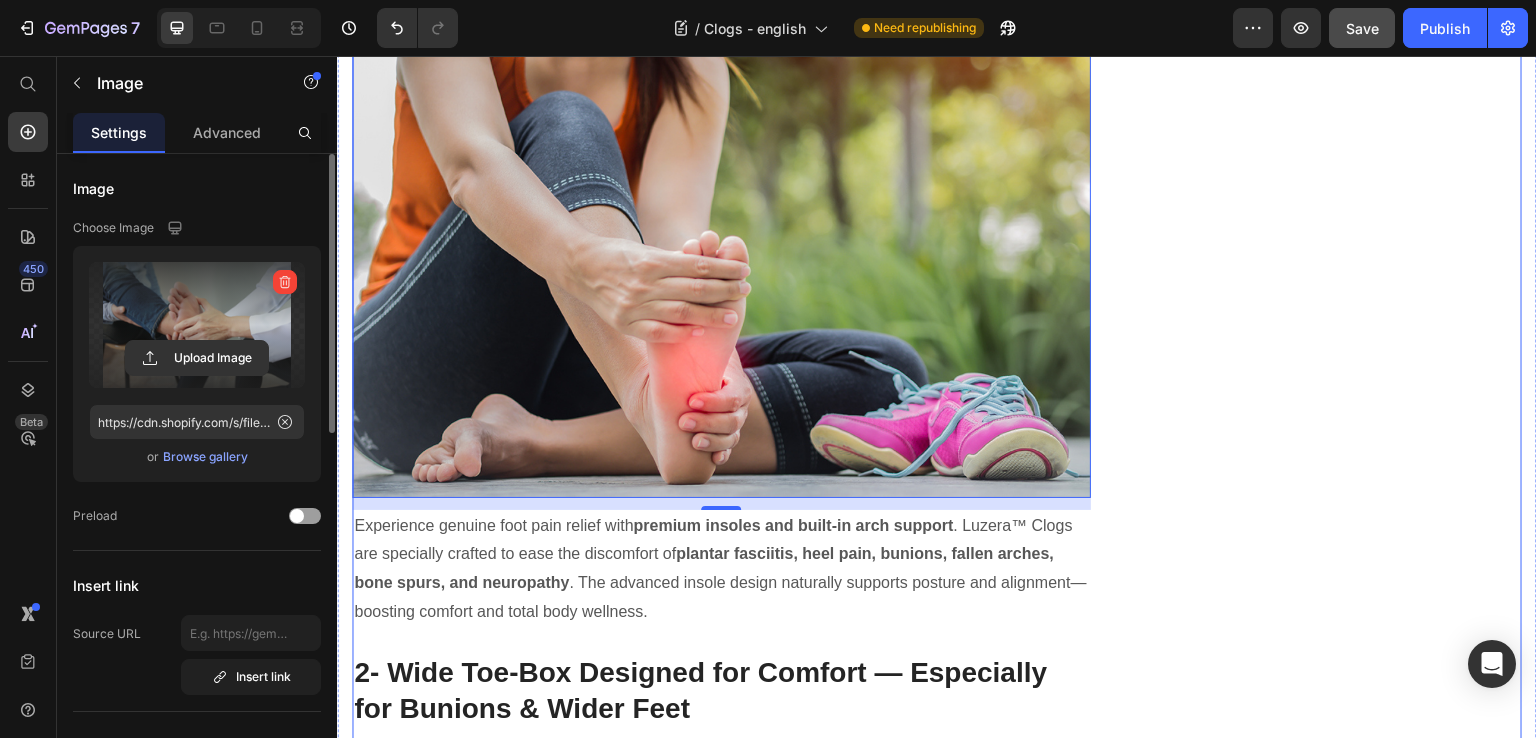 scroll, scrollTop: 1107, scrollLeft: 0, axis: vertical 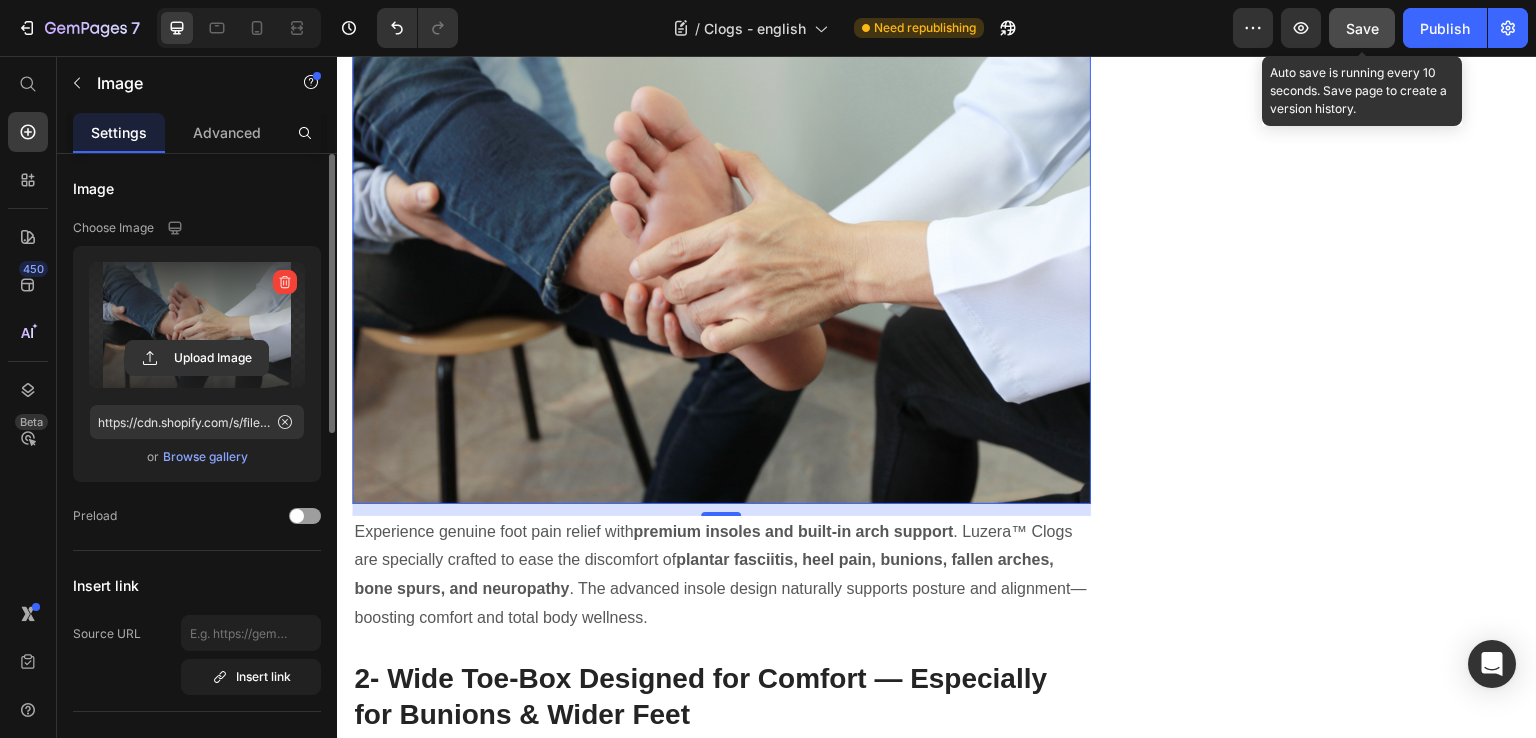 click on "Save" at bounding box center [1362, 28] 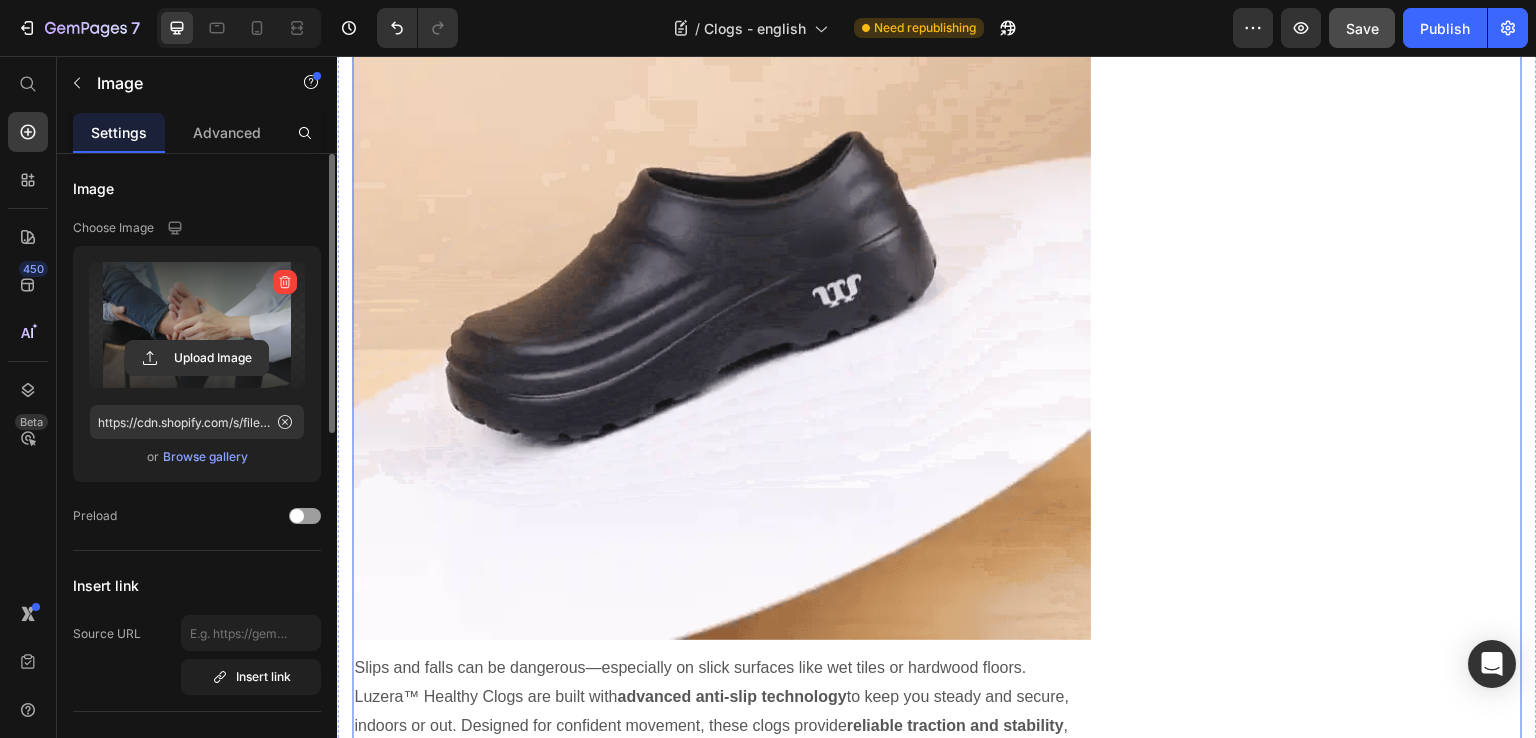 scroll, scrollTop: 2898, scrollLeft: 0, axis: vertical 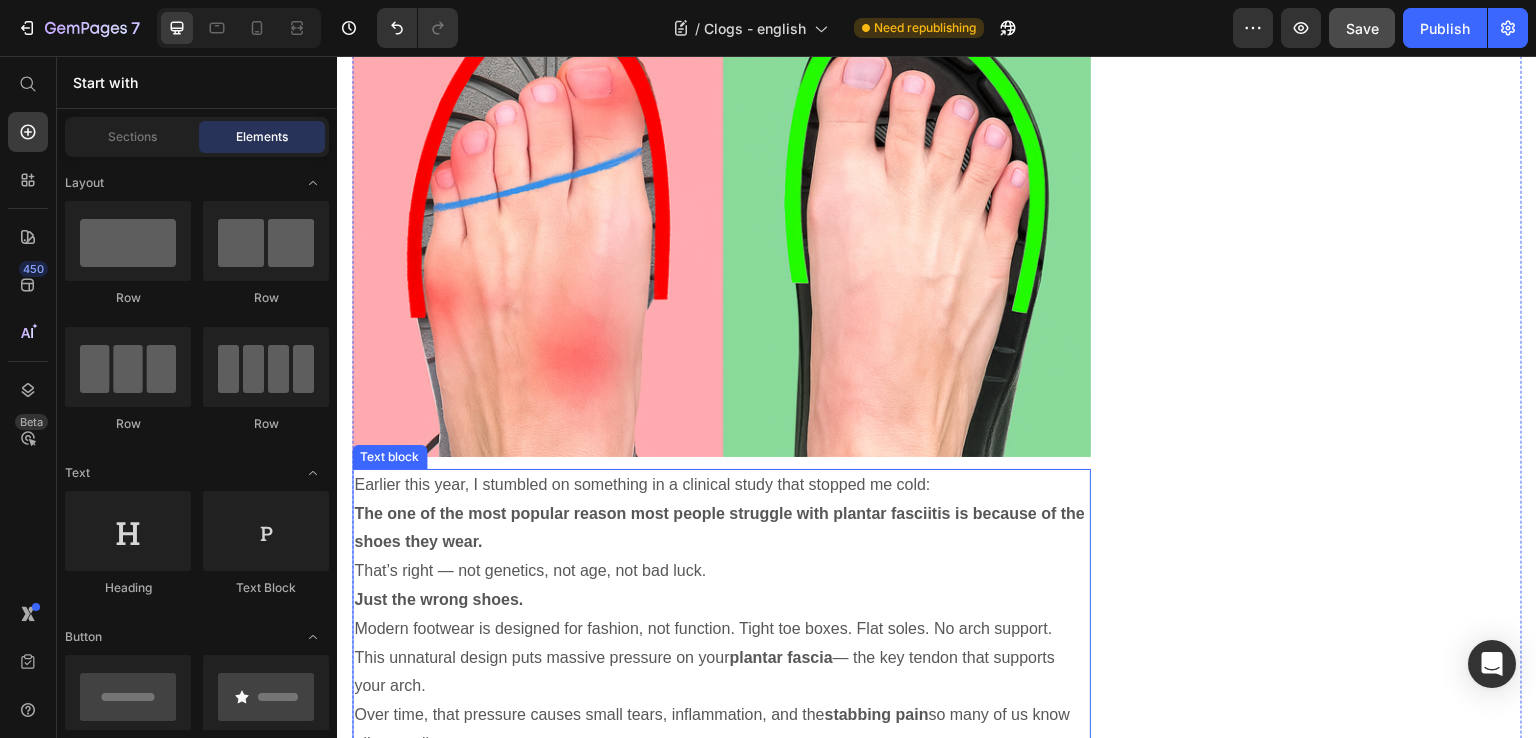 click on "The one of the most popular reason most people struggle with plantar fasciitis is because of the shoes they wear." at bounding box center [721, 529] 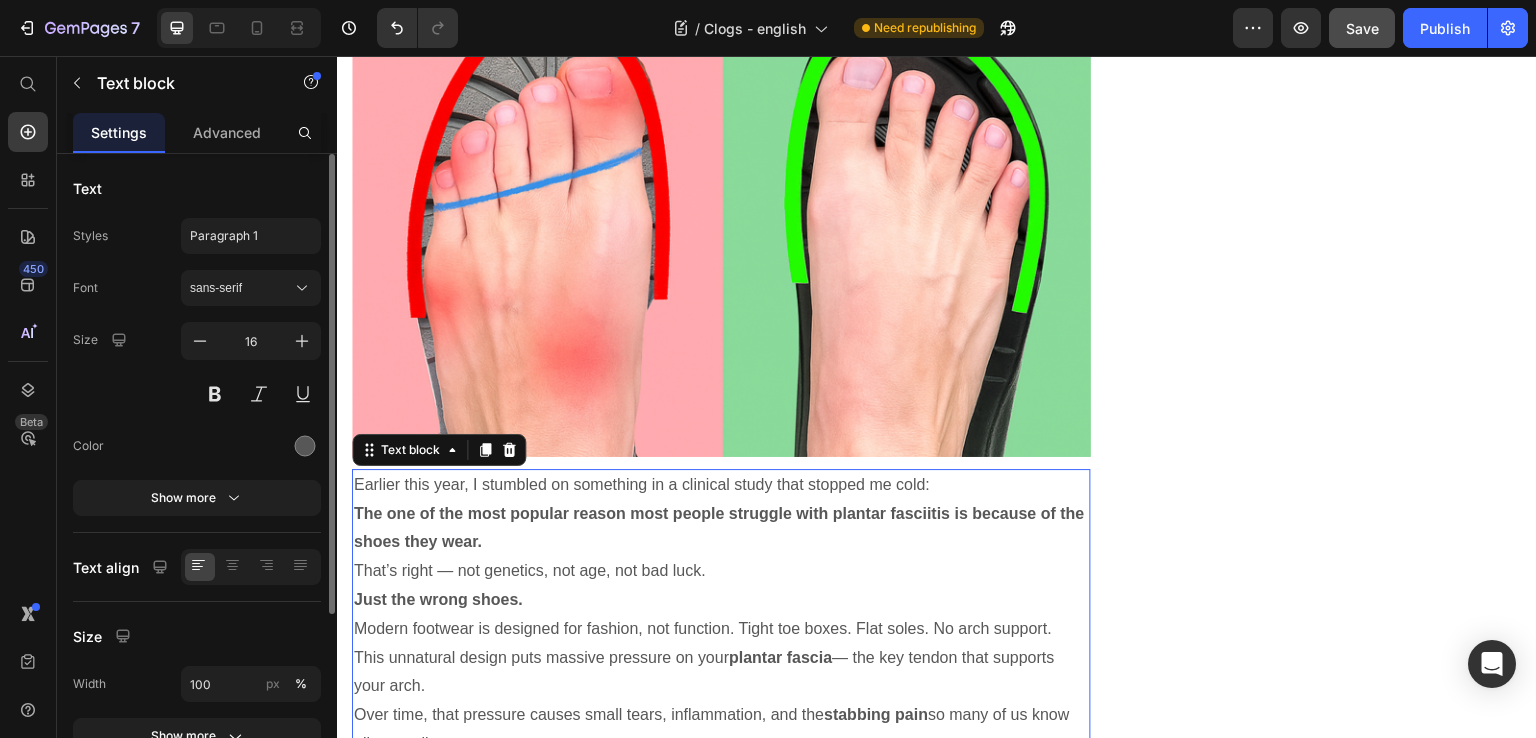 click on "The one of the most popular reason most people struggle with plantar fasciitis is because of the shoes they wear." at bounding box center [721, 529] 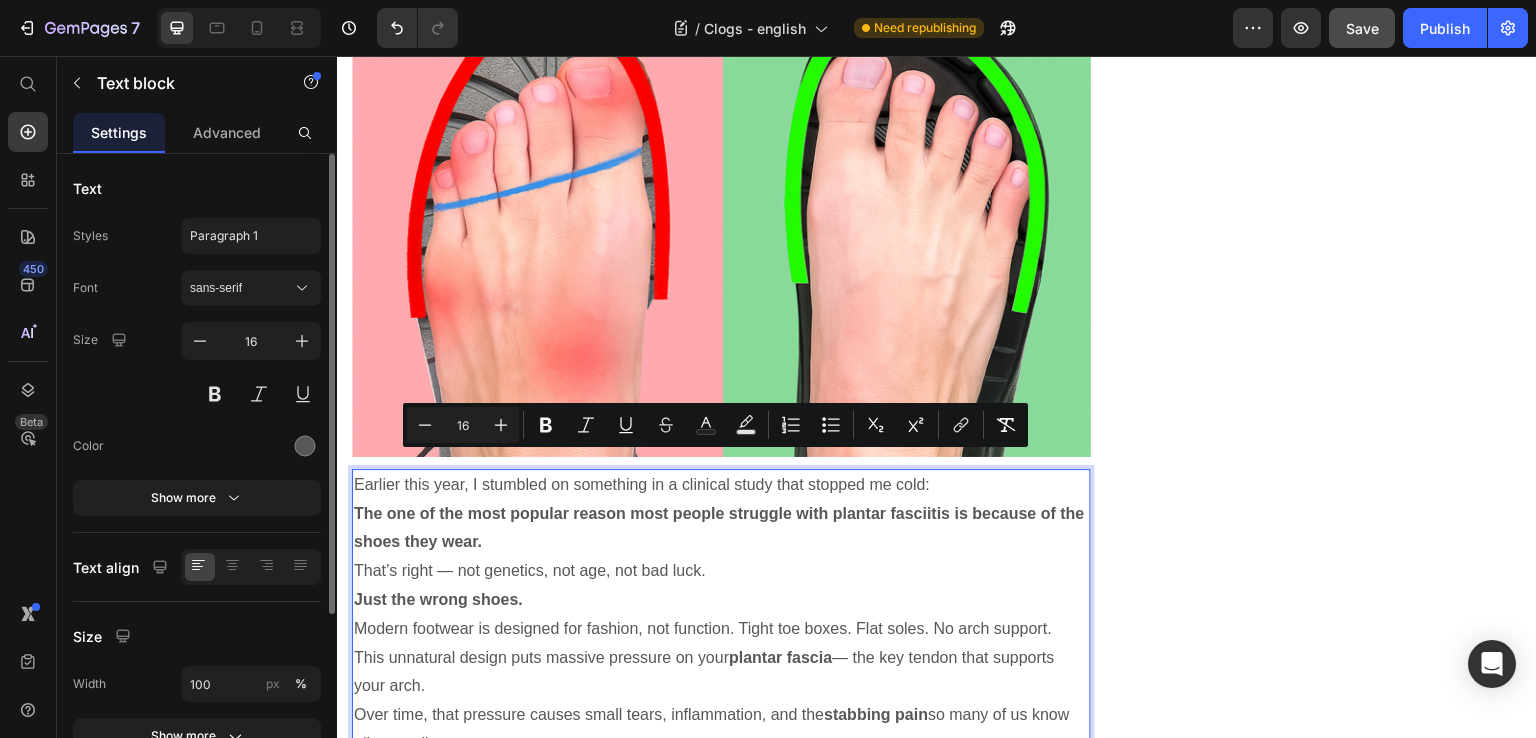 copy on "Earlier this year, I stumbled on something in a clinical study that stopped me cold: The one of the most popular reason most people struggle with plantar fasciitis is because of the shoes they wear. That’s right — not genetics, not age, not bad luck. Just the wrong shoes. Modern footwear is designed for fashion, not function. Tight toe boxes. Flat soles. No arch support. This unnatural design puts massive pressure on your  plantar fascia  — the key tendon that supports your arch. Over time, that pressure causes small tears, inflammation, and the  stabbing pain  so many of us know all too well." 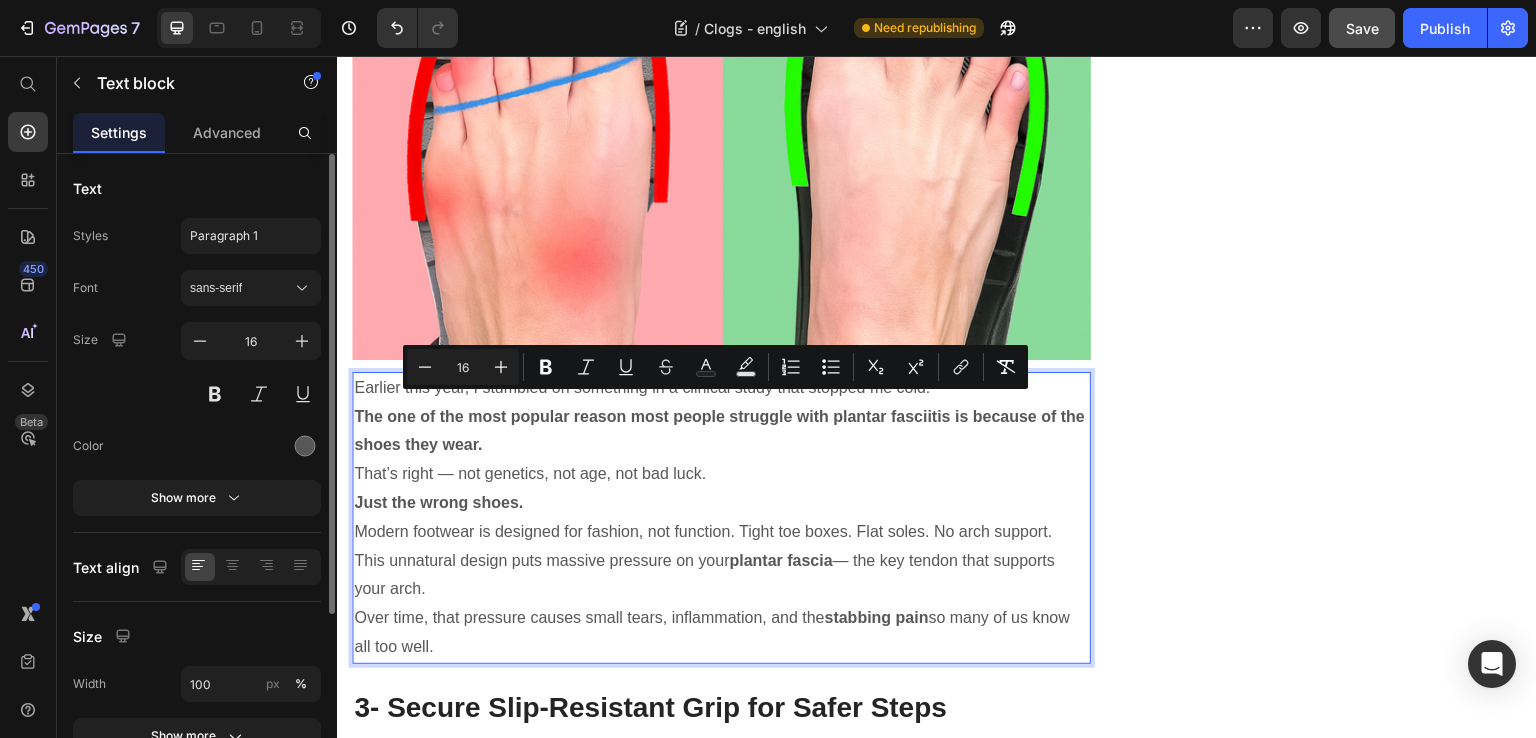 scroll, scrollTop: 1992, scrollLeft: 0, axis: vertical 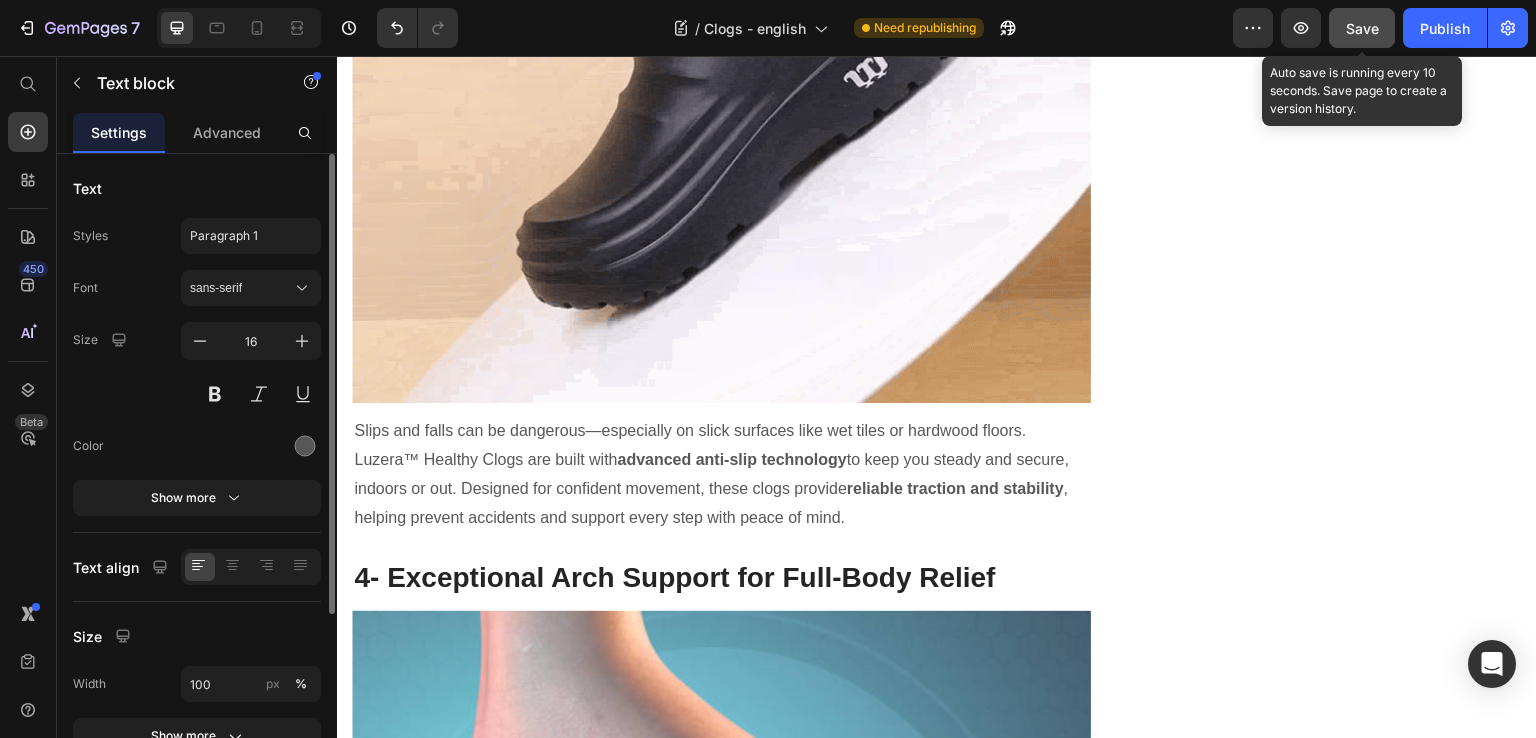 click on "Save" at bounding box center [1362, 28] 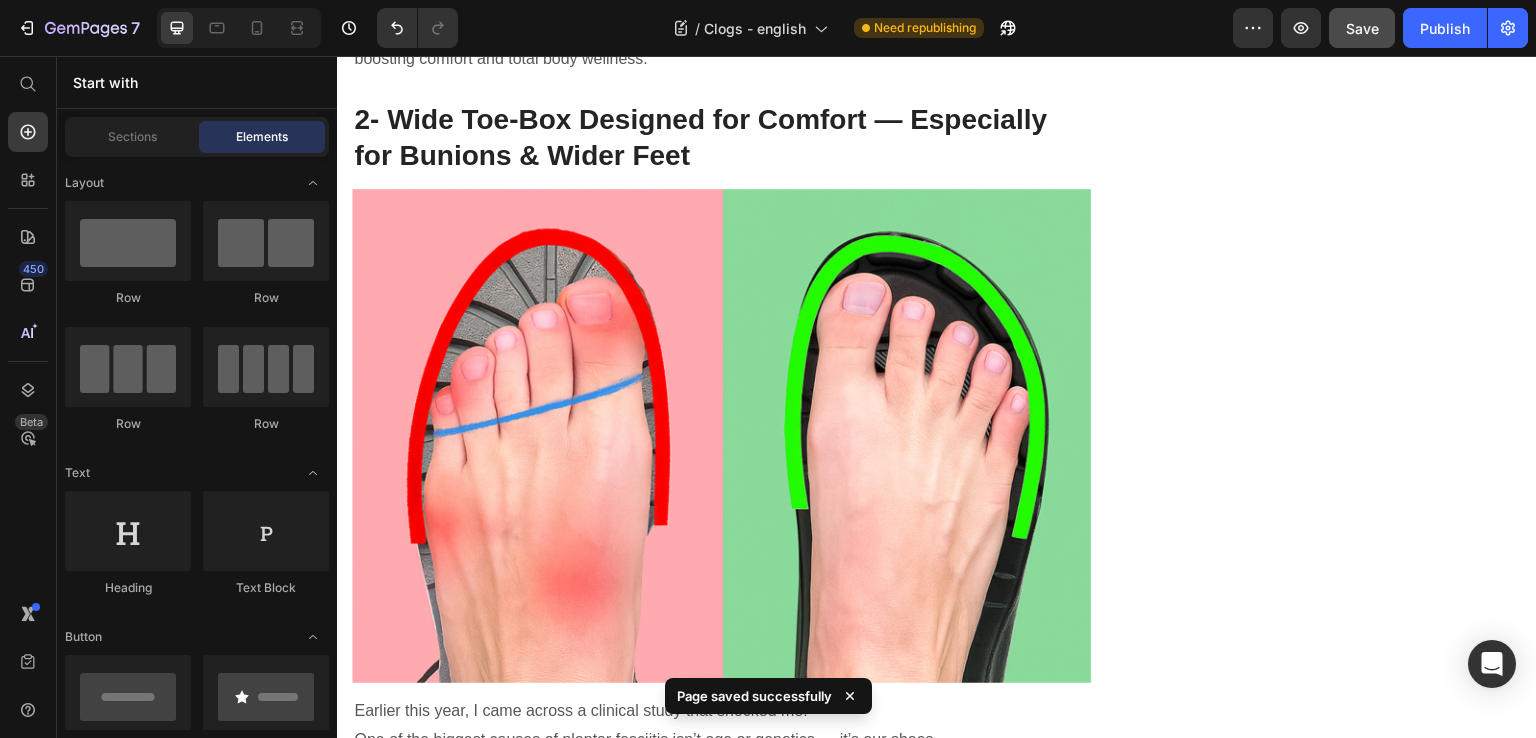 scroll, scrollTop: 1655, scrollLeft: 0, axis: vertical 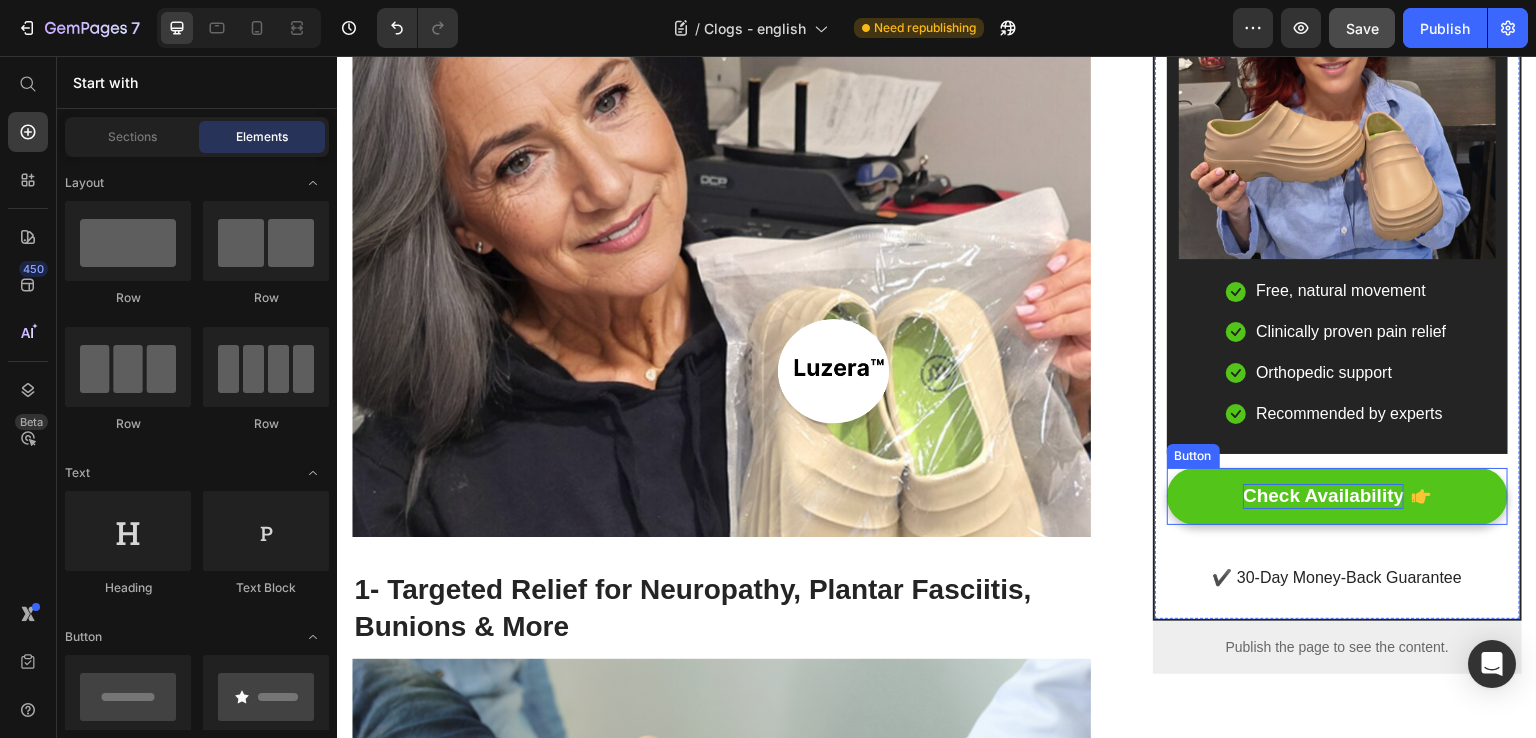 click on "Check Availability" at bounding box center [1323, 495] 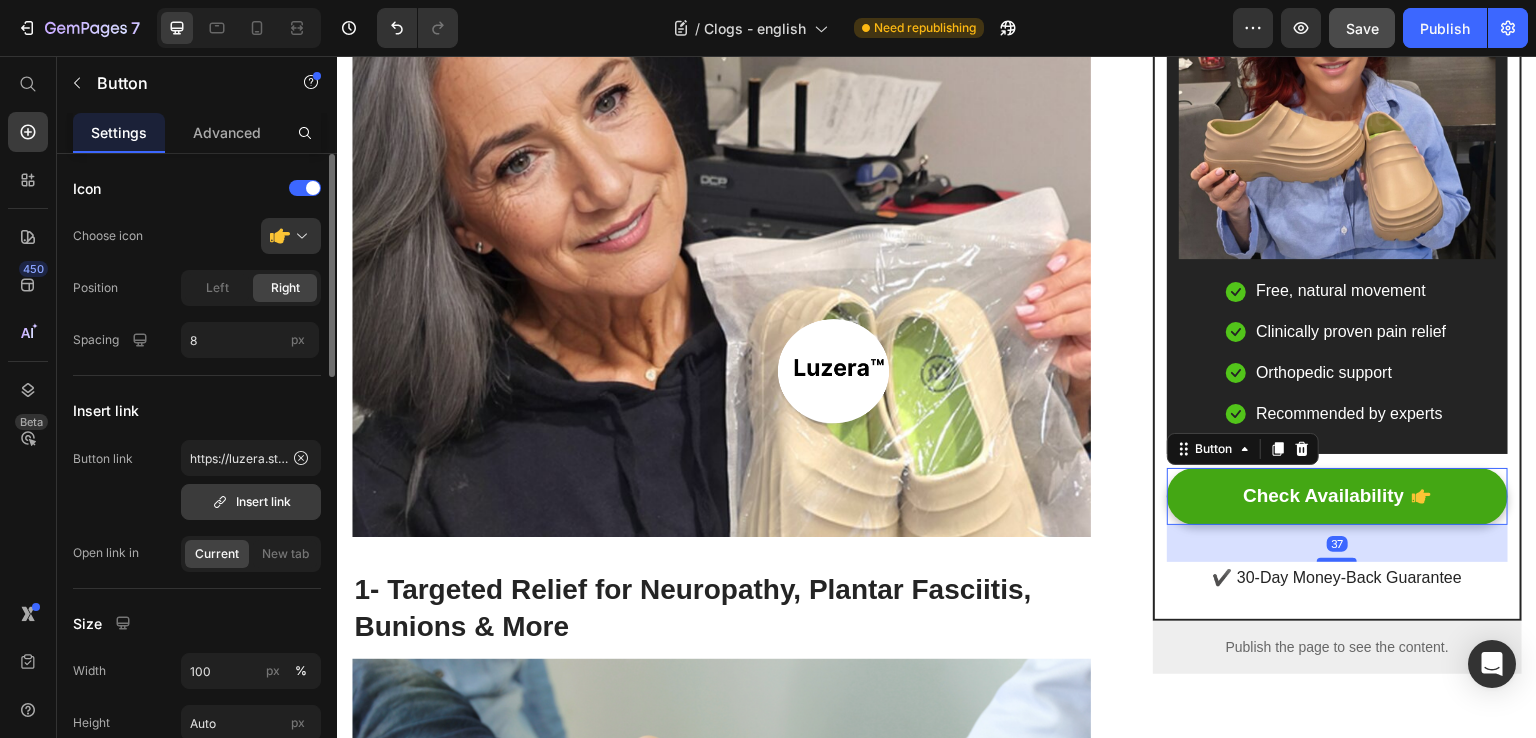 click 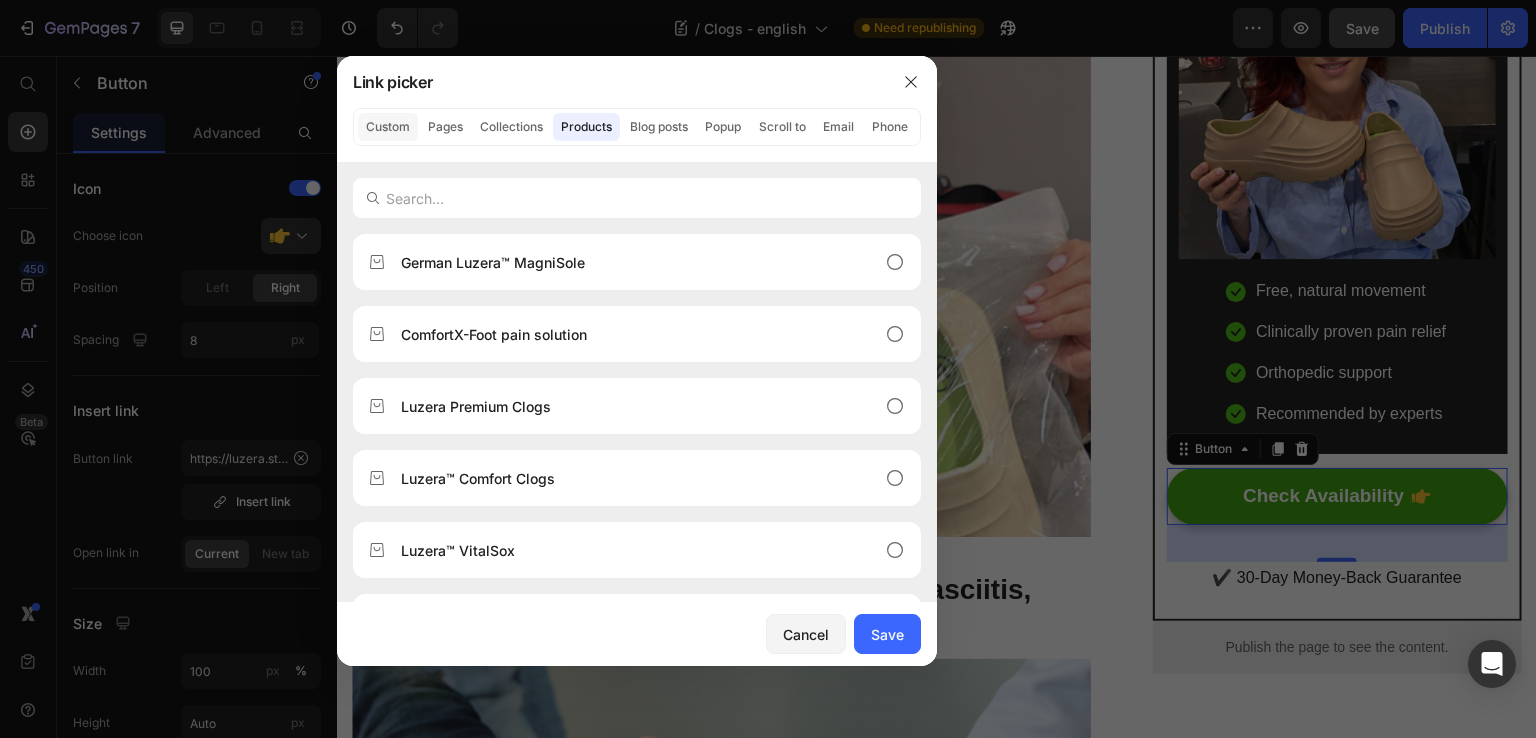 click on "Custom" 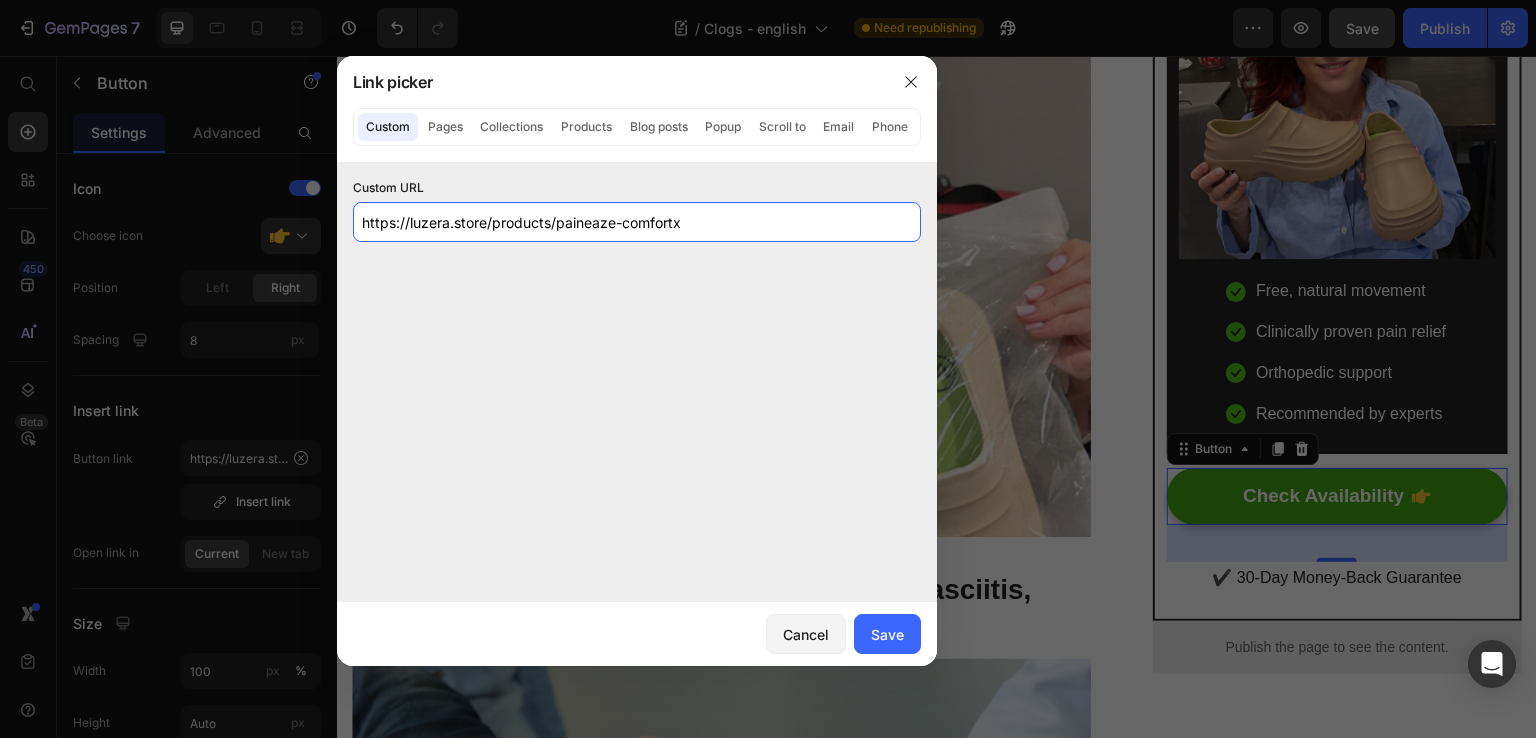 click on "https://luzera.store/products/paineaze-comfortx" 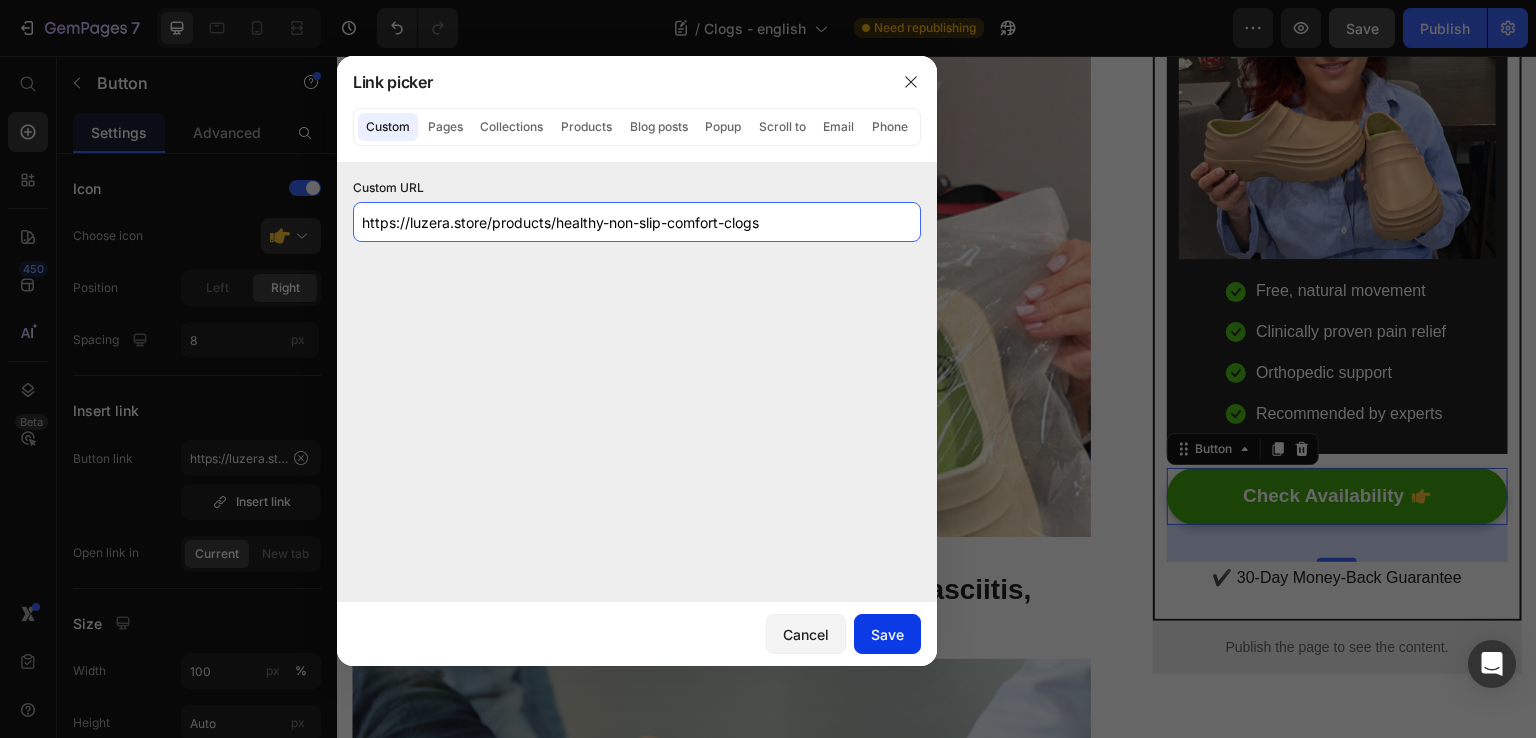 type on "https://luzera.store/products/healthy-non-slip-comfort-clogs" 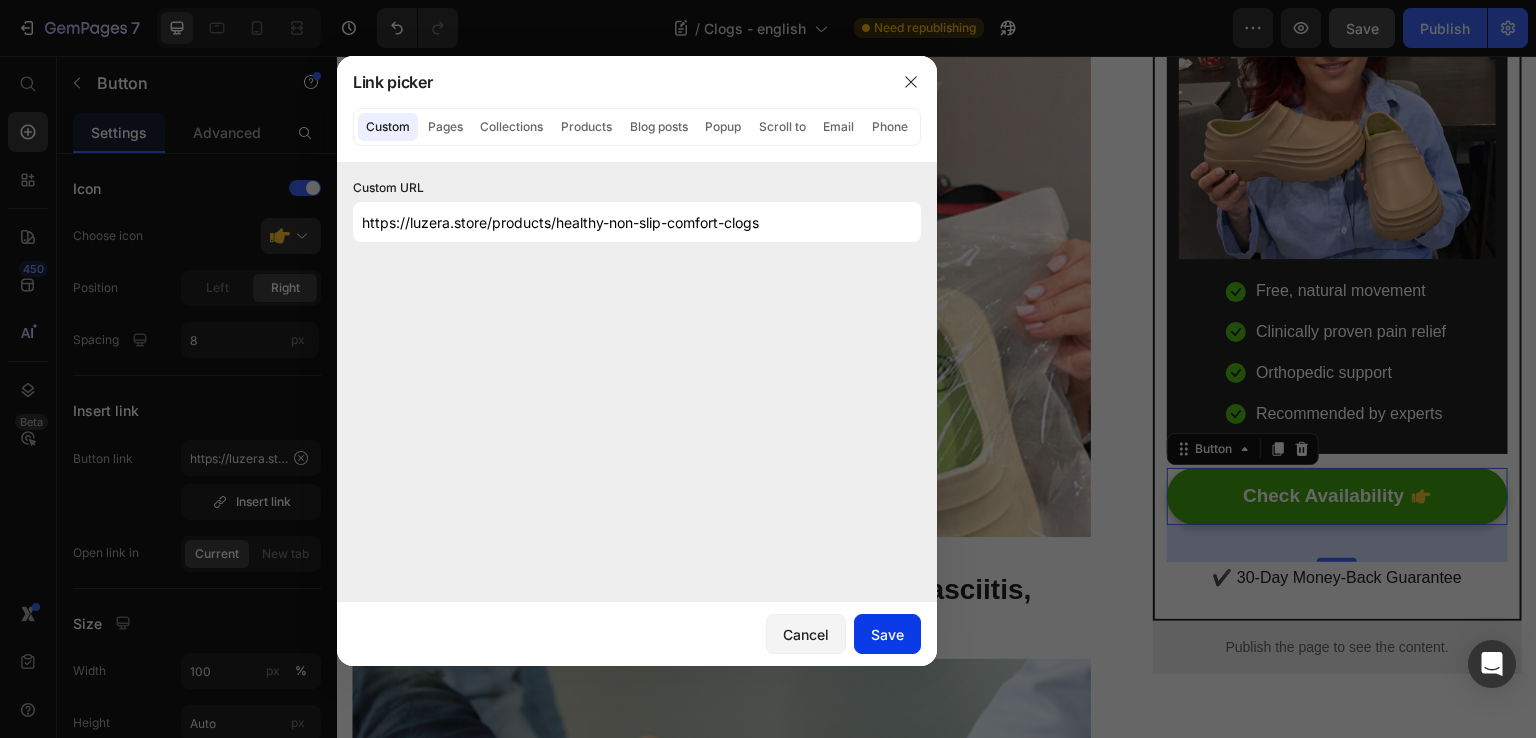 click on "Save" at bounding box center (887, 634) 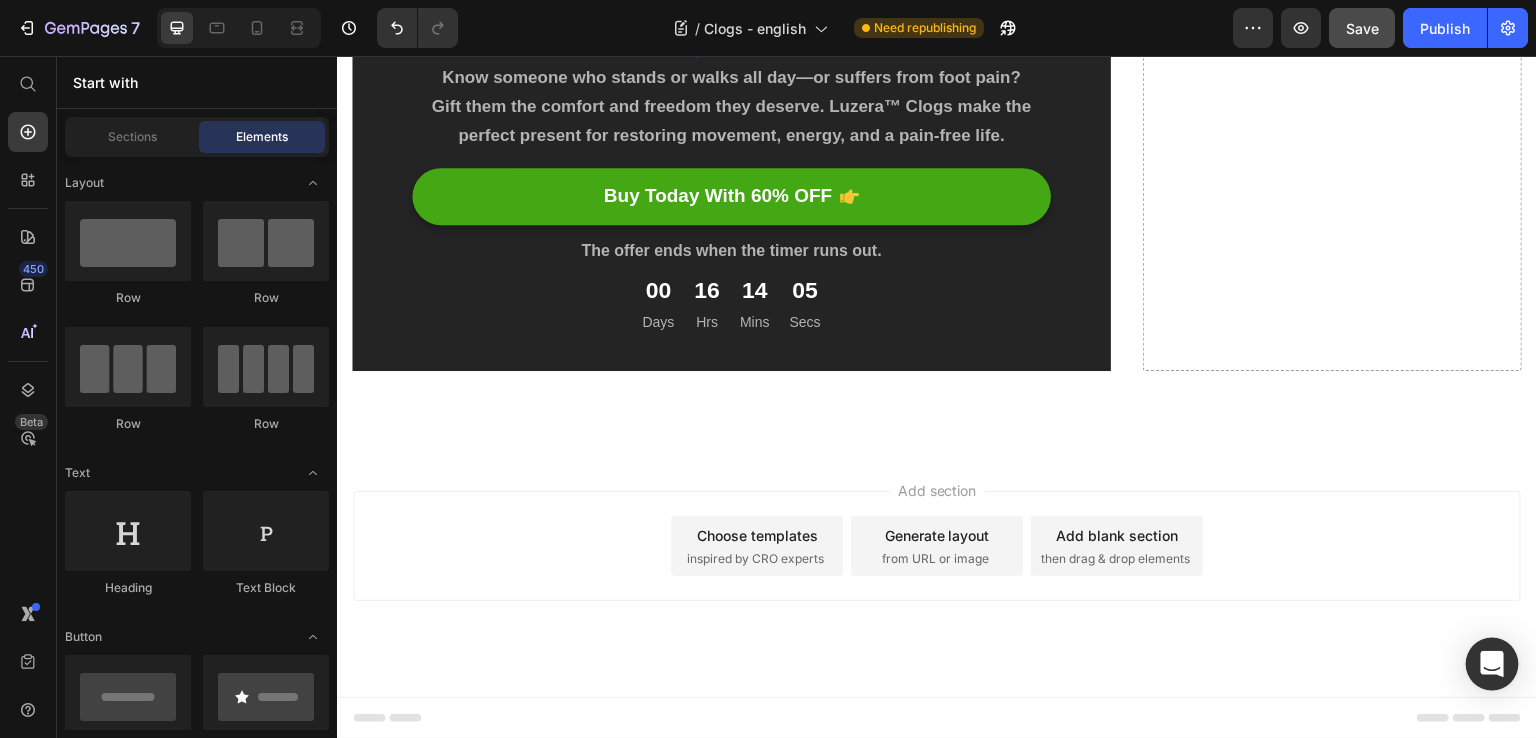 scroll, scrollTop: 8153, scrollLeft: 0, axis: vertical 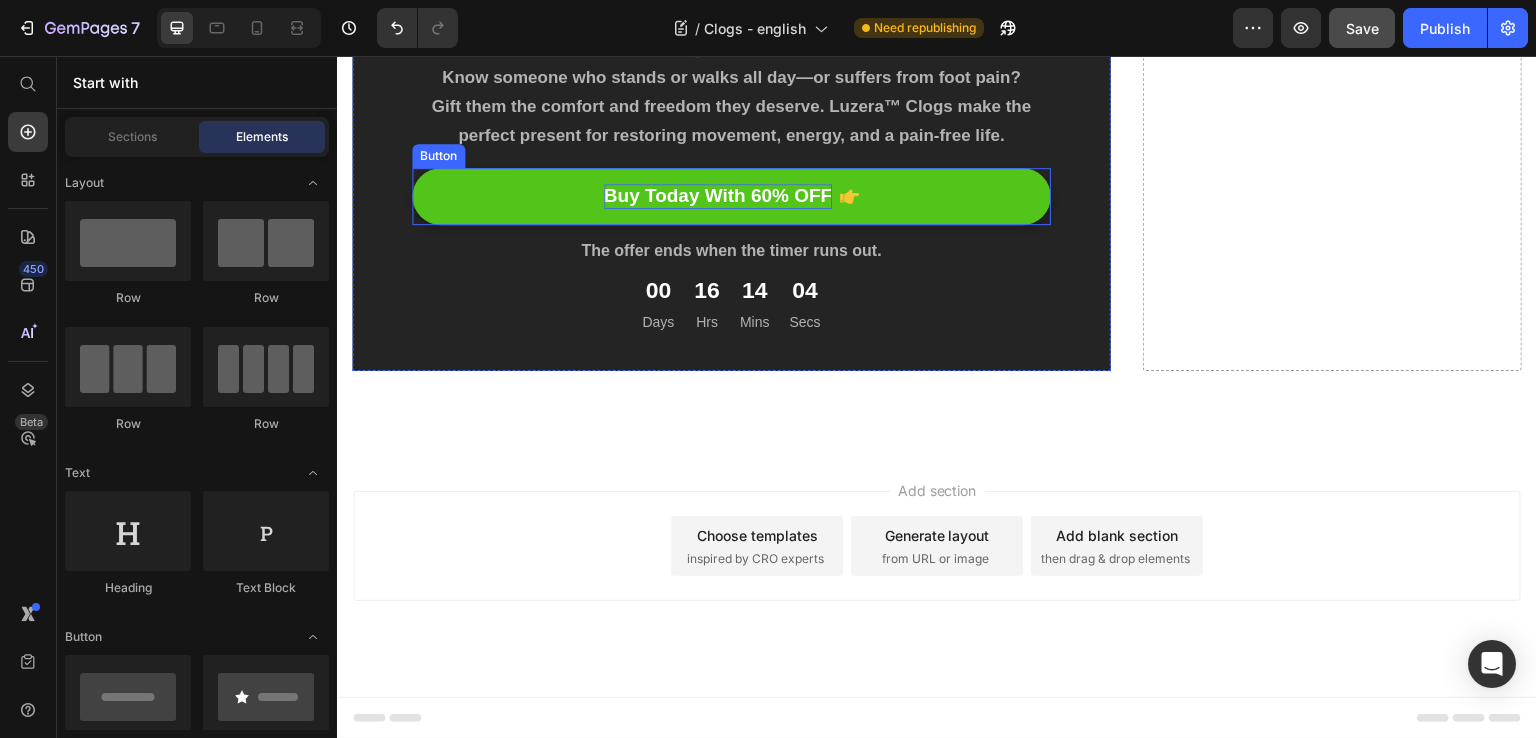 click on "Buy Today With 60% OFF" at bounding box center [718, 196] 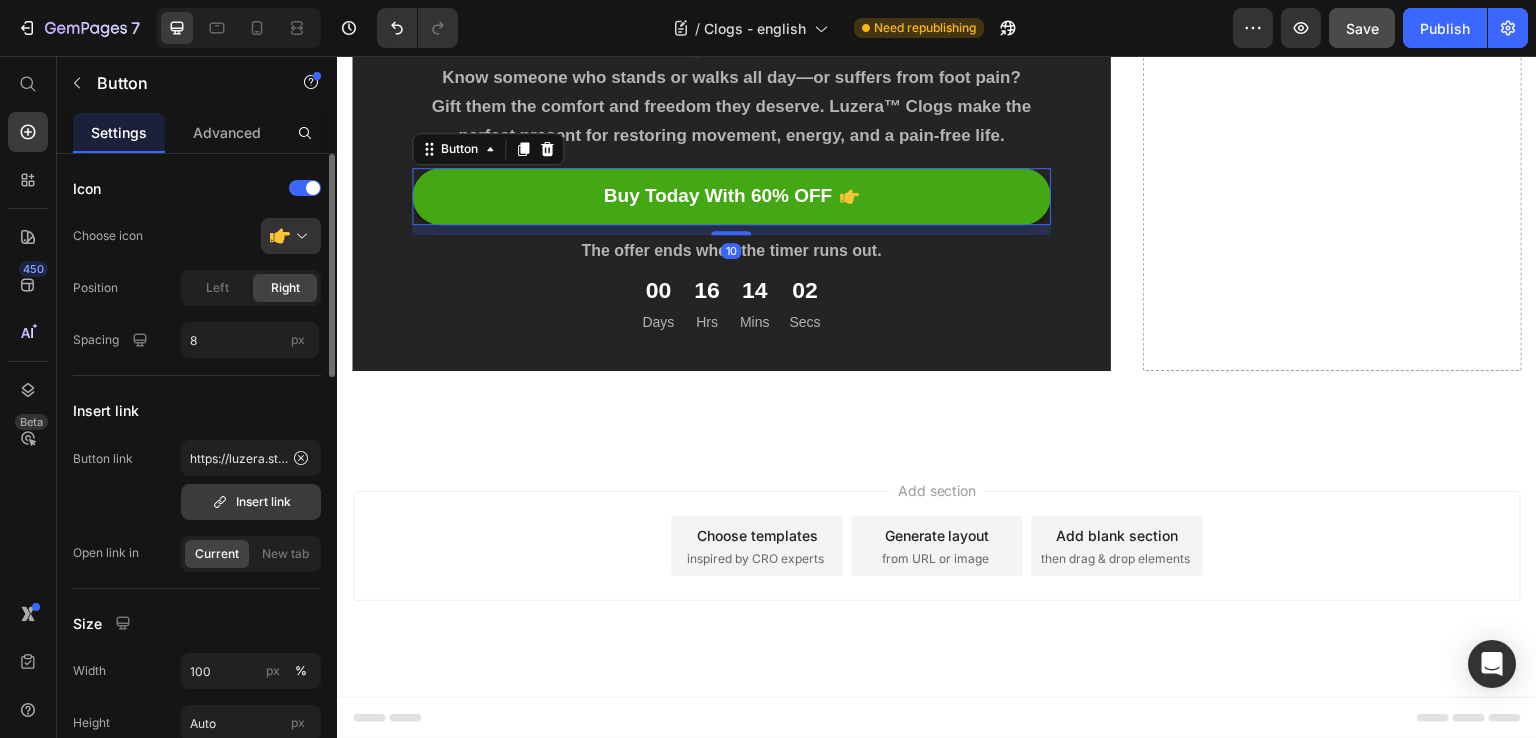 click 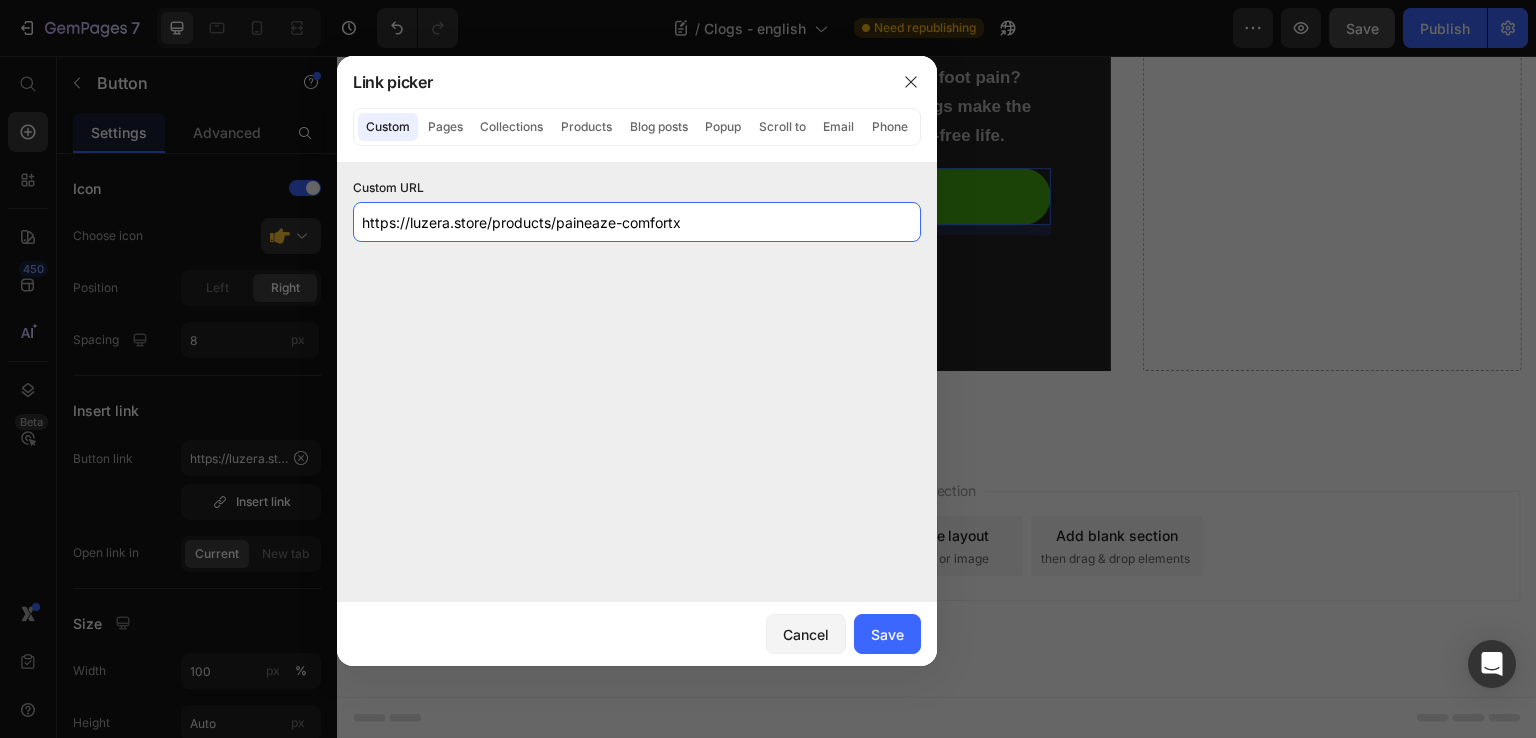 click on "https://luzera.store/products/paineaze-comfortx" 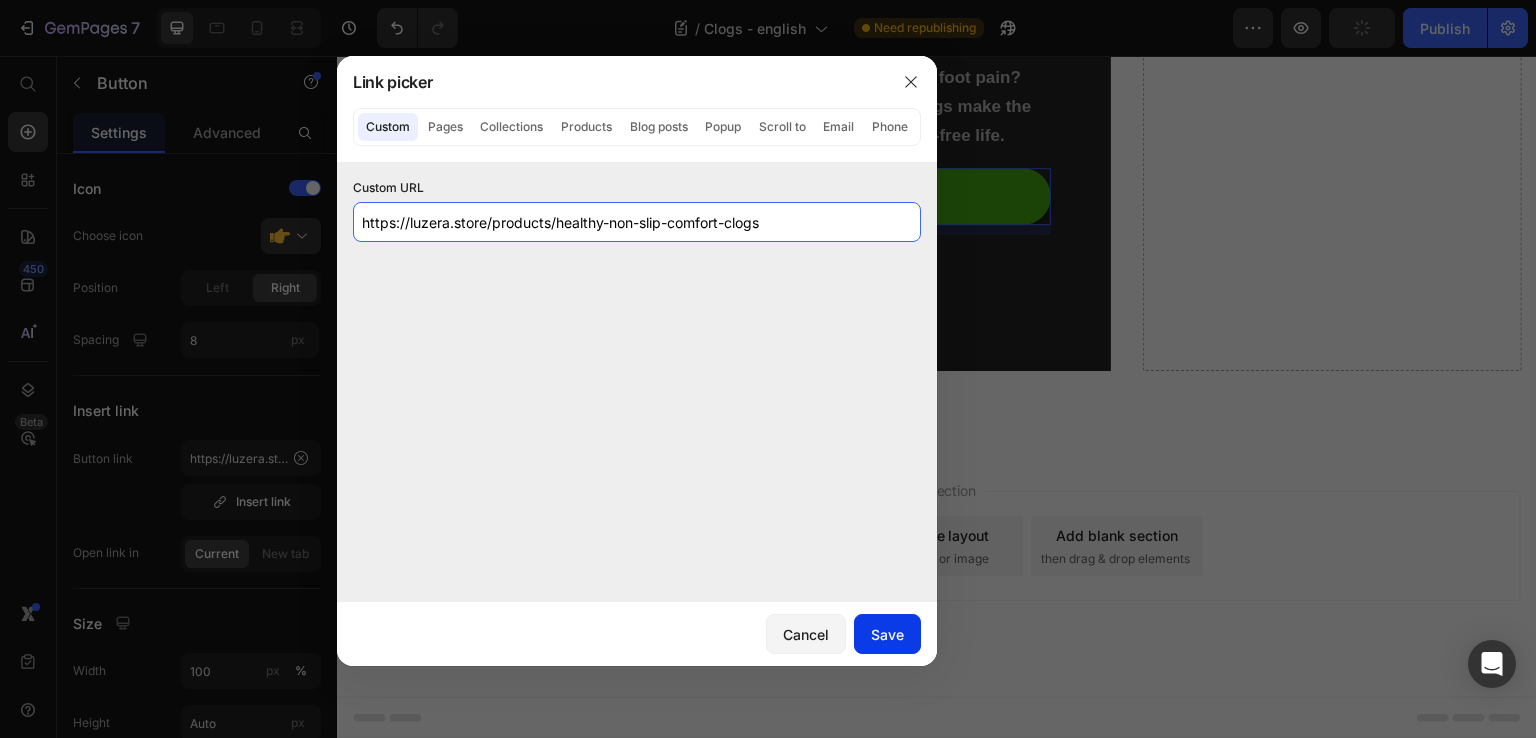 type on "https://luzera.store/products/healthy-non-slip-comfort-clogs" 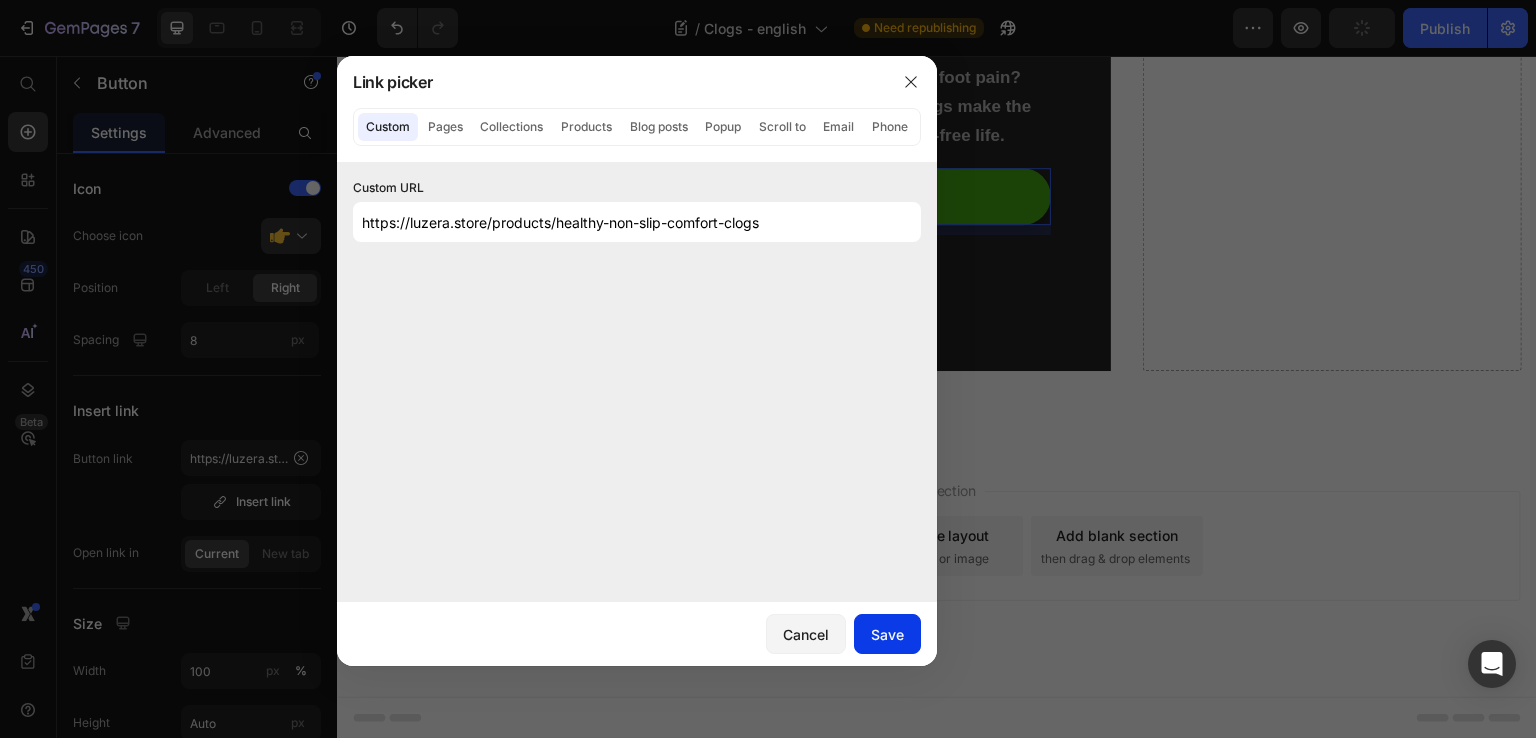 click on "Save" 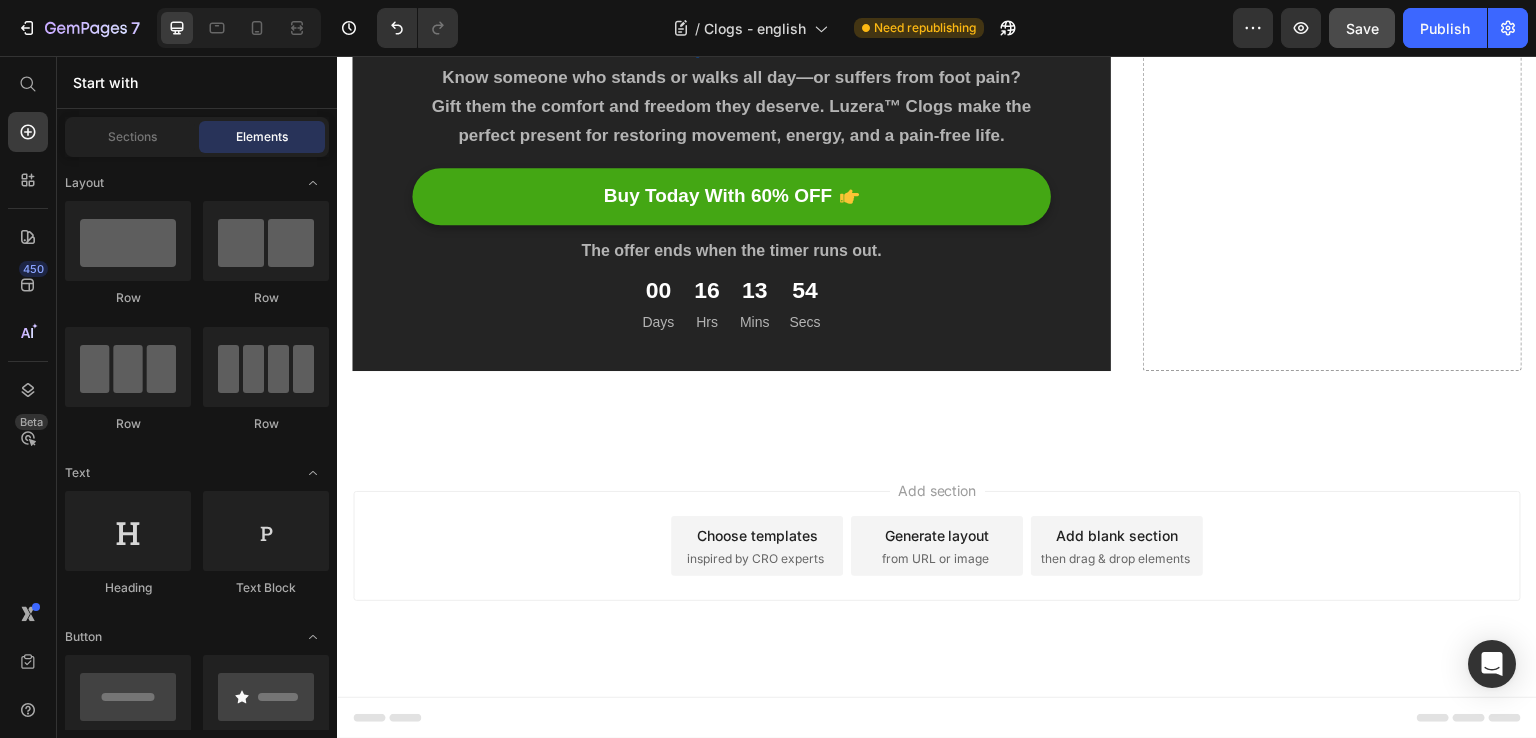 scroll, scrollTop: 6866, scrollLeft: 0, axis: vertical 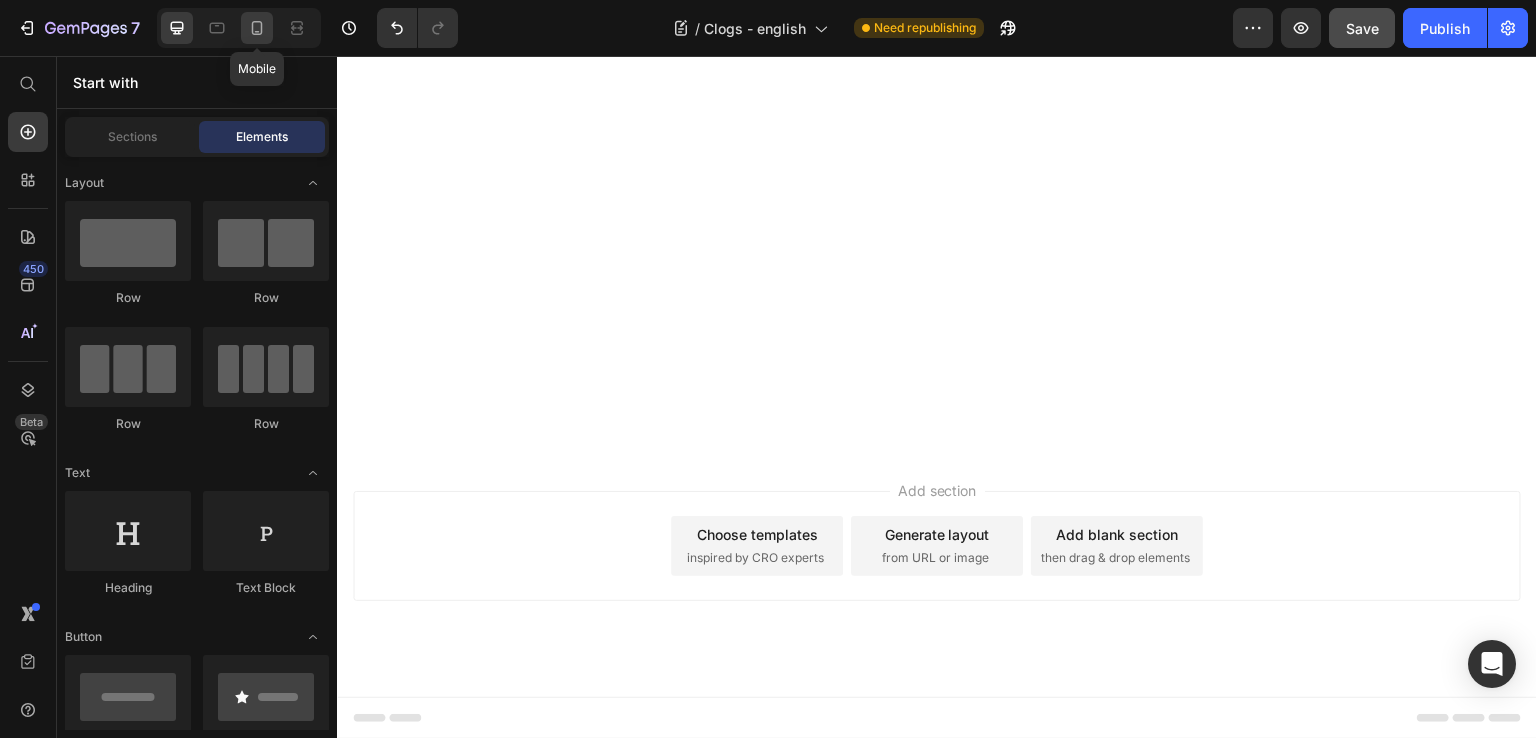 click 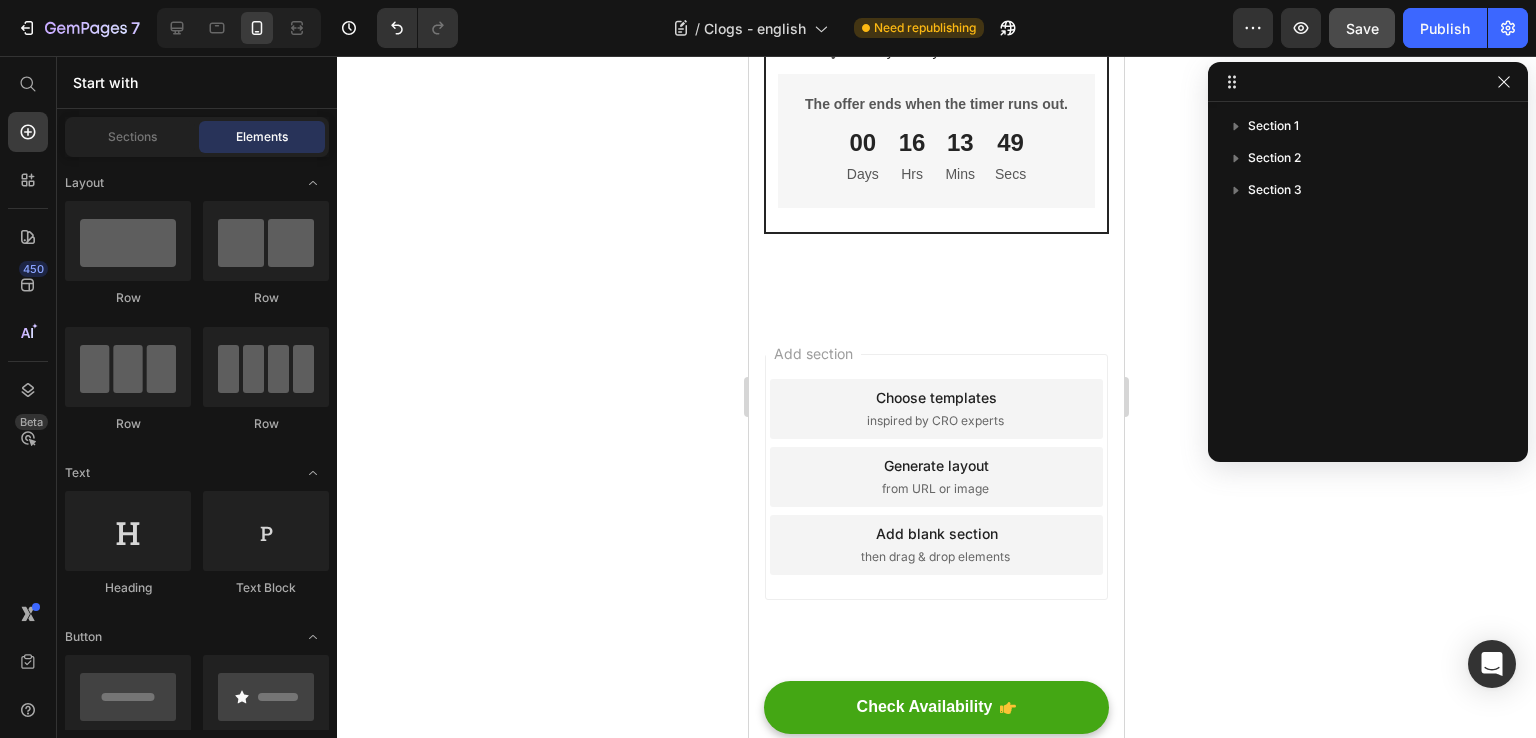 scroll, scrollTop: 6776, scrollLeft: 0, axis: vertical 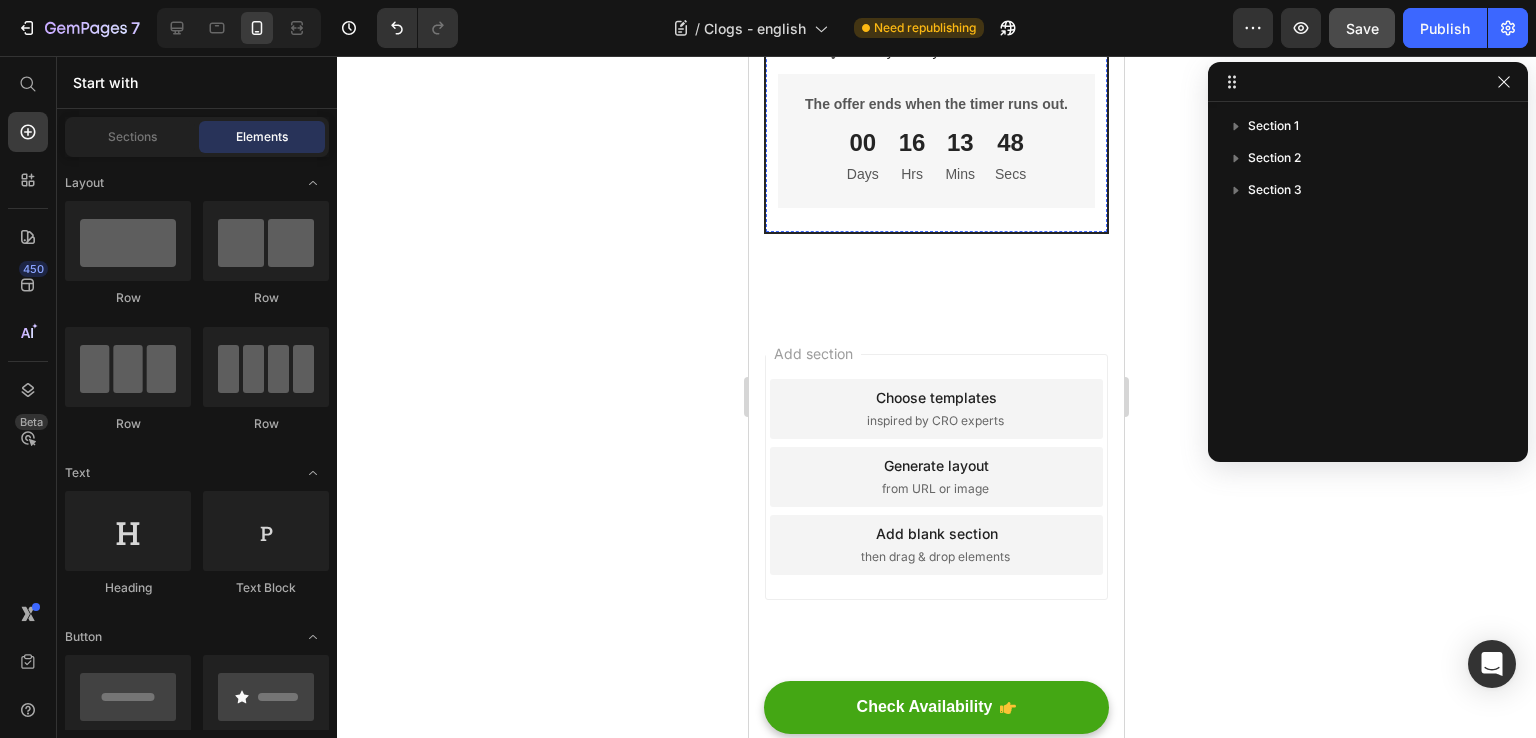 click on "Check Availability" at bounding box center [925, 1] 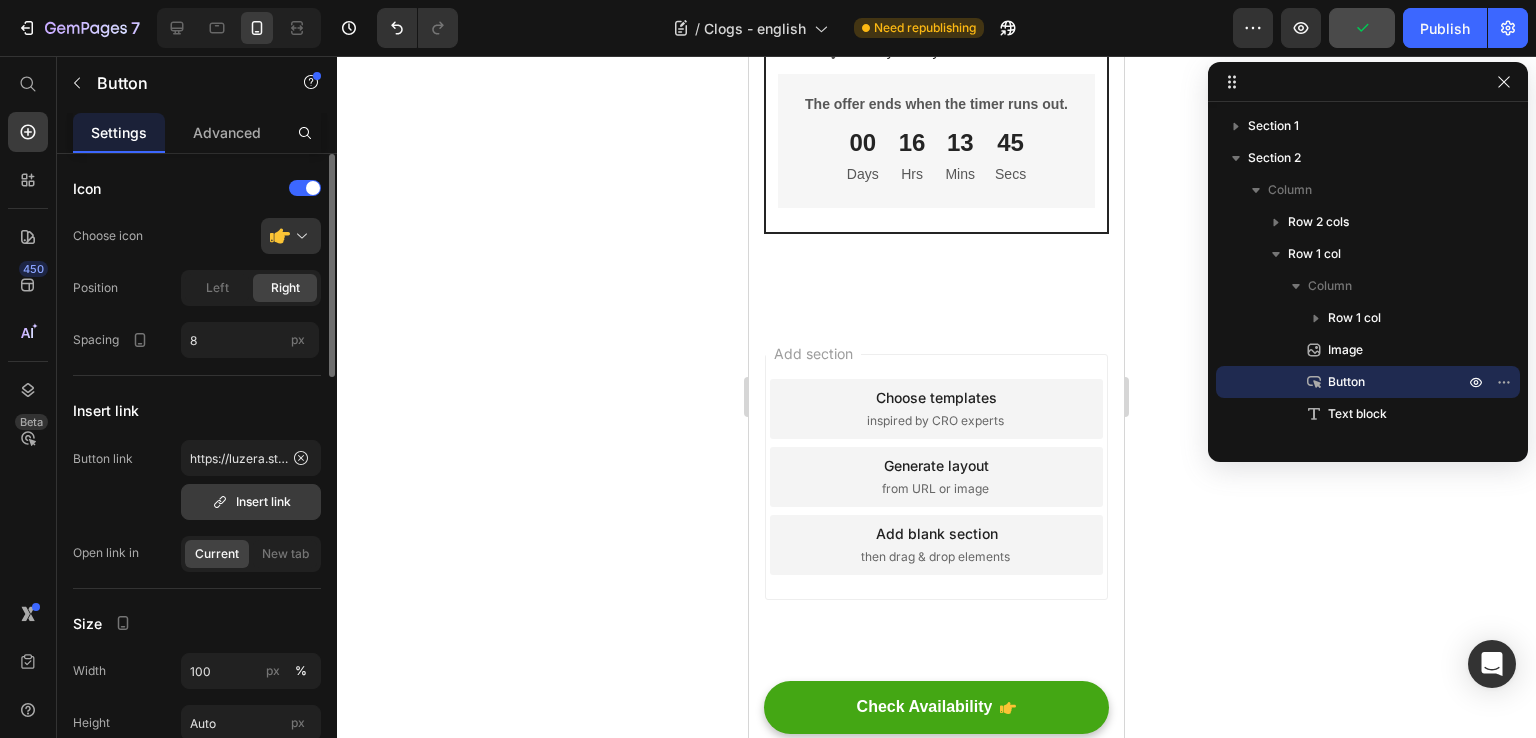 click on "Insert link" at bounding box center (251, 502) 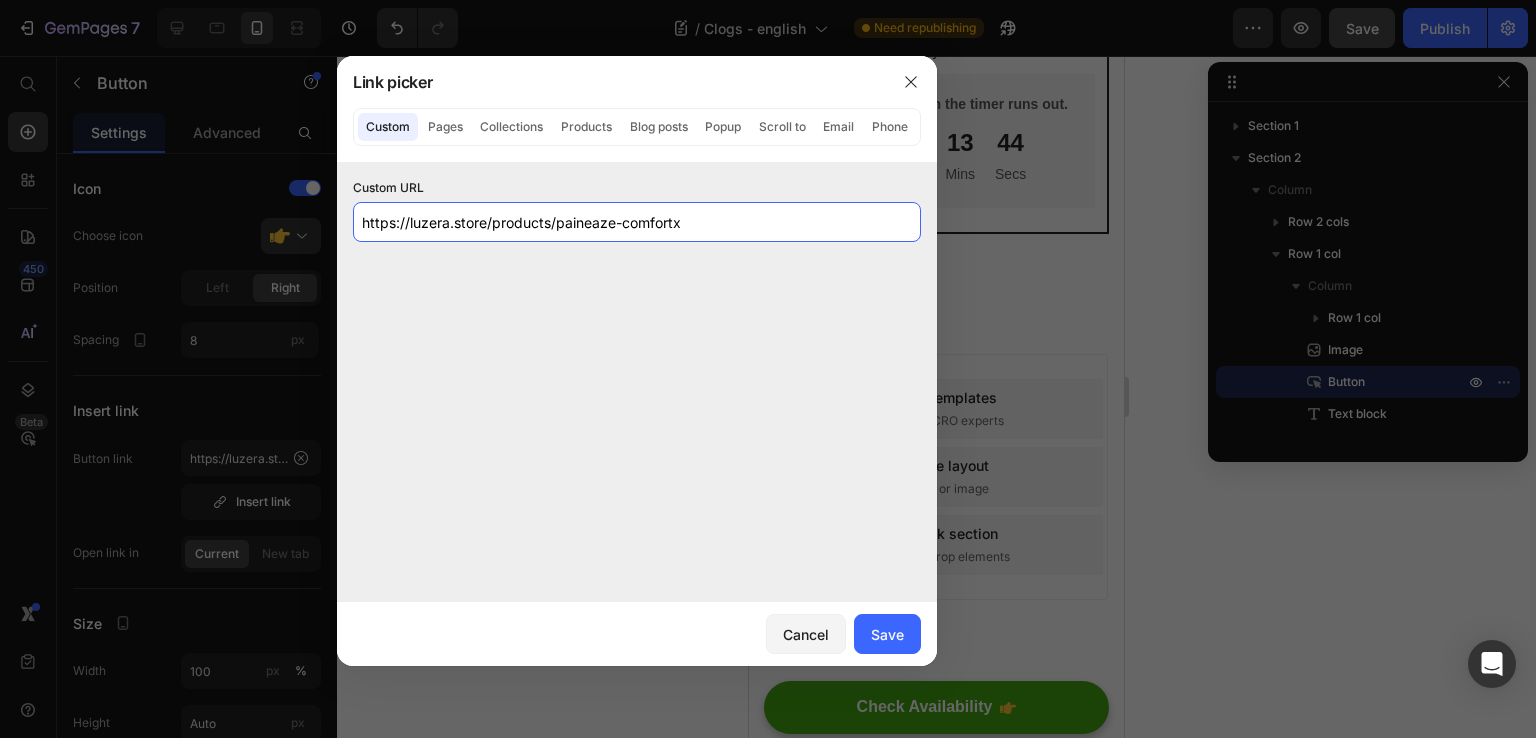 click on "https://luzera.store/products/paineaze-comfortx" 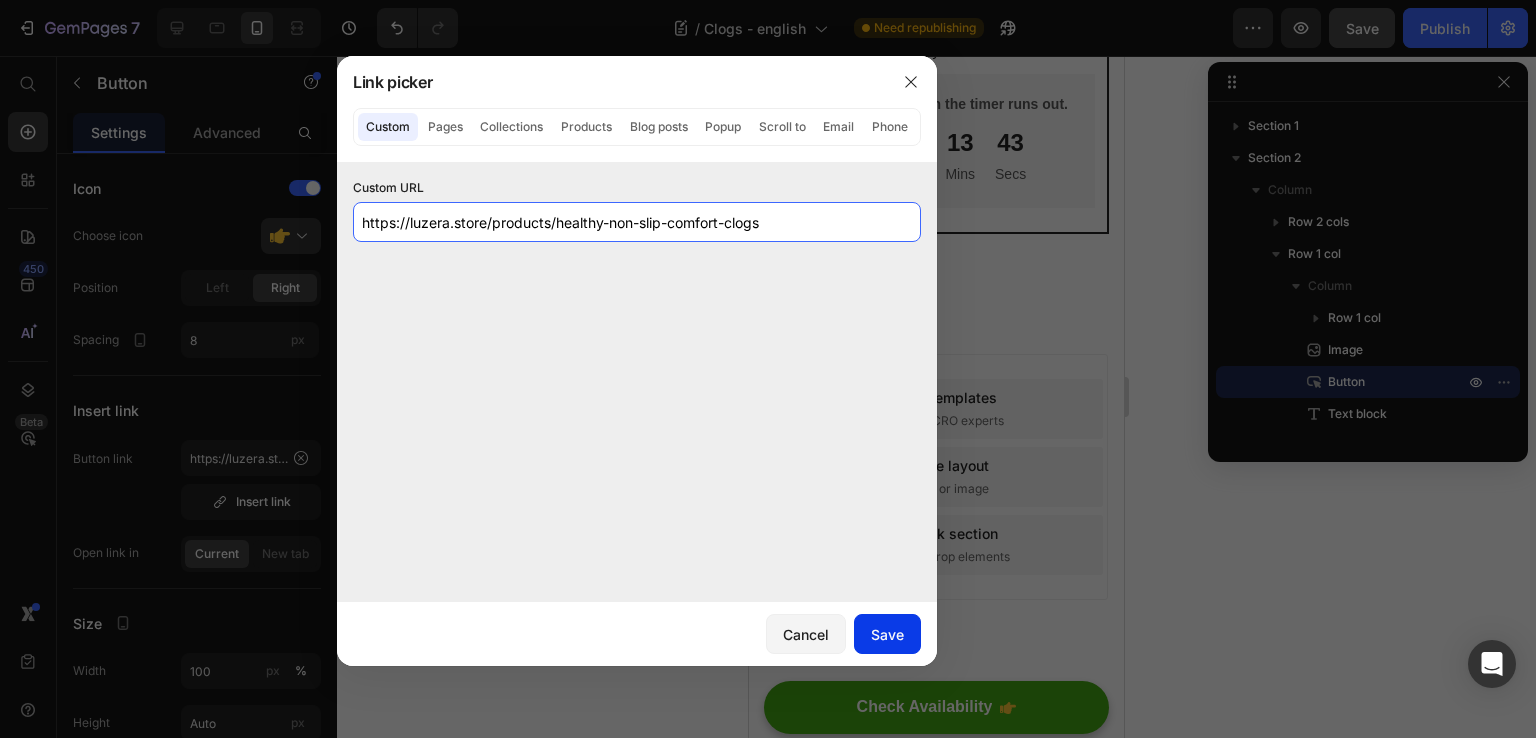 type on "https://luzera.store/products/healthy-non-slip-comfort-clogs" 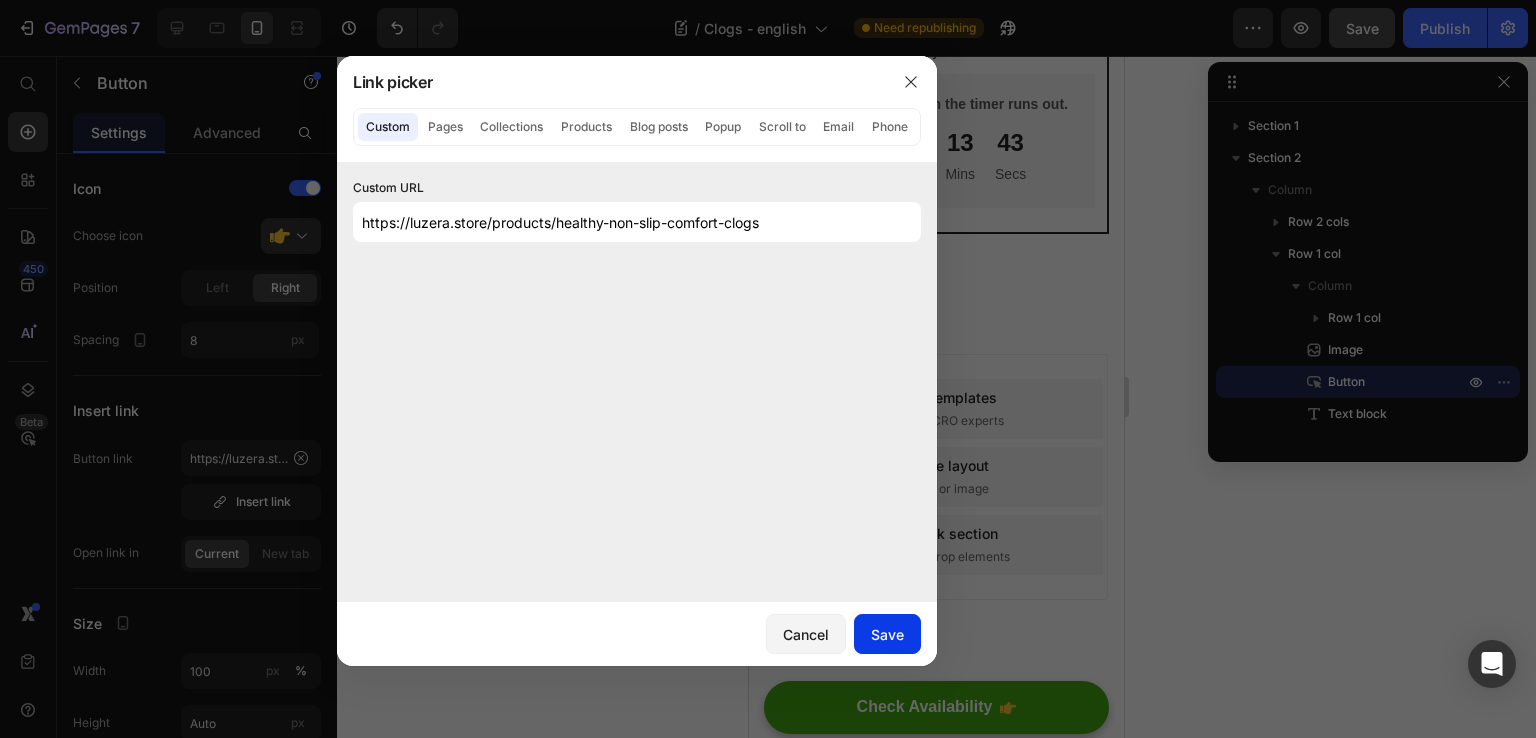 drag, startPoint x: 892, startPoint y: 639, endPoint x: 143, endPoint y: 581, distance: 751.2423 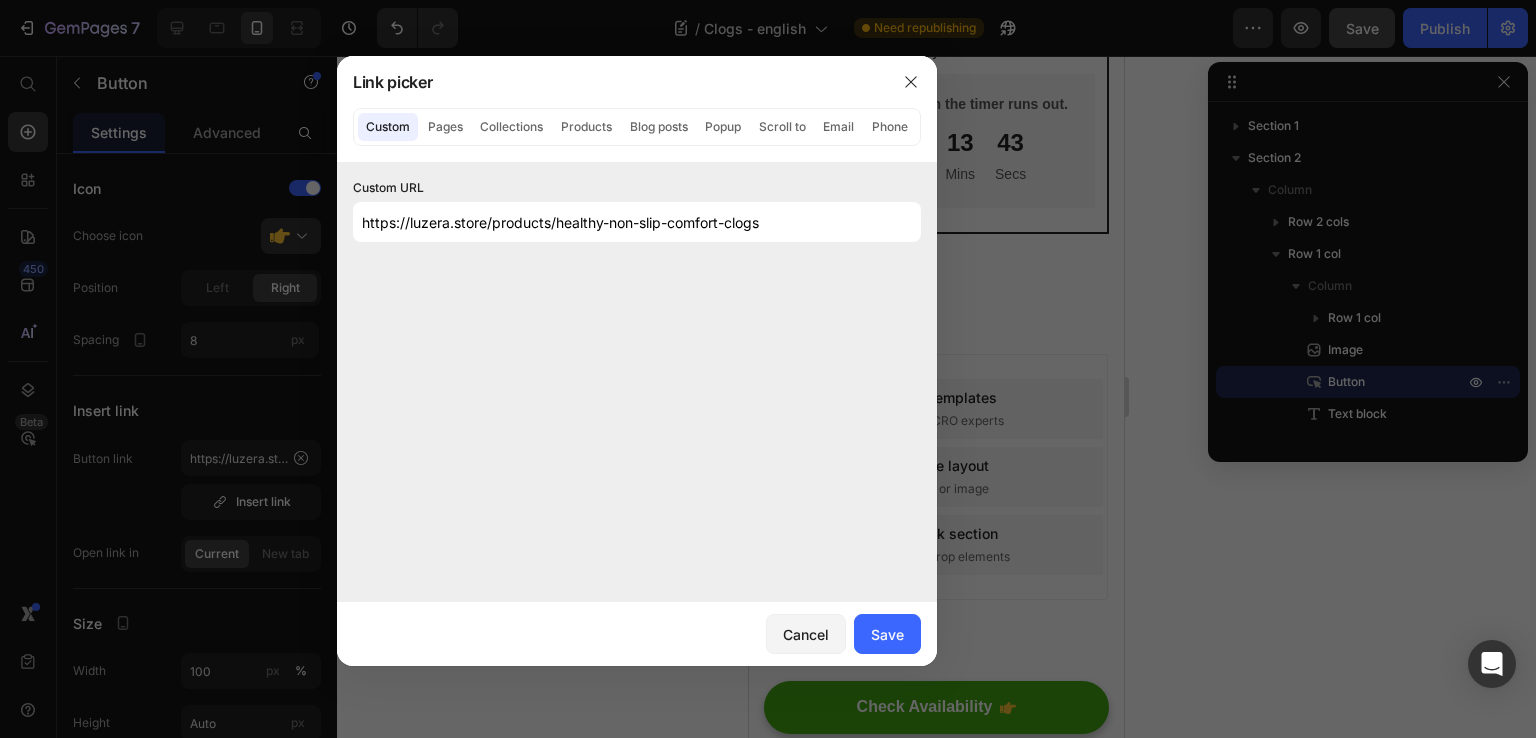 type on "https://luzera.store/products/healthy-non-slip-comfort-clogs" 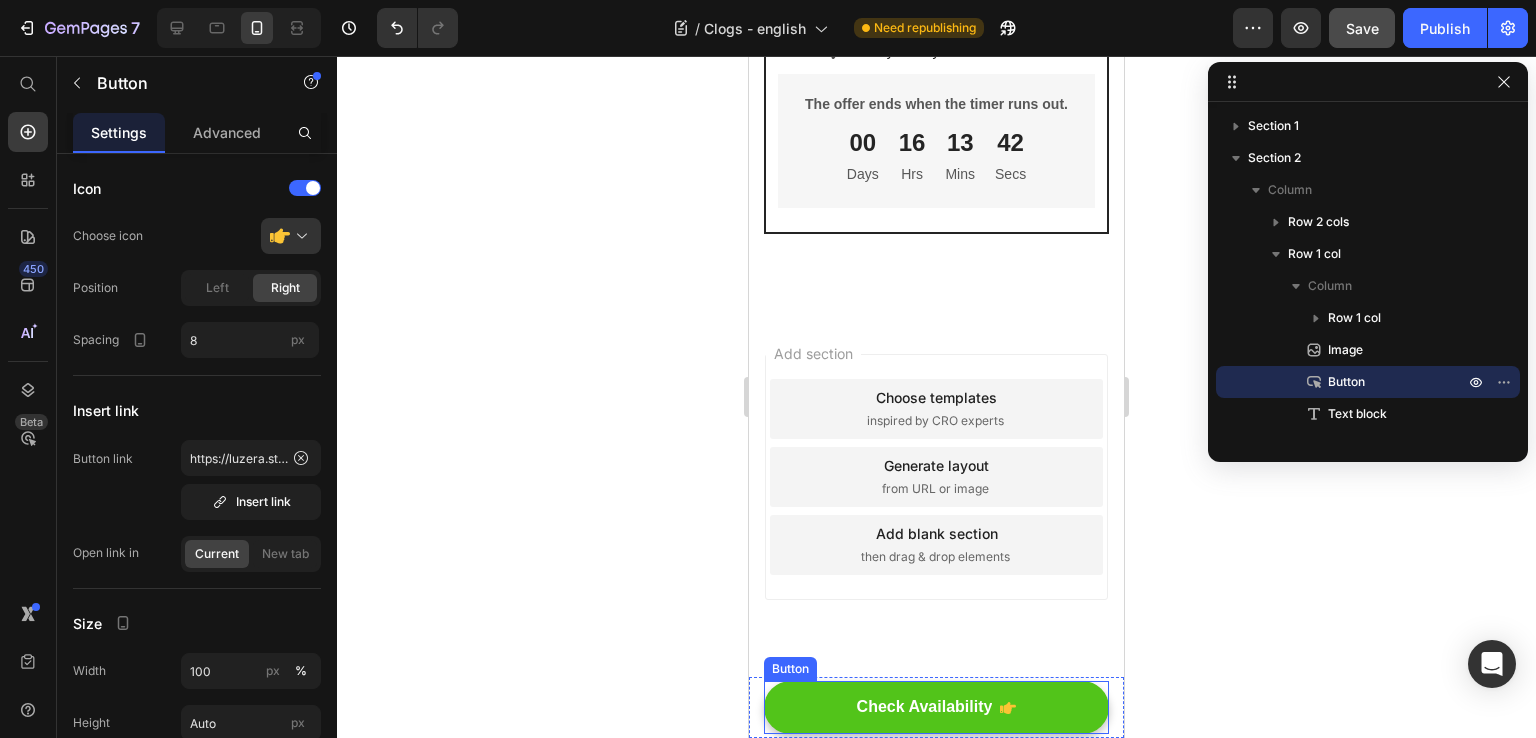click 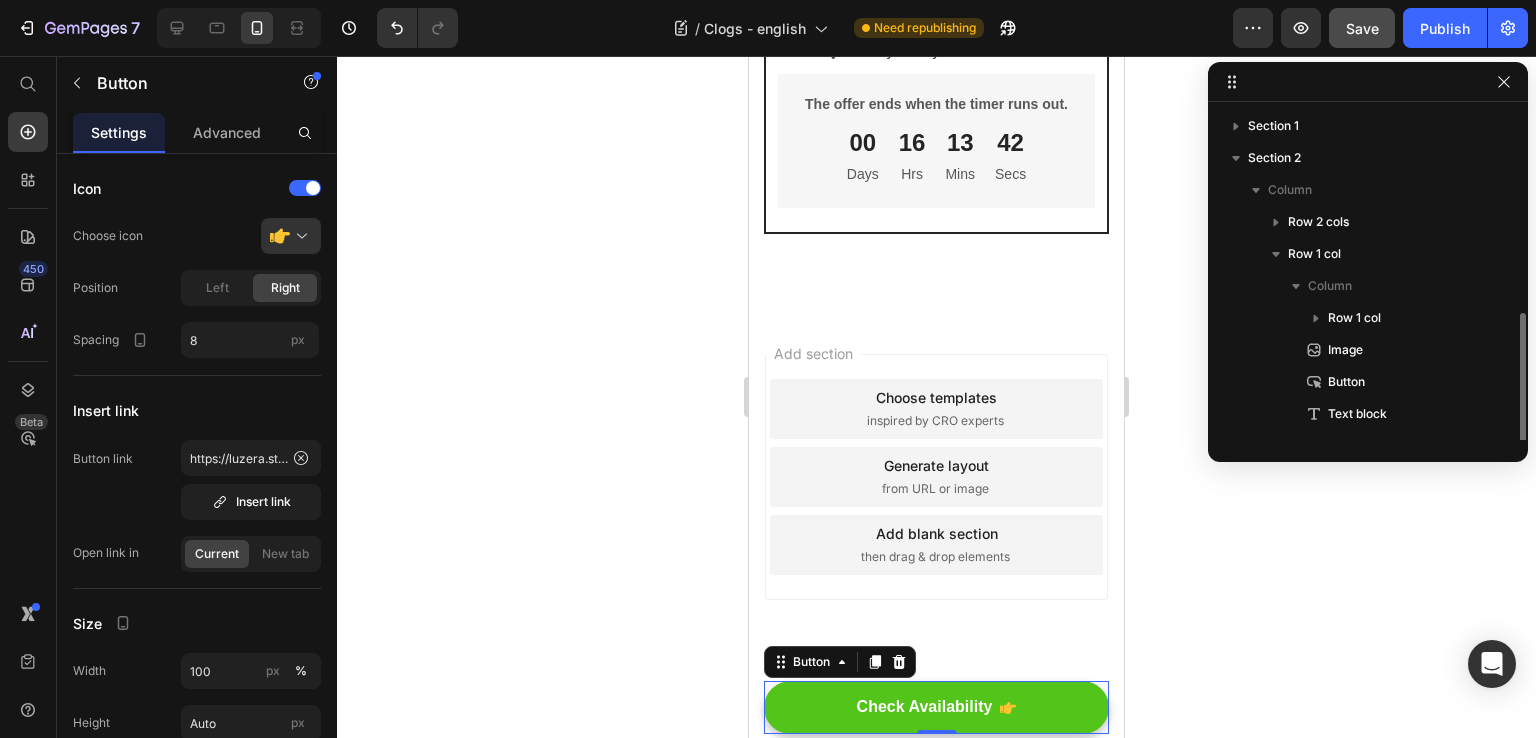 scroll, scrollTop: 117, scrollLeft: 0, axis: vertical 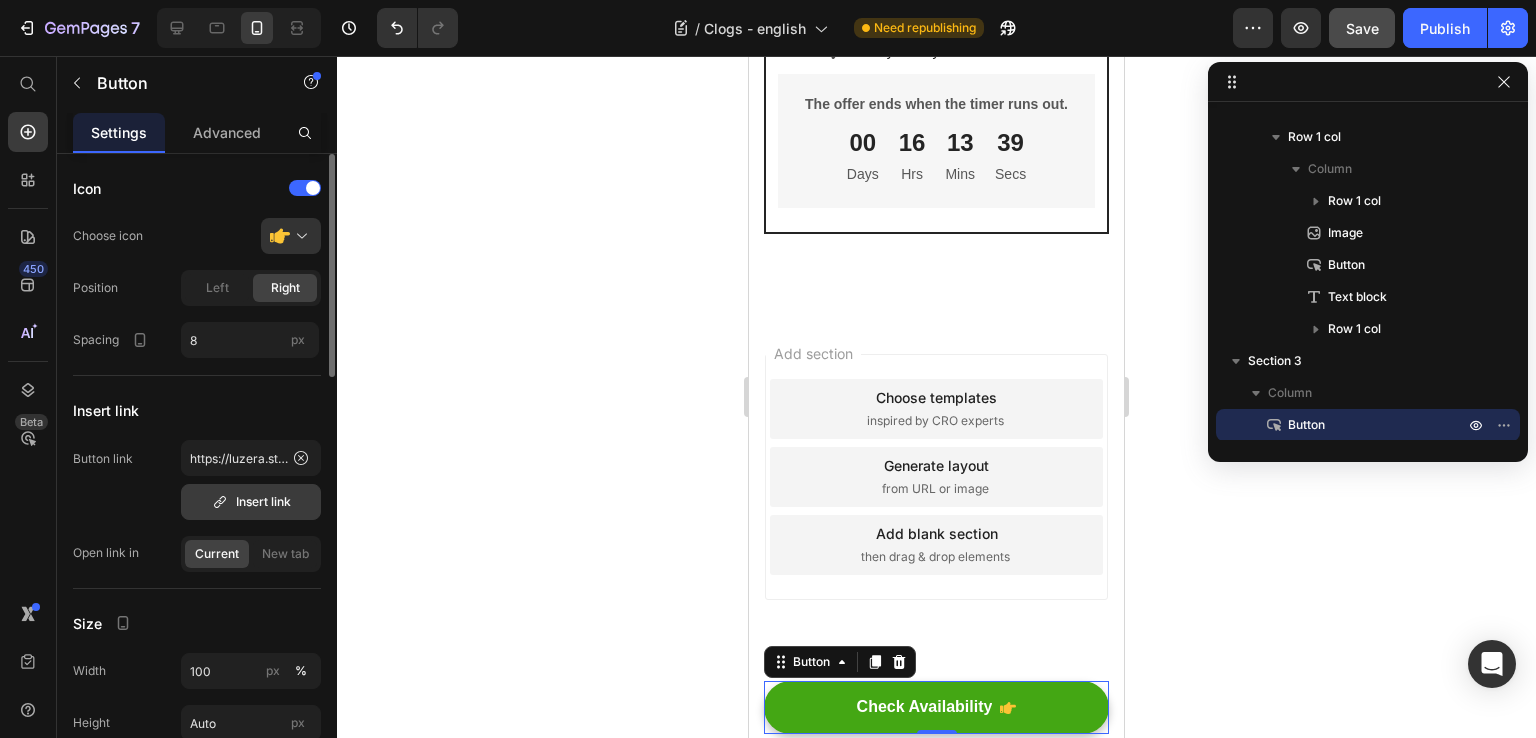 click 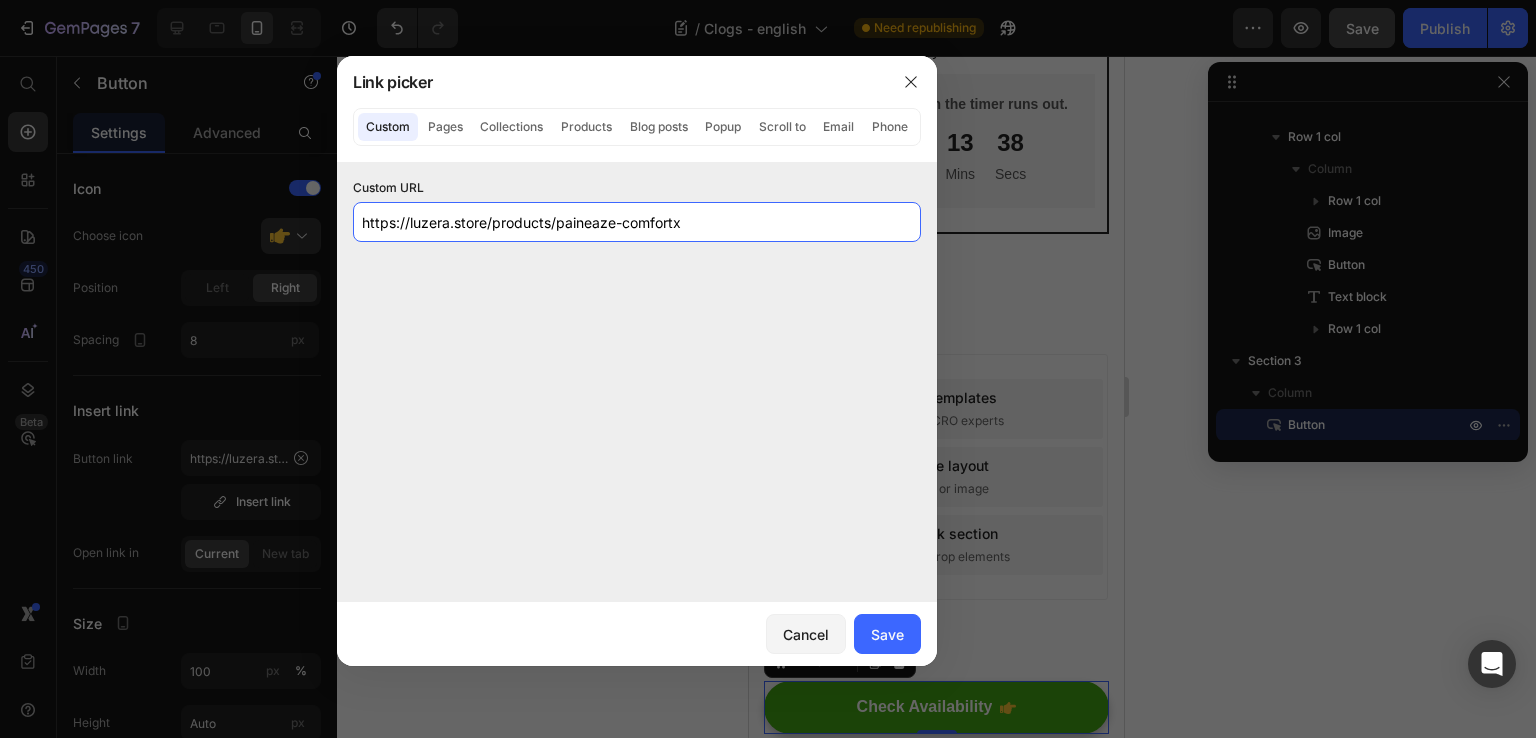 click on "https://luzera.store/products/paineaze-comfortx" 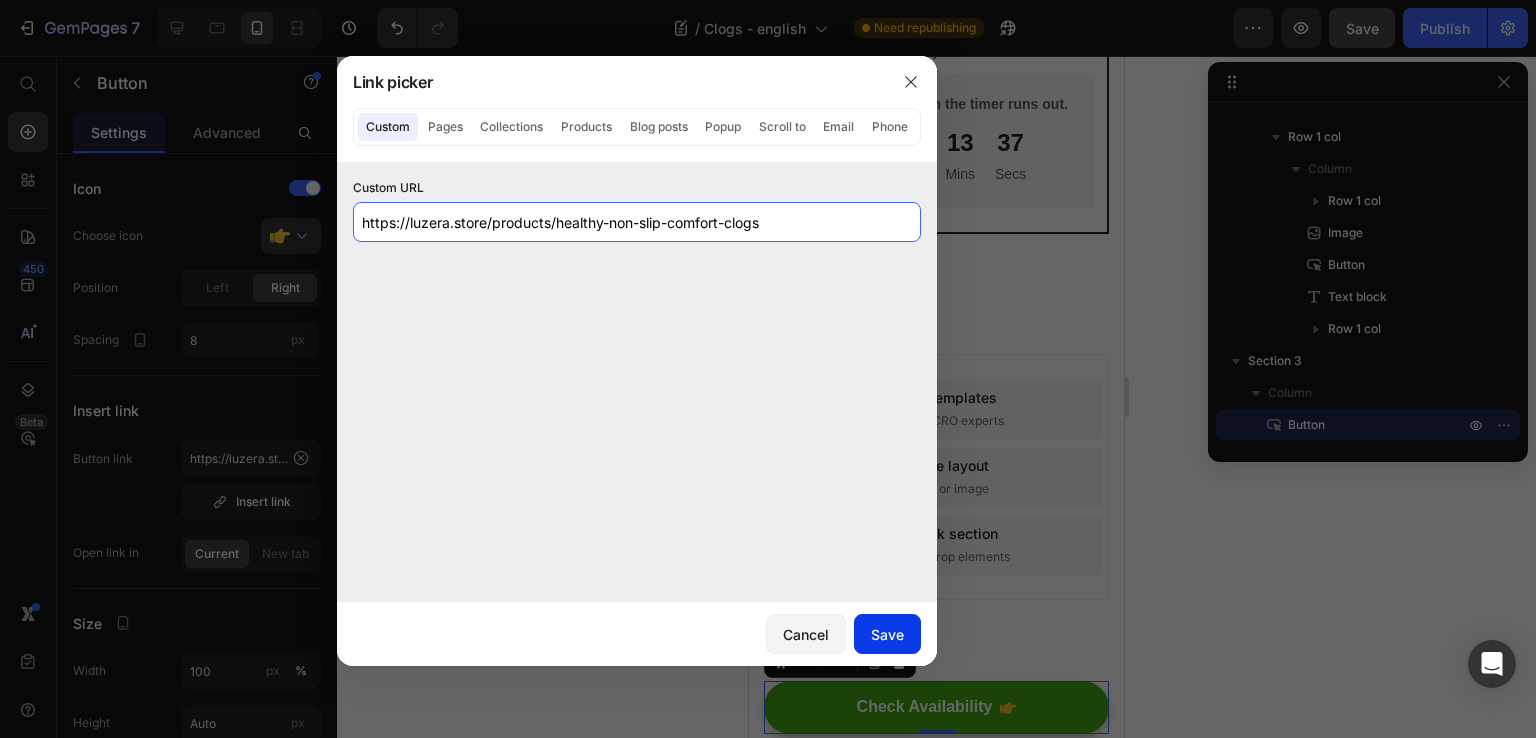 type on "https://luzera.store/products/healthy-non-slip-comfort-clogs" 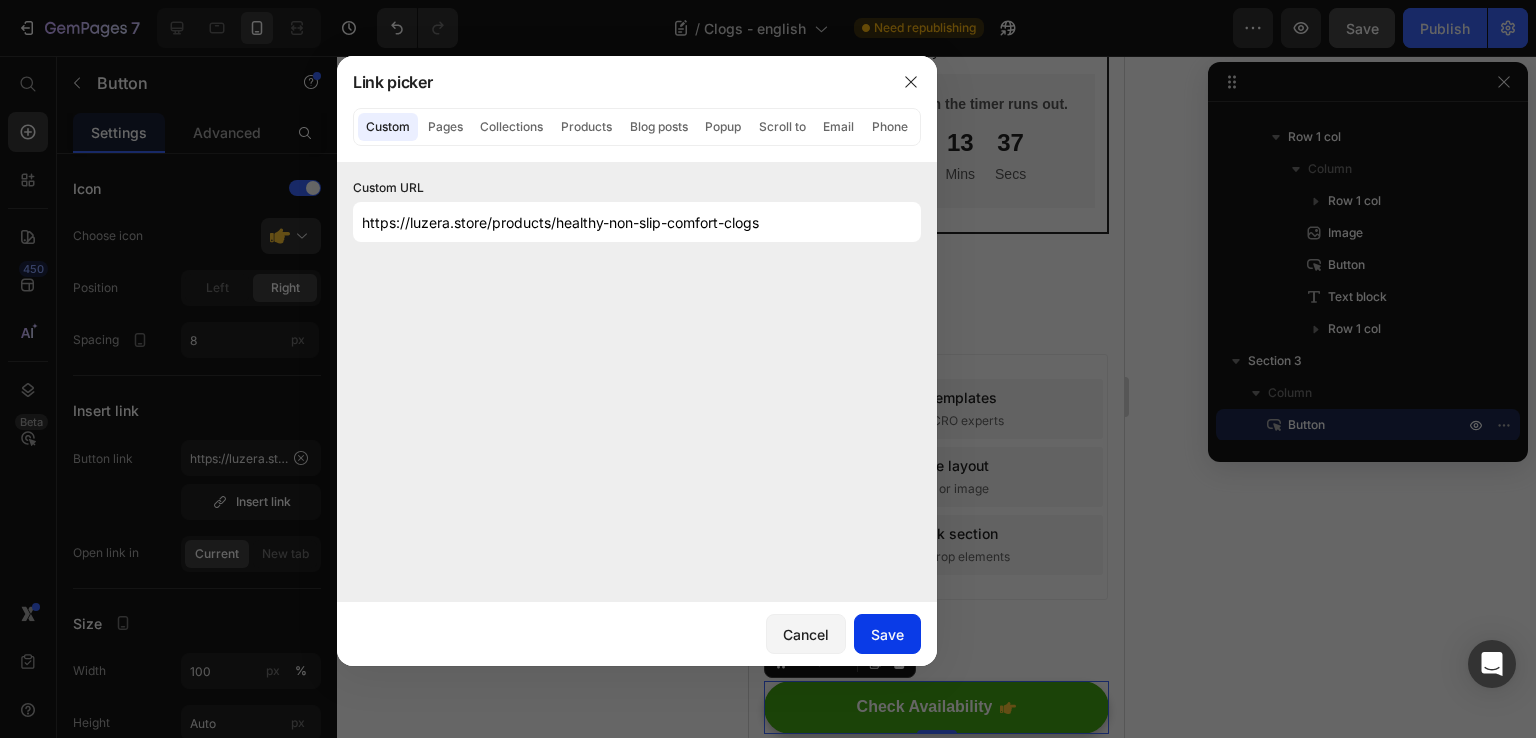 click on "Save" at bounding box center [887, 634] 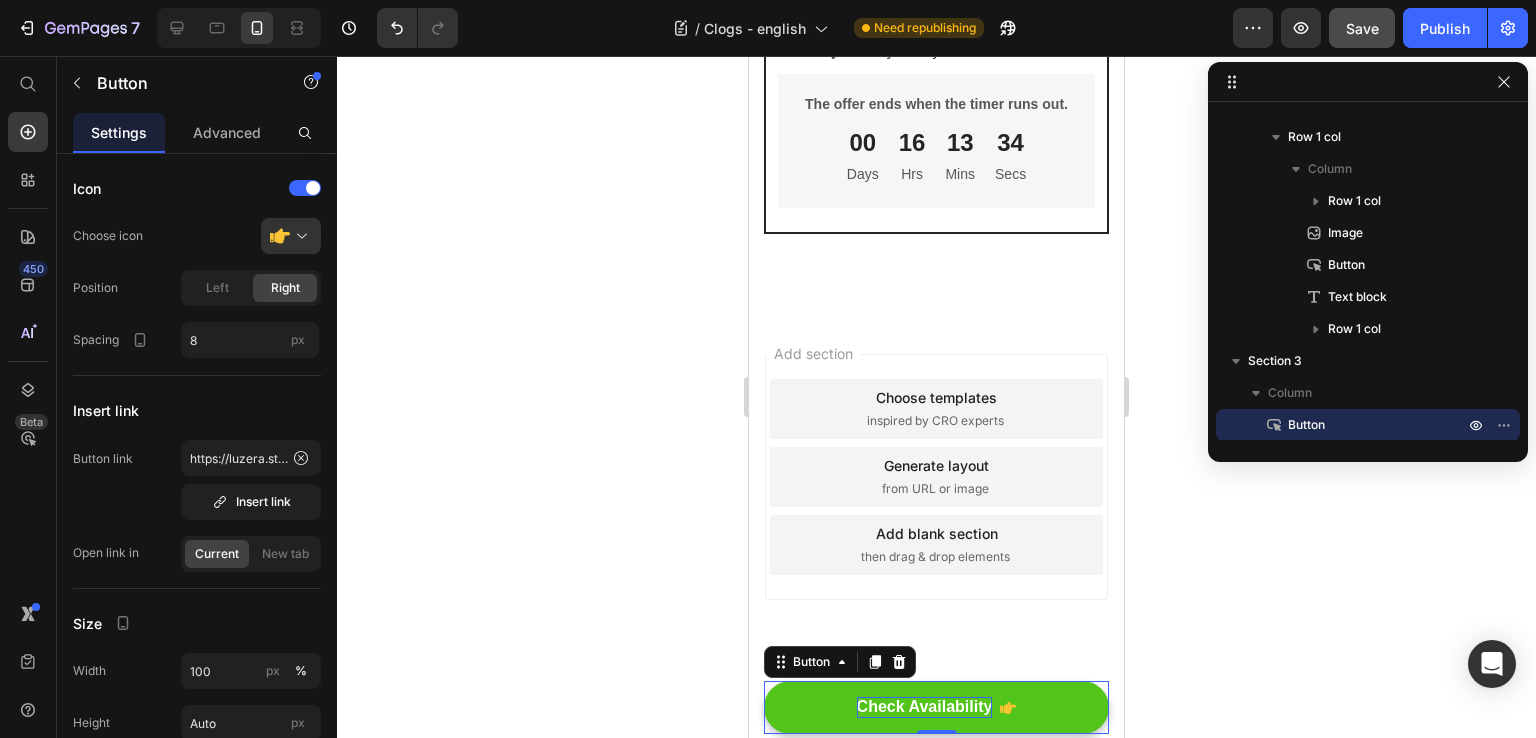 click on "Check Availability" at bounding box center (925, 706) 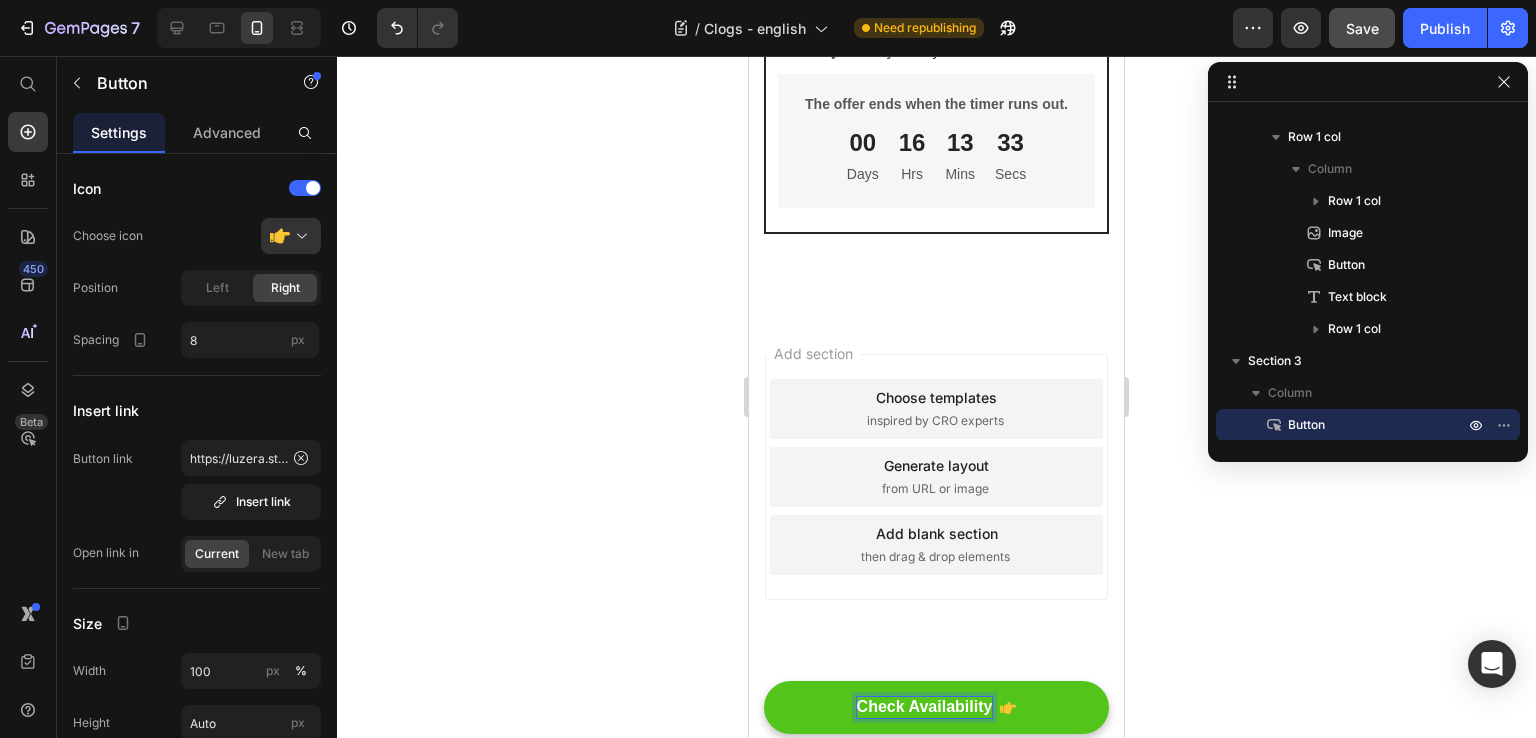 click on "Check Availability" at bounding box center (925, 706) 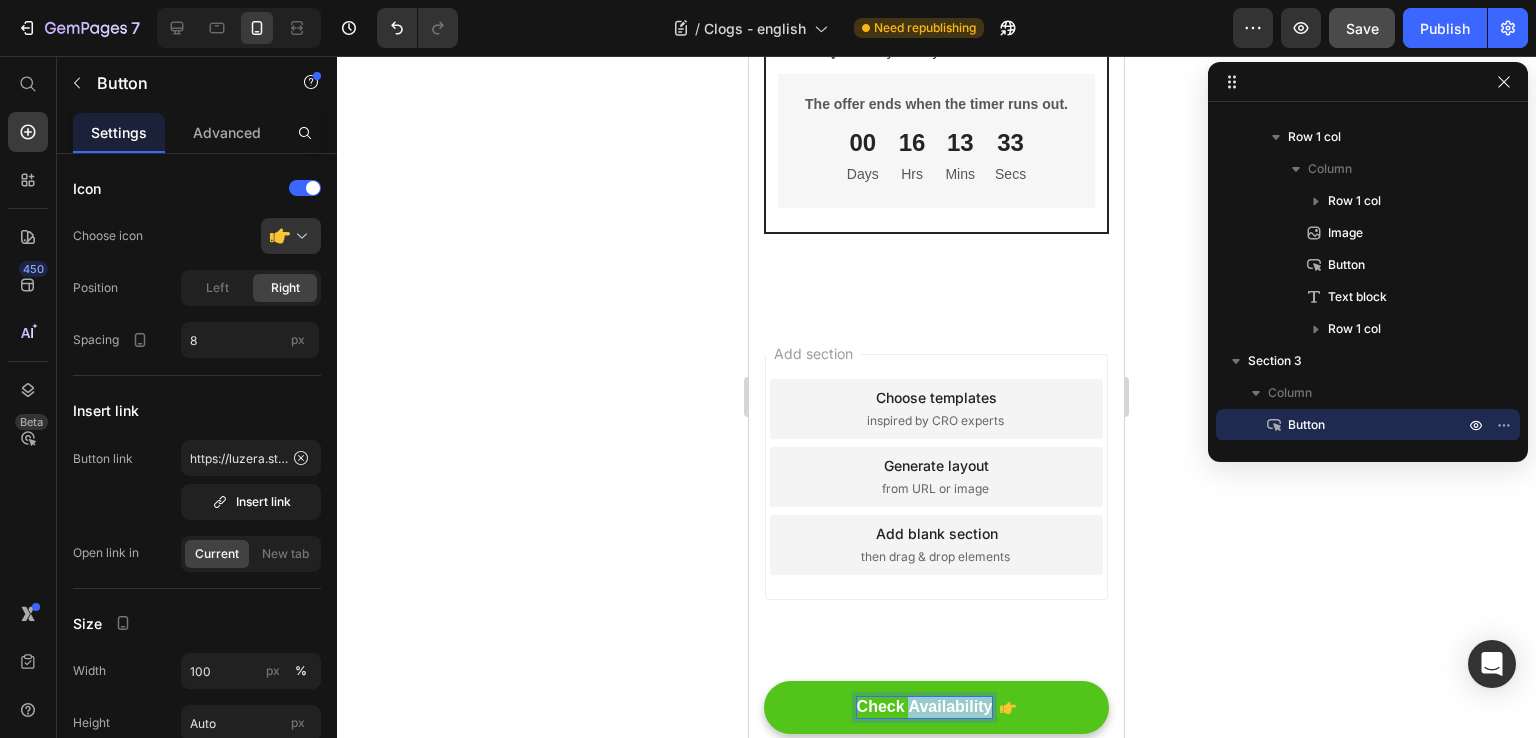 click on "Check Availability" at bounding box center [925, 706] 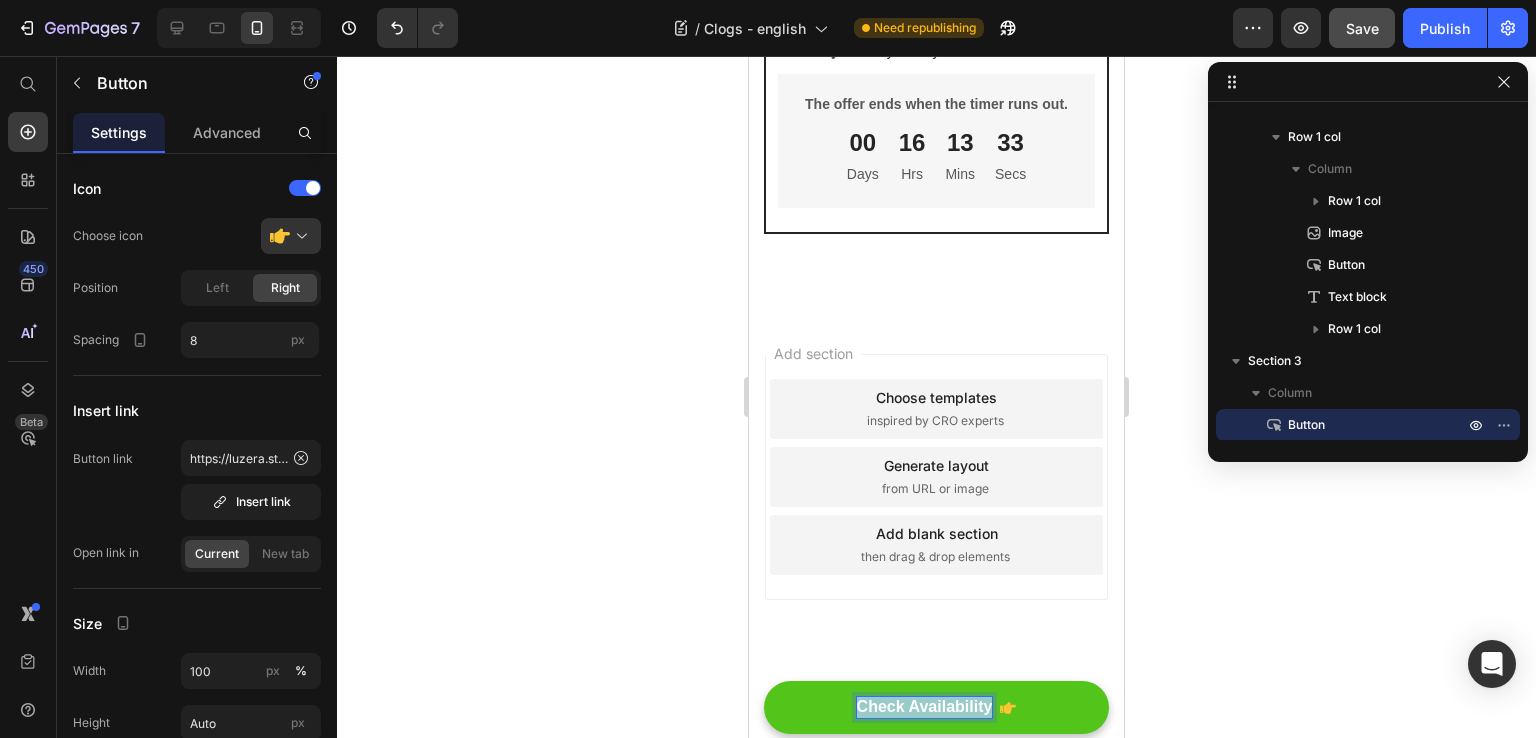 click on "Check Availability" at bounding box center [925, 706] 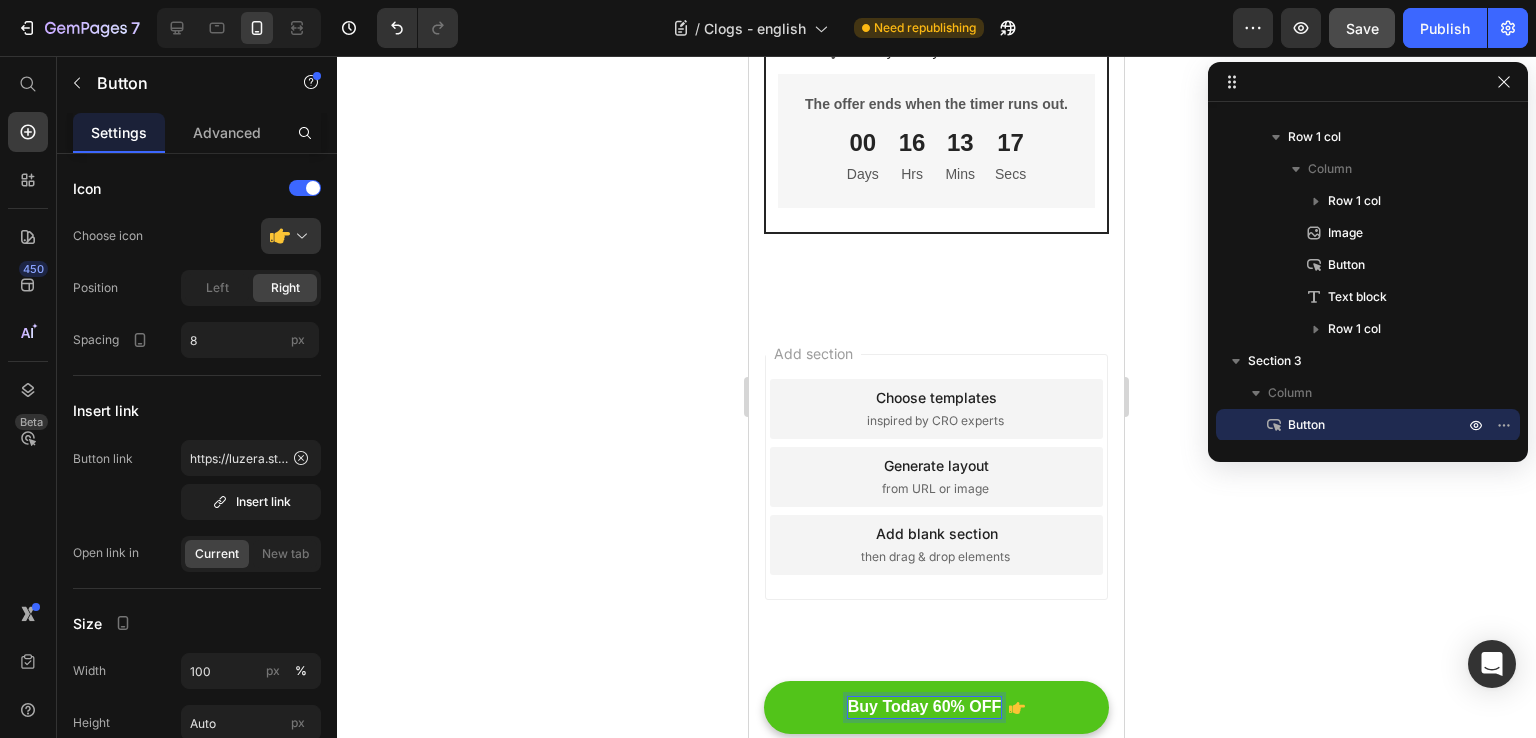 click on "Buy Today 60% OFF" at bounding box center (925, 706) 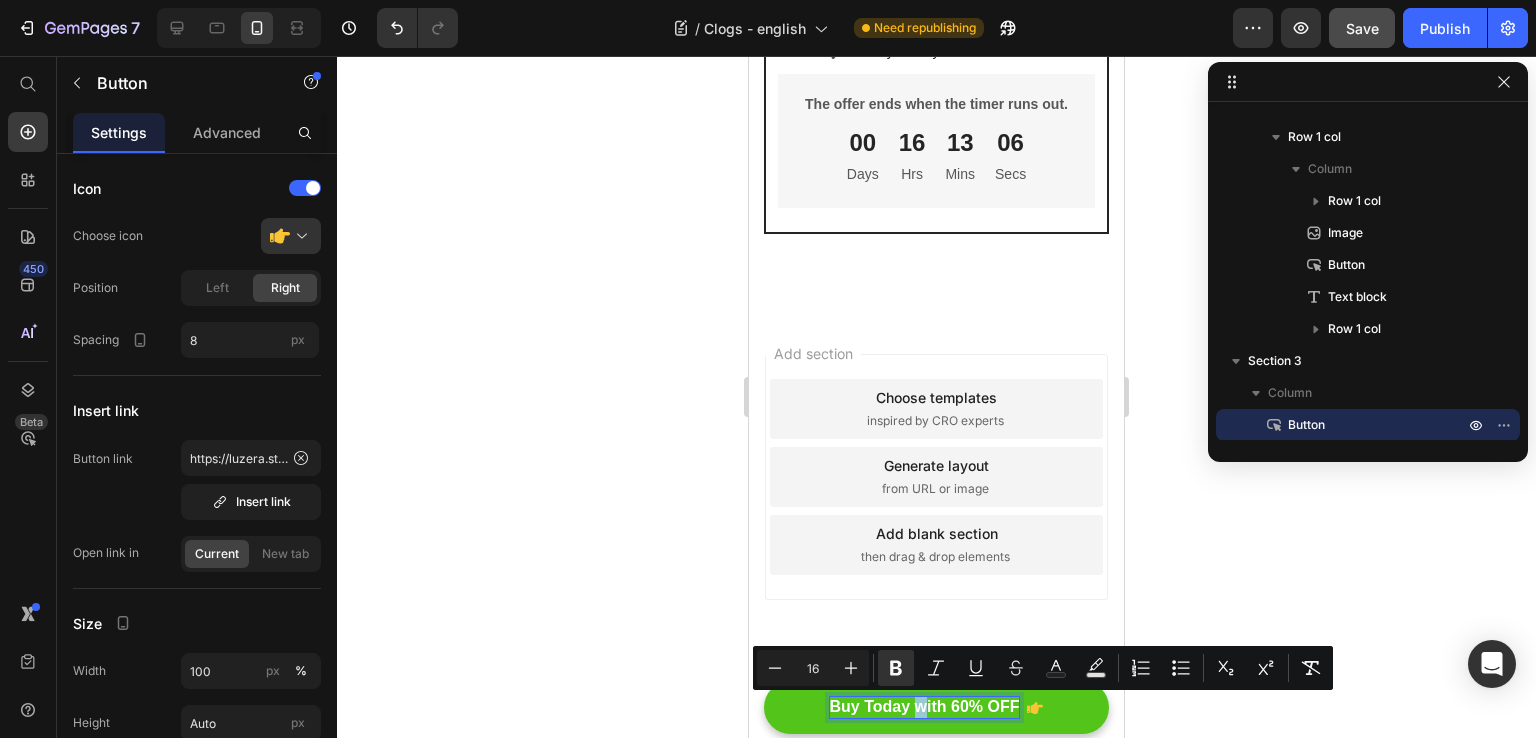 click on "Buy Today with 60% OFF" at bounding box center (925, 706) 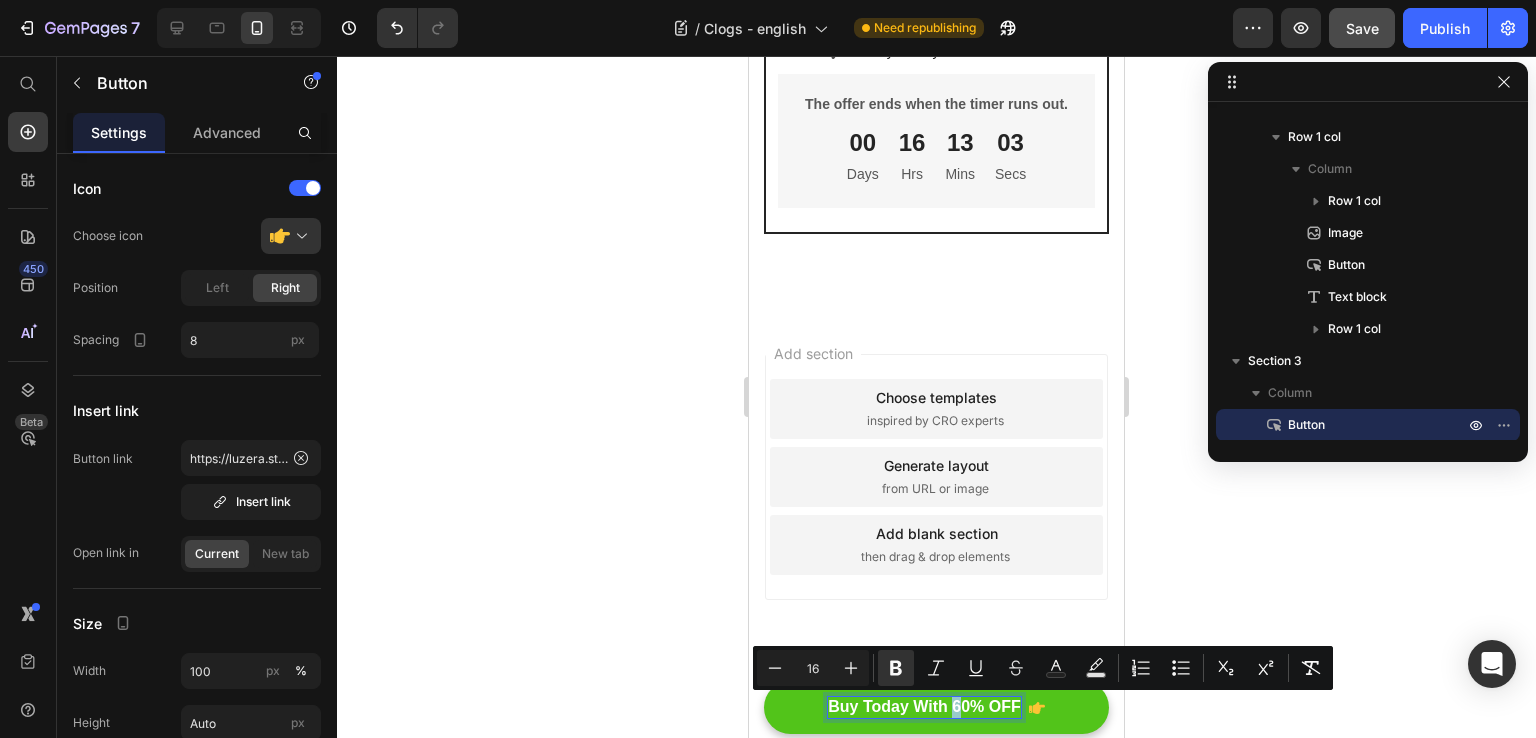 click on "Buy Today With 60% OFF" at bounding box center (924, 706) 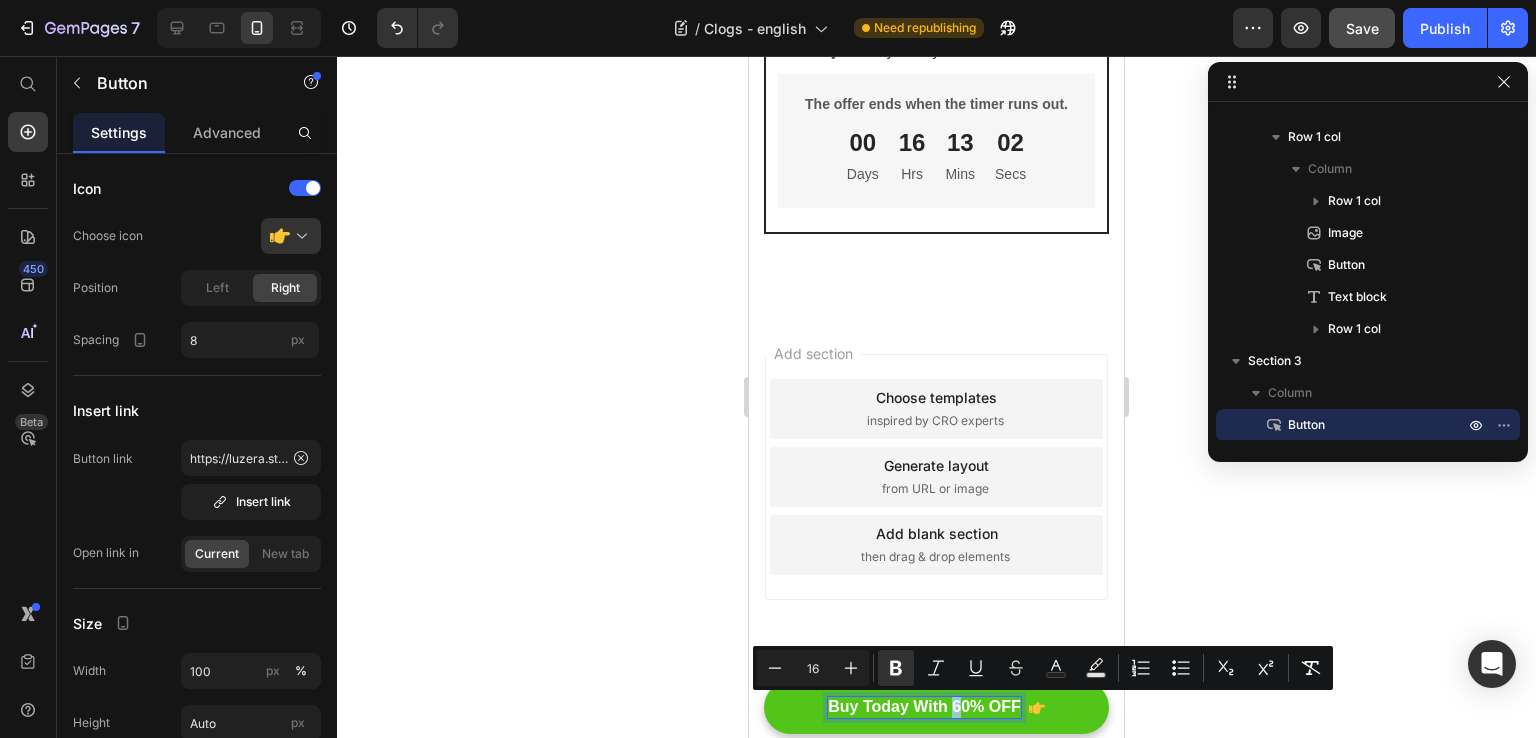 click on "Buy Today With 60% OFF" at bounding box center [924, 706] 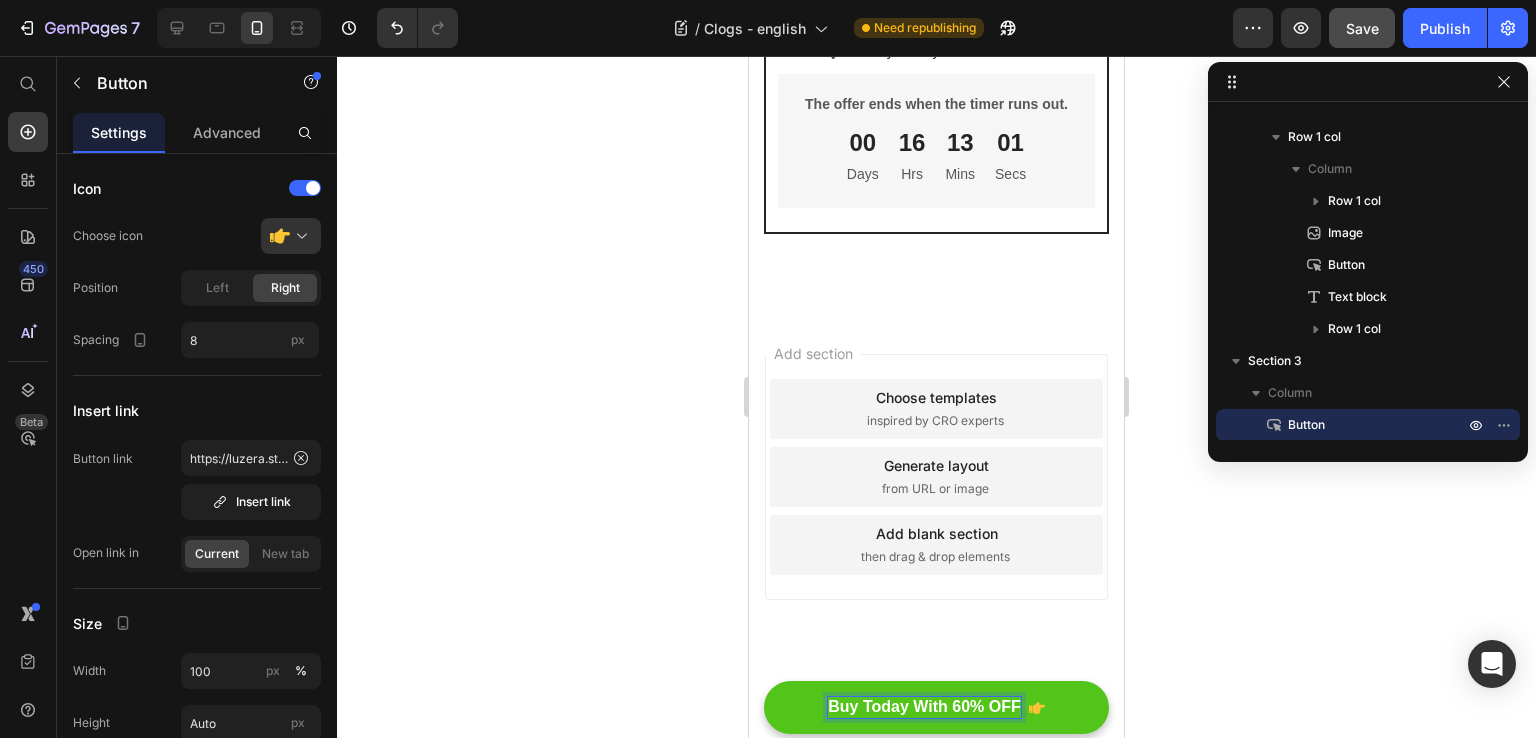 click on "Buy Today With 60% OFF" at bounding box center [924, 706] 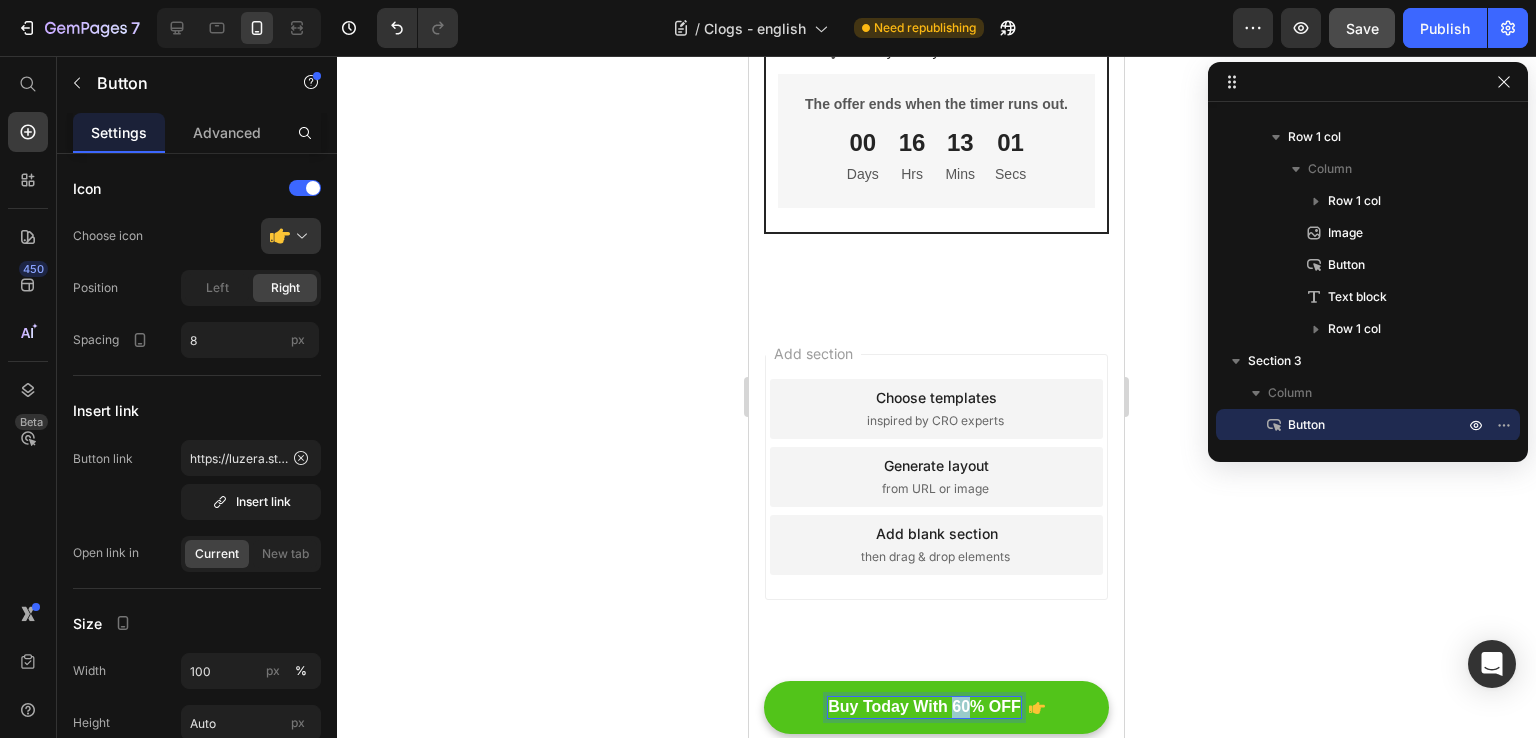 click on "Buy Today With 60% OFF" at bounding box center [924, 706] 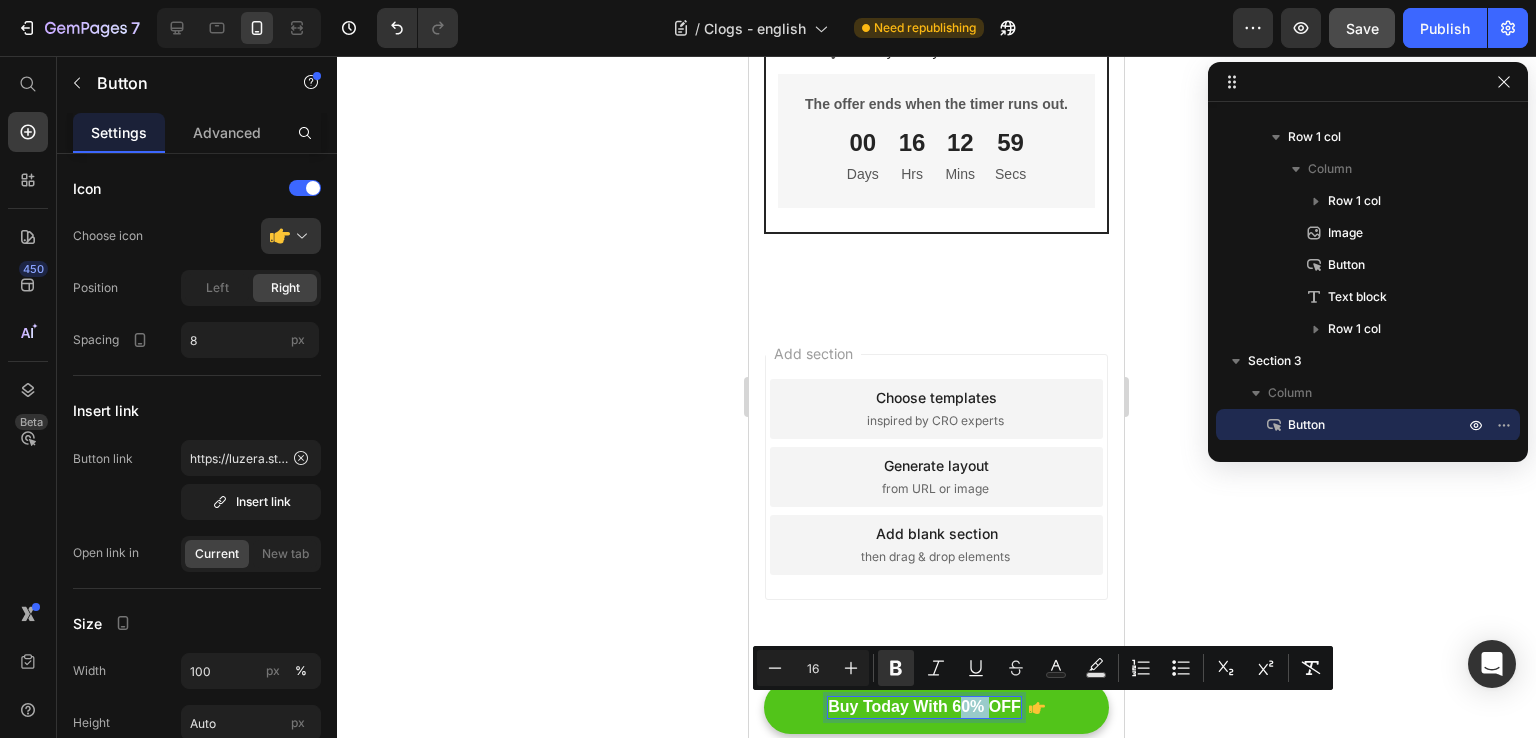 drag, startPoint x: 979, startPoint y: 709, endPoint x: 952, endPoint y: 711, distance: 27.073973 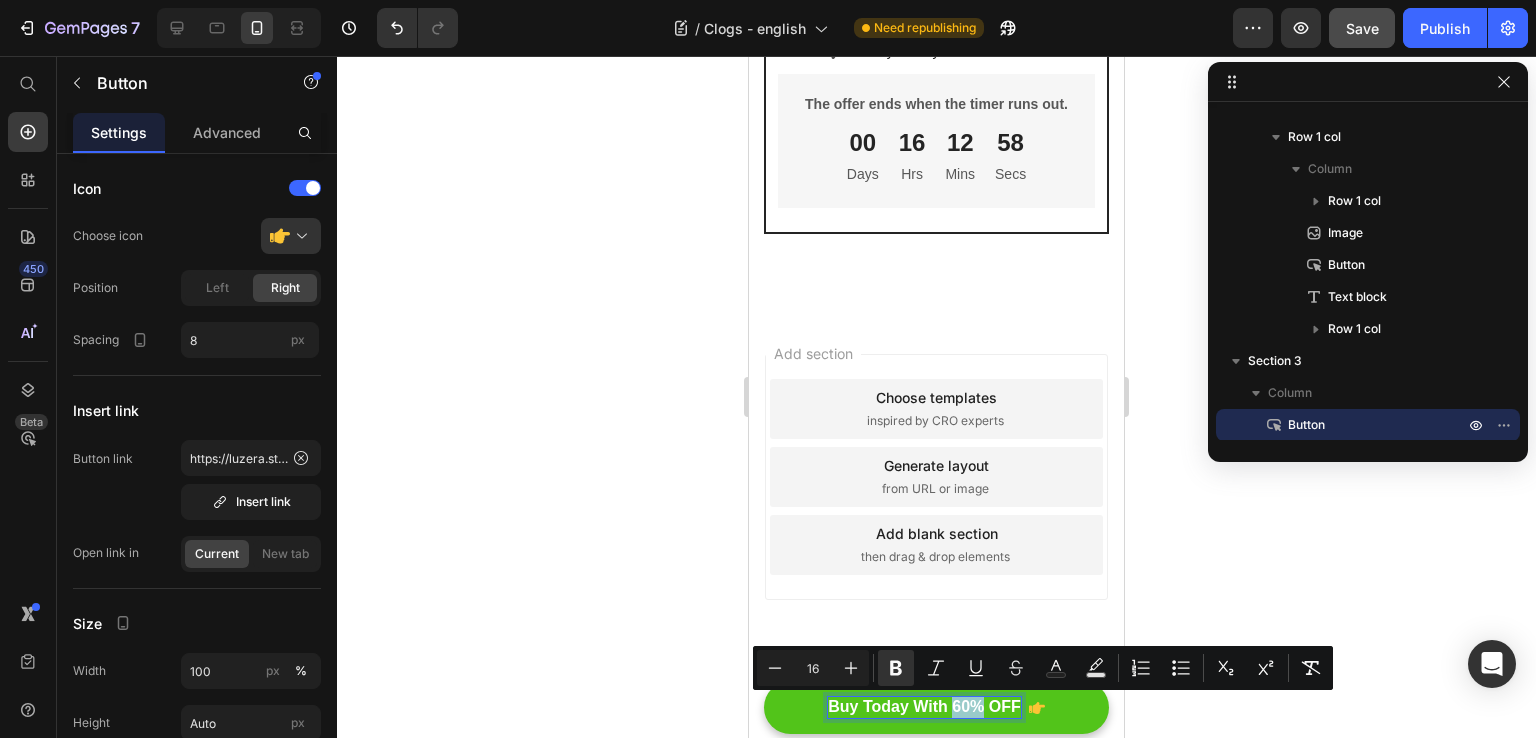 drag, startPoint x: 945, startPoint y: 704, endPoint x: 976, endPoint y: 701, distance: 31.144823 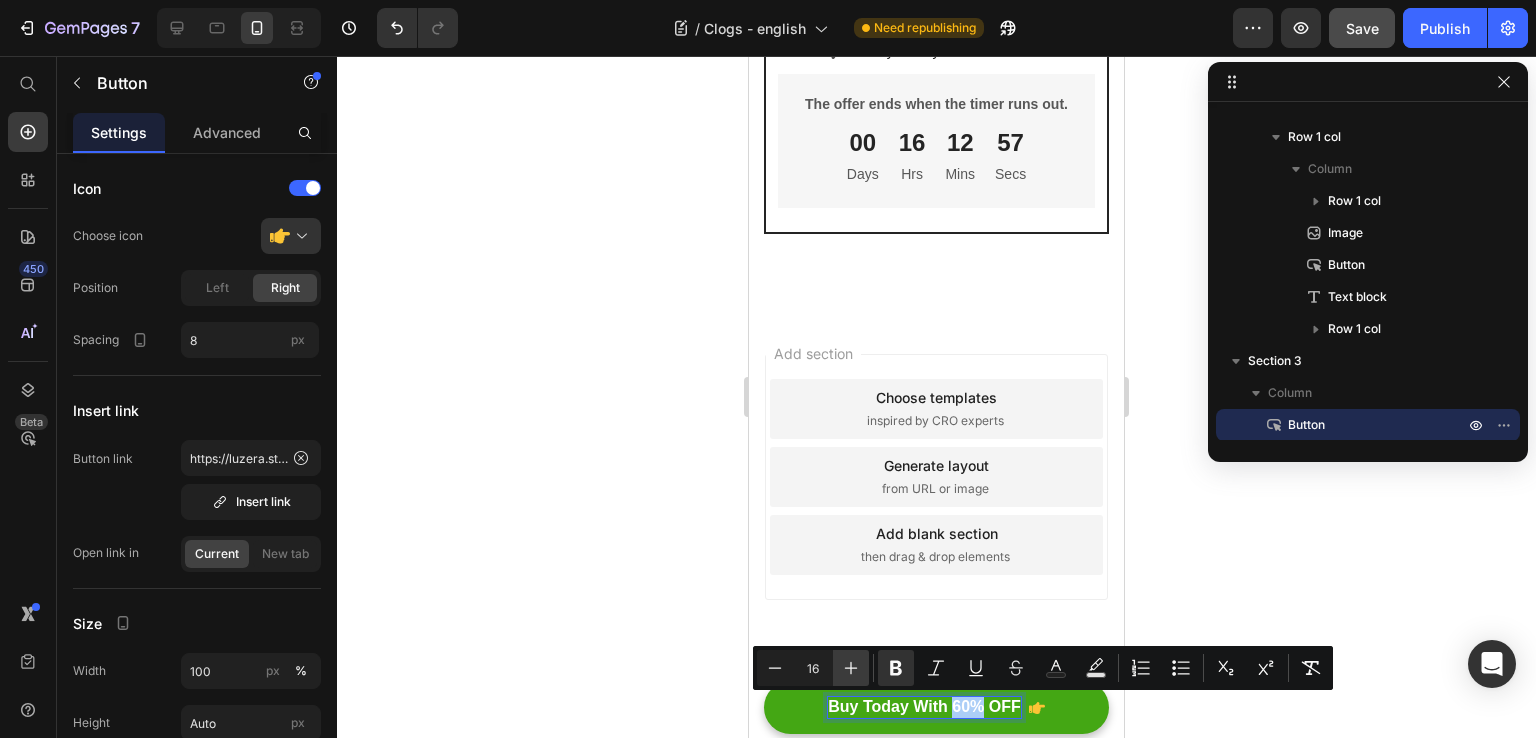 click 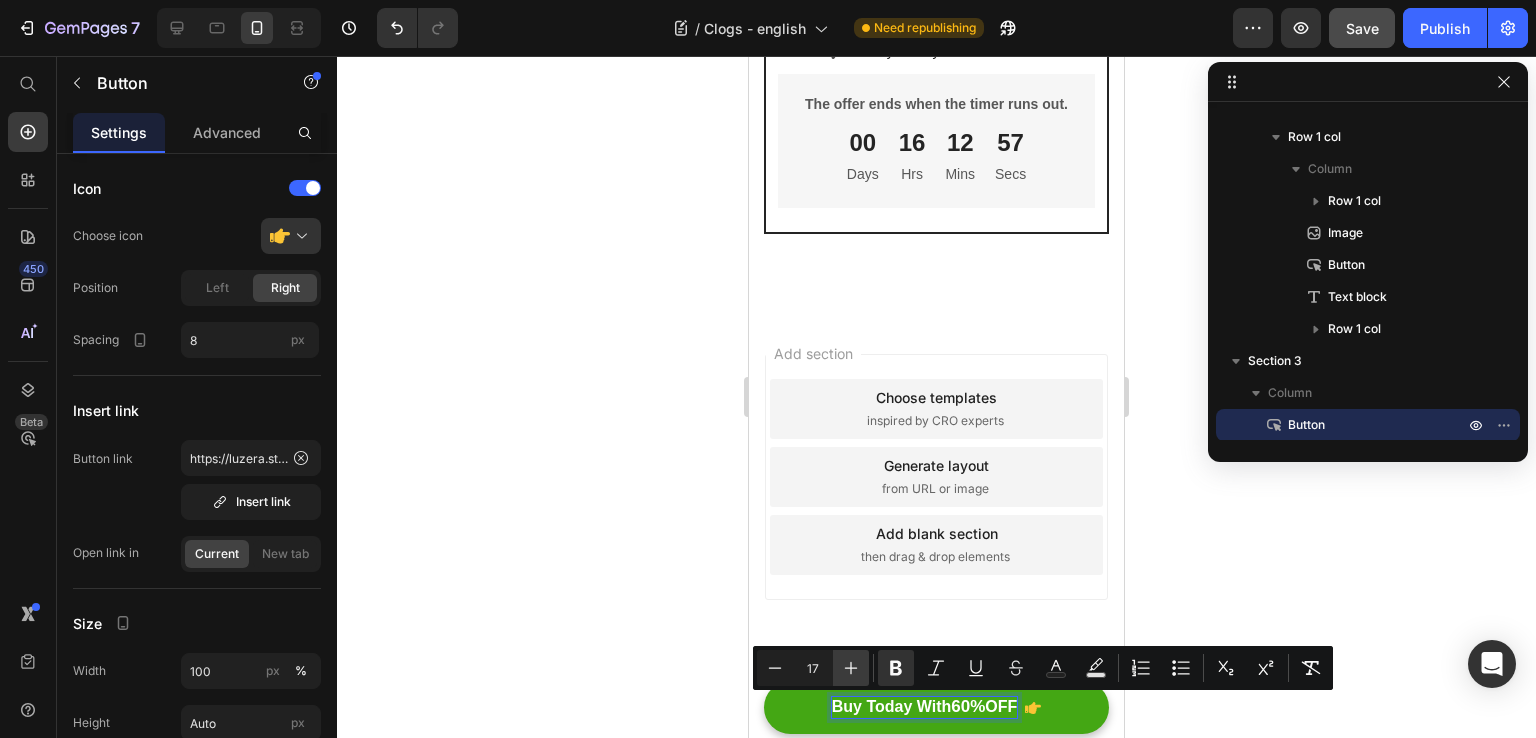 click 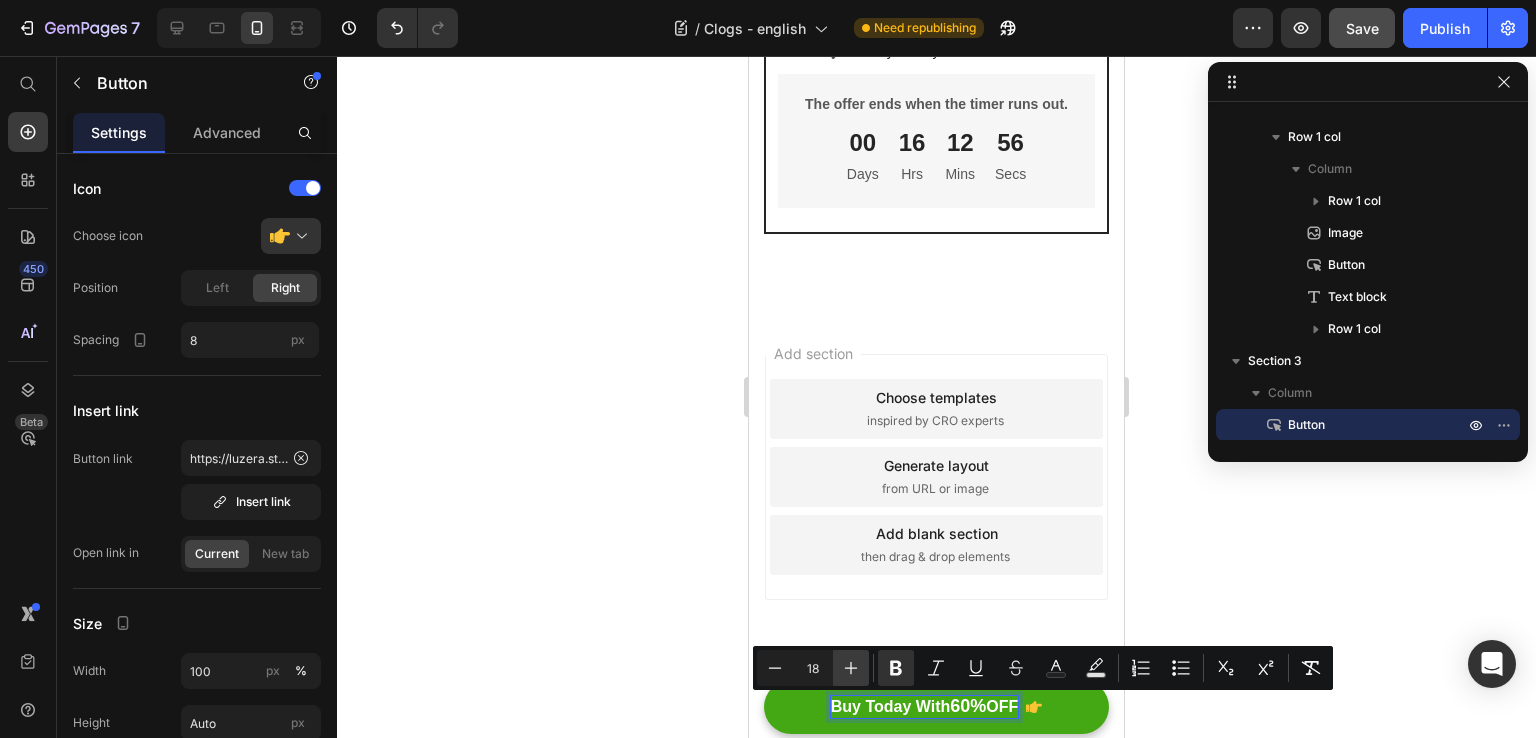 click 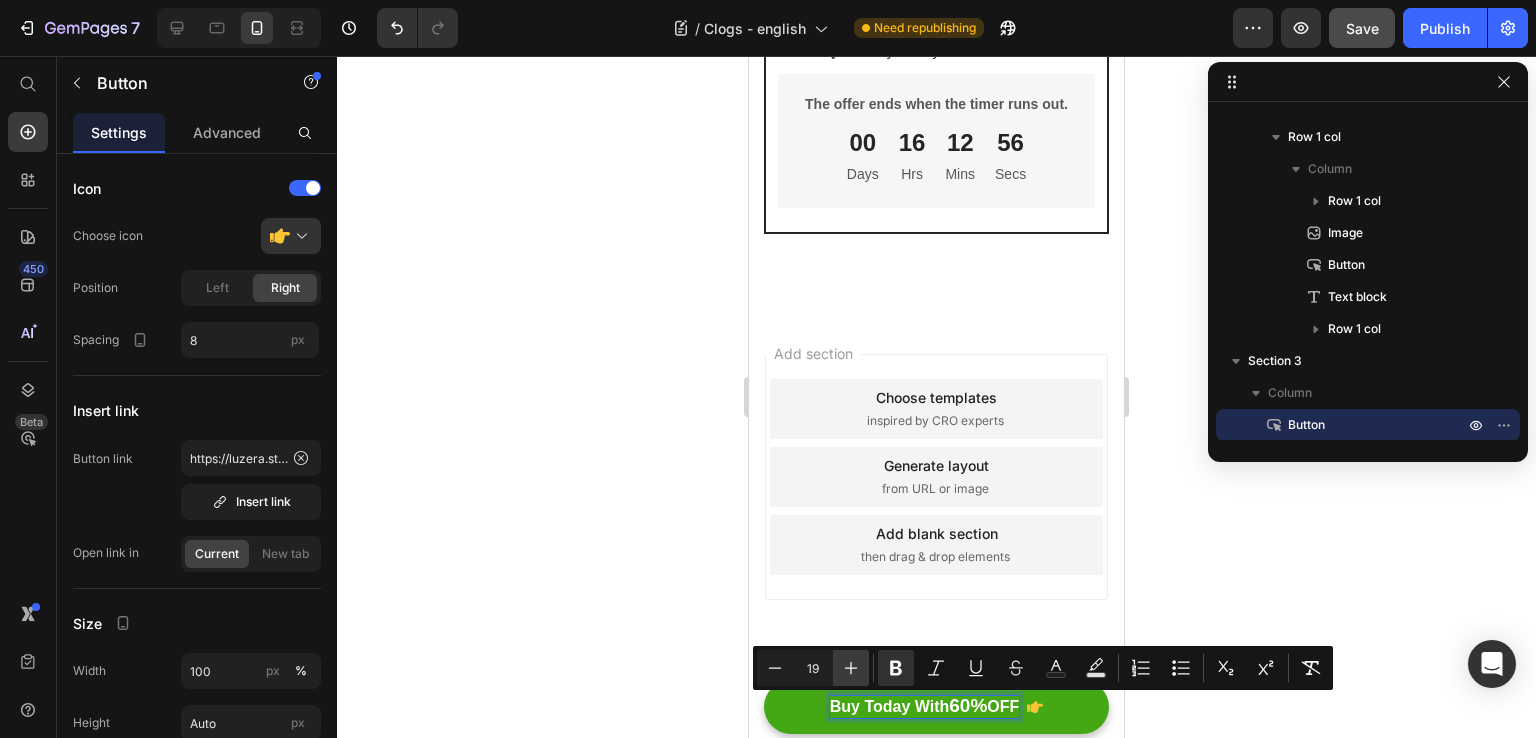 click 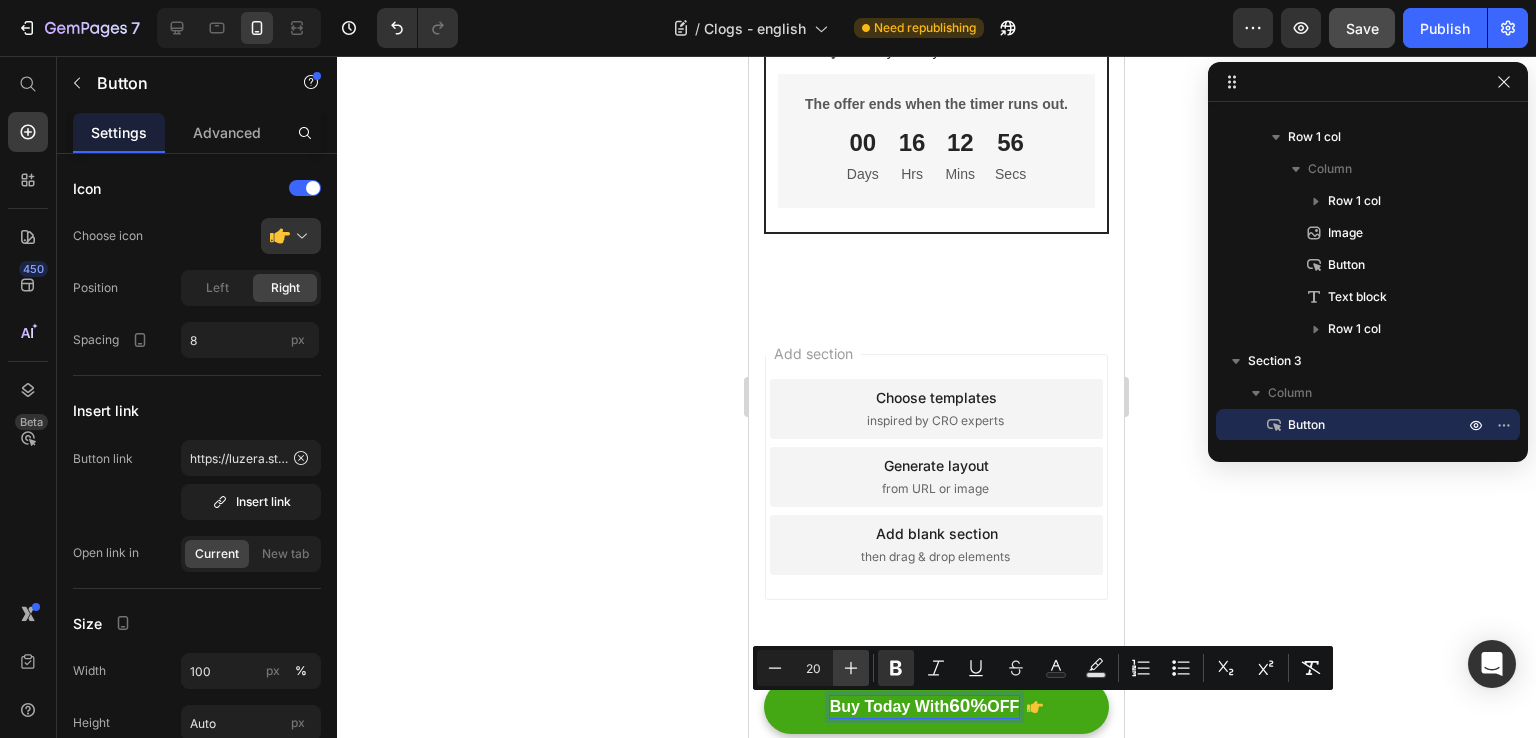 click 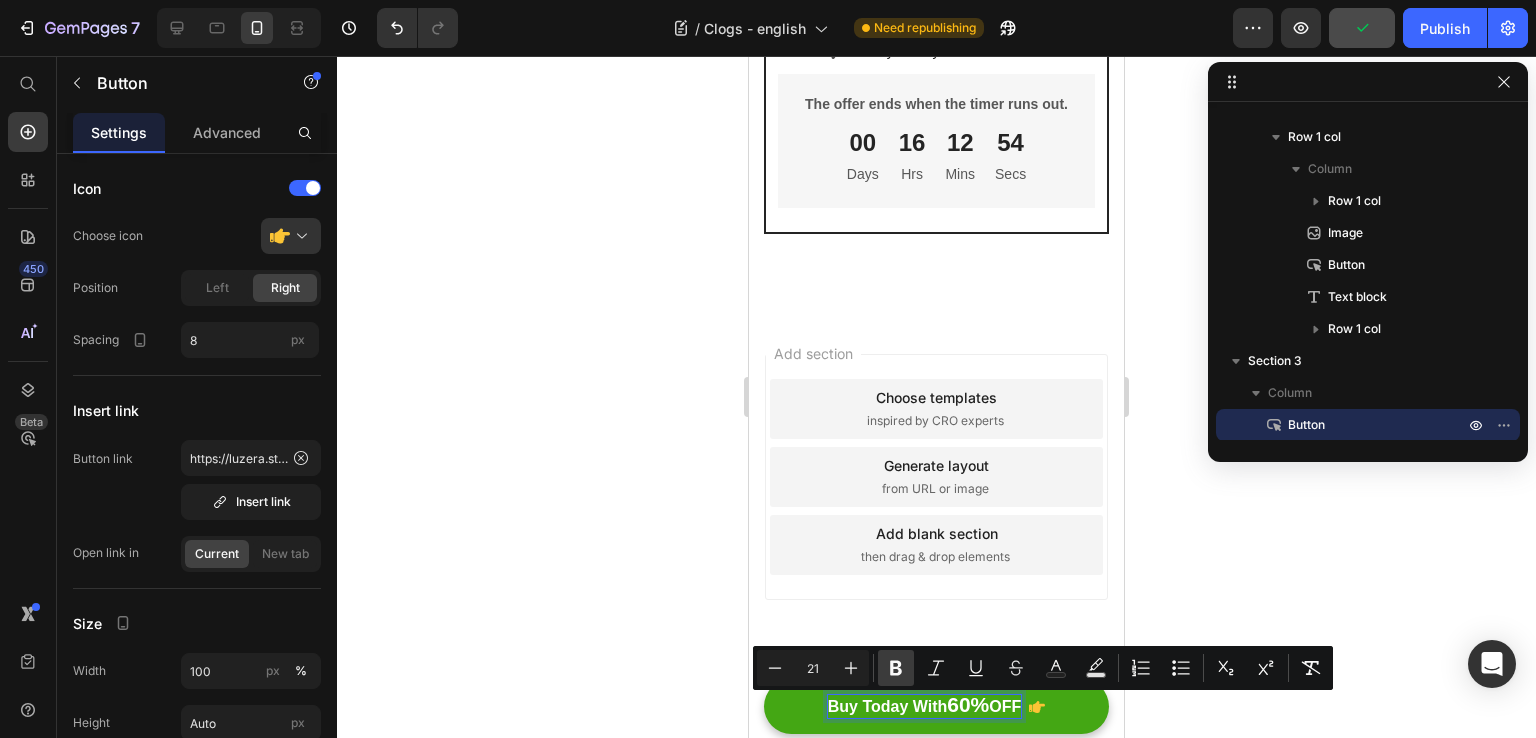 click 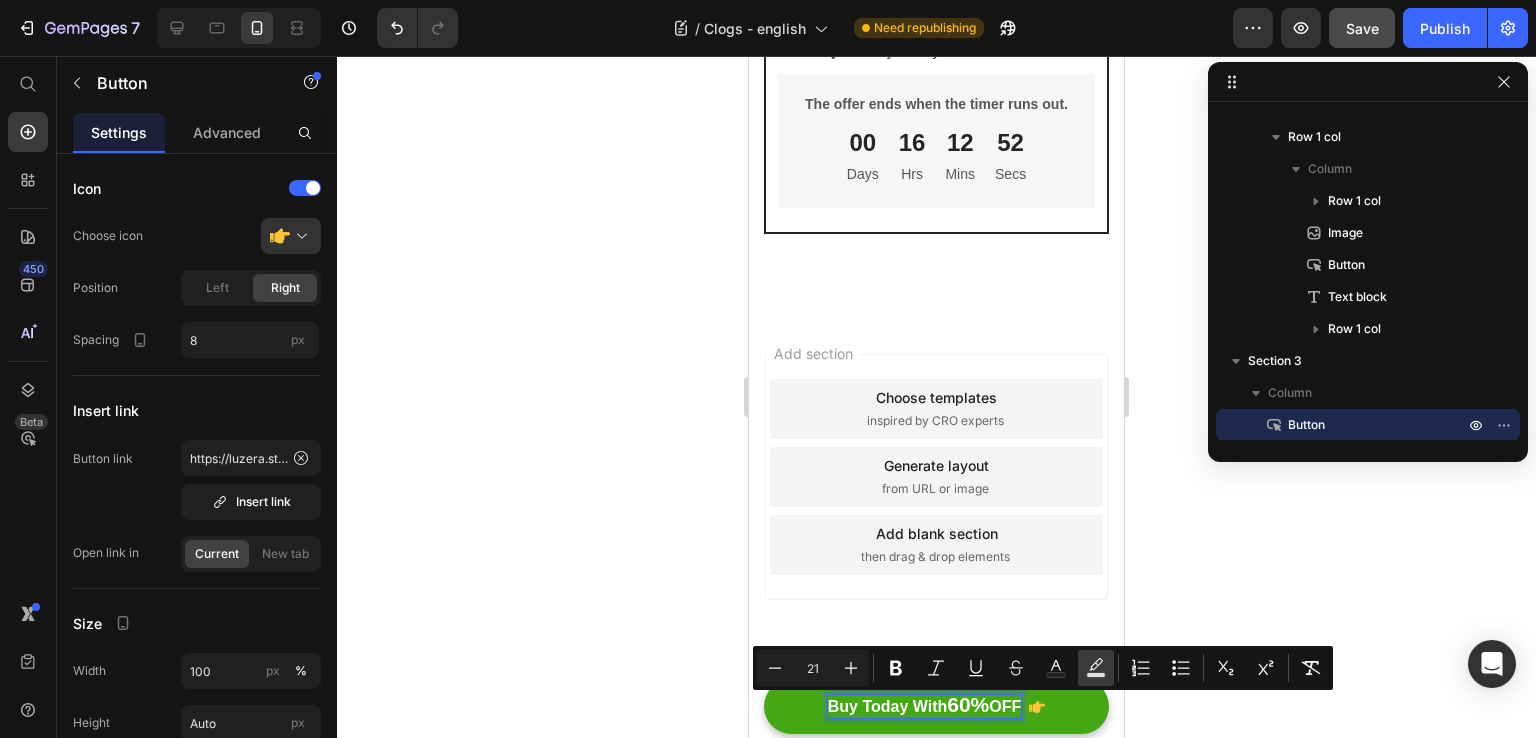 click 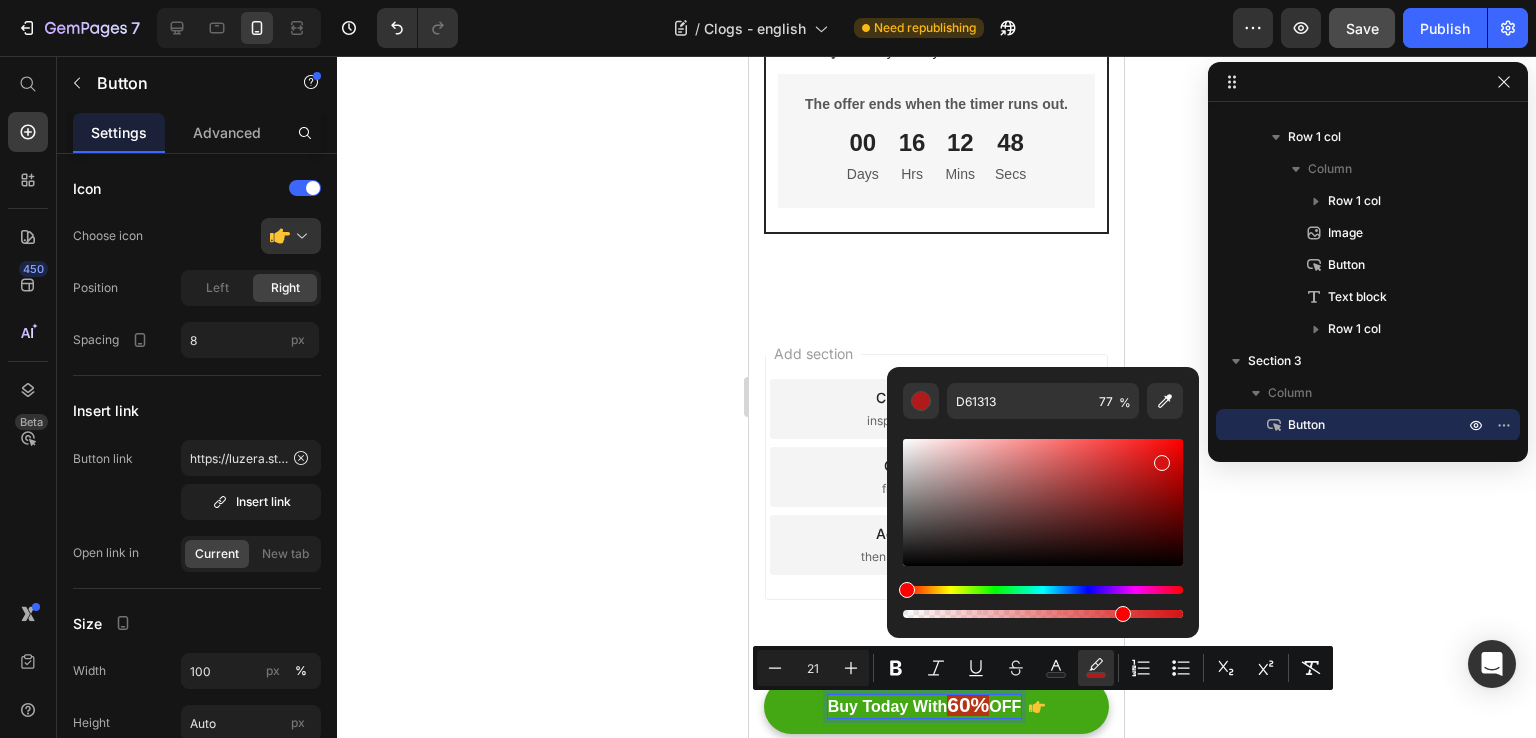 click at bounding box center [1043, 502] 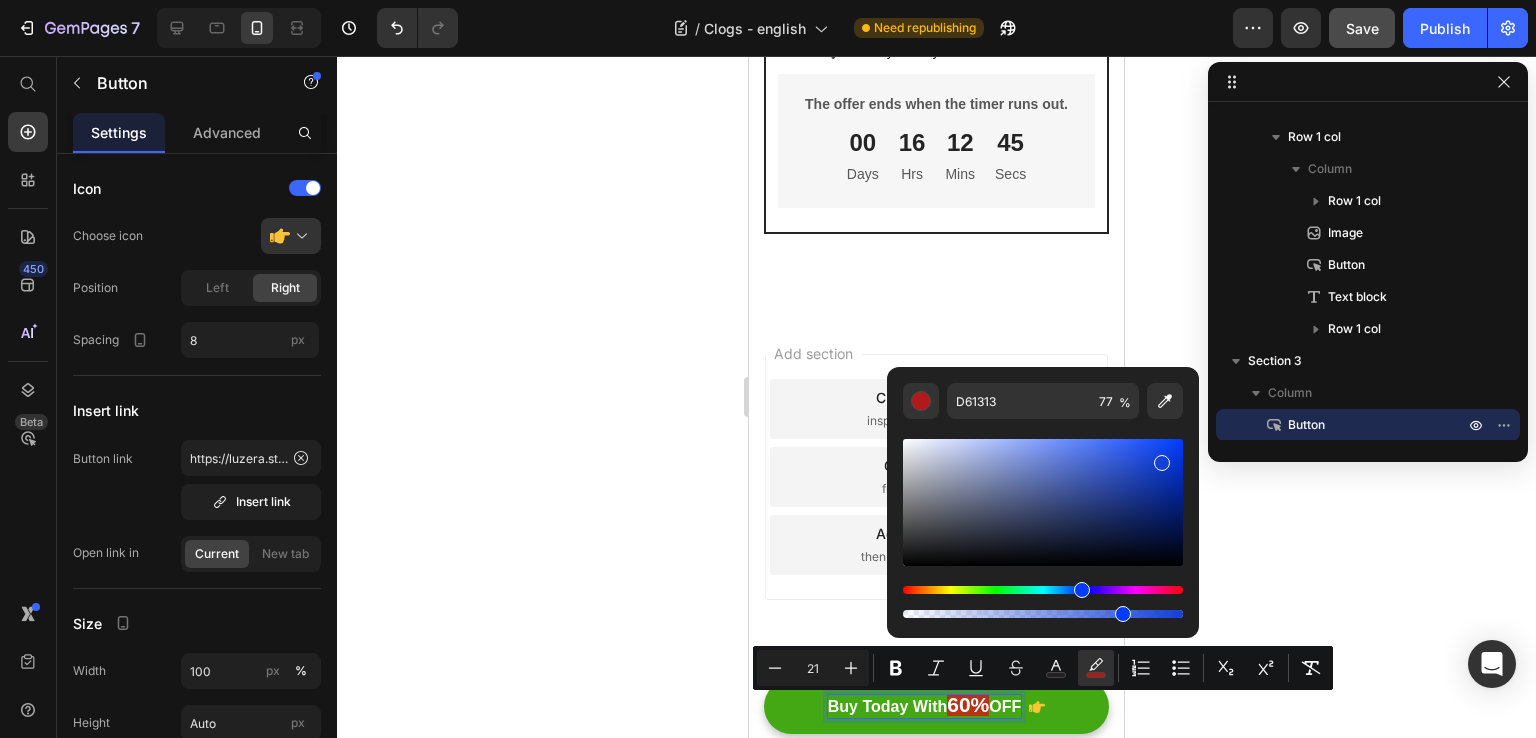 click at bounding box center [1043, 590] 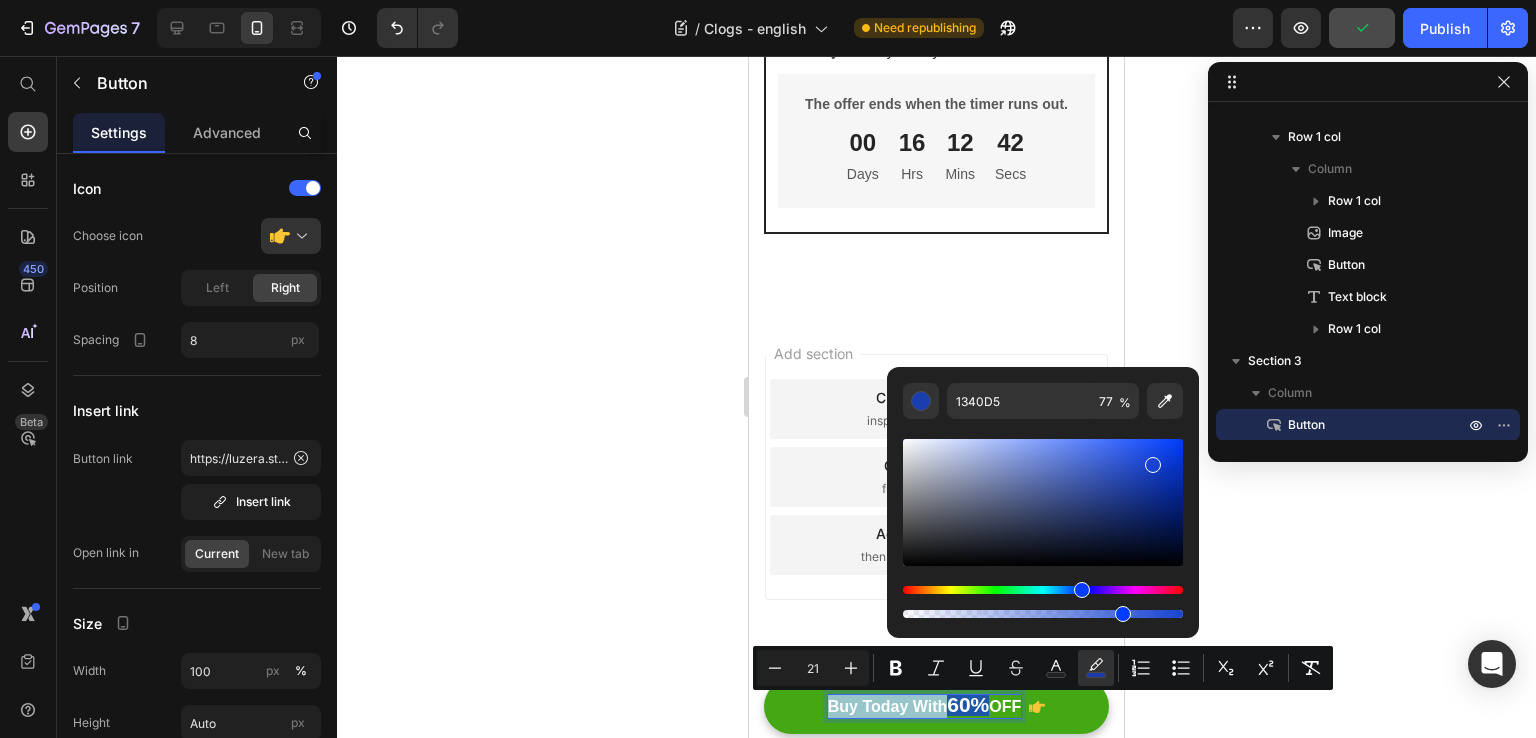 type on "1944D1" 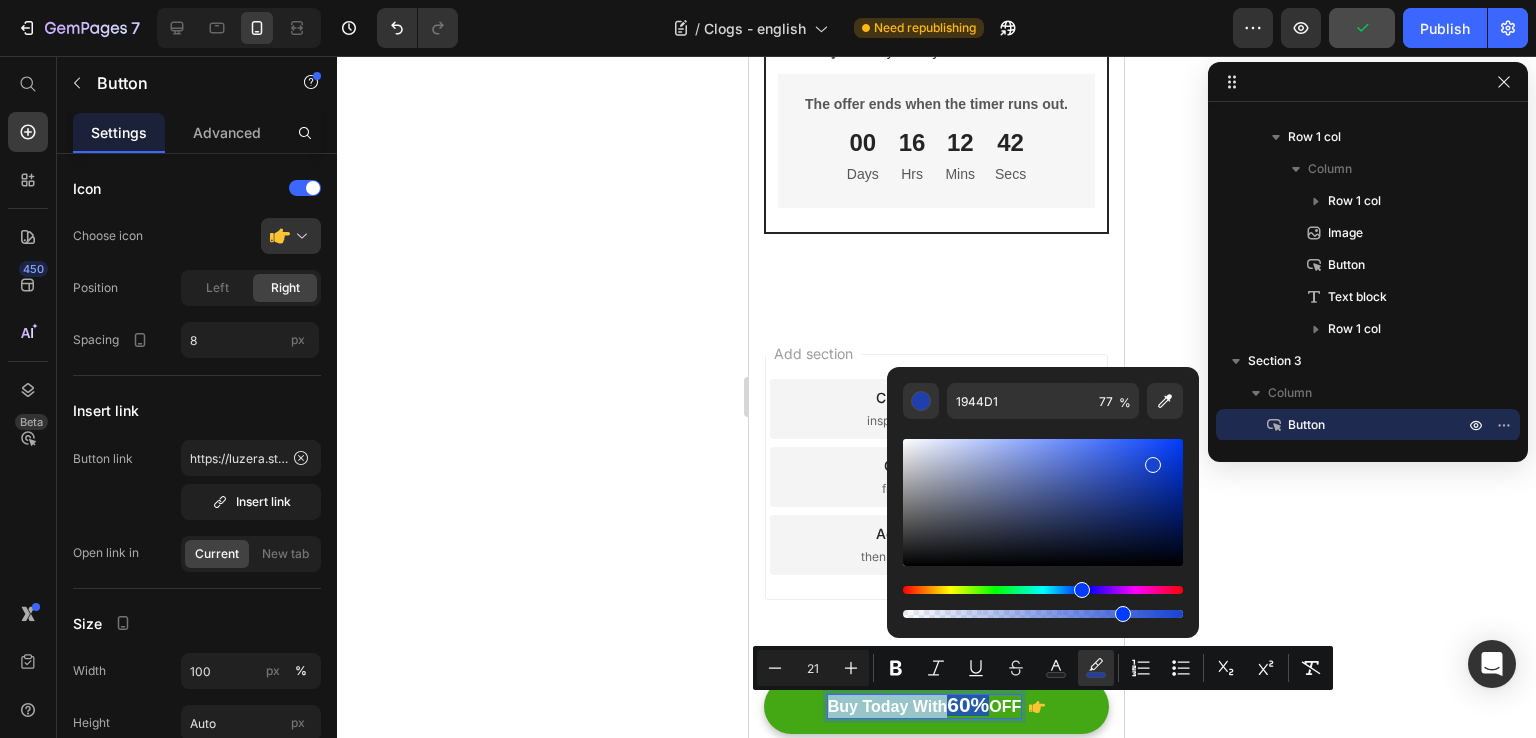 click at bounding box center (1043, 502) 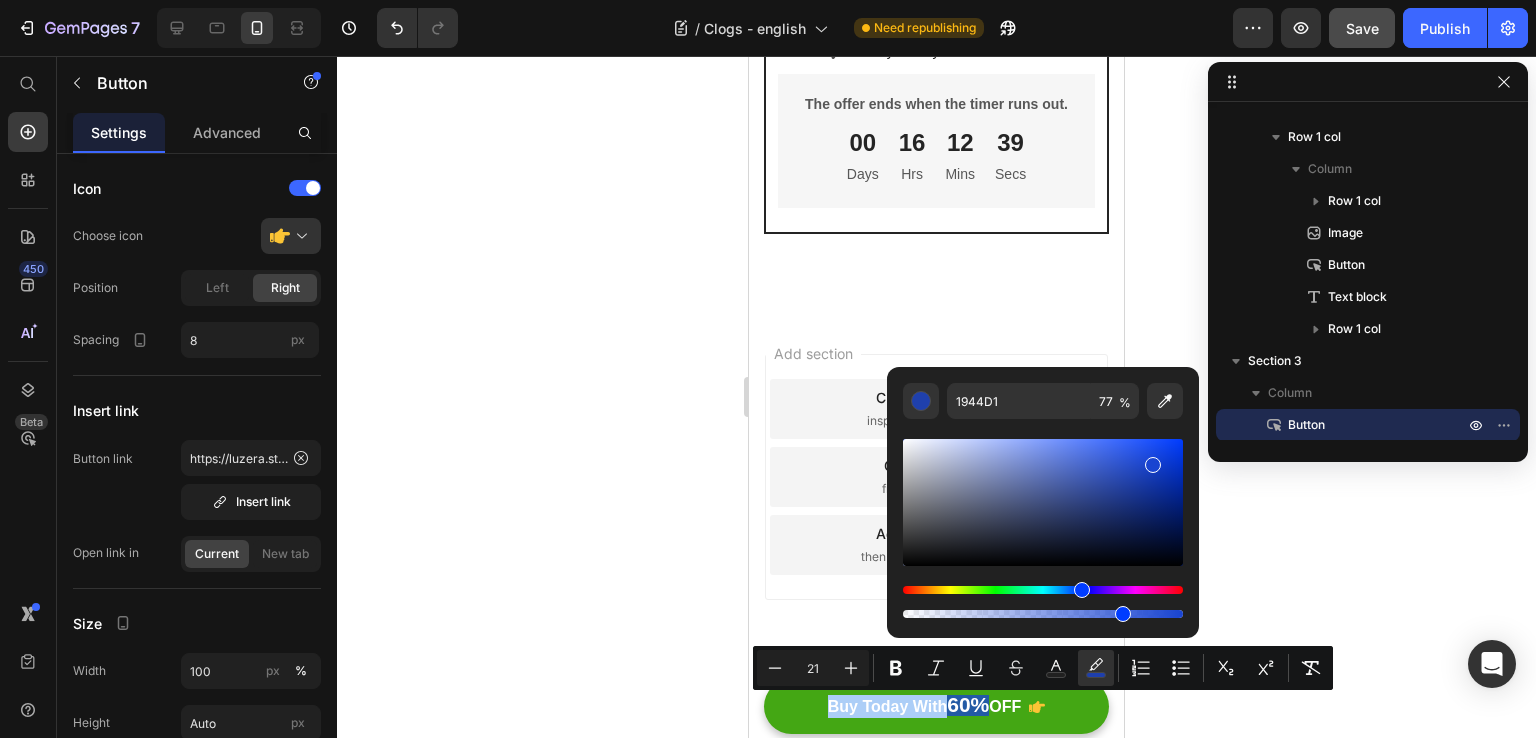 click 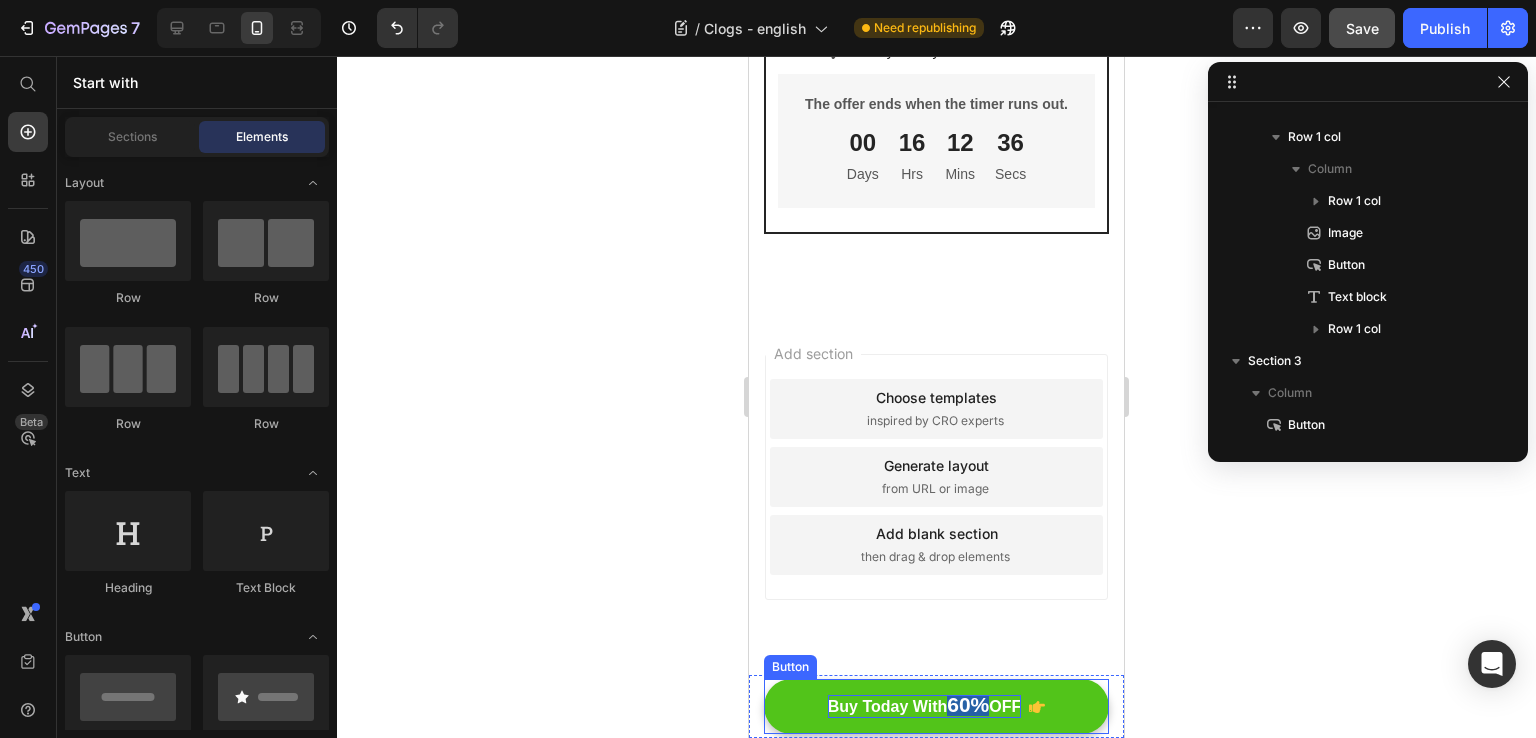 click on "60%" at bounding box center (968, 704) 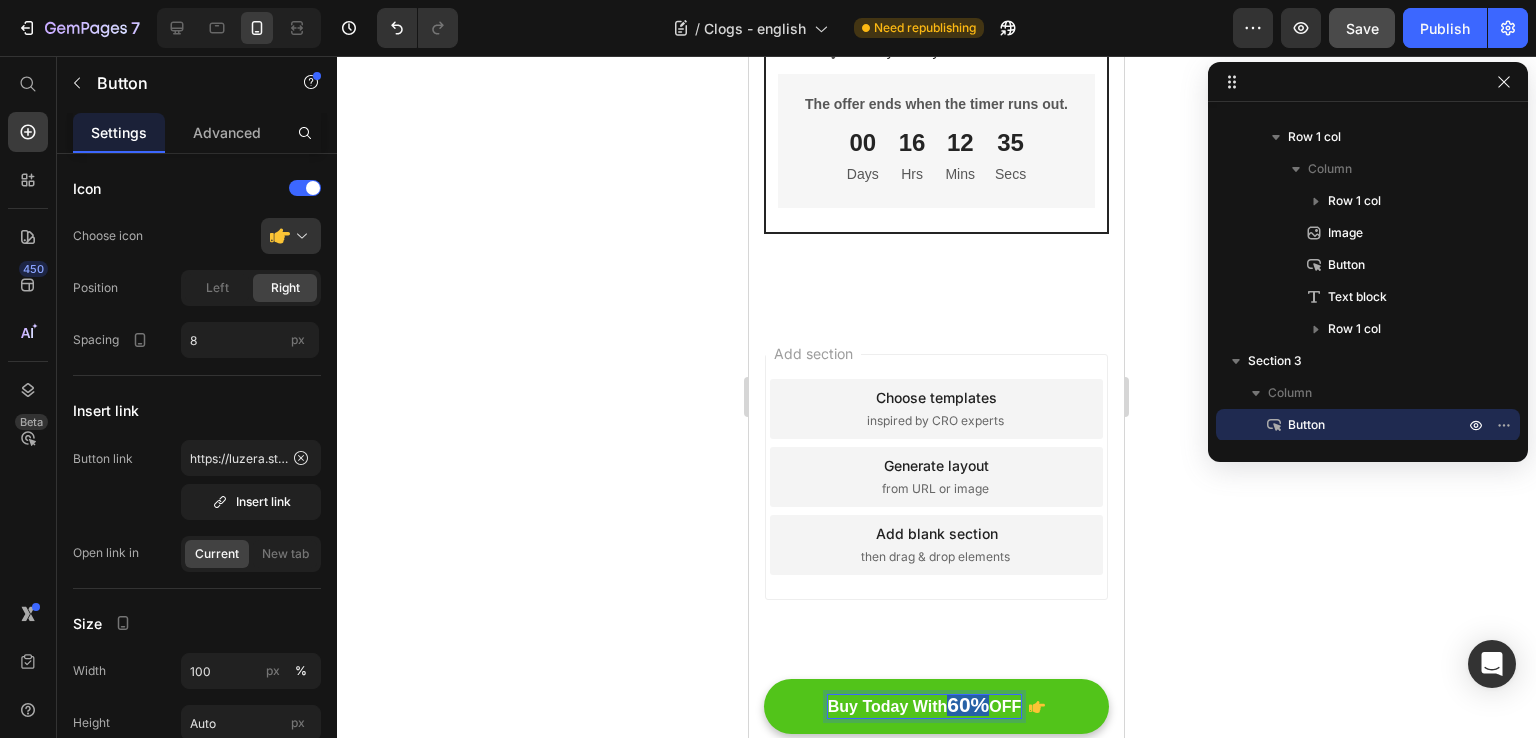 click on "60%" at bounding box center (968, 704) 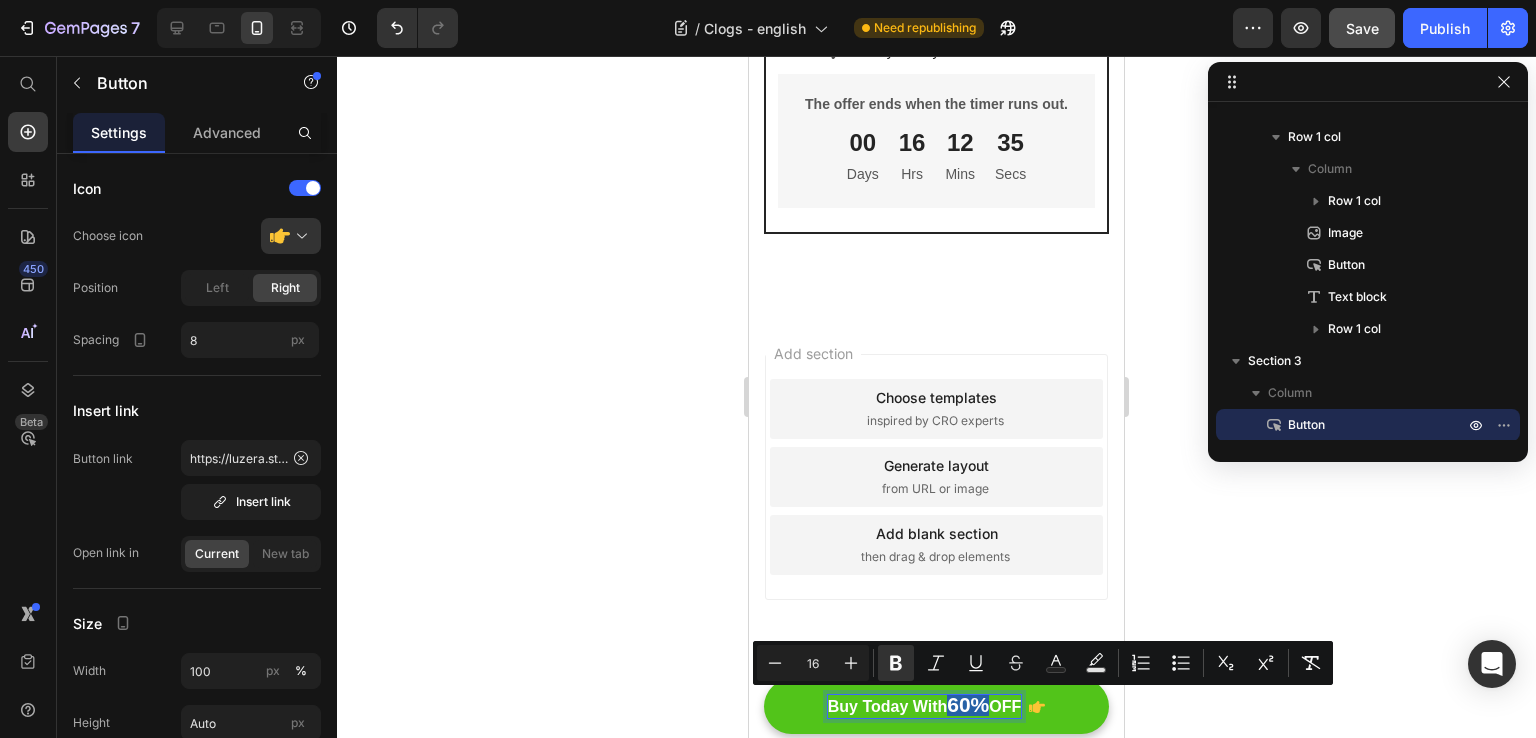 click on "60%" at bounding box center (968, 704) 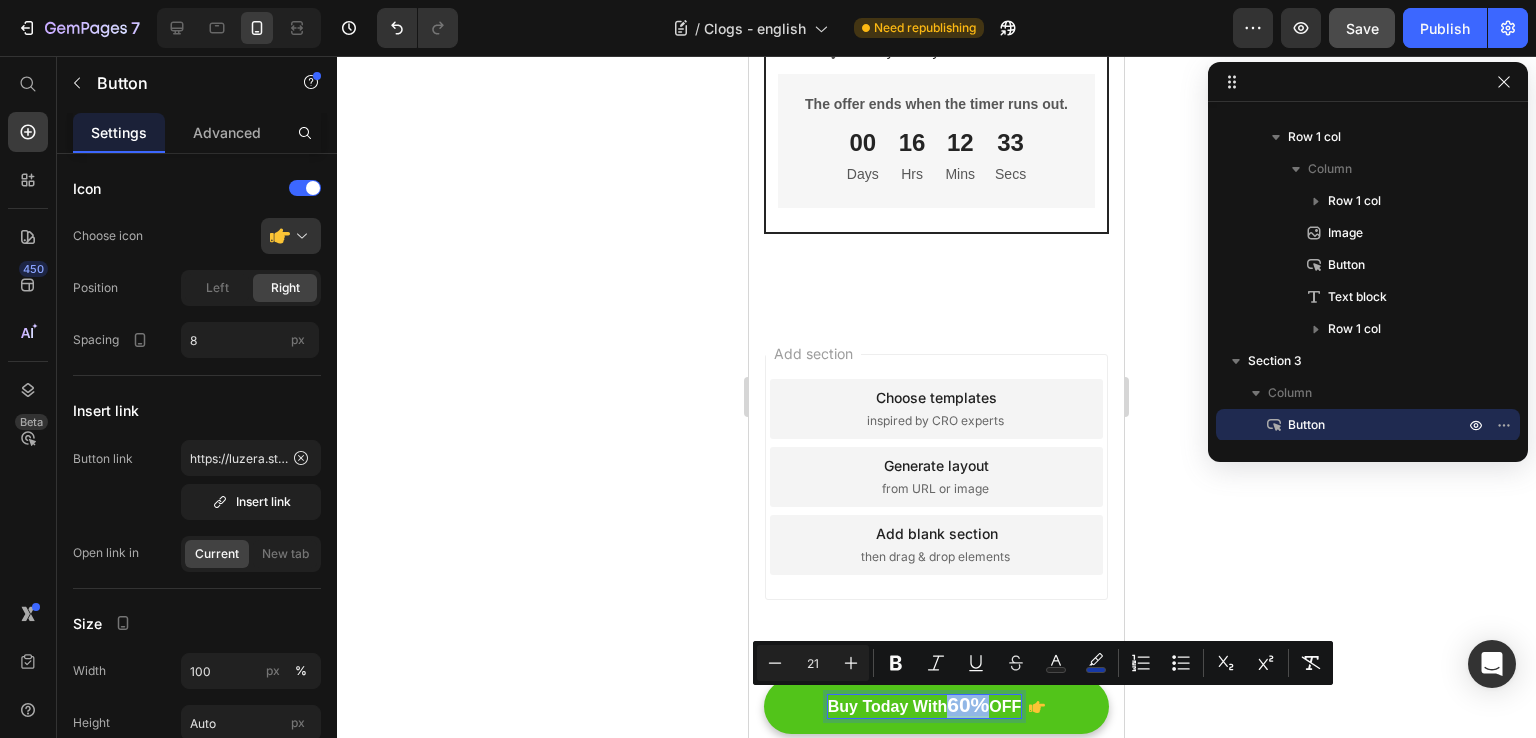 drag, startPoint x: 937, startPoint y: 706, endPoint x: 973, endPoint y: 699, distance: 36.67424 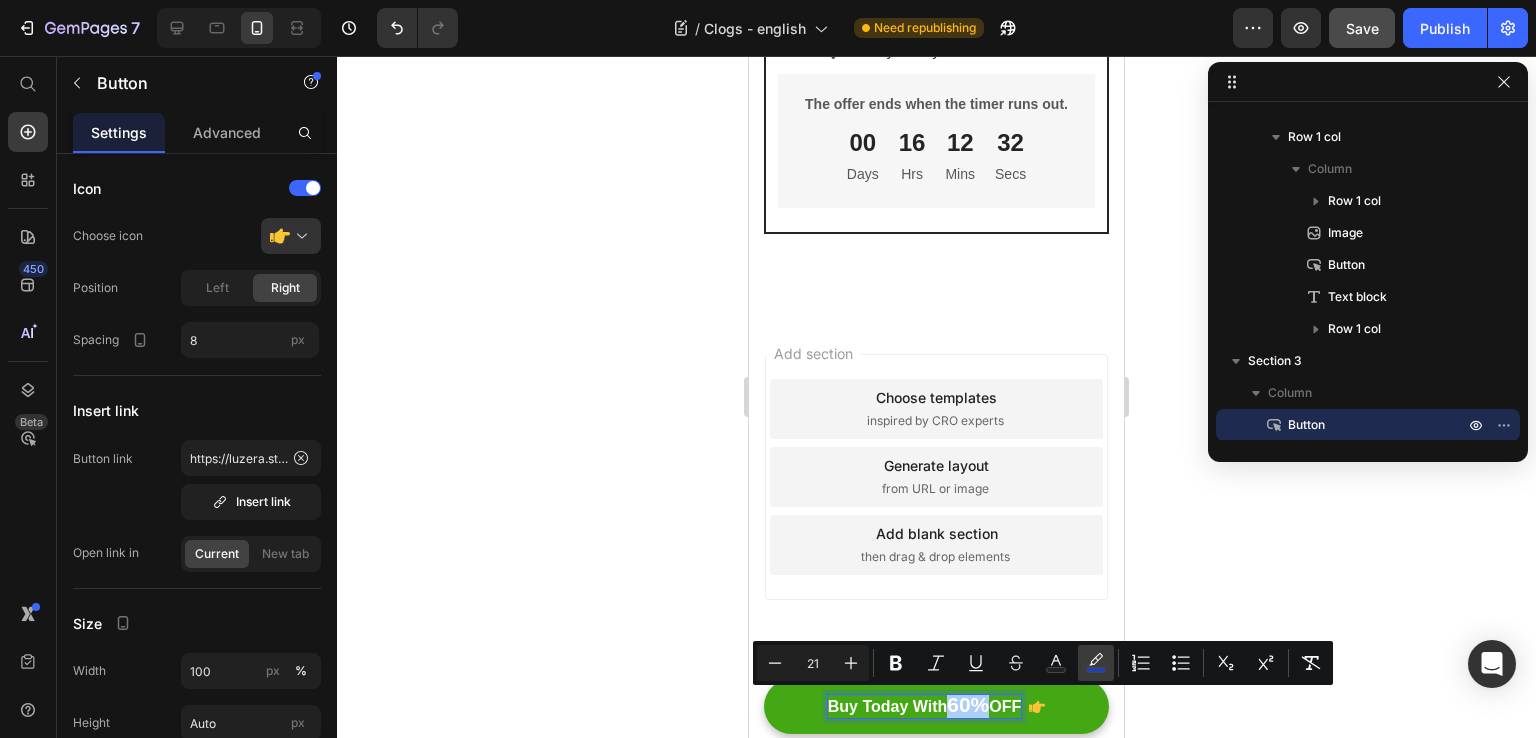 click 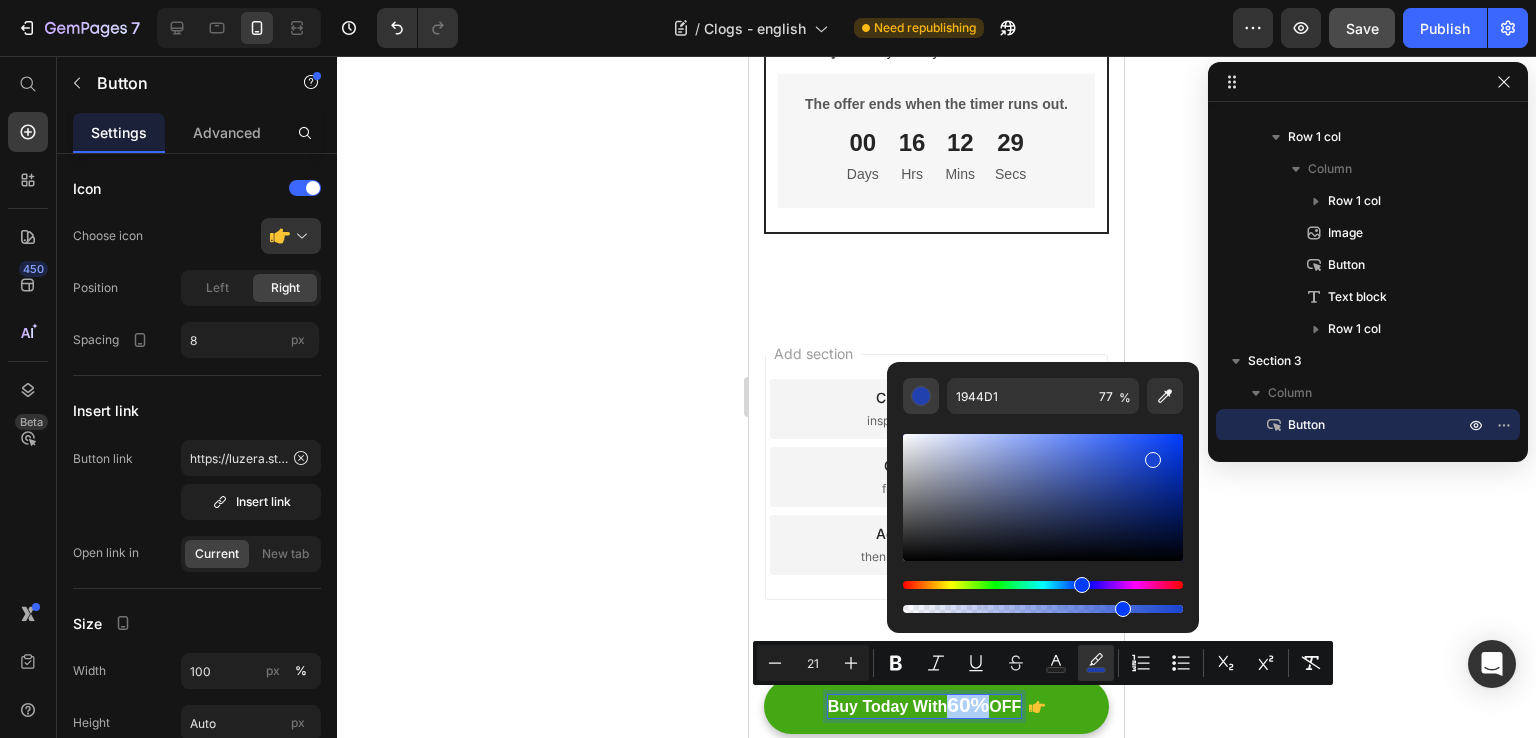 click at bounding box center [921, 396] 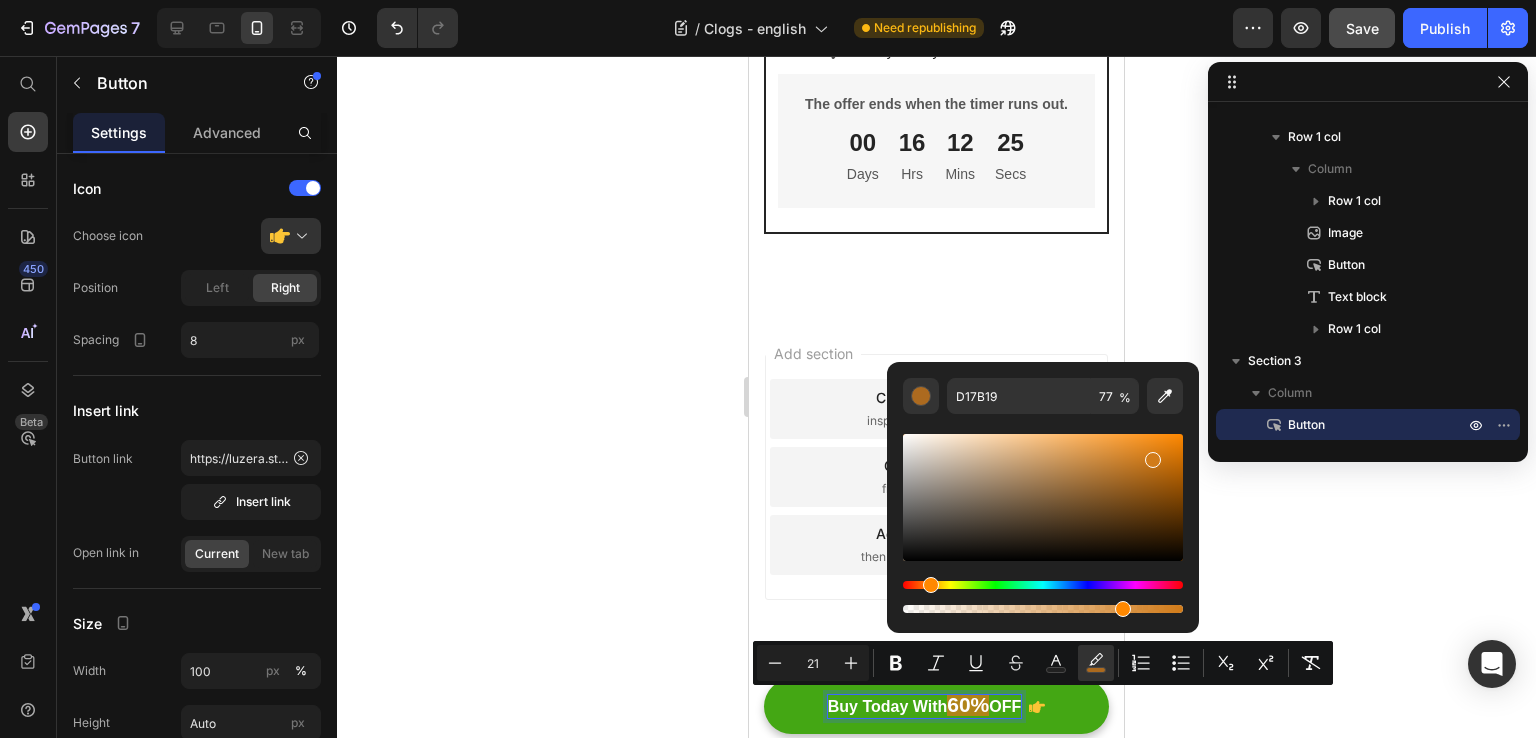 drag, startPoint x: 1076, startPoint y: 590, endPoint x: 928, endPoint y: 598, distance: 148.21606 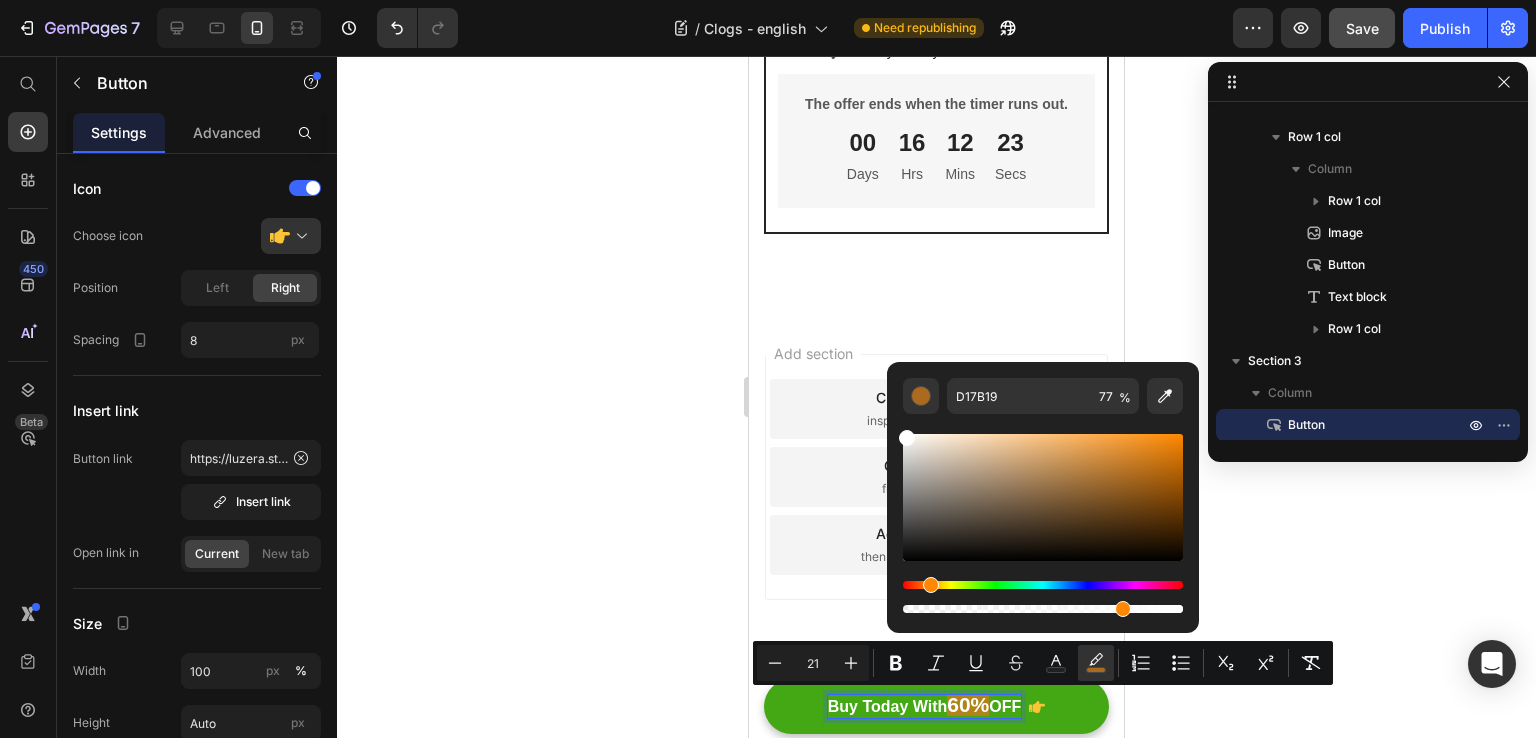 type on "FFFFFF" 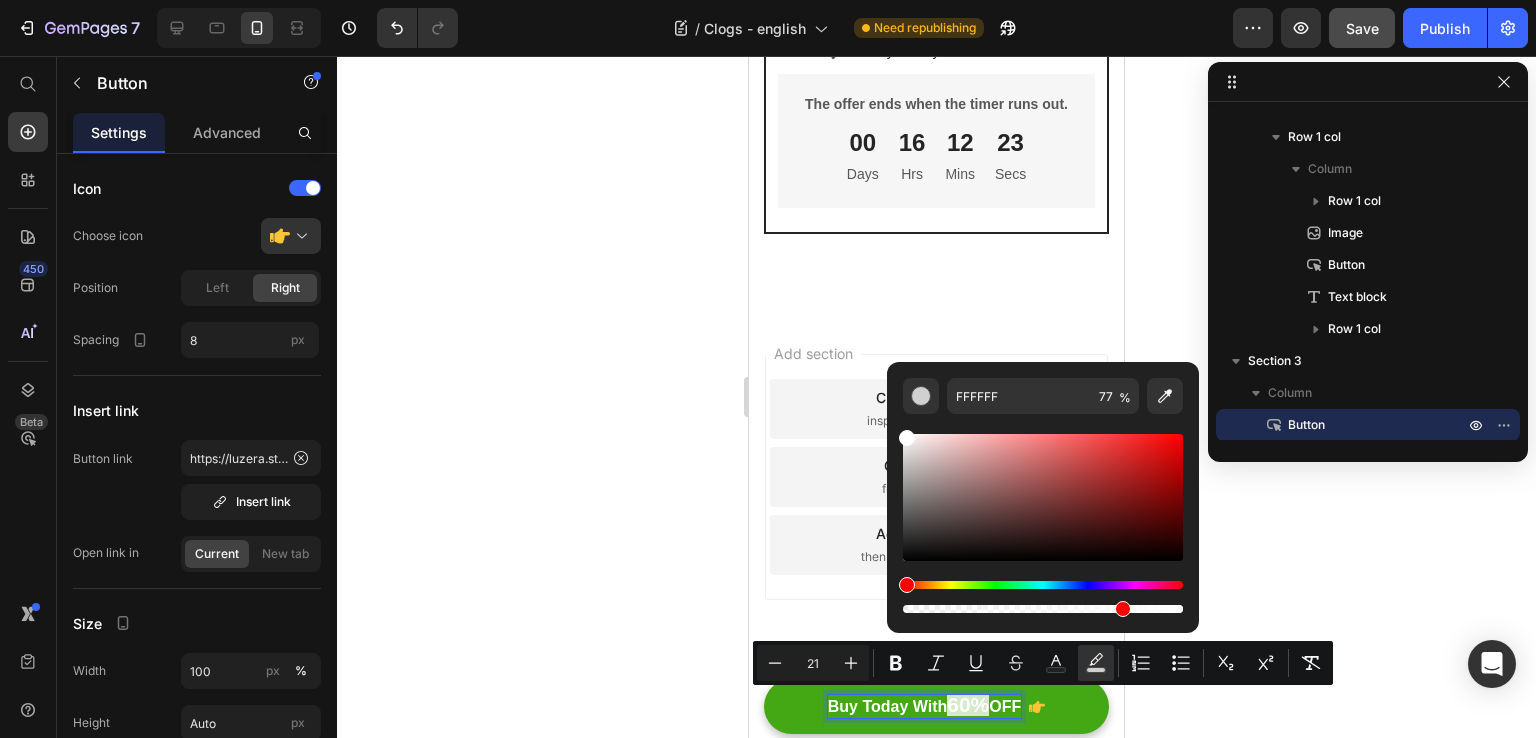 drag, startPoint x: 919, startPoint y: 495, endPoint x: 888, endPoint y: 431, distance: 71.11259 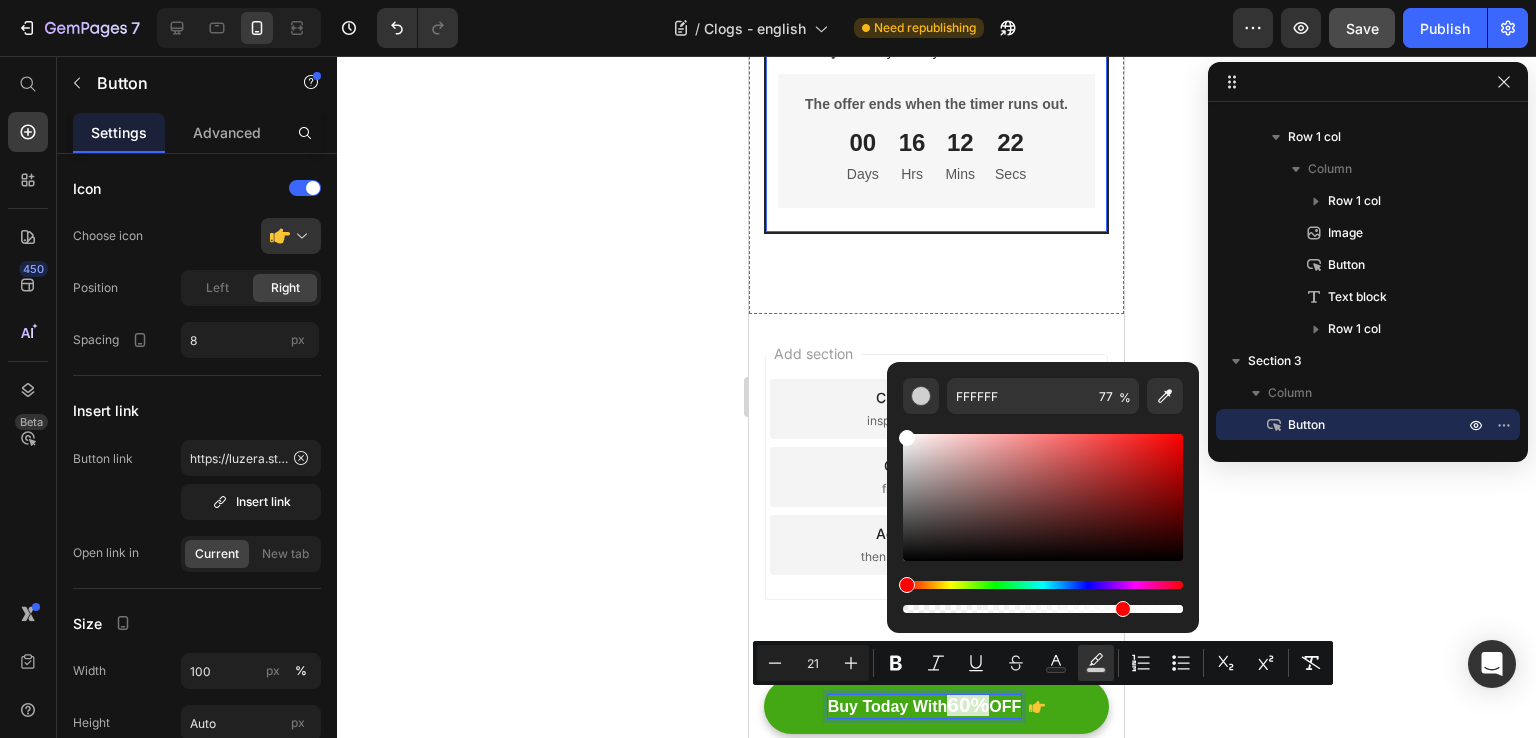 click 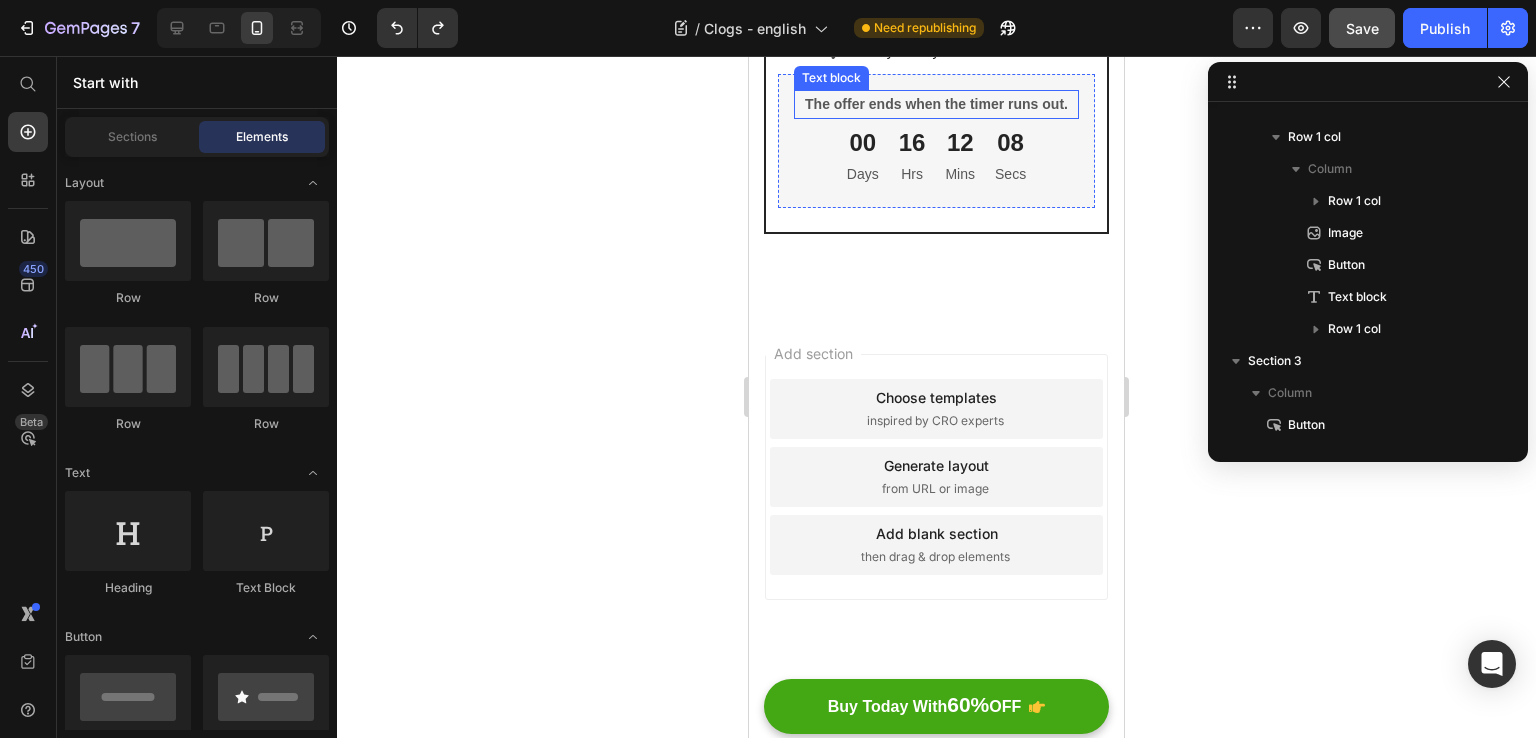 scroll, scrollTop: 6576, scrollLeft: 0, axis: vertical 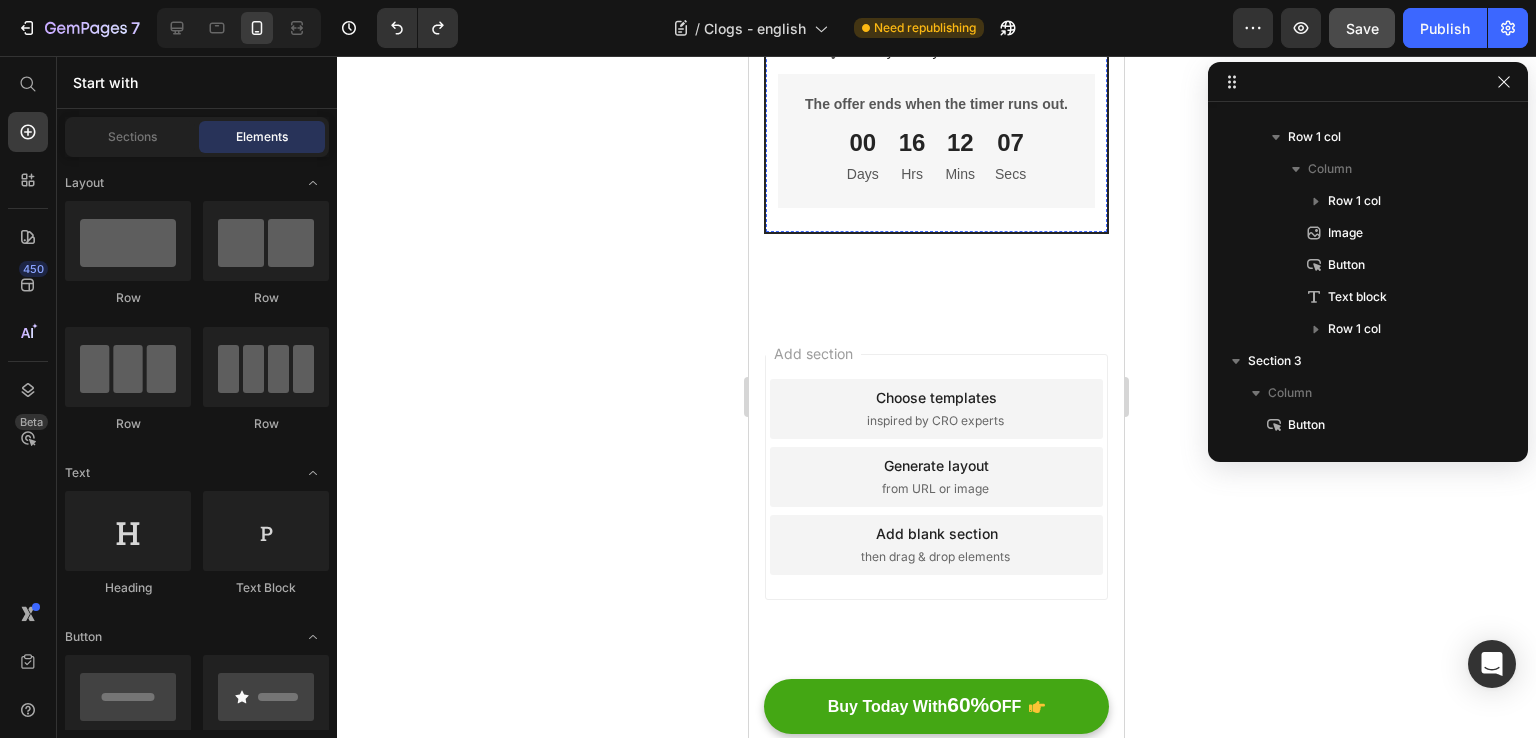 click at bounding box center [936, -193] 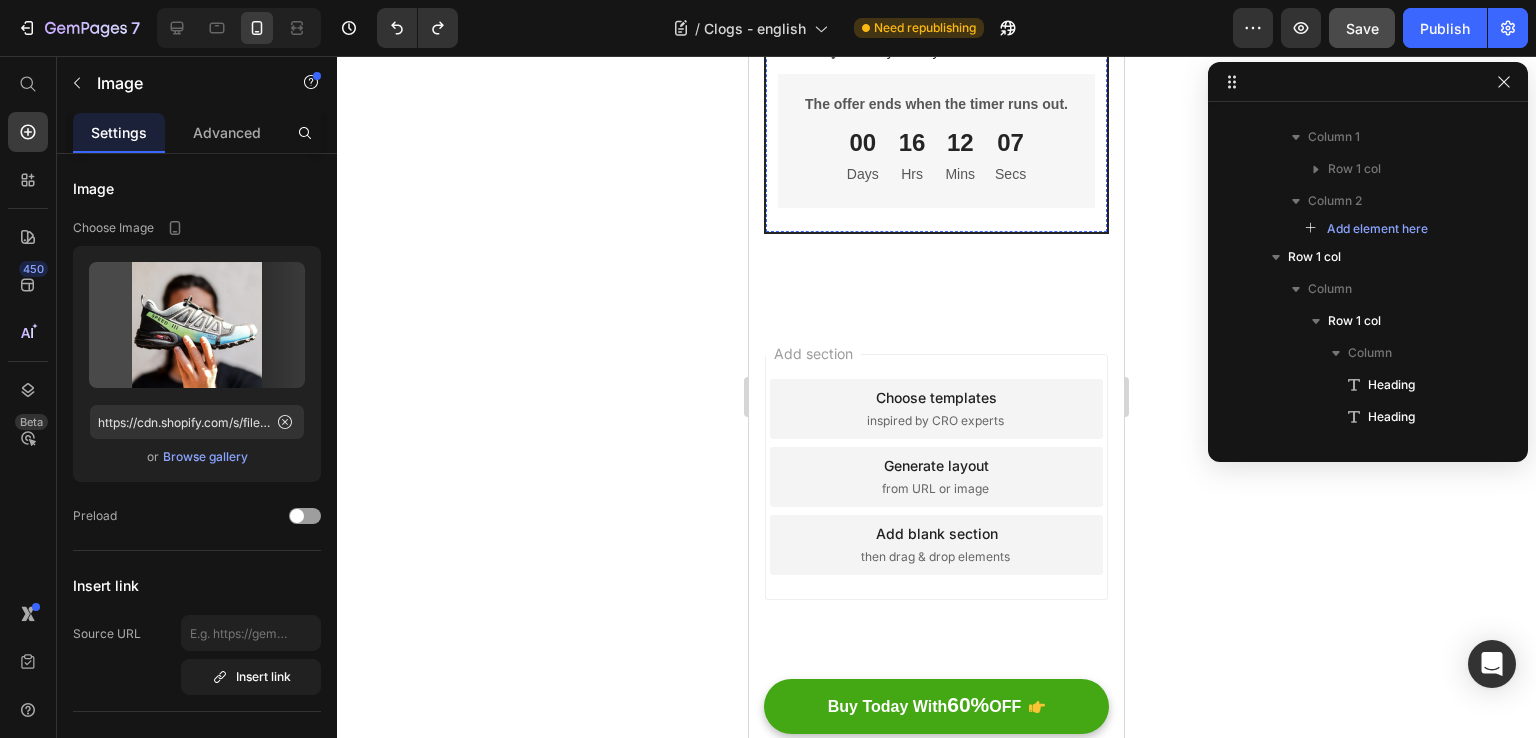scroll, scrollTop: 338, scrollLeft: 0, axis: vertical 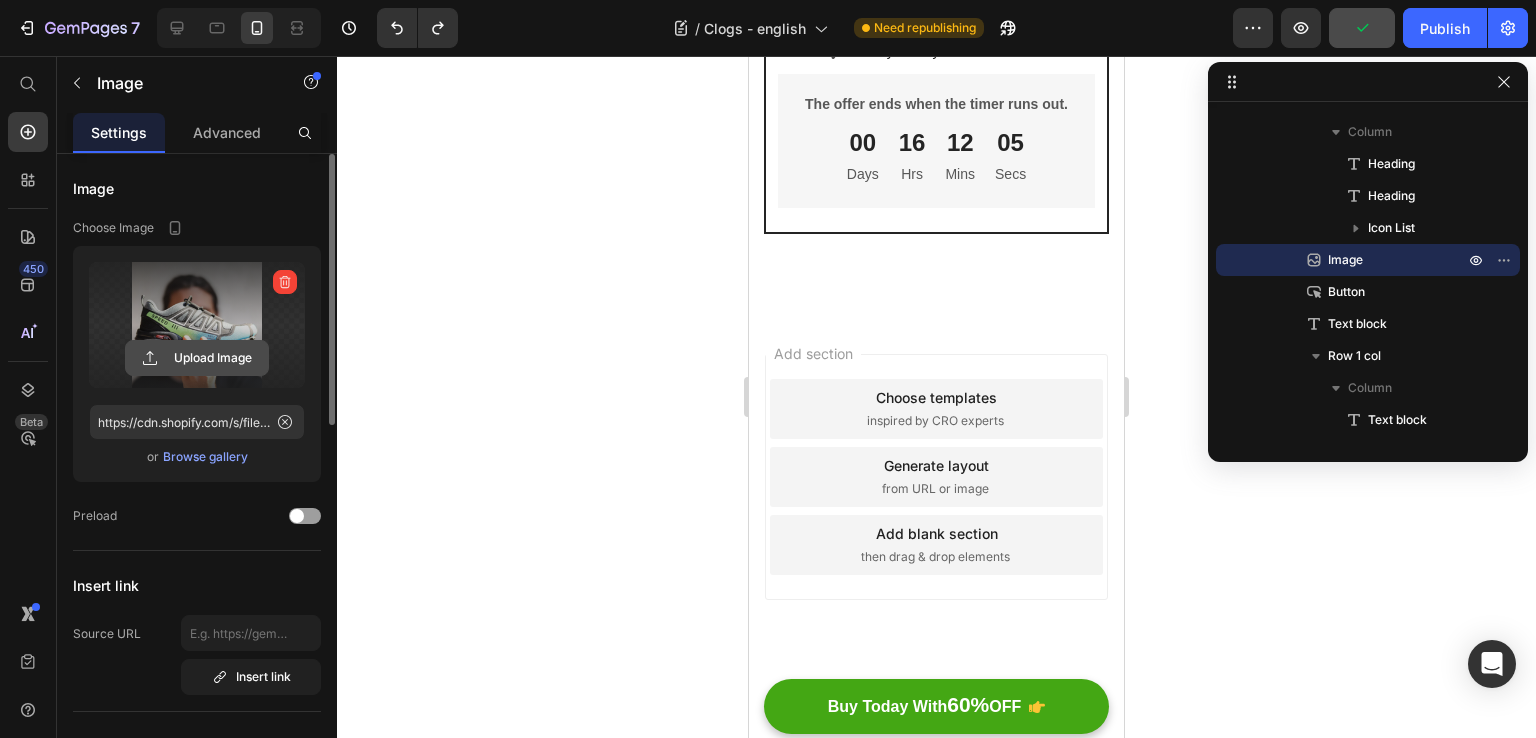 click 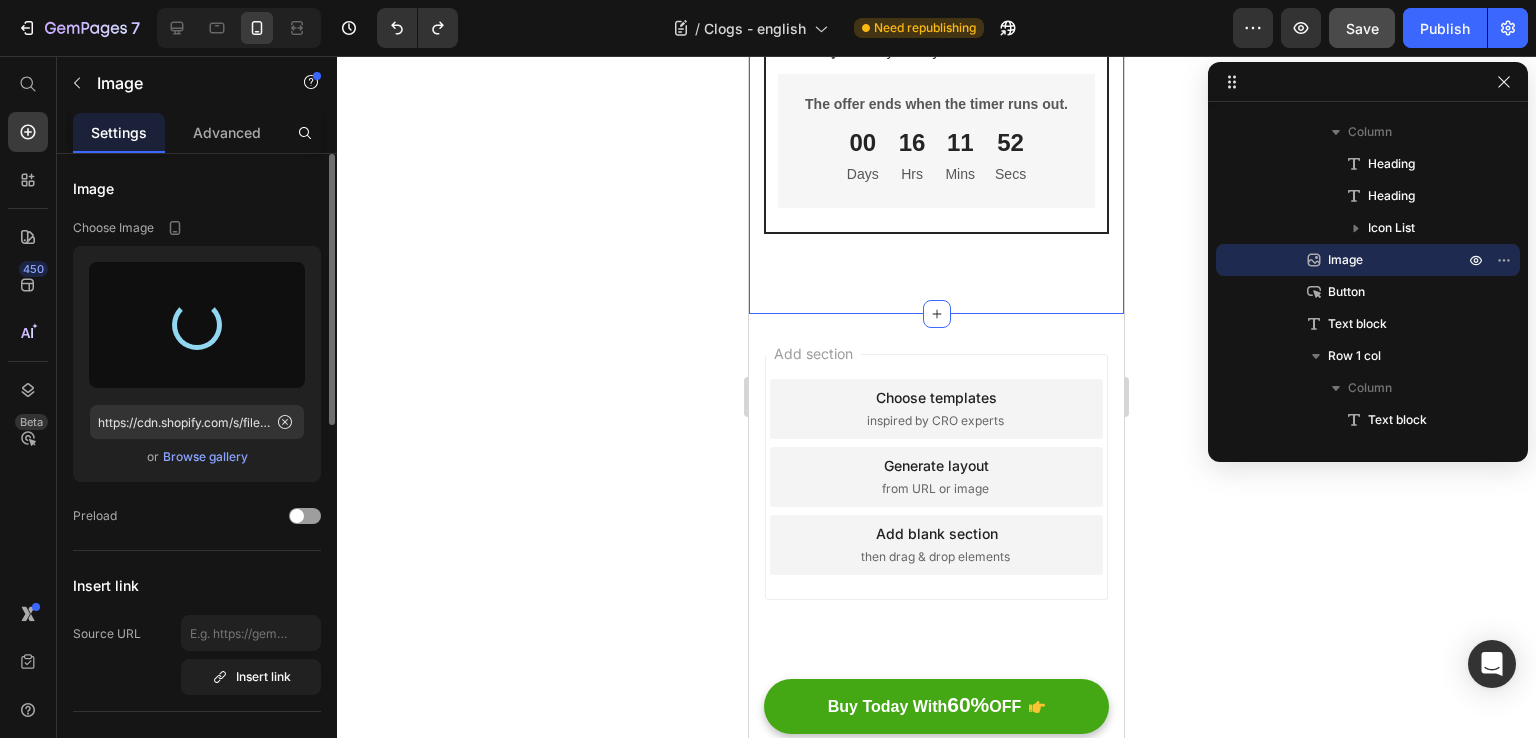 type on "https://cdn.shopify.com/s/files/1/0706/0442/3356/files/gempages_572385140446069632-dad4e6fe-43a6-42ab-b67c-cc8ae646cc00.jpg" 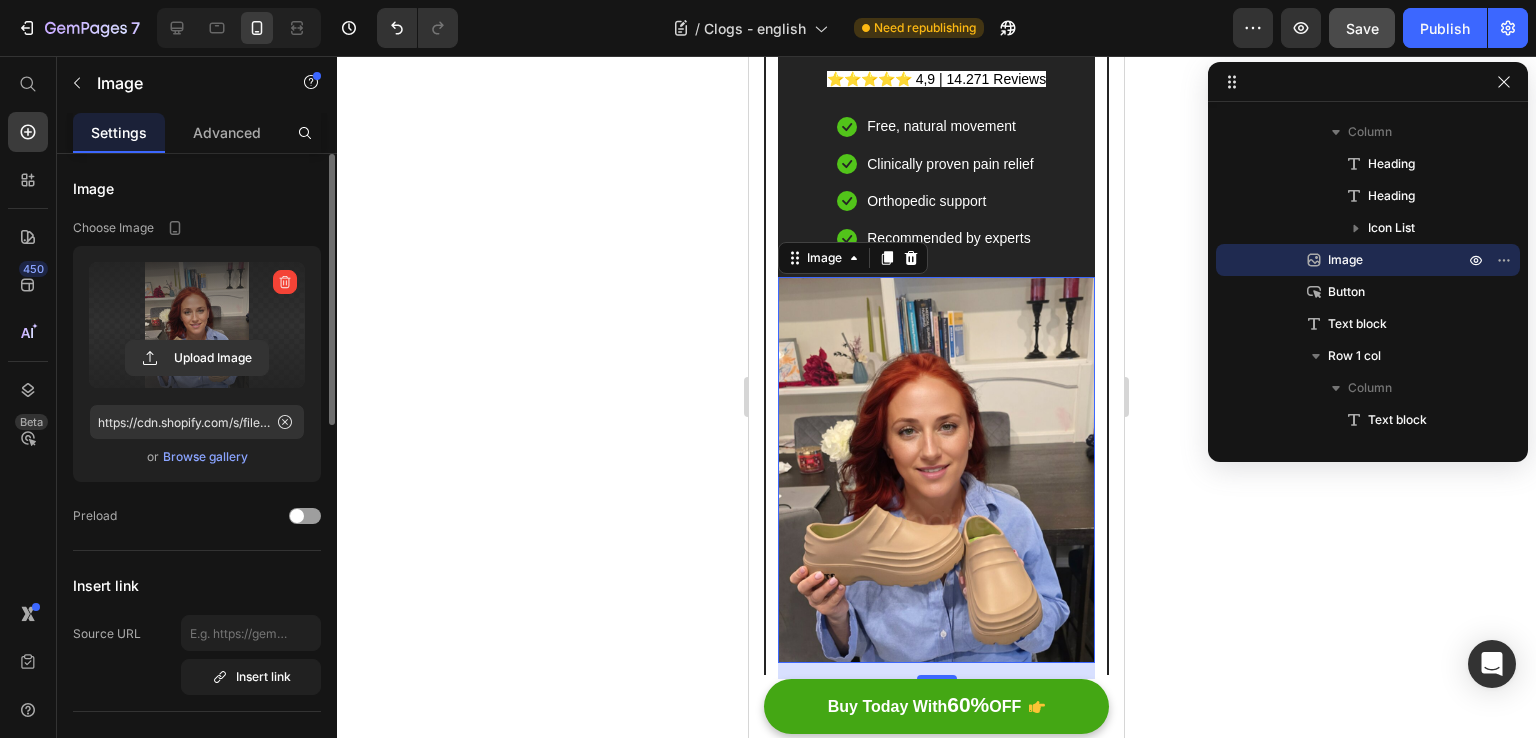 scroll, scrollTop: 5384, scrollLeft: 0, axis: vertical 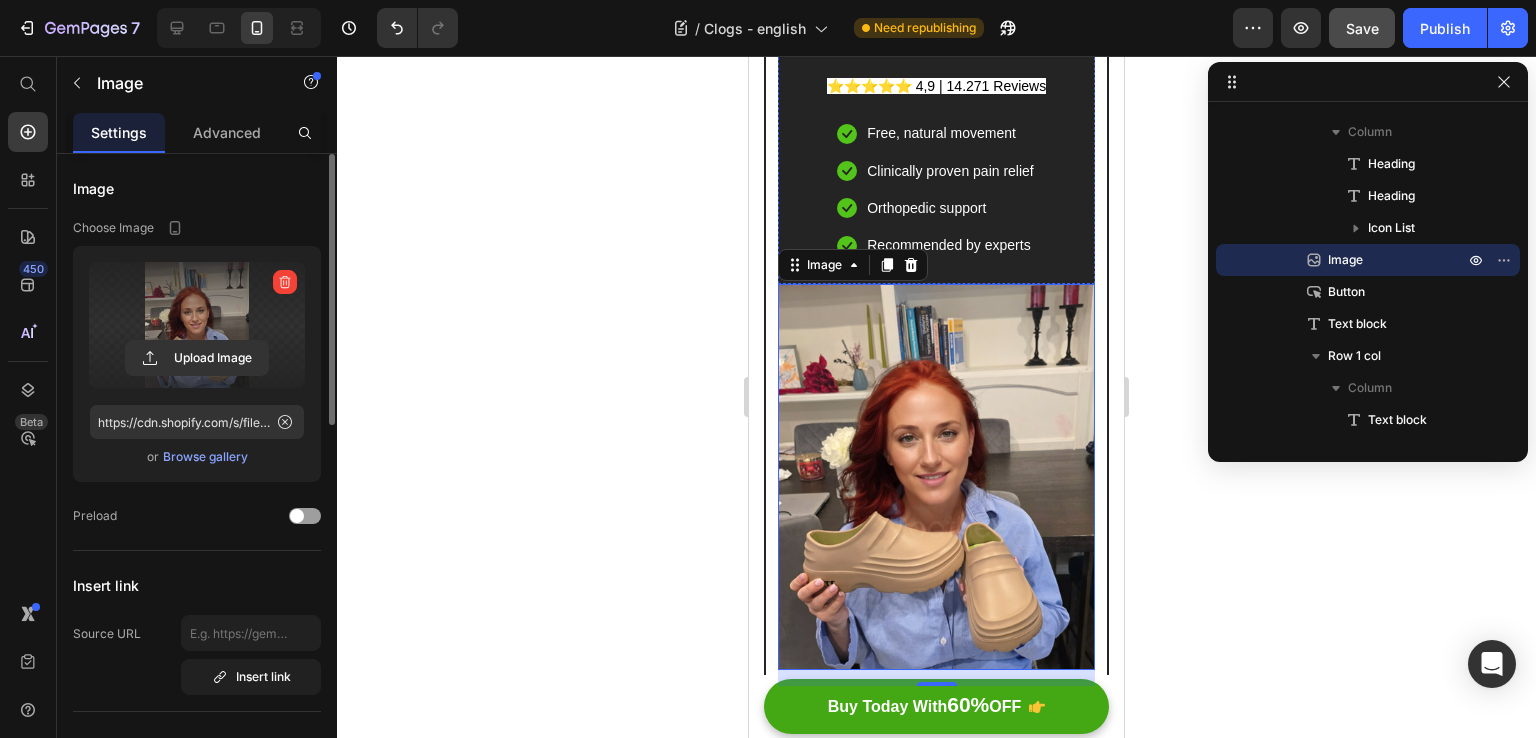 click on "OrthoTrekking – Ergonomic Hiking & Walking Shoes" at bounding box center [936, 19] 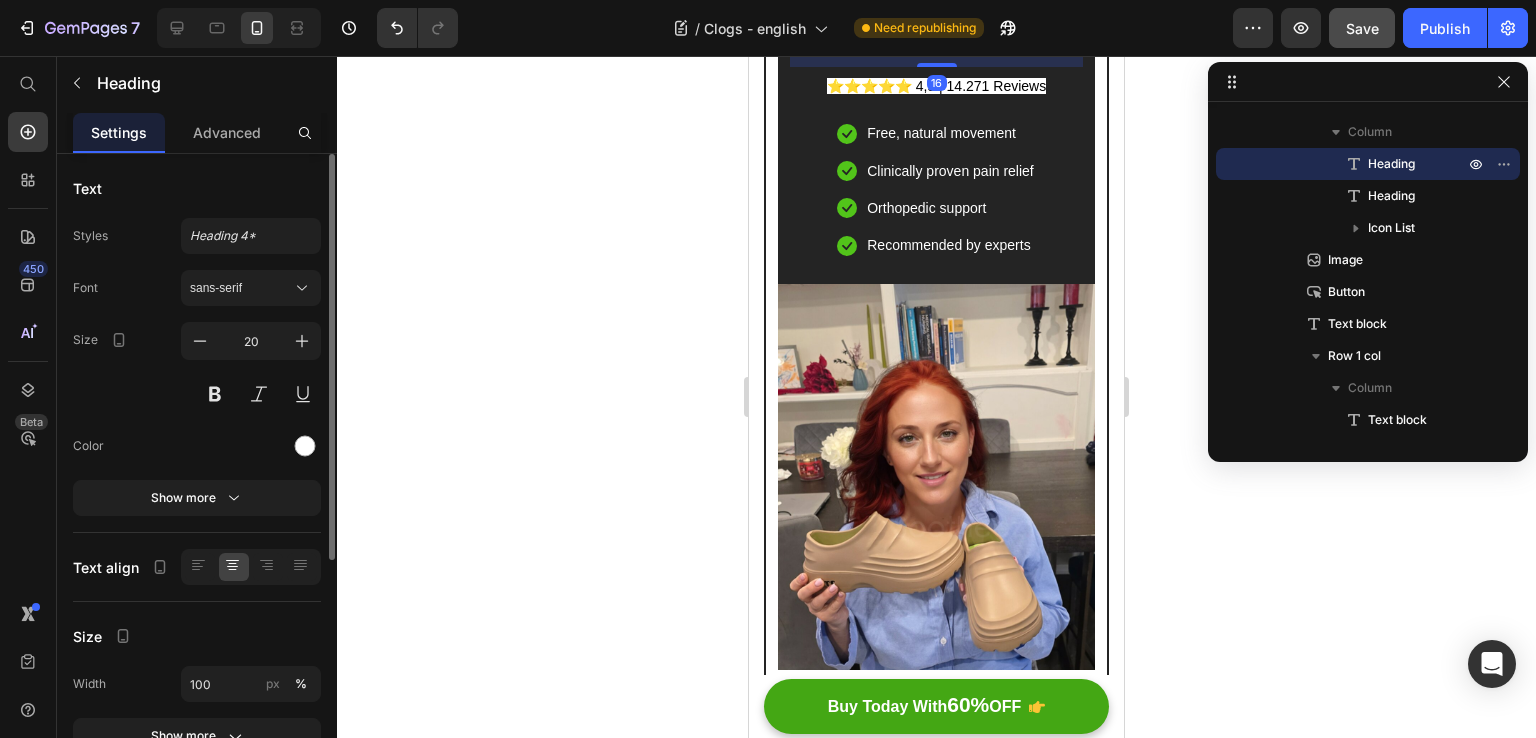 click on "OrthoTrekking – Ergonomic Hiking & Walking Shoes" at bounding box center (936, 19) 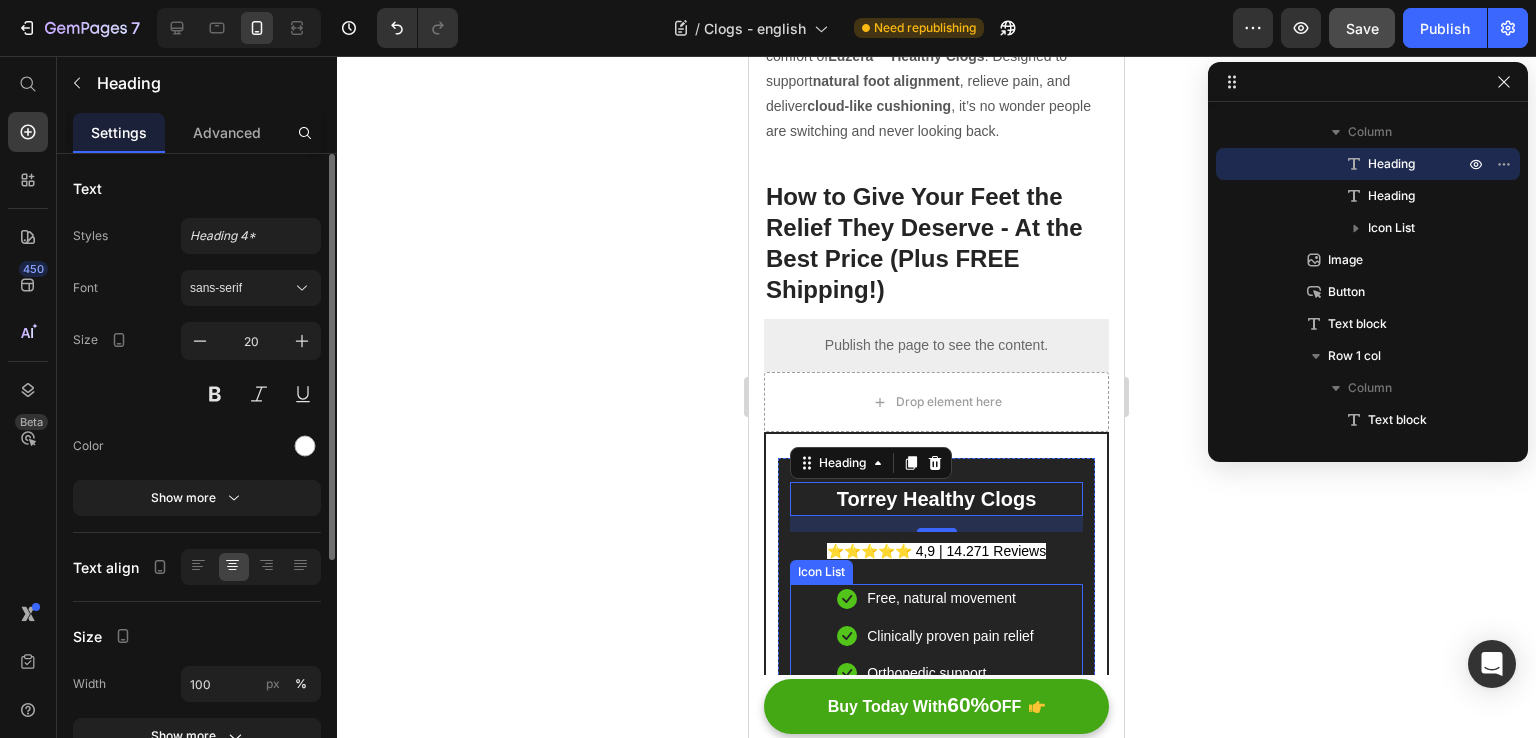 scroll, scrollTop: 4884, scrollLeft: 0, axis: vertical 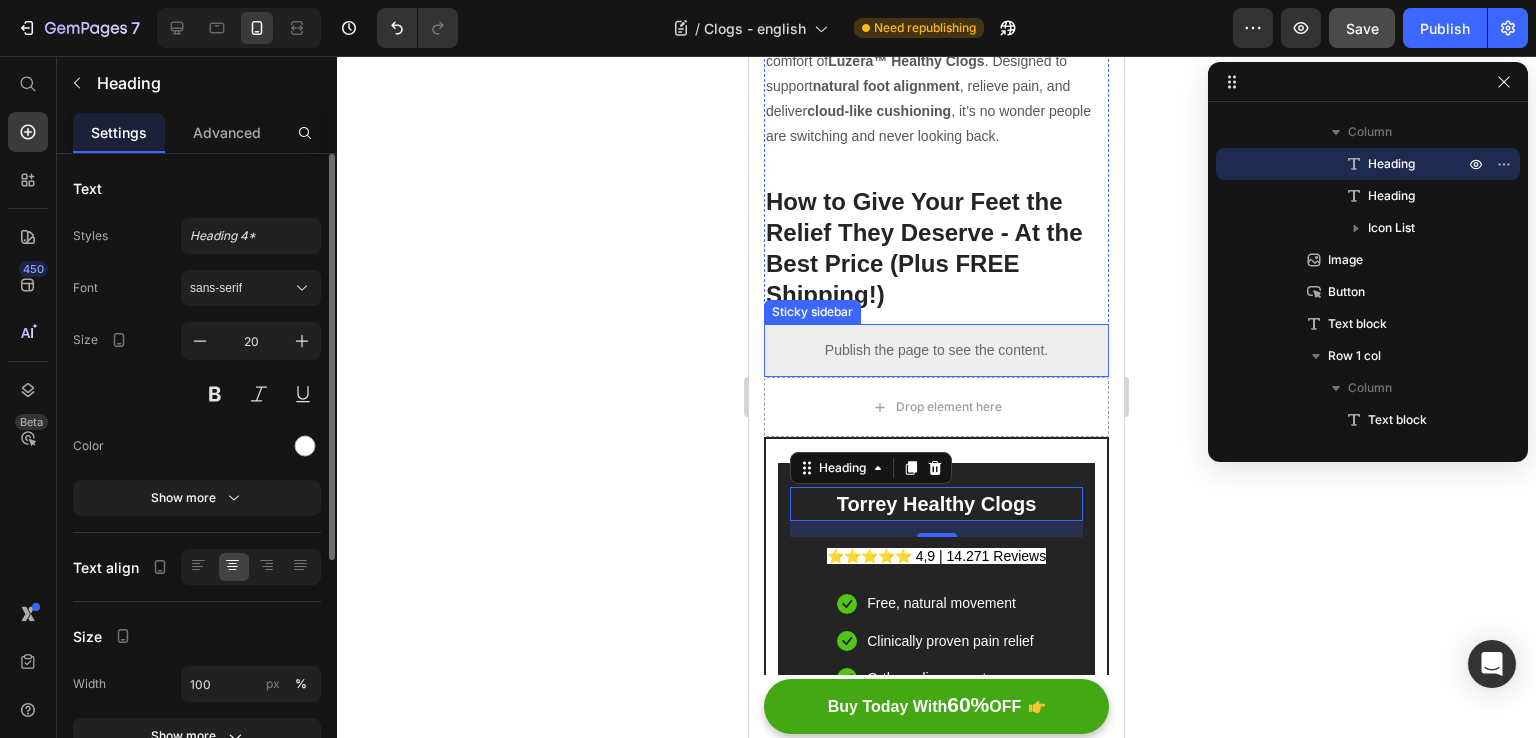 click on "Publish the page to see the content." at bounding box center (936, 350) 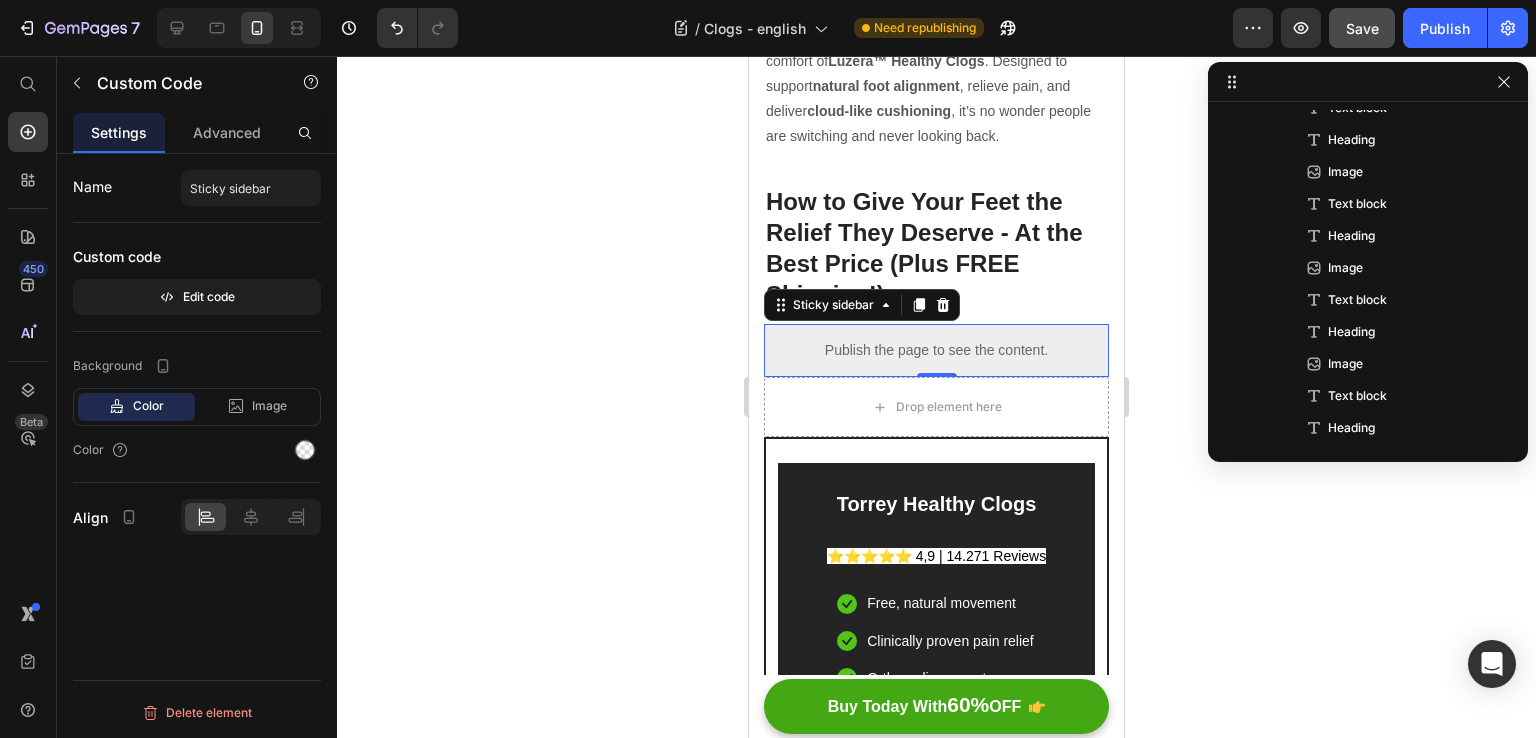 scroll, scrollTop: 1082, scrollLeft: 0, axis: vertical 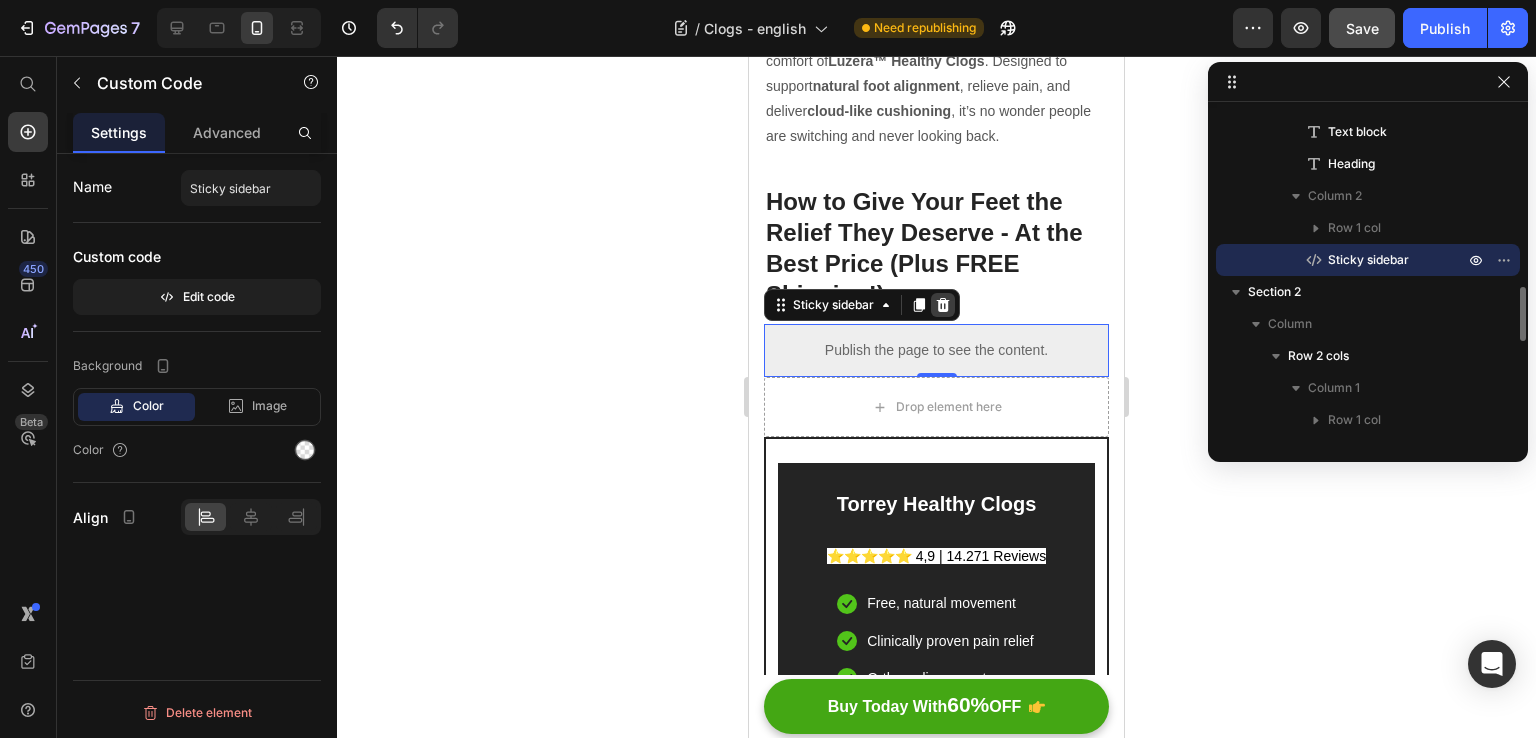 click 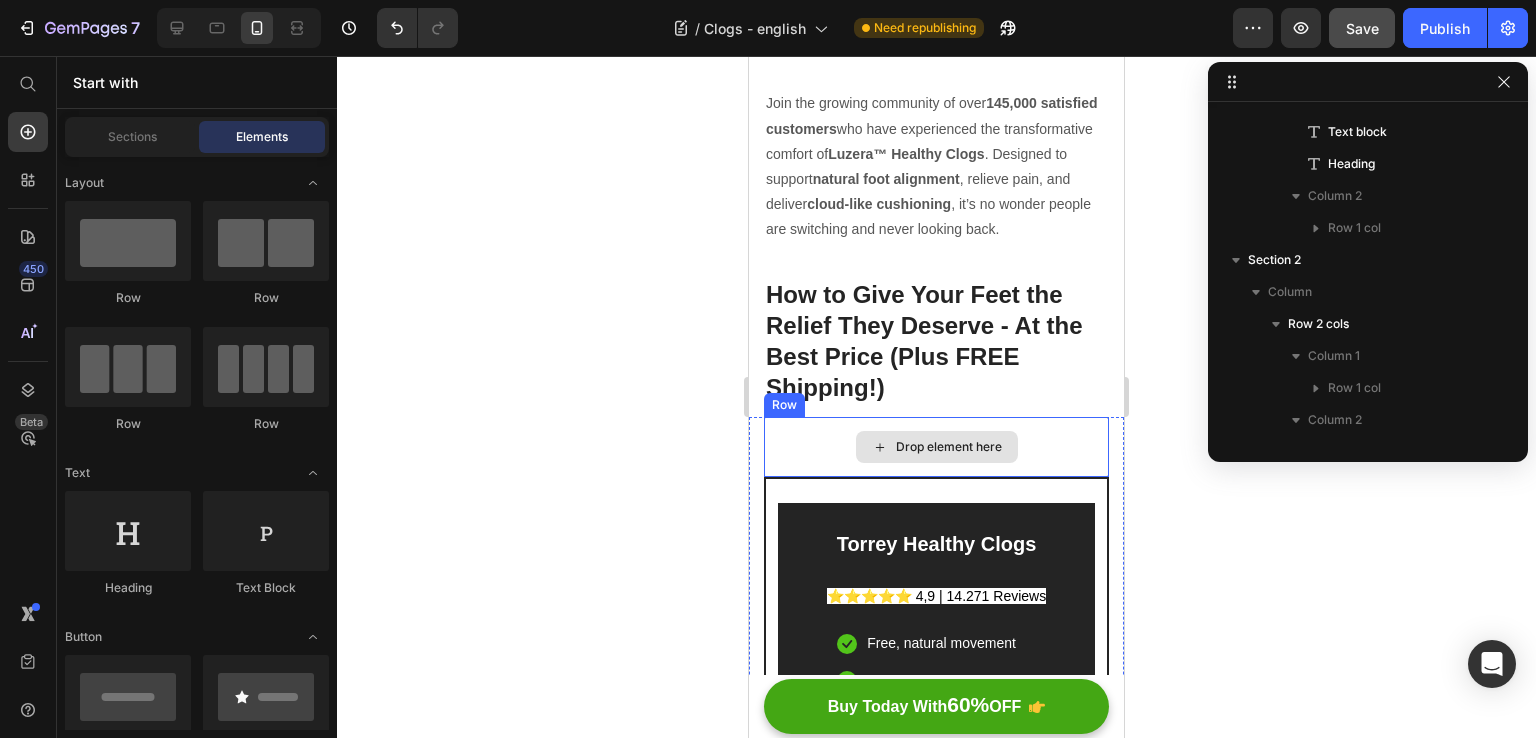 scroll, scrollTop: 4784, scrollLeft: 0, axis: vertical 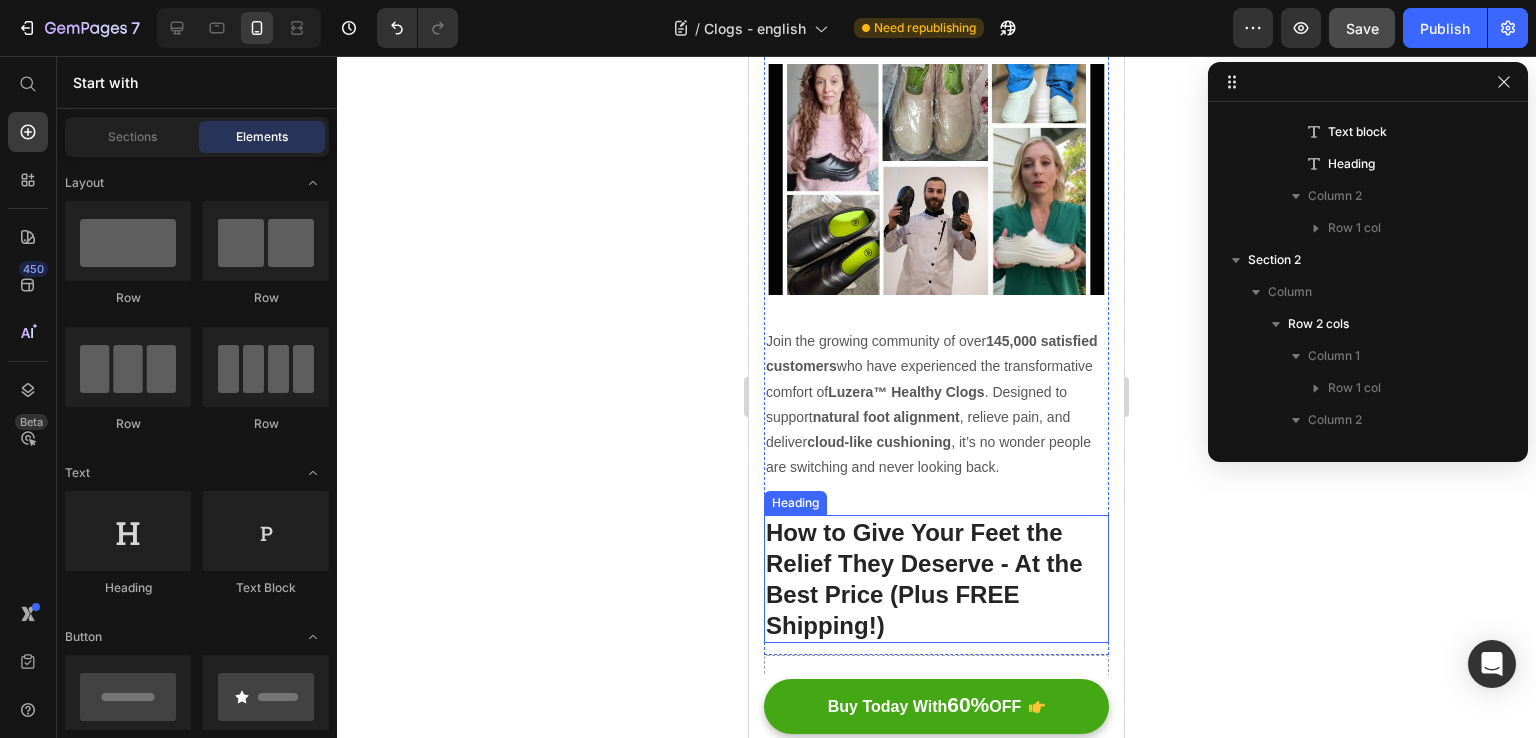 click on "How to Give Your Feet the Relief They Deserve - At the Best Price (Plus FREE Shipping!)" at bounding box center [936, 579] 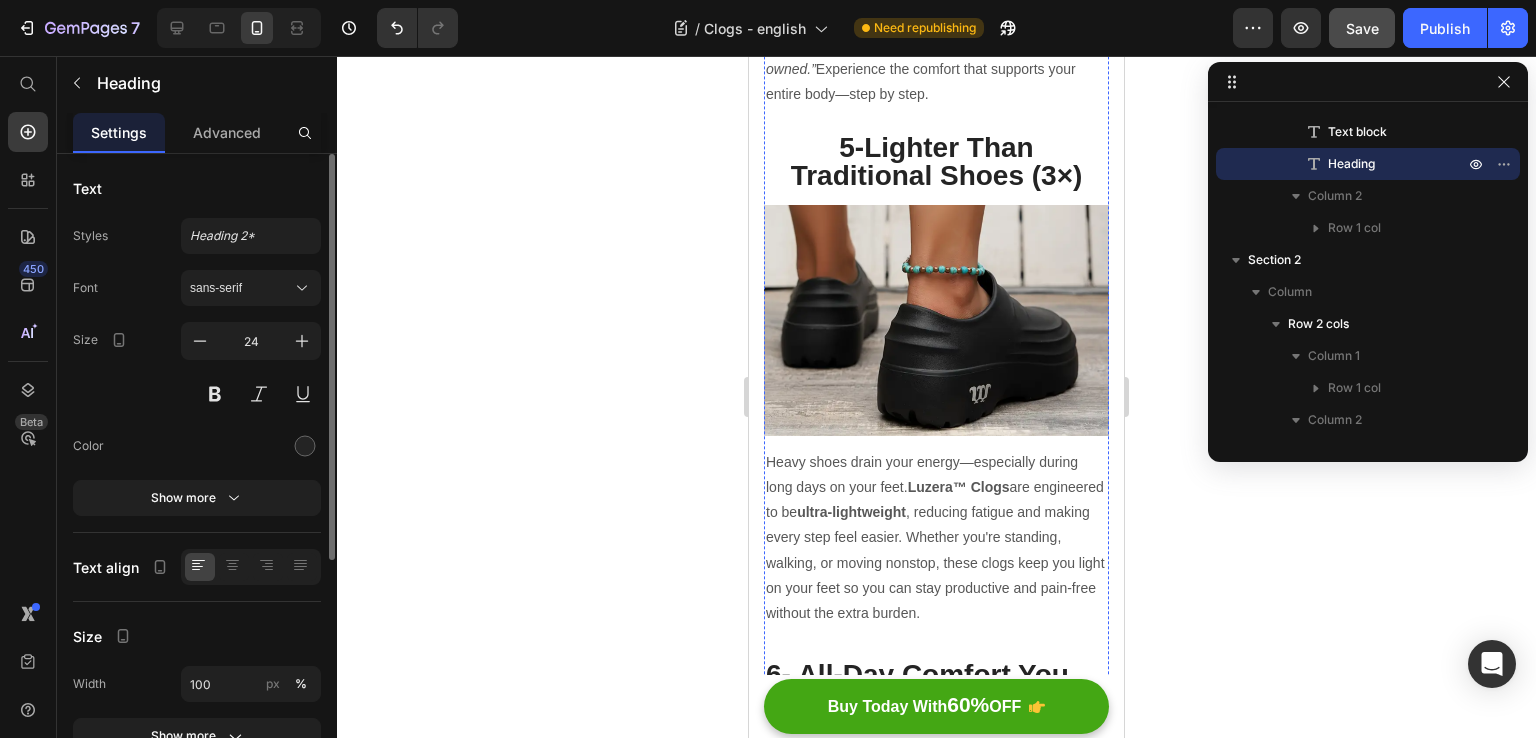 scroll, scrollTop: 3104, scrollLeft: 0, axis: vertical 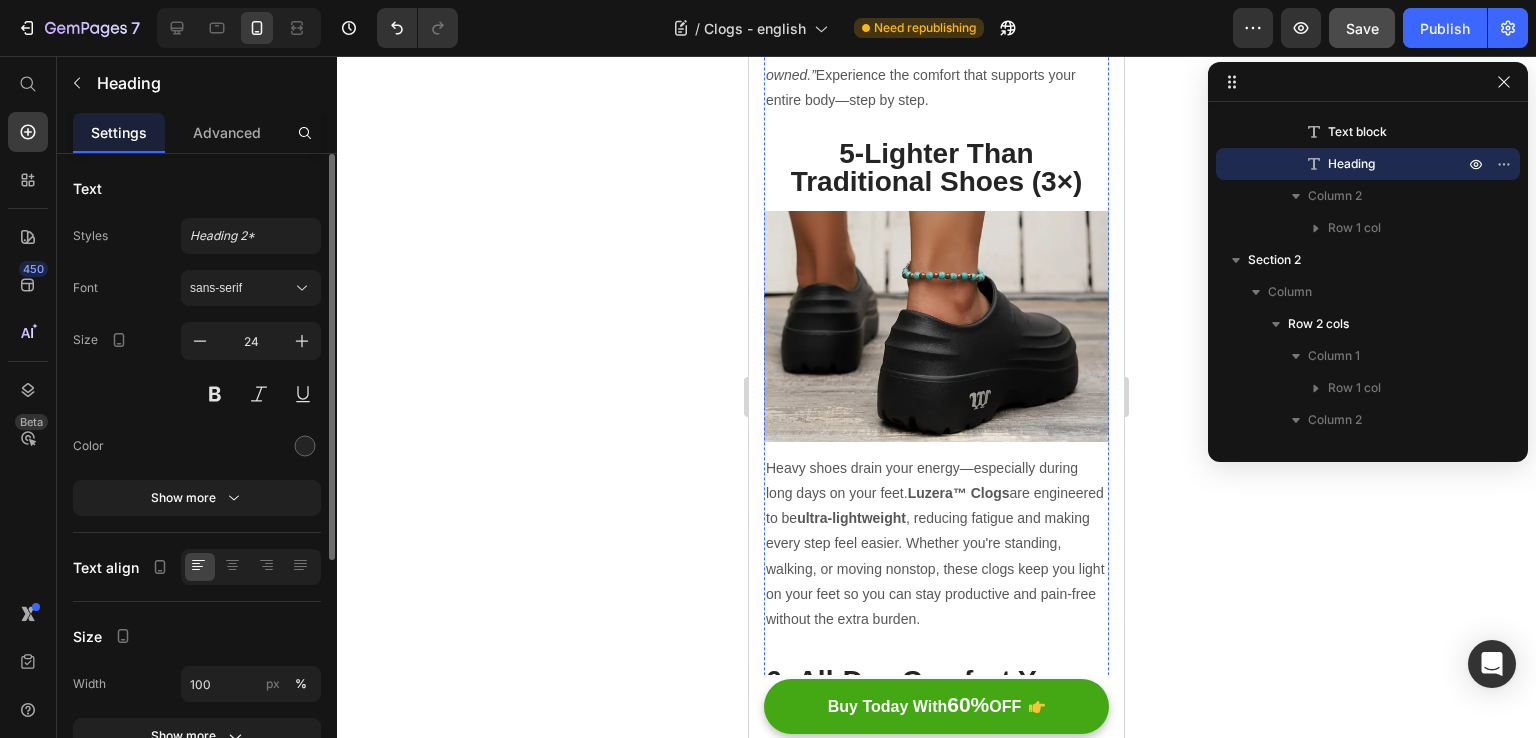 click on "Doctor-Recommended Comfort You Can Feel" at bounding box center [928, 1381] 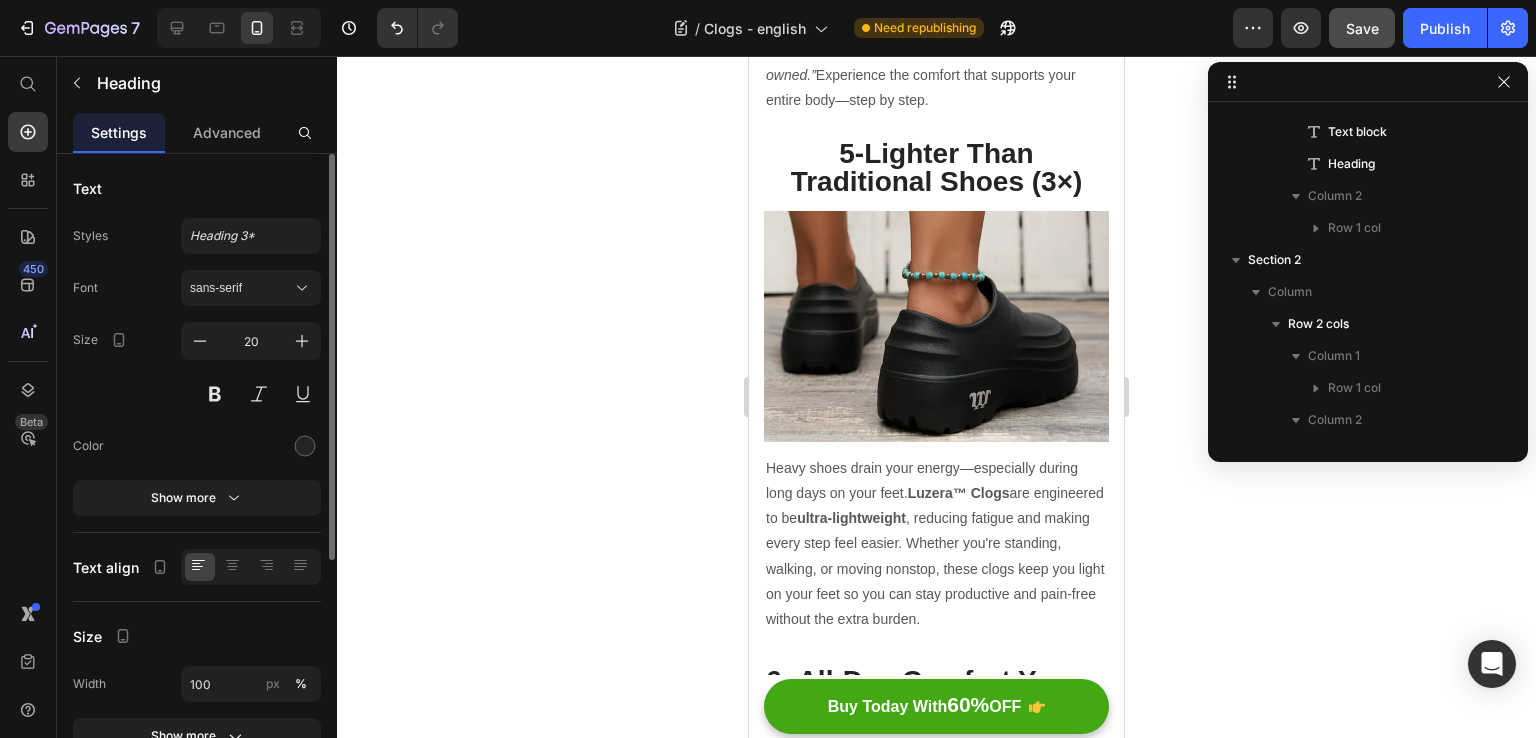 scroll, scrollTop: 698, scrollLeft: 0, axis: vertical 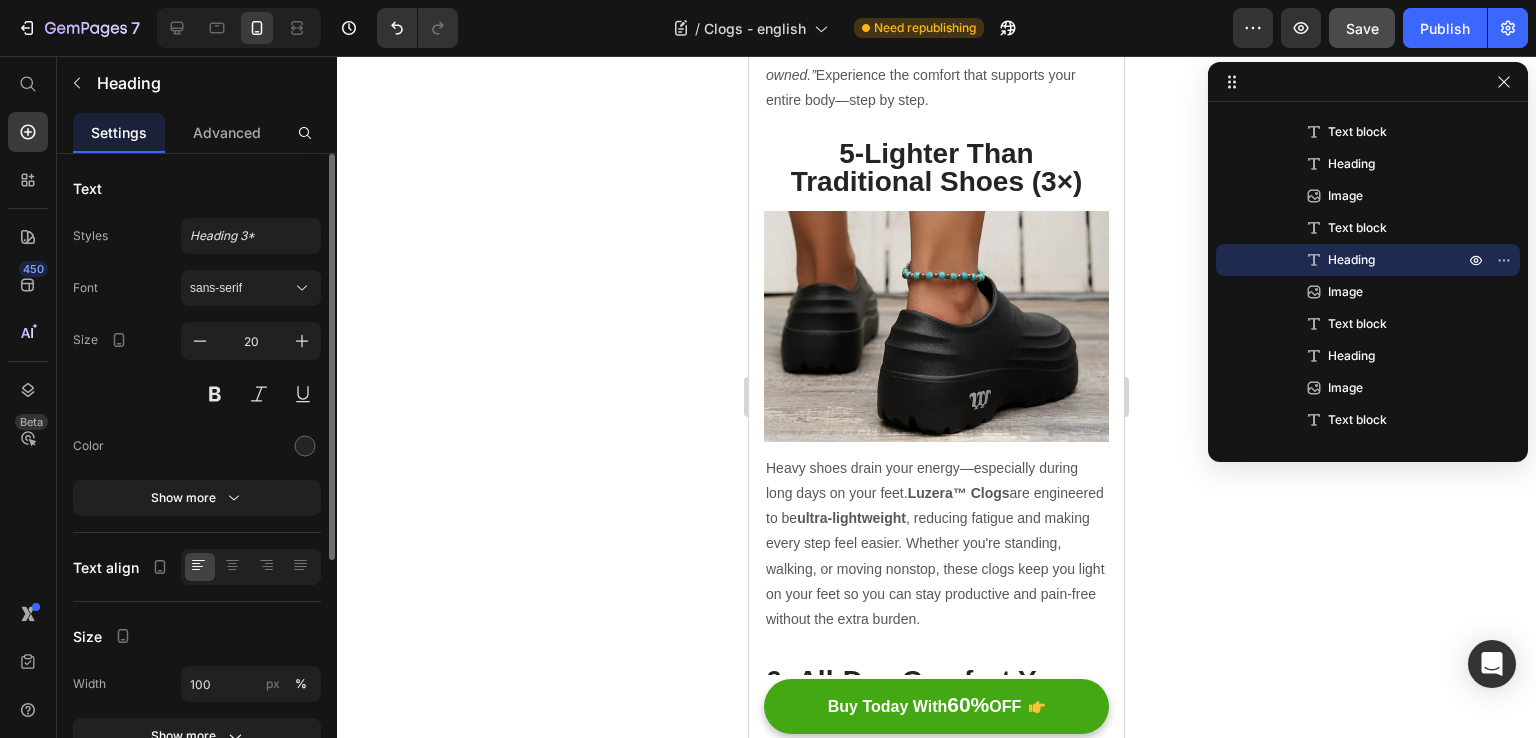 click on "Doctor-Recommended Comfort You Can Feel" at bounding box center [928, 1381] 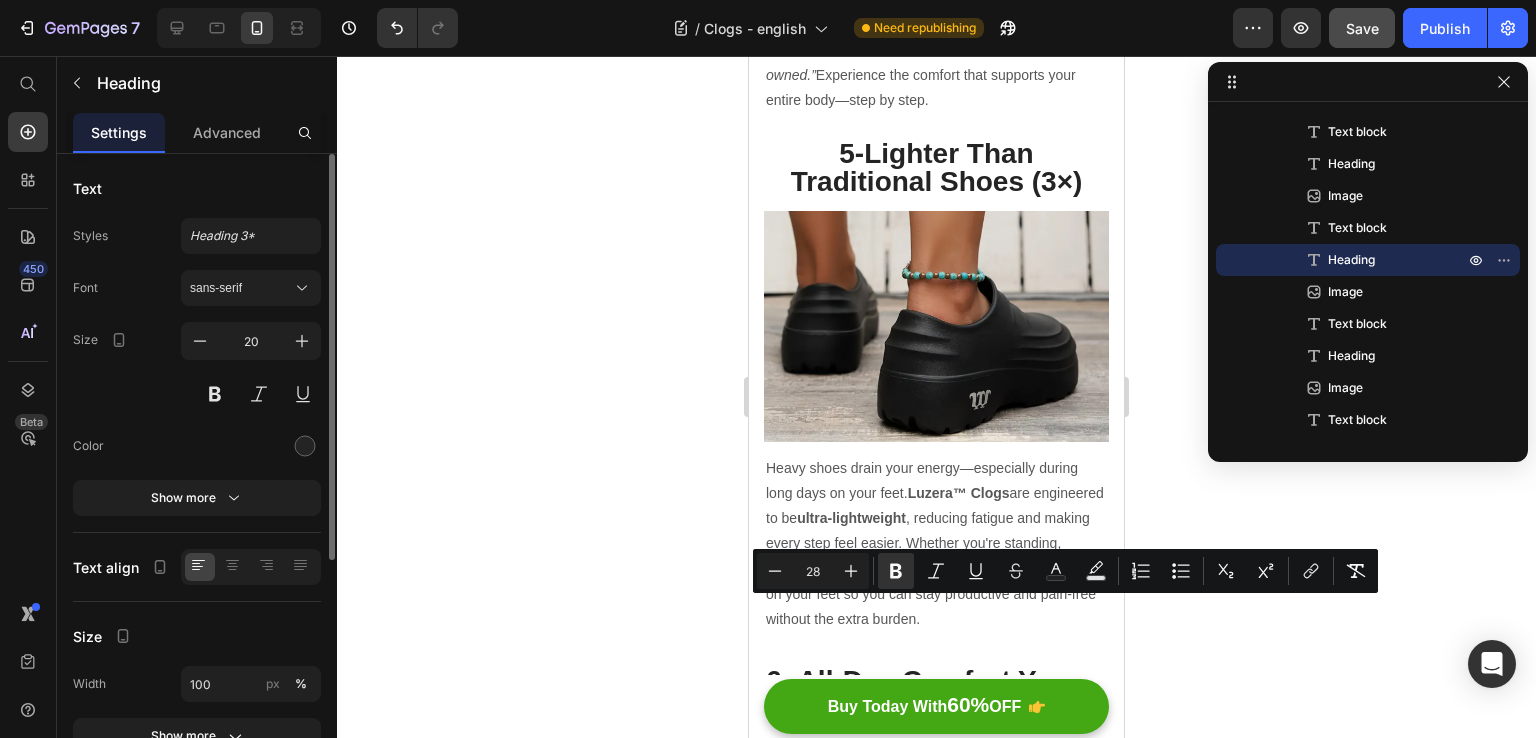 click on "Doctor-Recommended Comfort You Can Feel" at bounding box center (928, 1381) 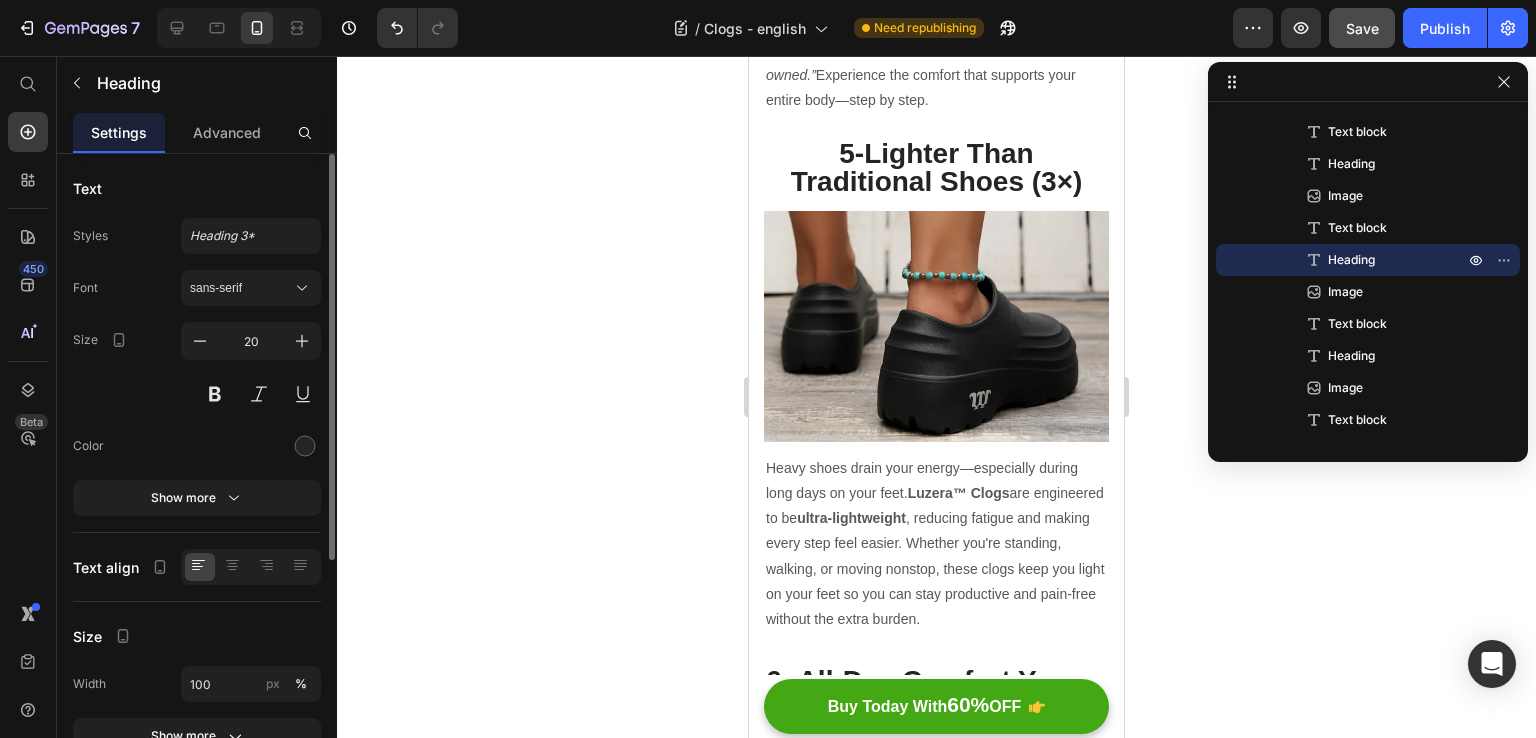 click on "Doctor-Recommended Comfort You Can Feel" at bounding box center (928, 1381) 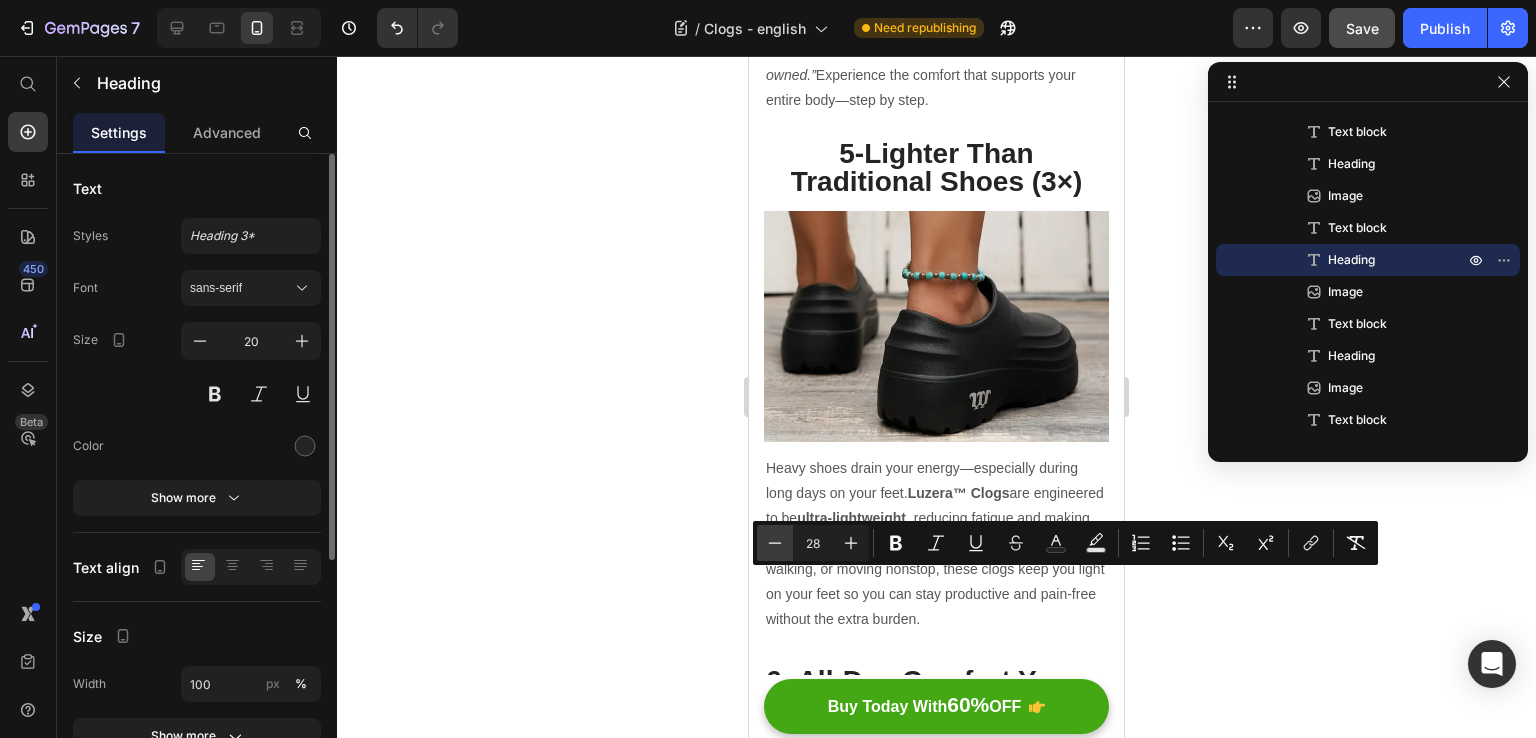 click on "Minus" at bounding box center [775, 543] 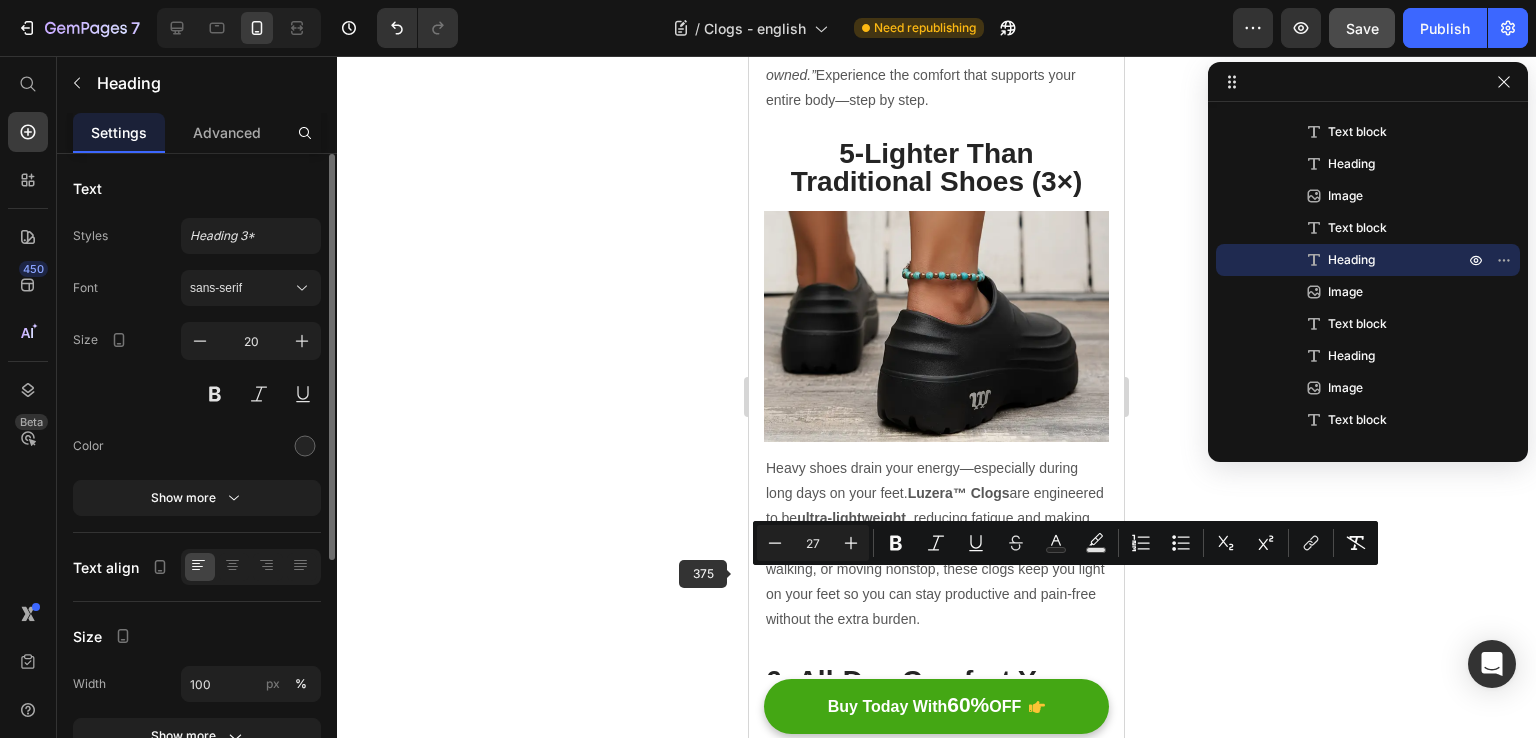 click 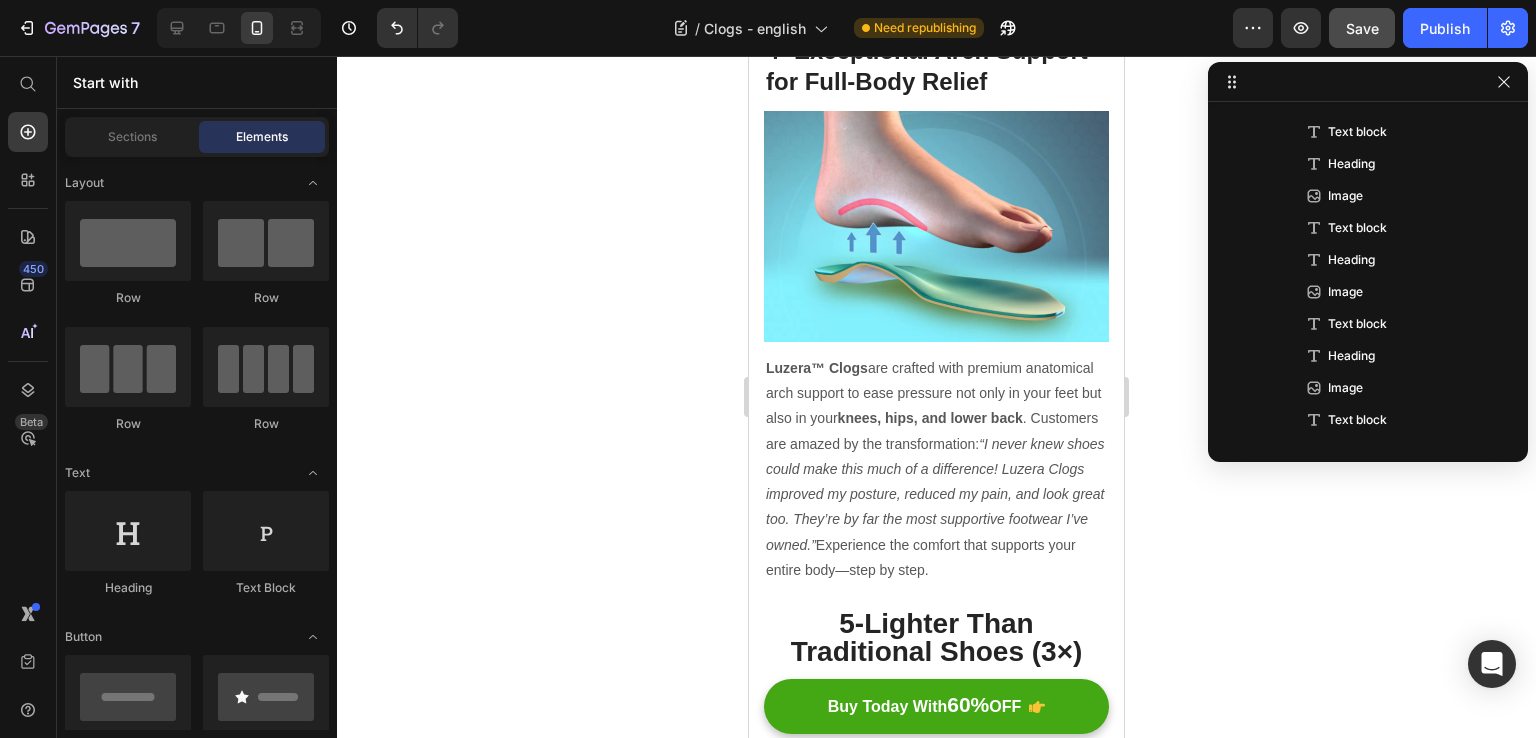 scroll, scrollTop: 2721, scrollLeft: 0, axis: vertical 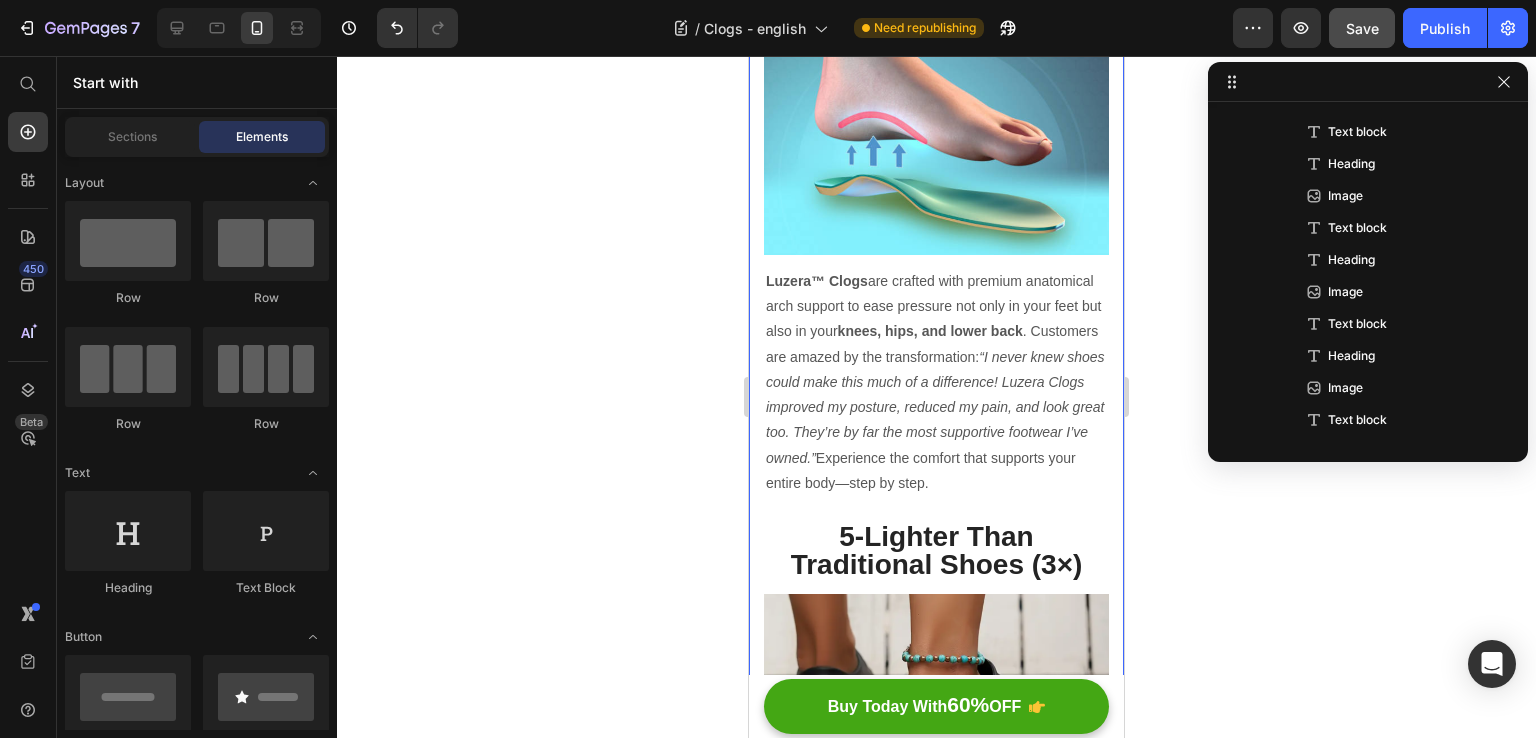 click on "Lighter Than Traditional Shoes (3×)" at bounding box center (937, 550) 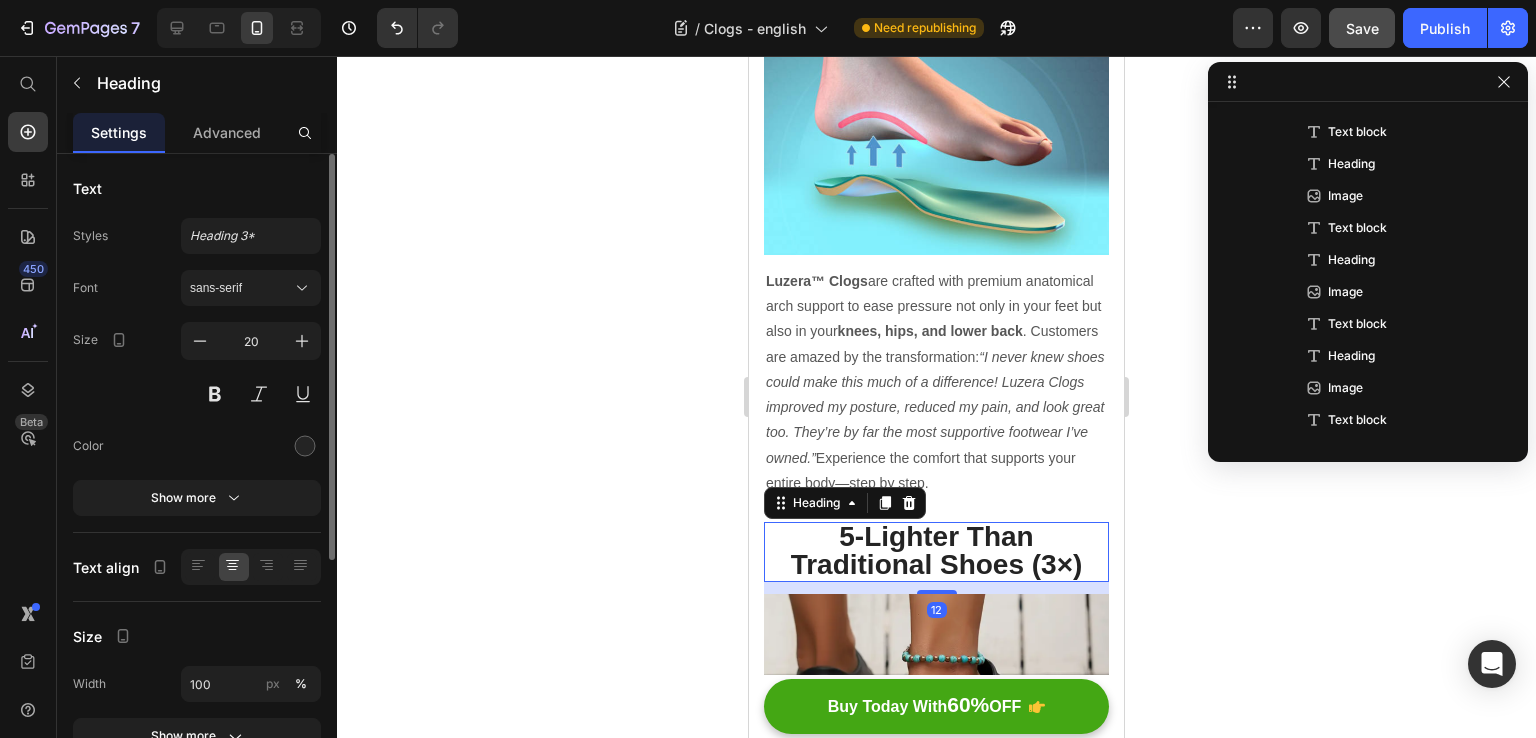 scroll, scrollTop: 506, scrollLeft: 0, axis: vertical 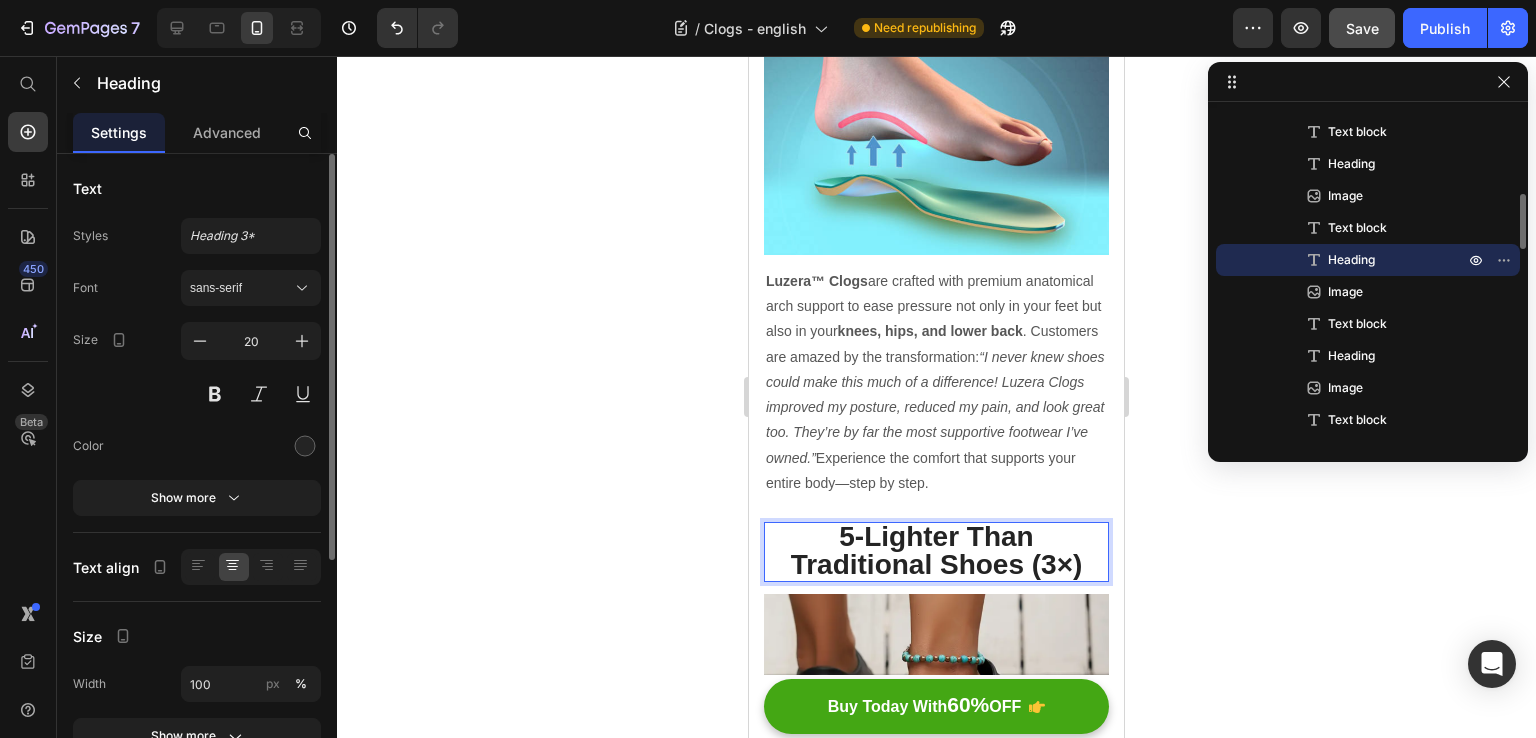click on "Lighter Than Traditional Shoes (3×)" at bounding box center [937, 550] 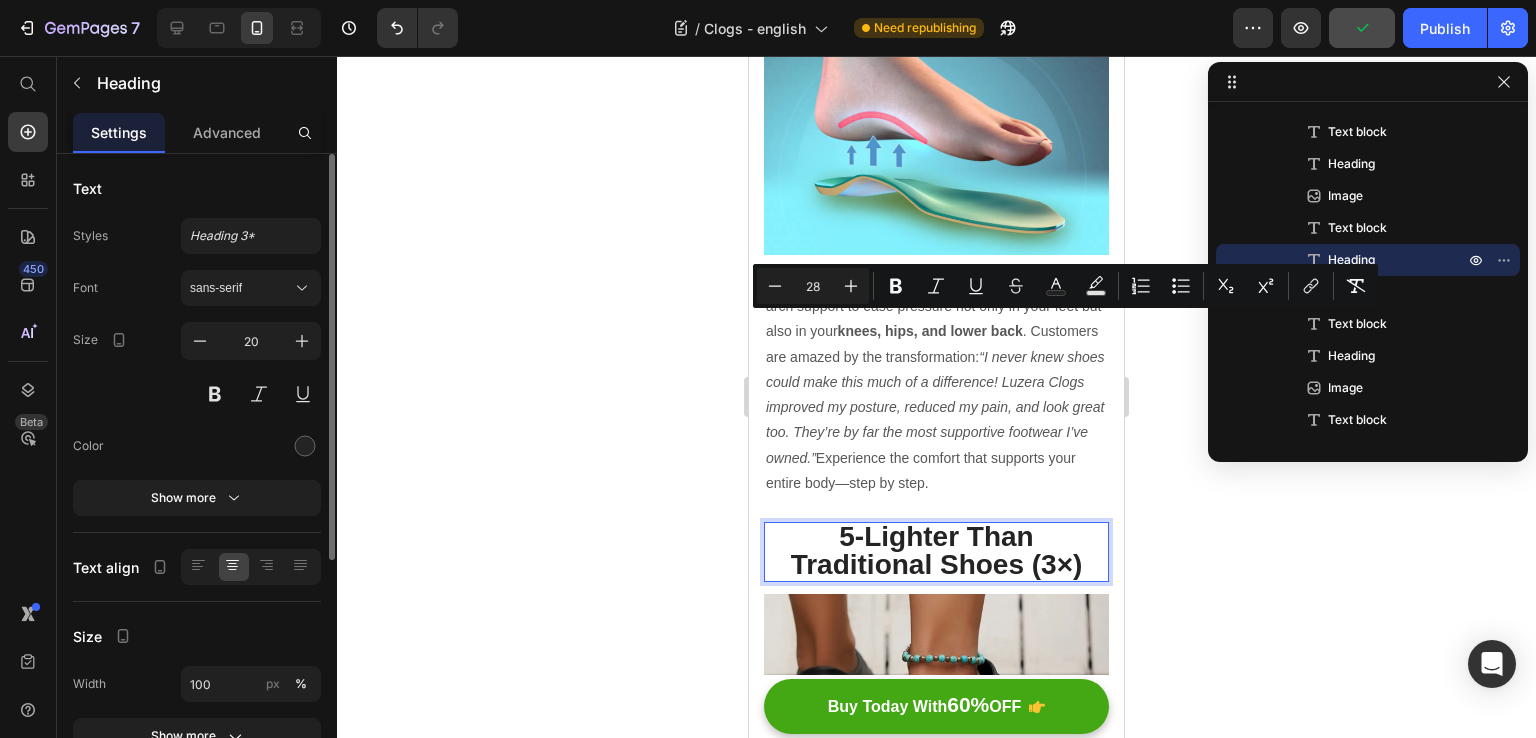 click on "Lighter Than Traditional Shoes (3×)" at bounding box center [937, 550] 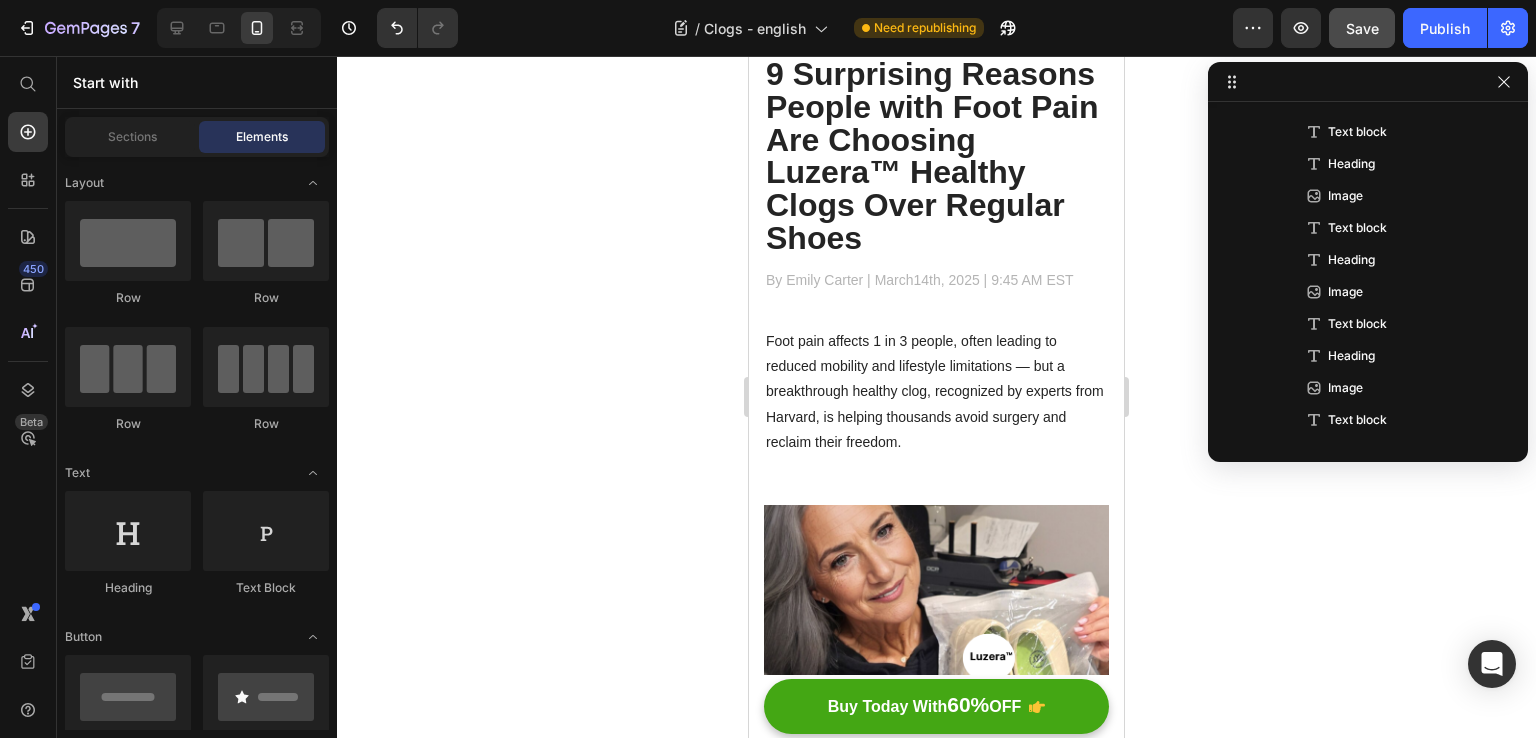 scroll, scrollTop: 0, scrollLeft: 0, axis: both 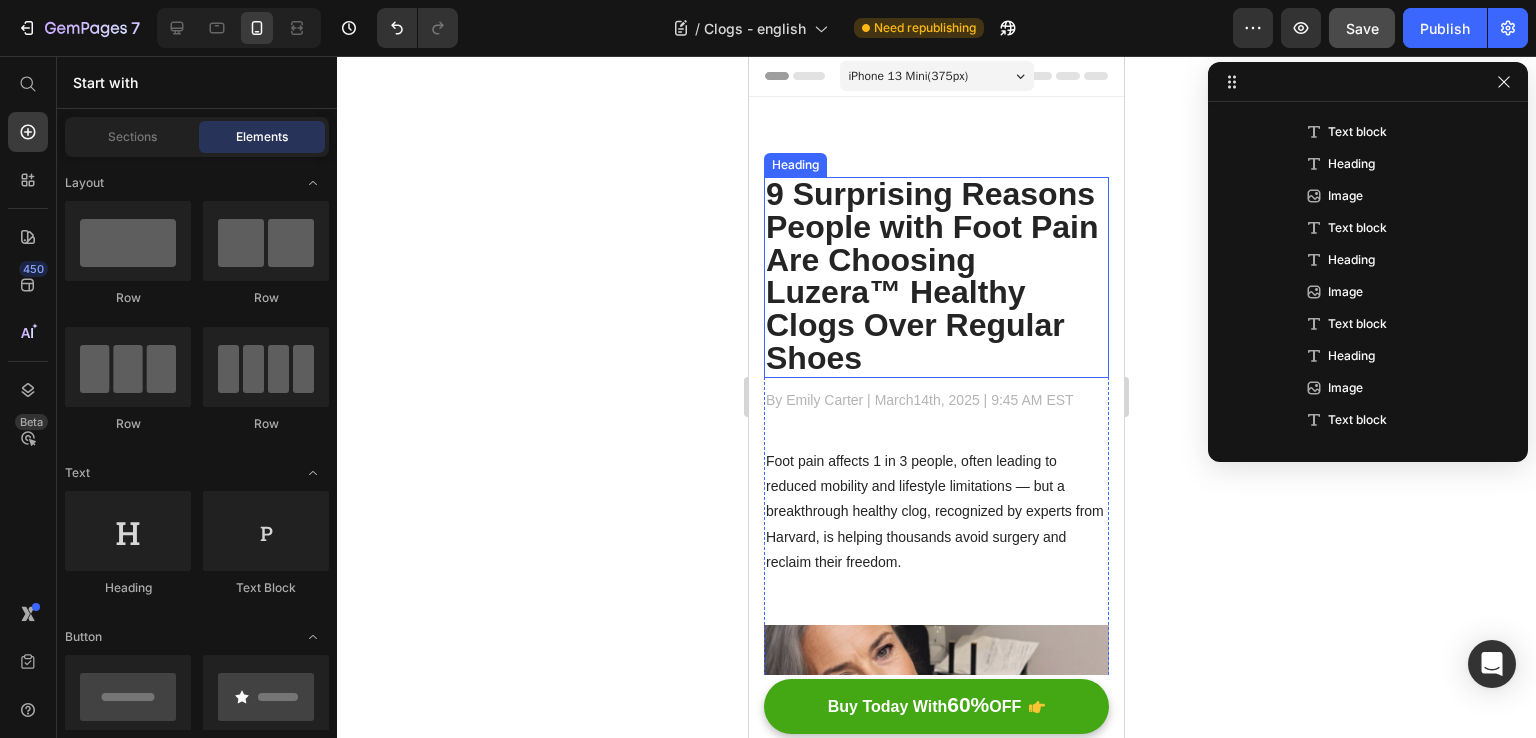click on "9 Surprising Reasons People with Foot Pain Are Choosing Luzera™ Healthy Clogs Over Regular Shoes" at bounding box center (936, 277) 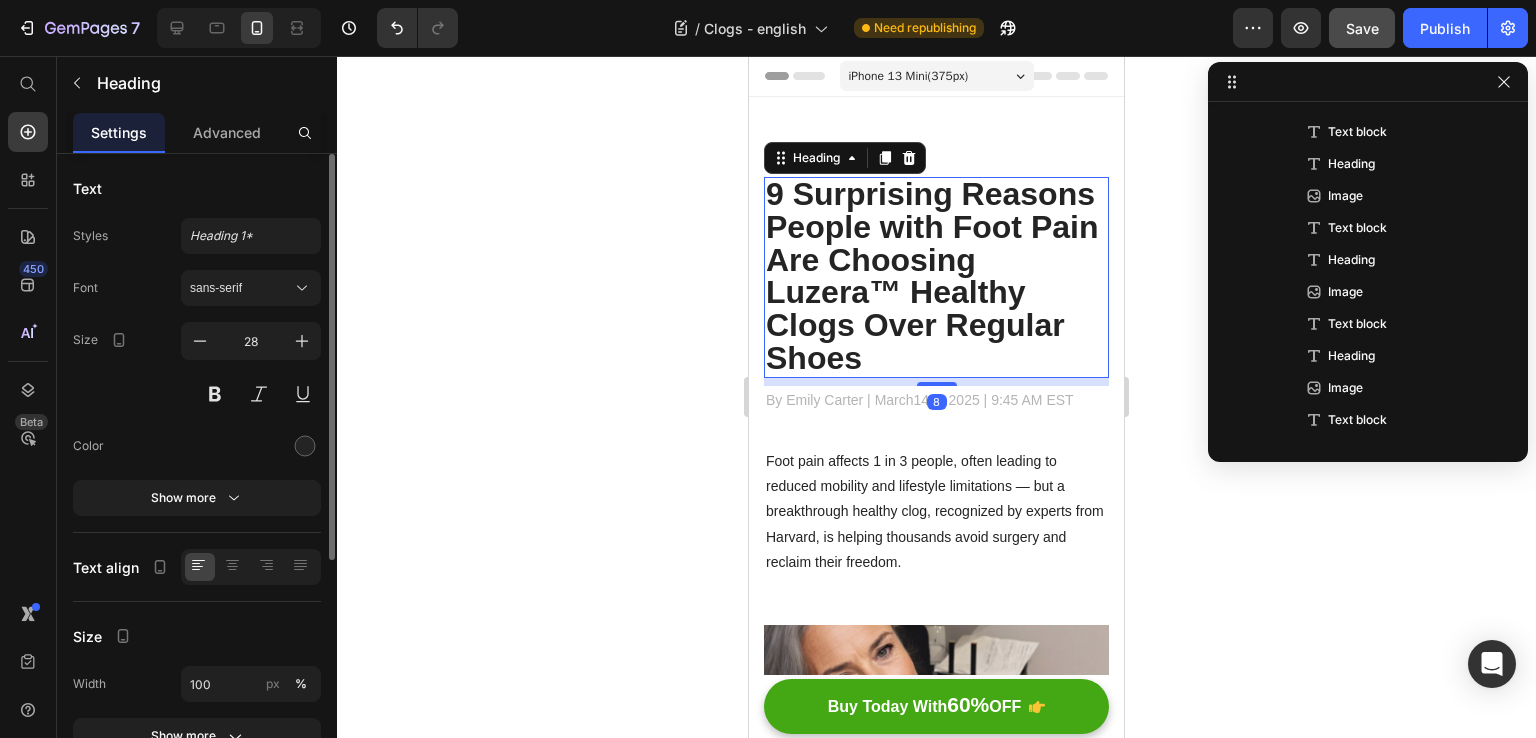 scroll, scrollTop: 0, scrollLeft: 0, axis: both 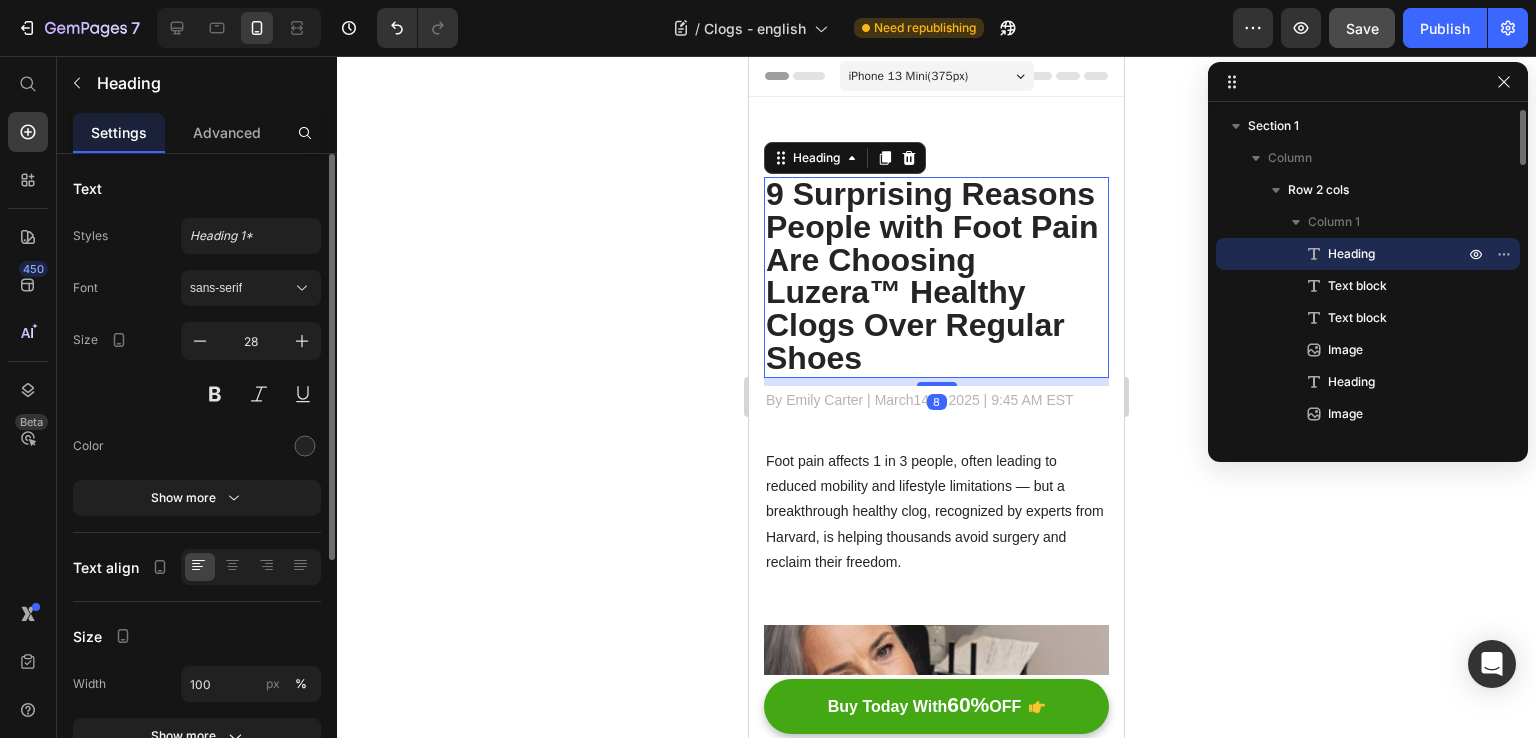 click on "9 Surprising Reasons People with Foot Pain Are Choosing Luzera™ Healthy Clogs Over Regular Shoes" at bounding box center (936, 277) 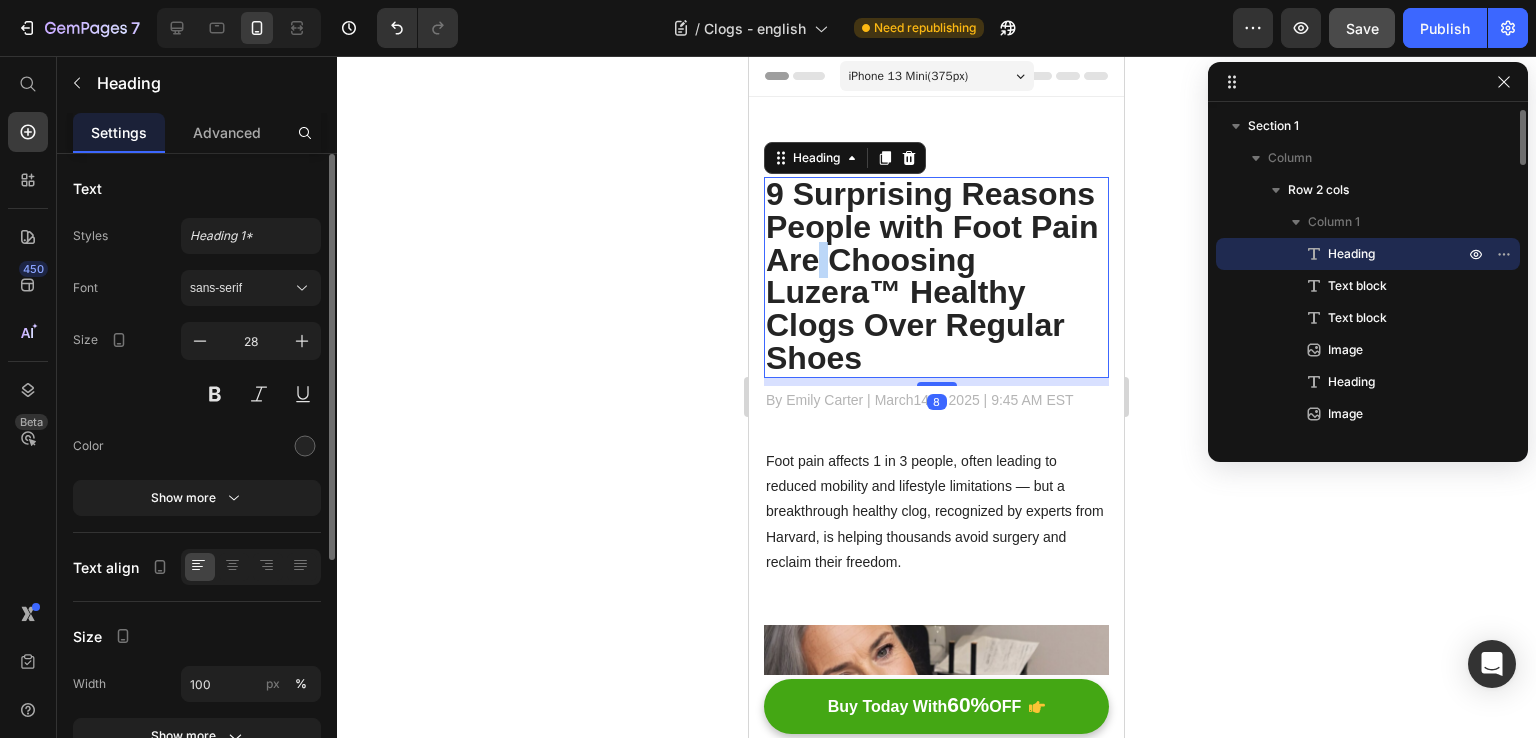 click on "9 Surprising Reasons People with Foot Pain Are Choosing Luzera™ Healthy Clogs Over Regular Shoes" at bounding box center (936, 277) 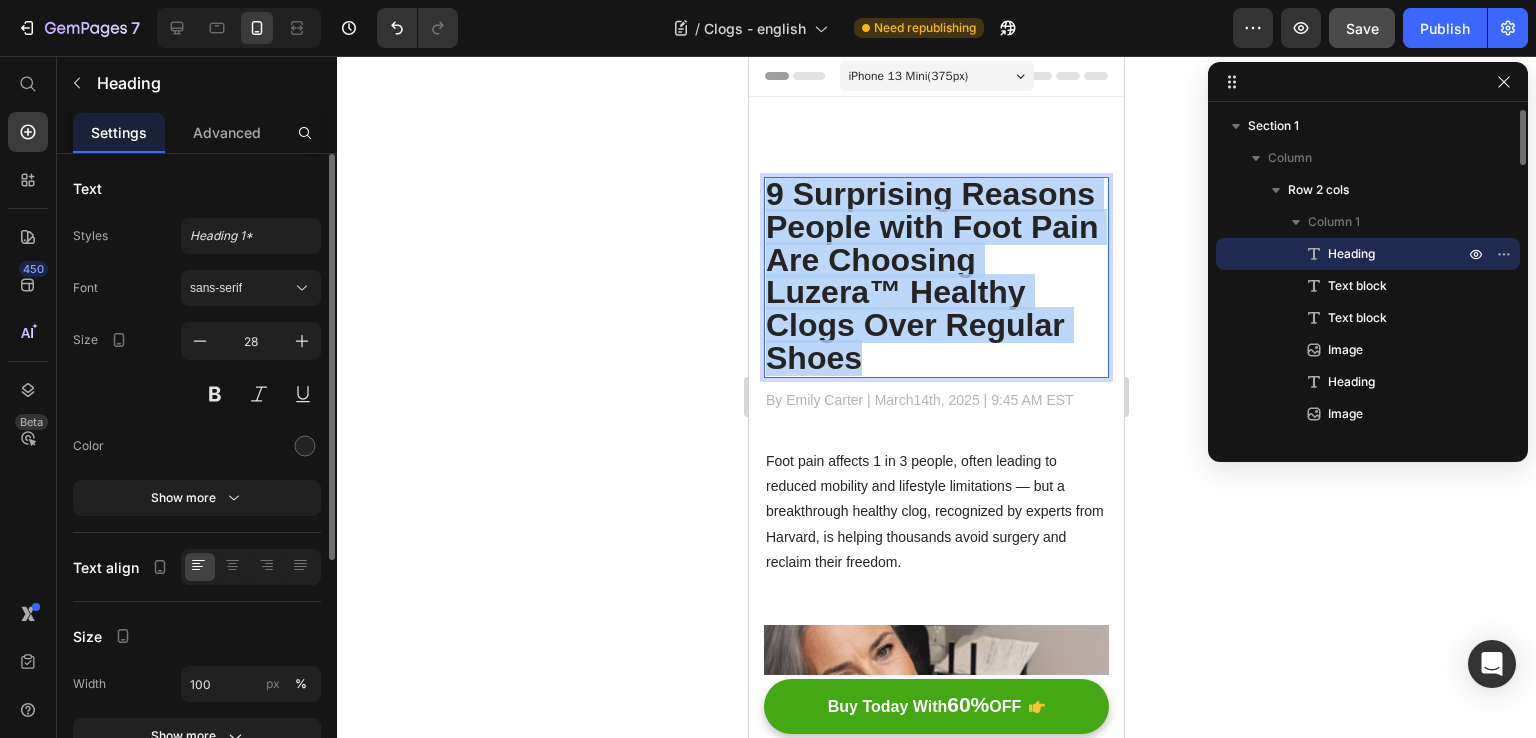 click on "9 Surprising Reasons People with Foot Pain Are Choosing Luzera™ Healthy Clogs Over Regular Shoes" at bounding box center [936, 277] 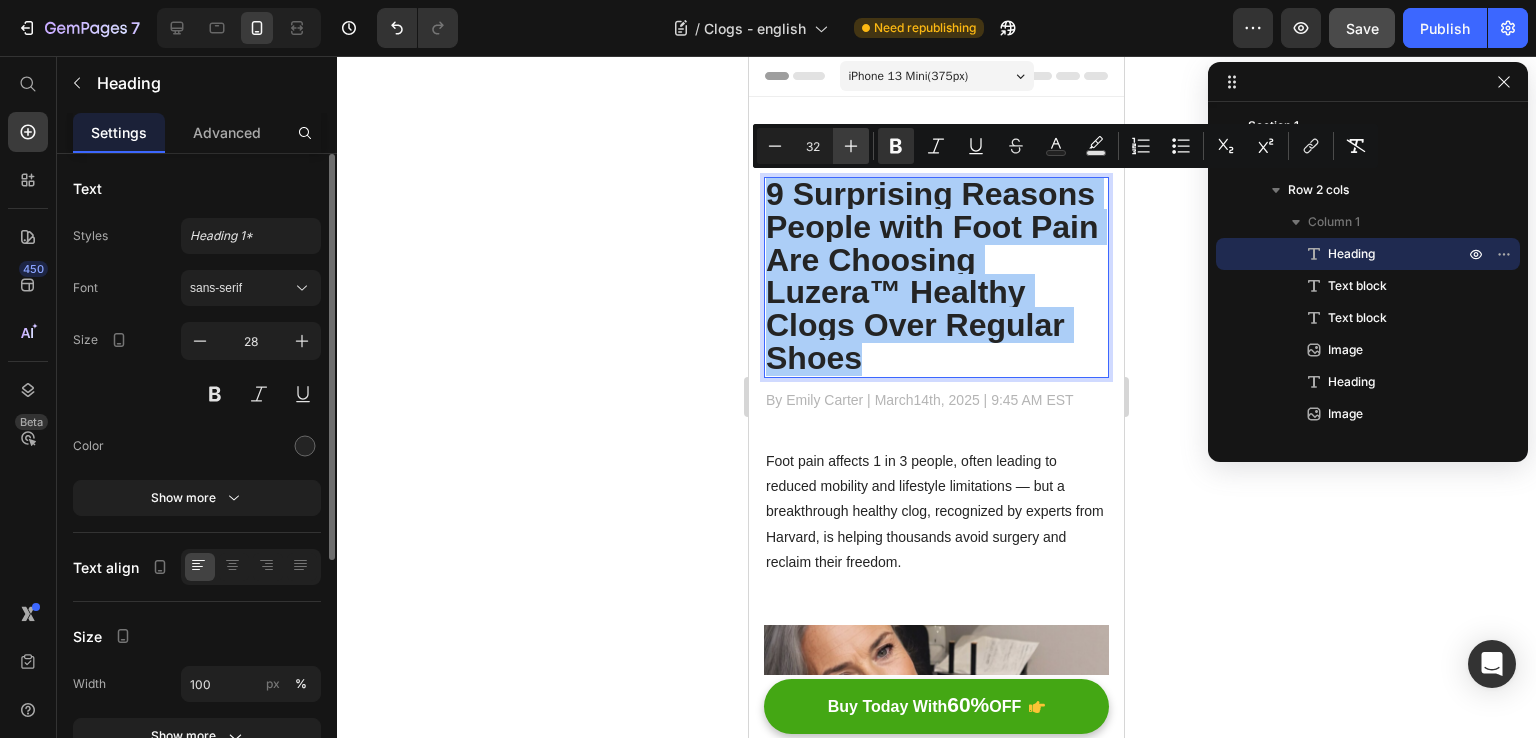 click 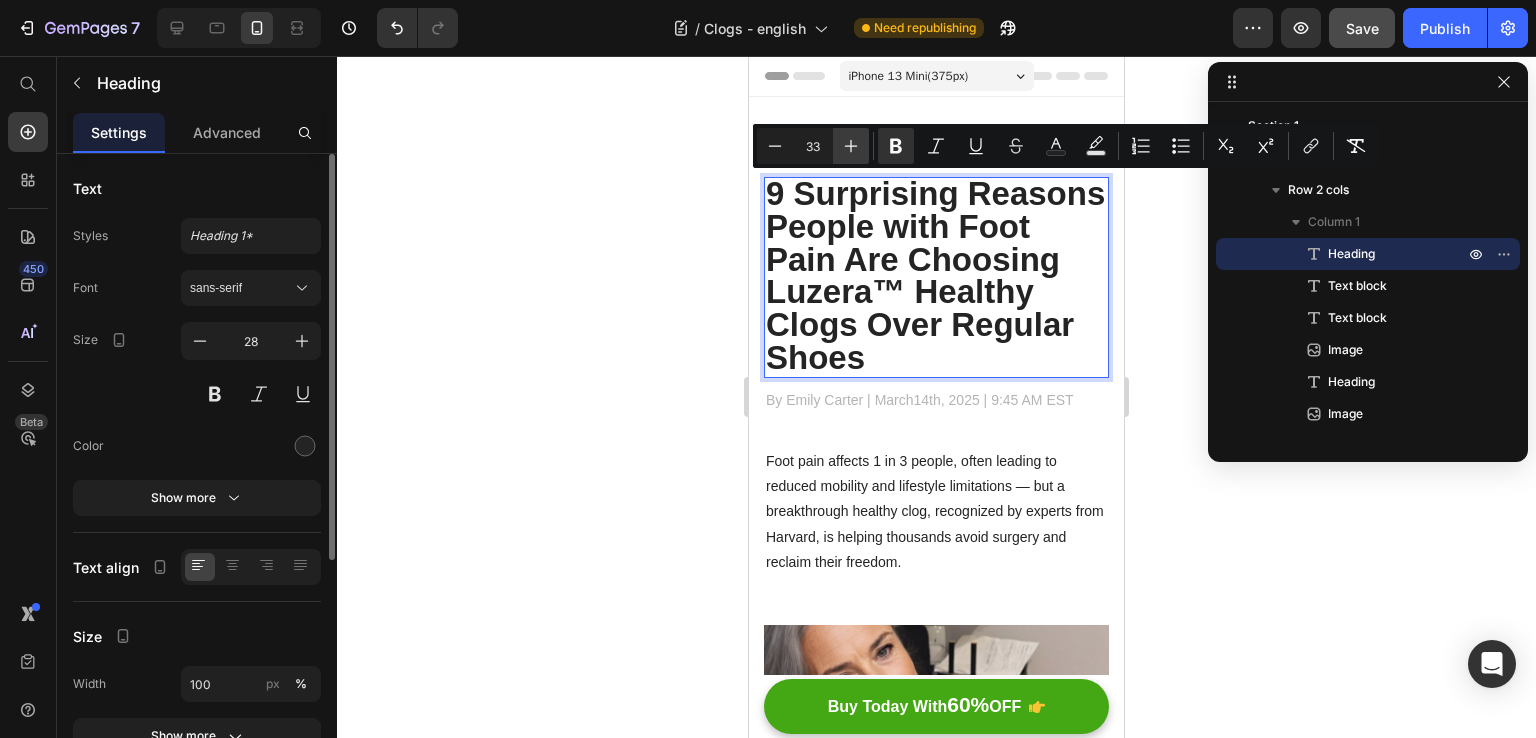 click 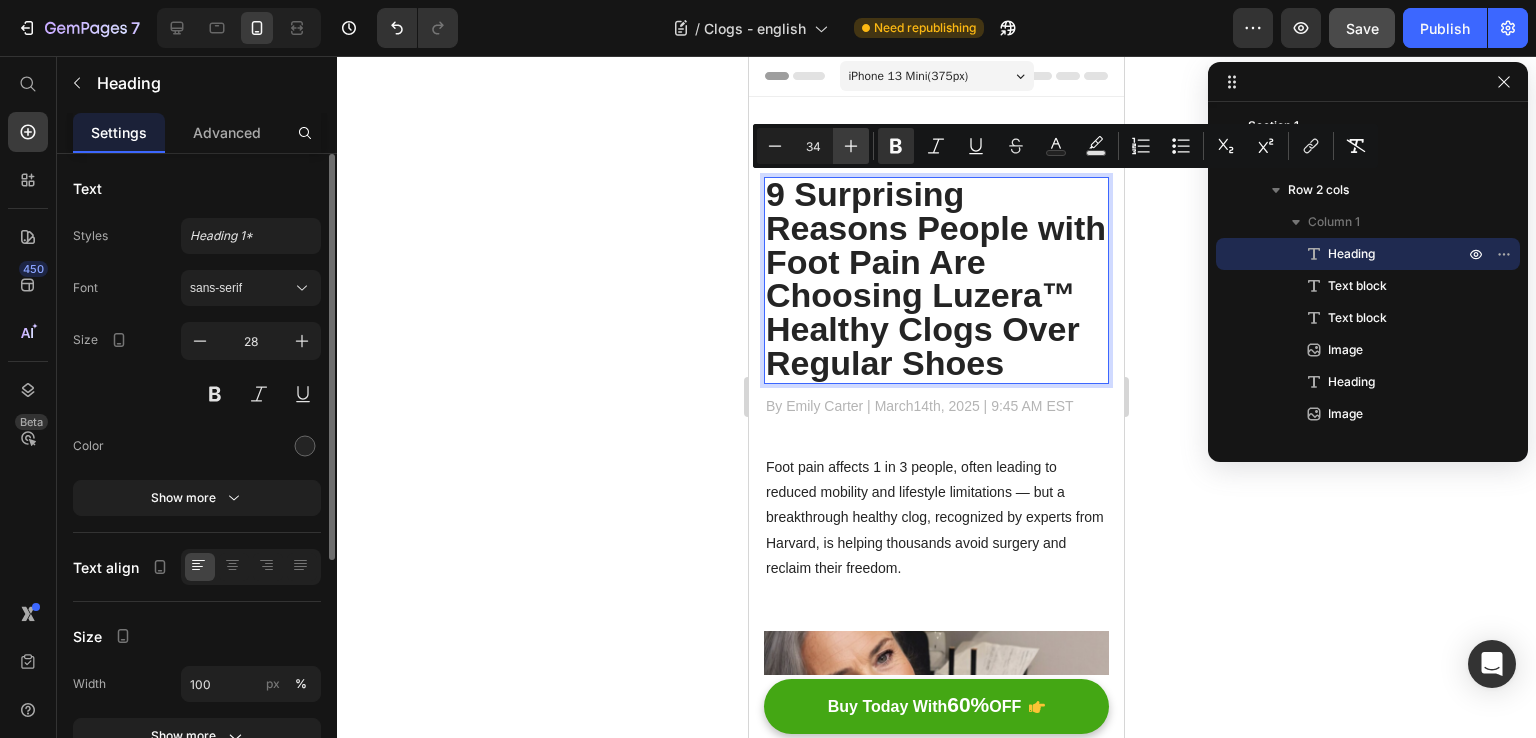 click 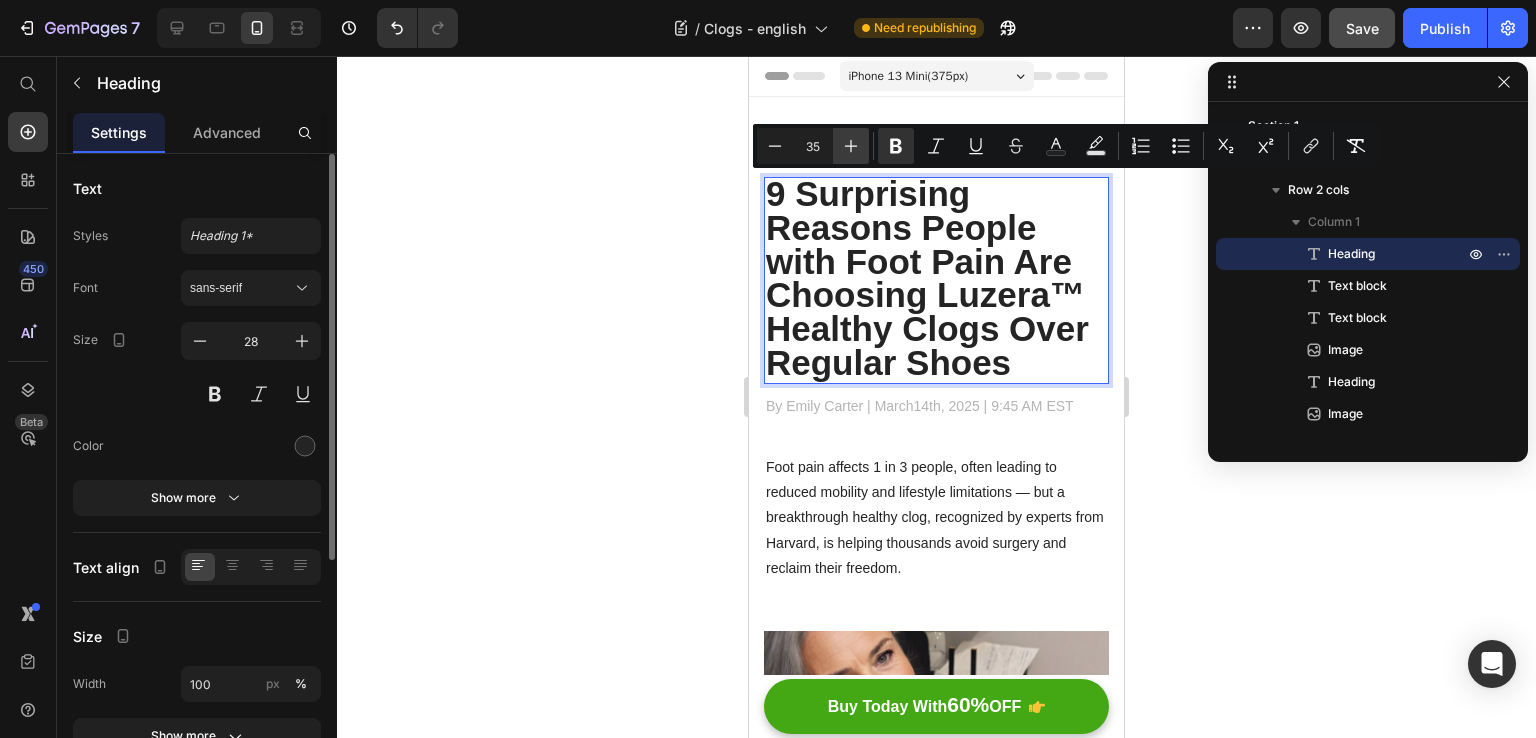 click 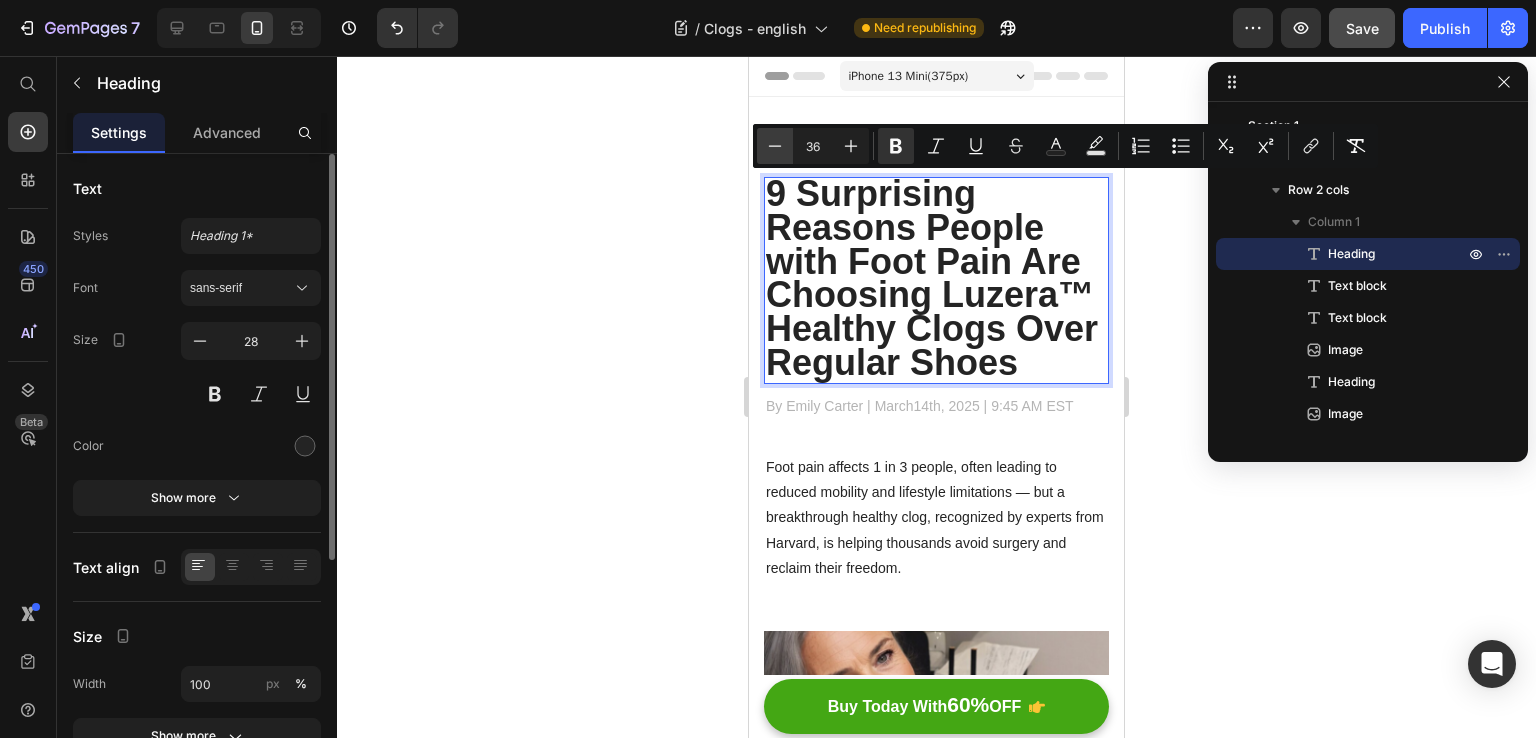 click on "Minus" at bounding box center (775, 146) 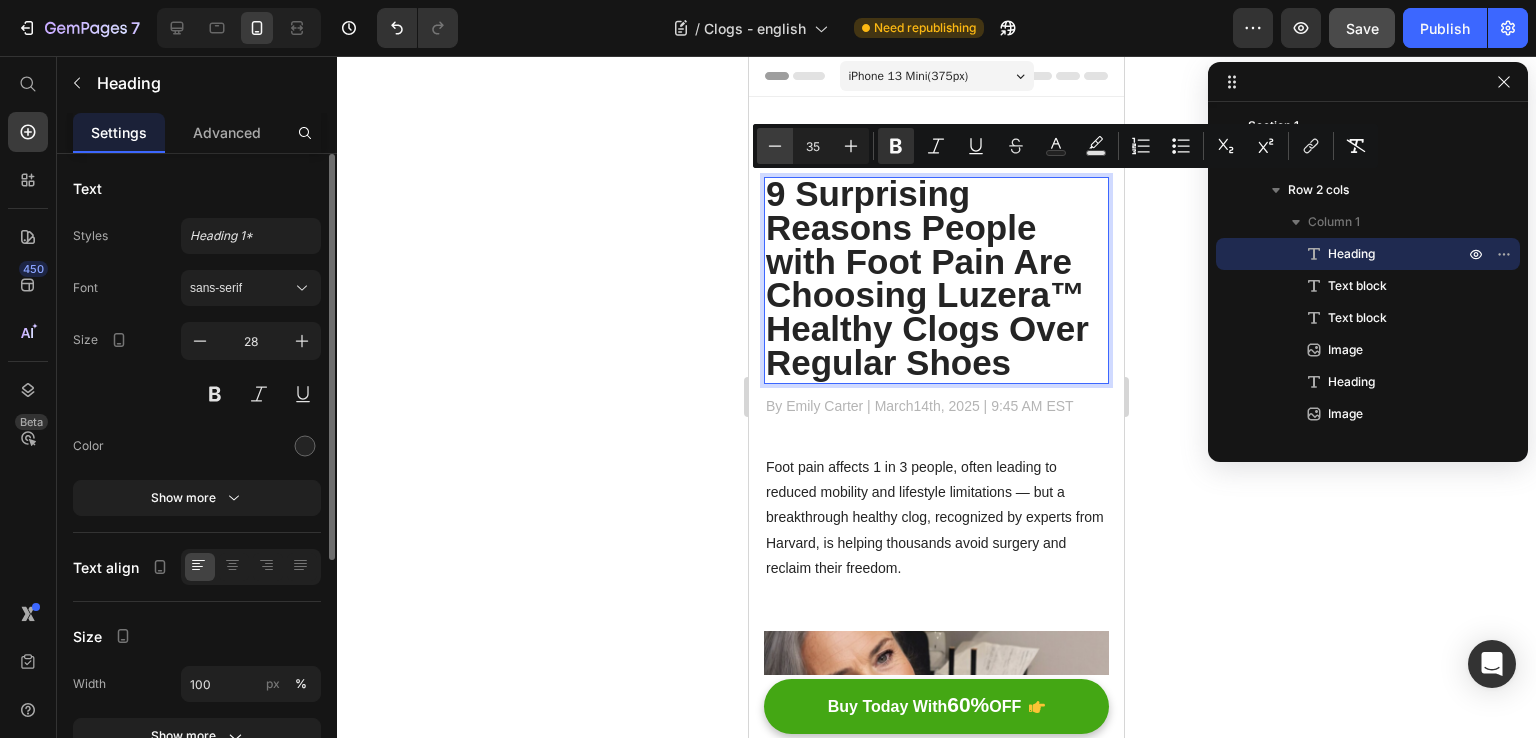 click on "Minus" at bounding box center [775, 146] 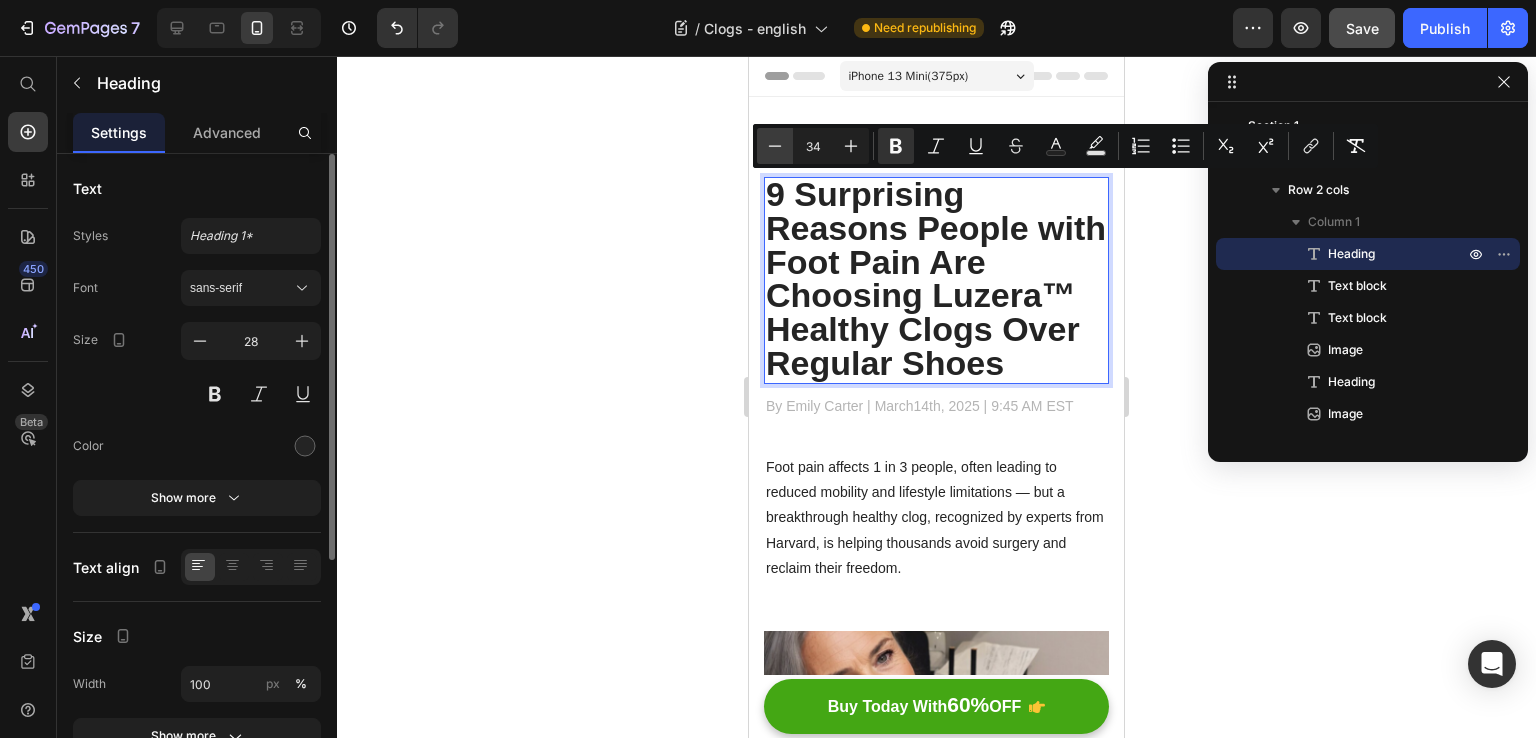 click on "Minus" at bounding box center [775, 146] 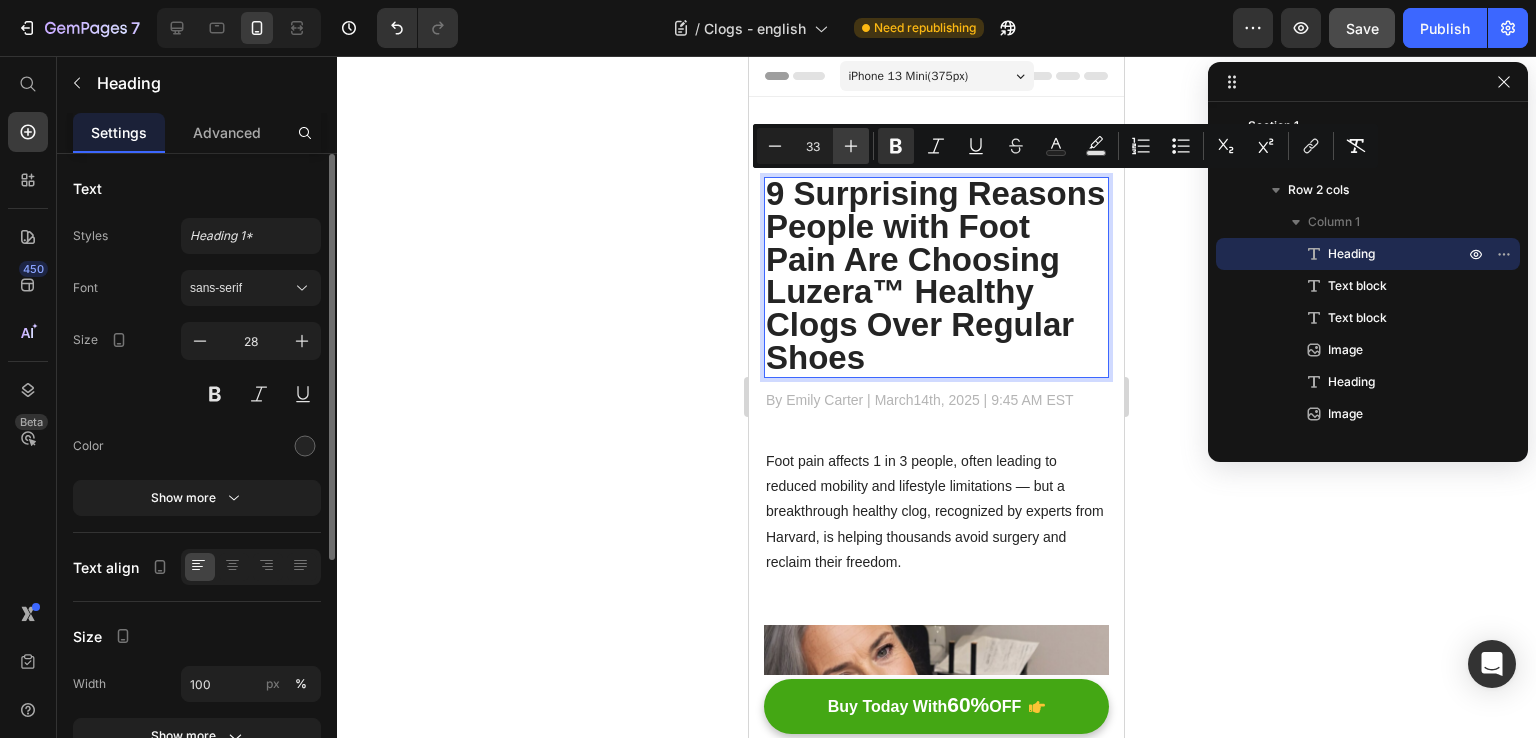 click 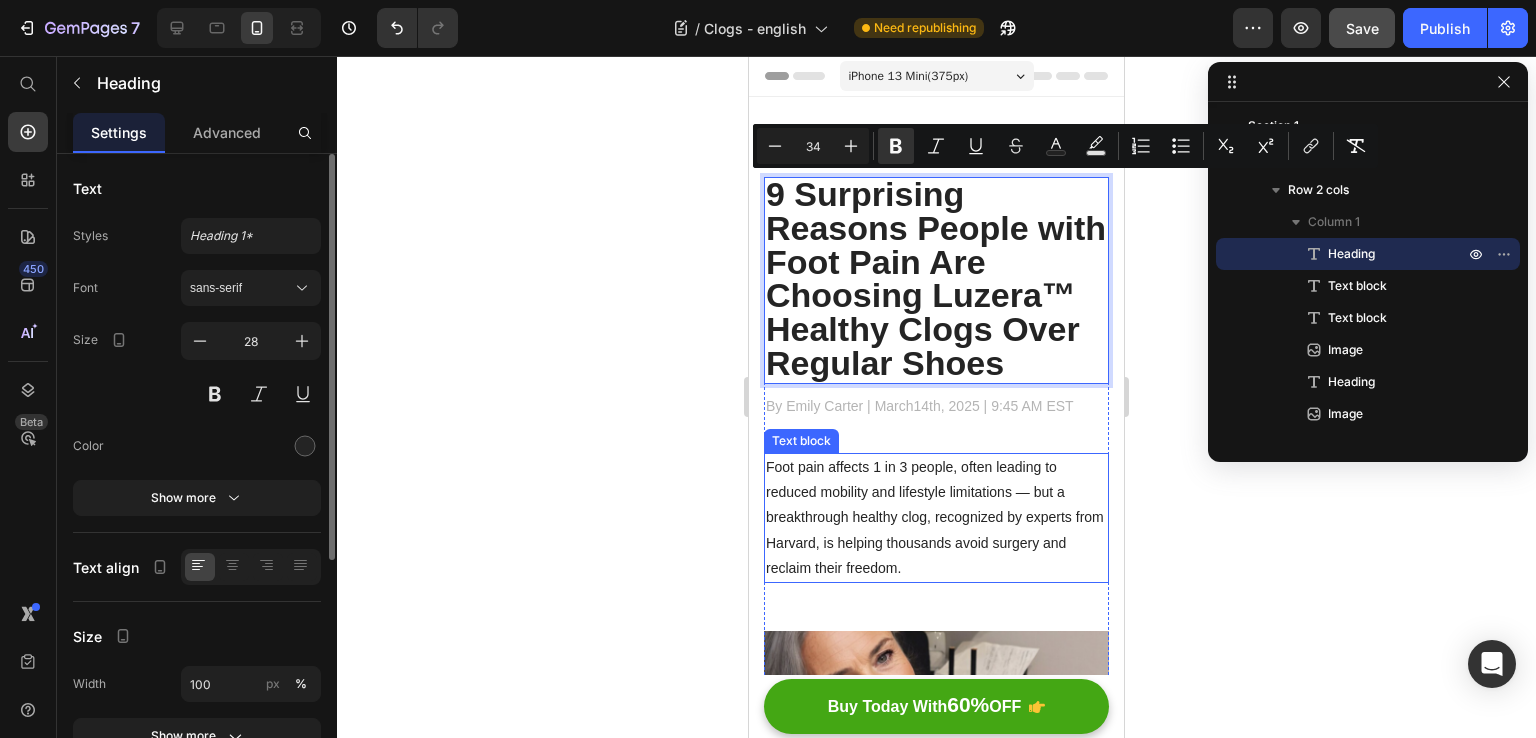 click on "Foot pain affects 1 in 3 people, often leading to reduced mobility and lifestyle limitations — but a breakthrough healthy clog, recognized by experts from Harvard, is helping thousands avoid surgery and reclaim their freedom." at bounding box center [936, 518] 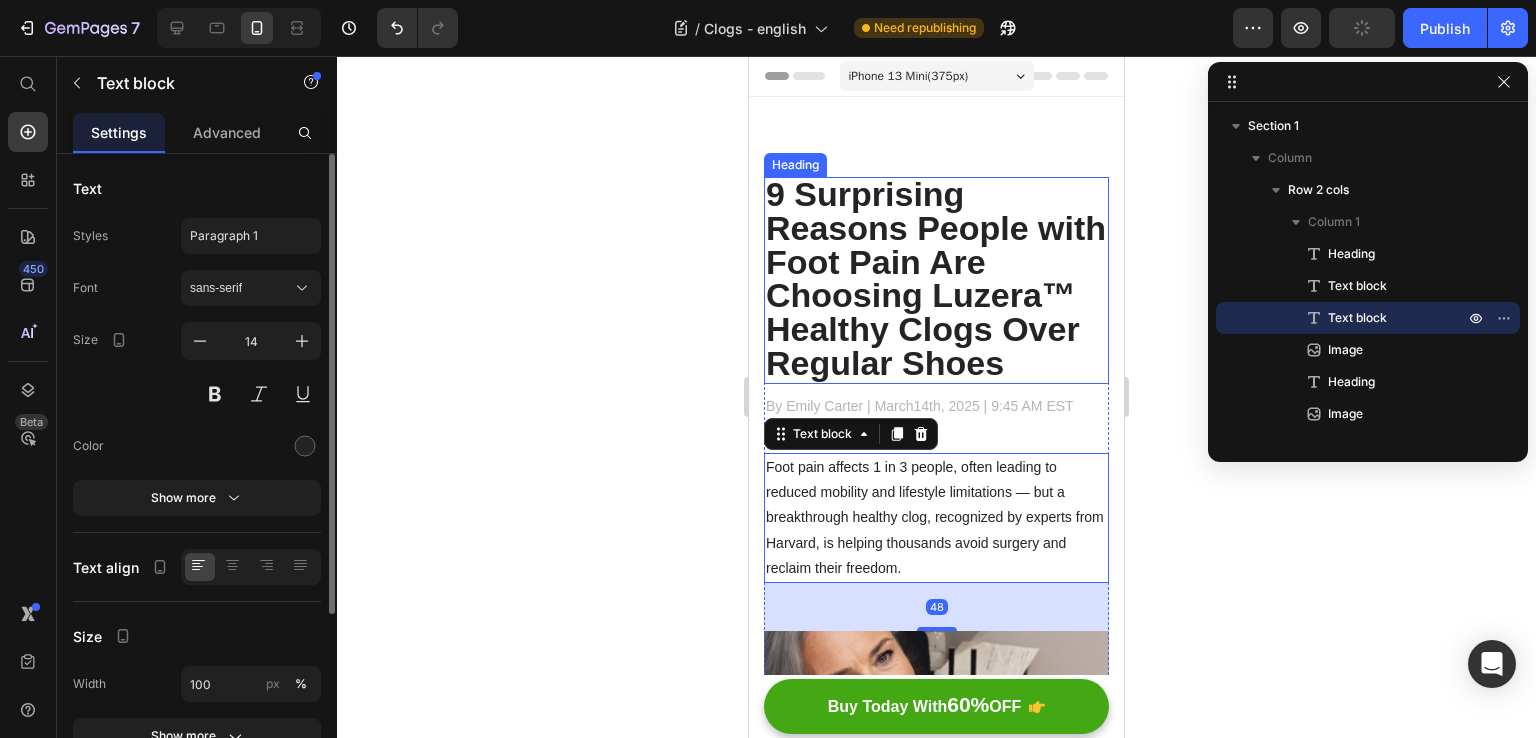 click on "9 Surprising Reasons People with Foot Pain Are Choosing Luzera™ Healthy Clogs Over Regular Shoes" at bounding box center [936, 278] 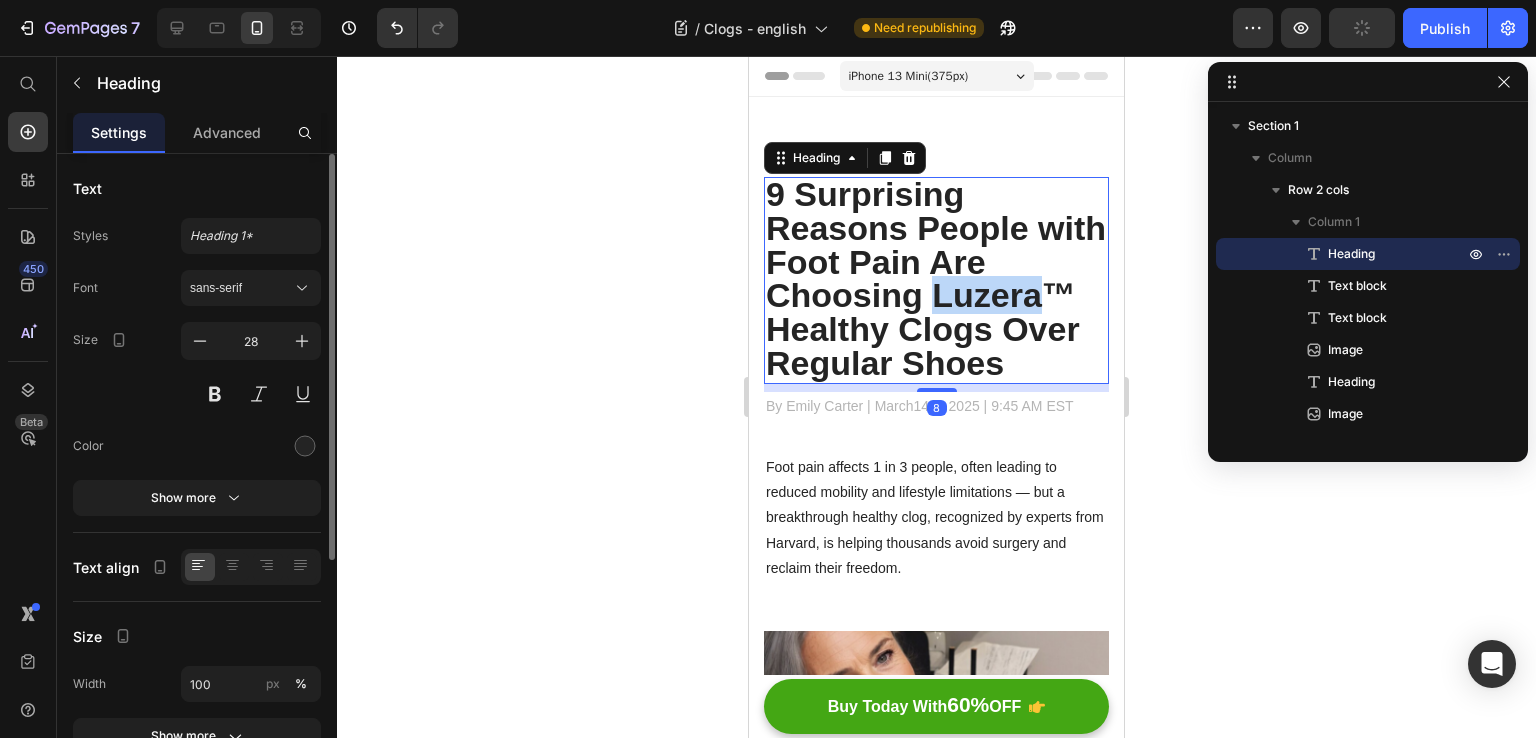 click on "9 Surprising Reasons People with Foot Pain Are Choosing Luzera™ Healthy Clogs Over Regular Shoes" at bounding box center (936, 278) 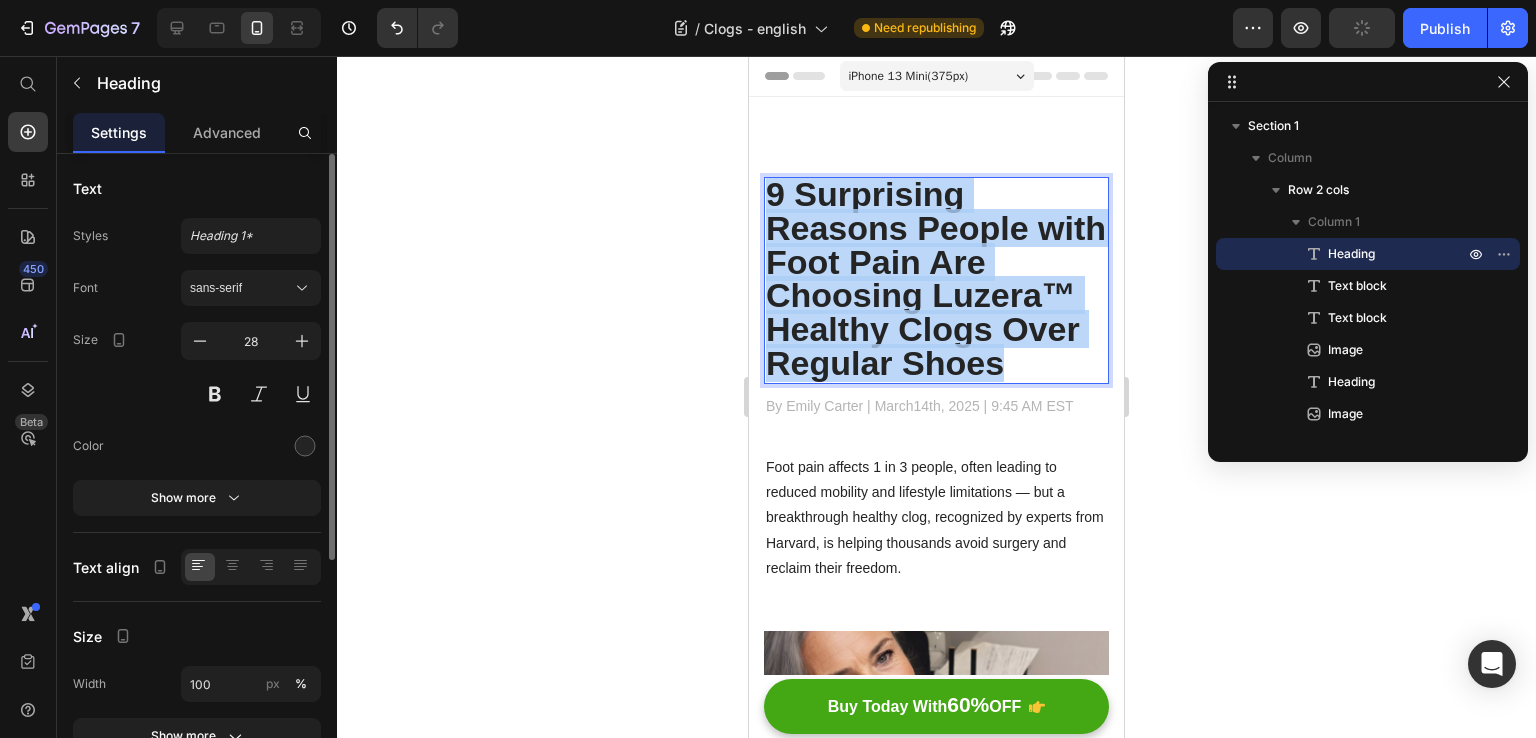 click on "9 Surprising Reasons People with Foot Pain Are Choosing Luzera™ Healthy Clogs Over Regular Shoes" at bounding box center (936, 278) 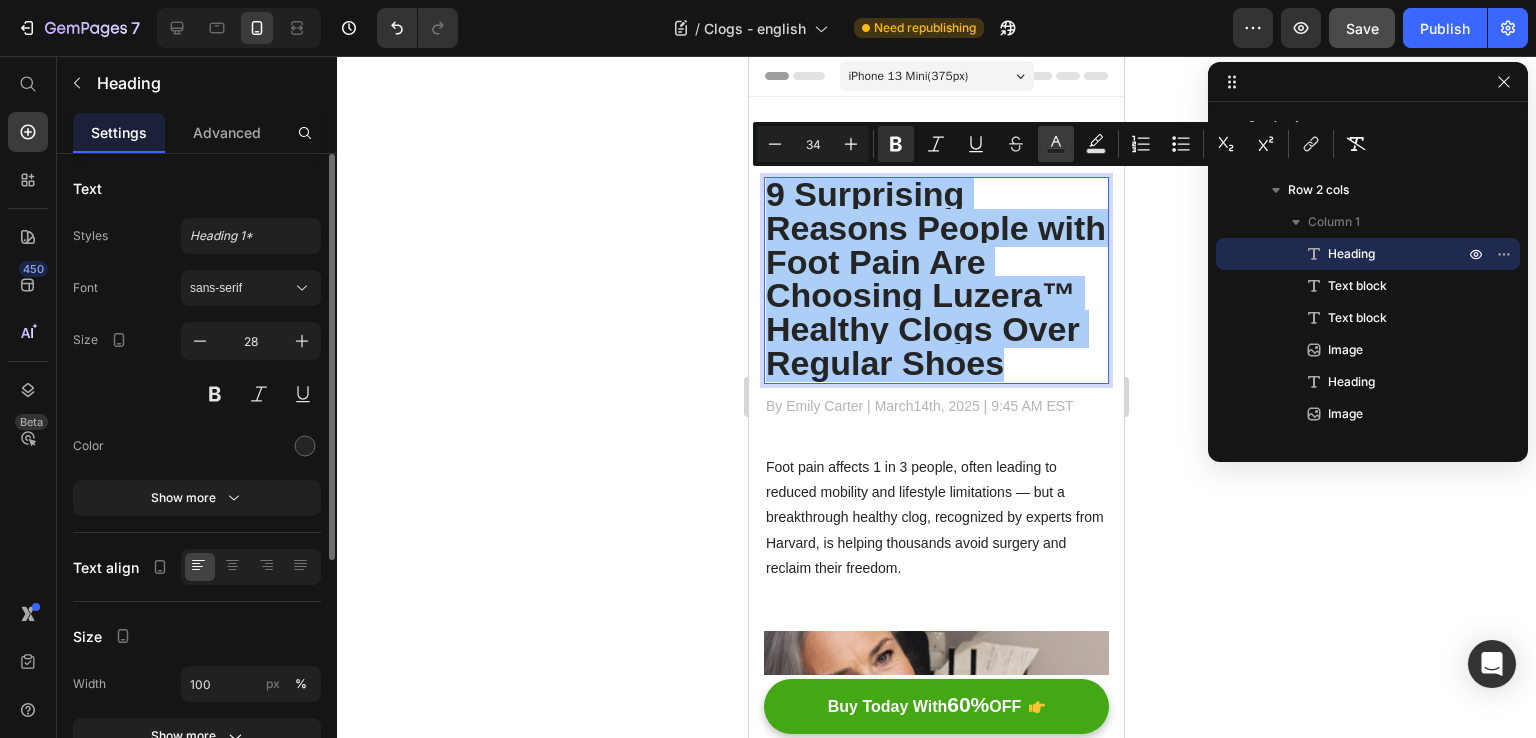 click on "Text Color" at bounding box center (1056, 144) 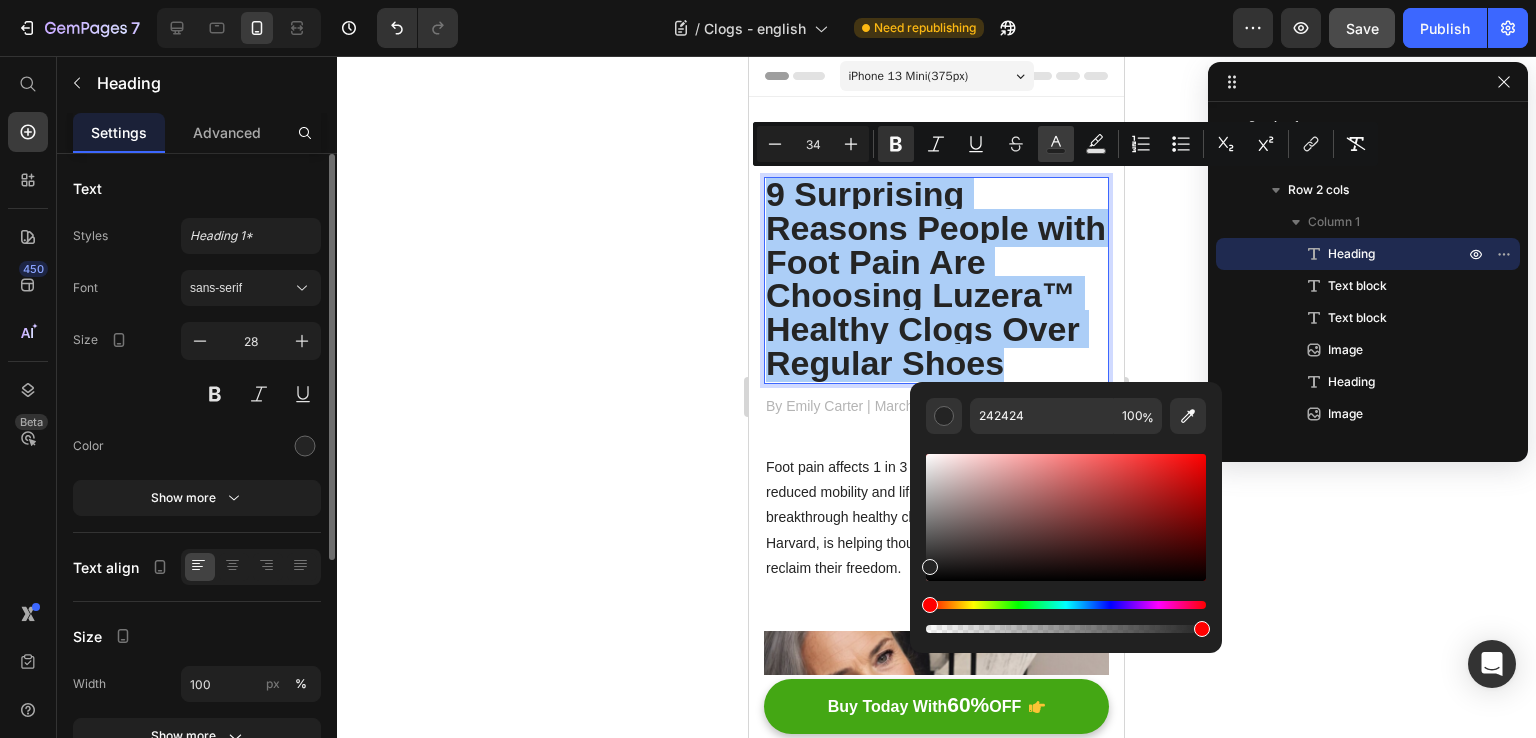 click on "Text Color" at bounding box center (1056, 144) 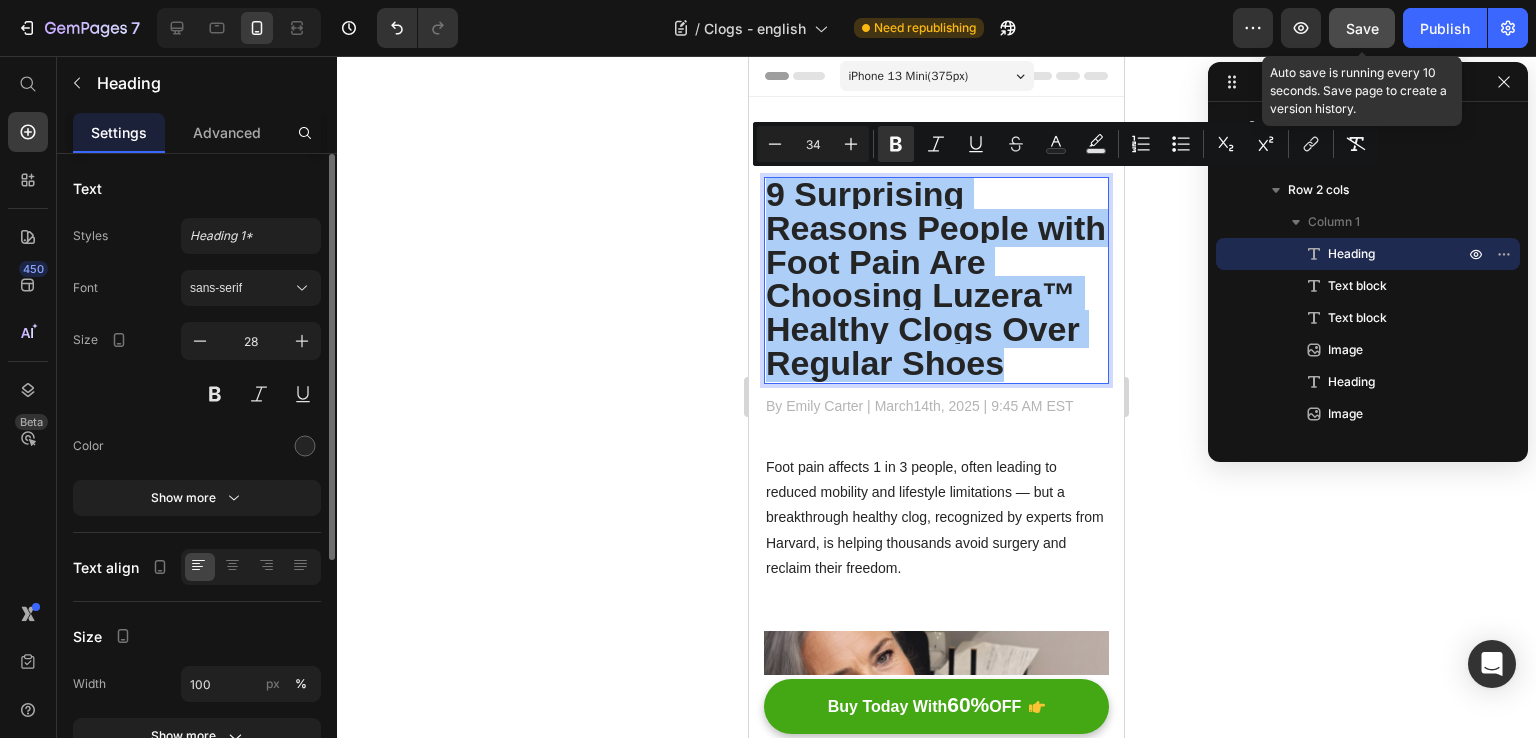 click on "Save" at bounding box center (1362, 28) 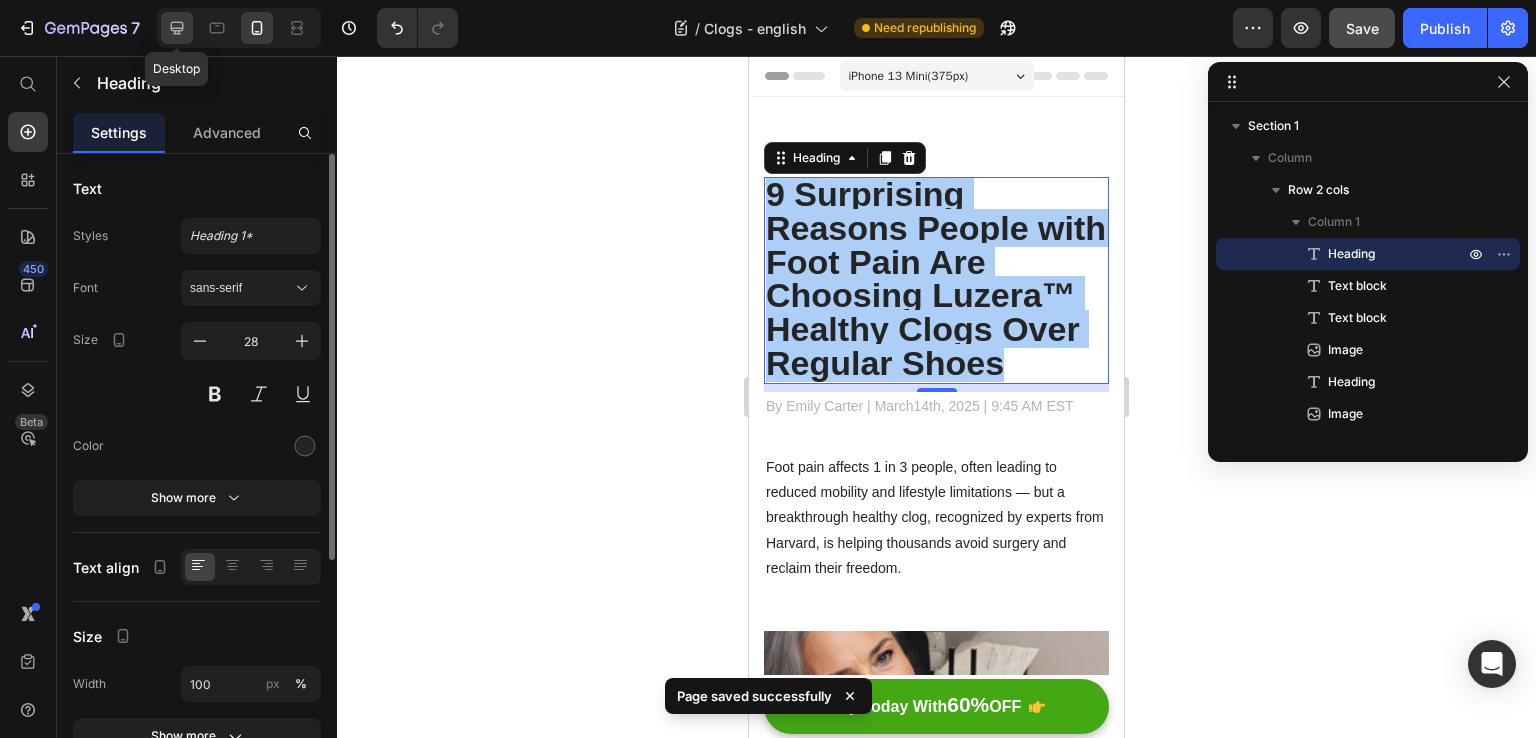 click 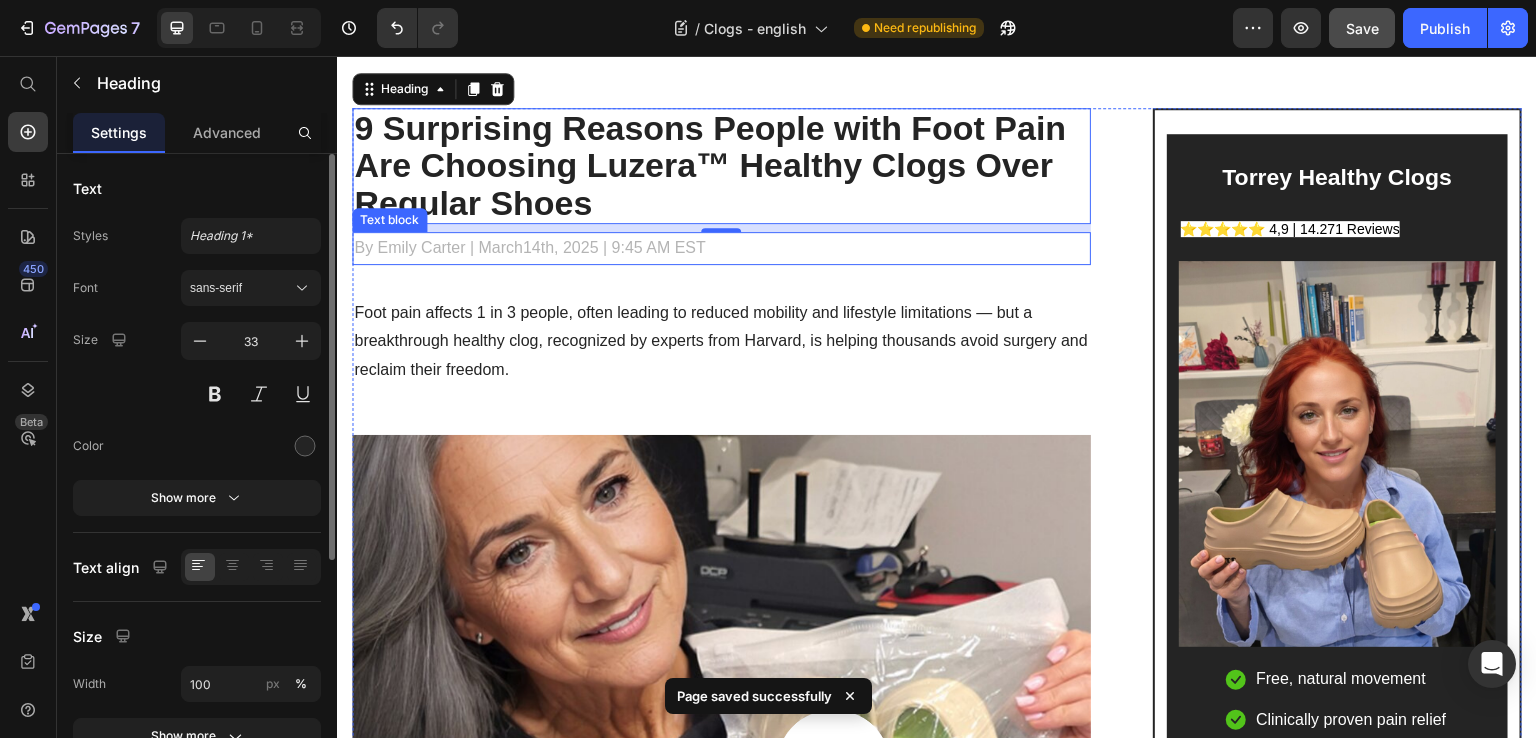 scroll, scrollTop: 100, scrollLeft: 0, axis: vertical 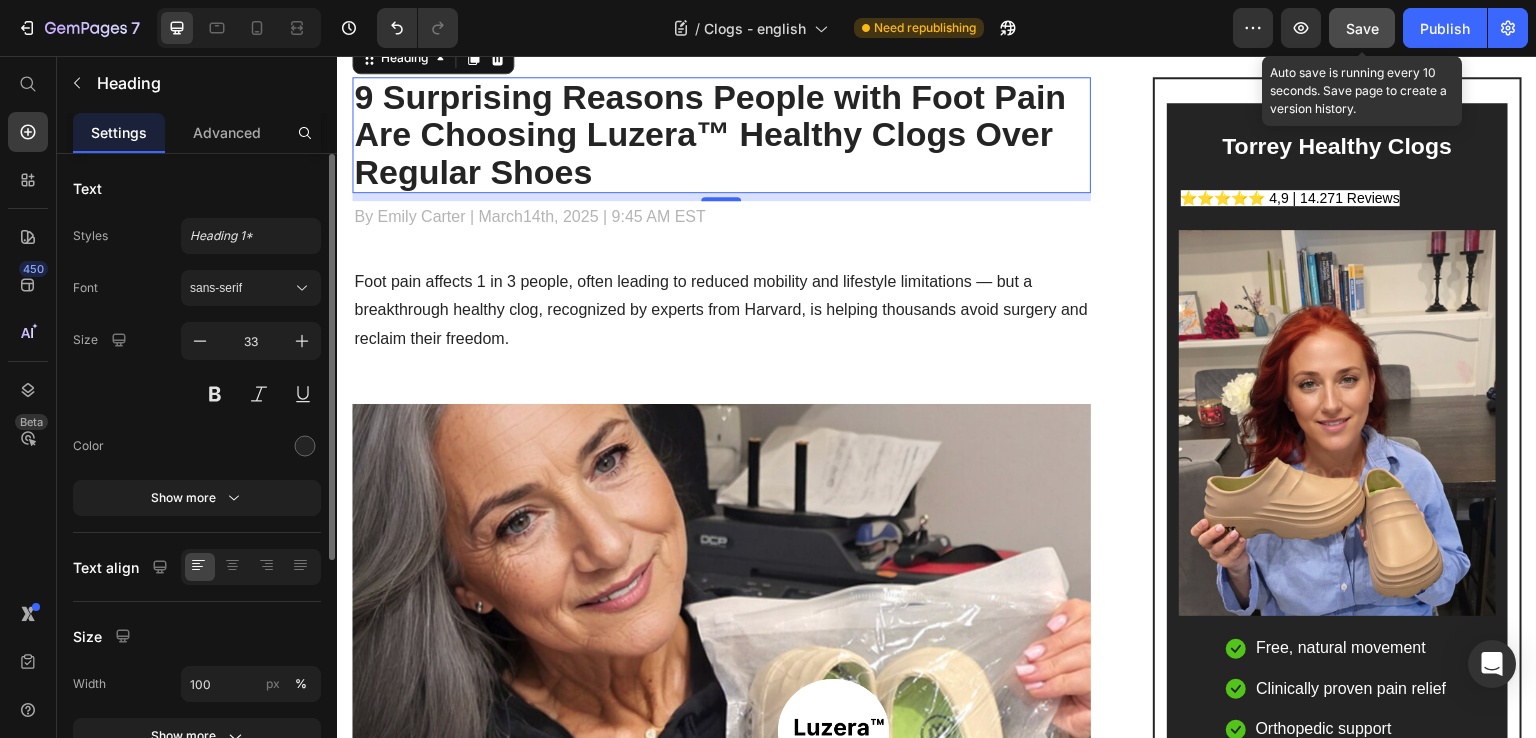click on "Save" 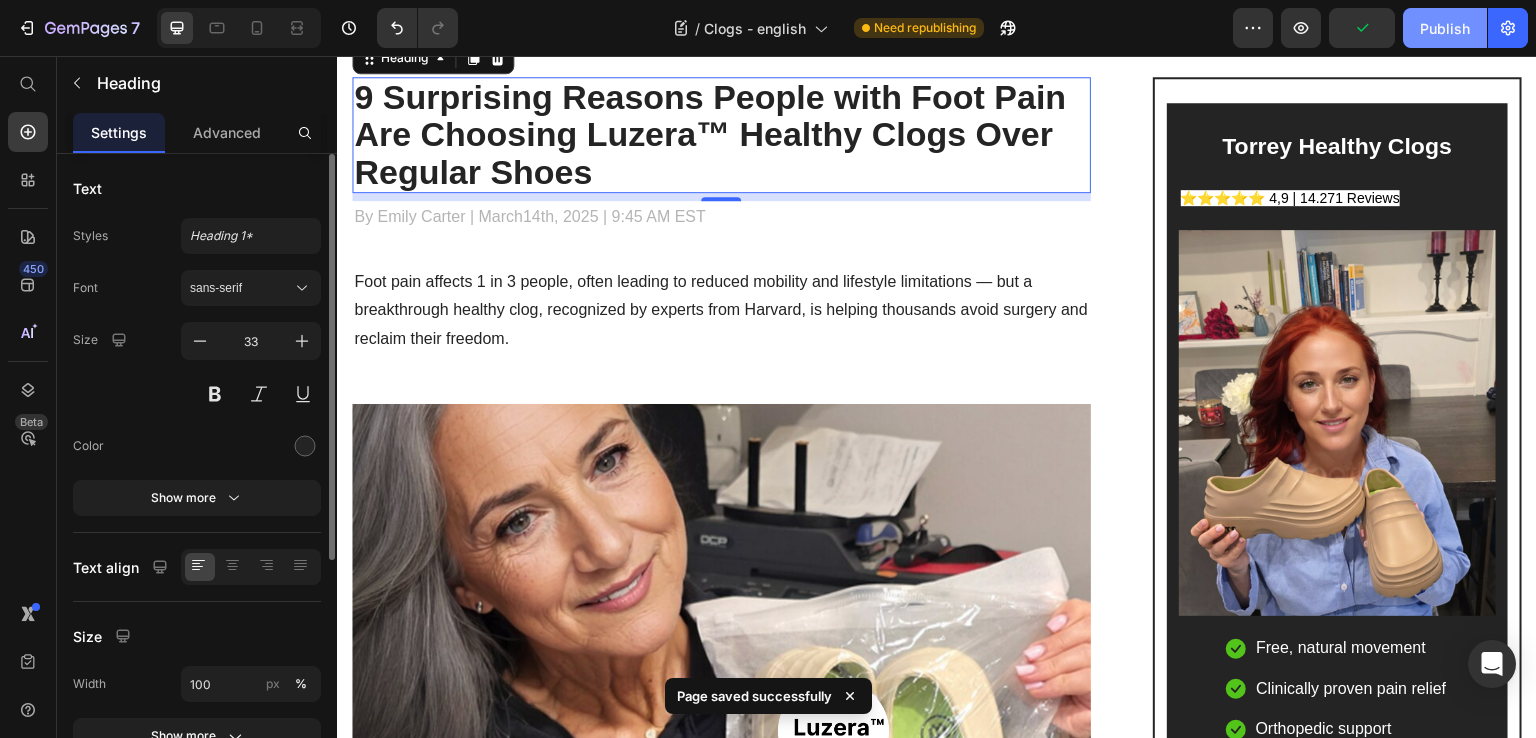click on "Publish" at bounding box center (1445, 28) 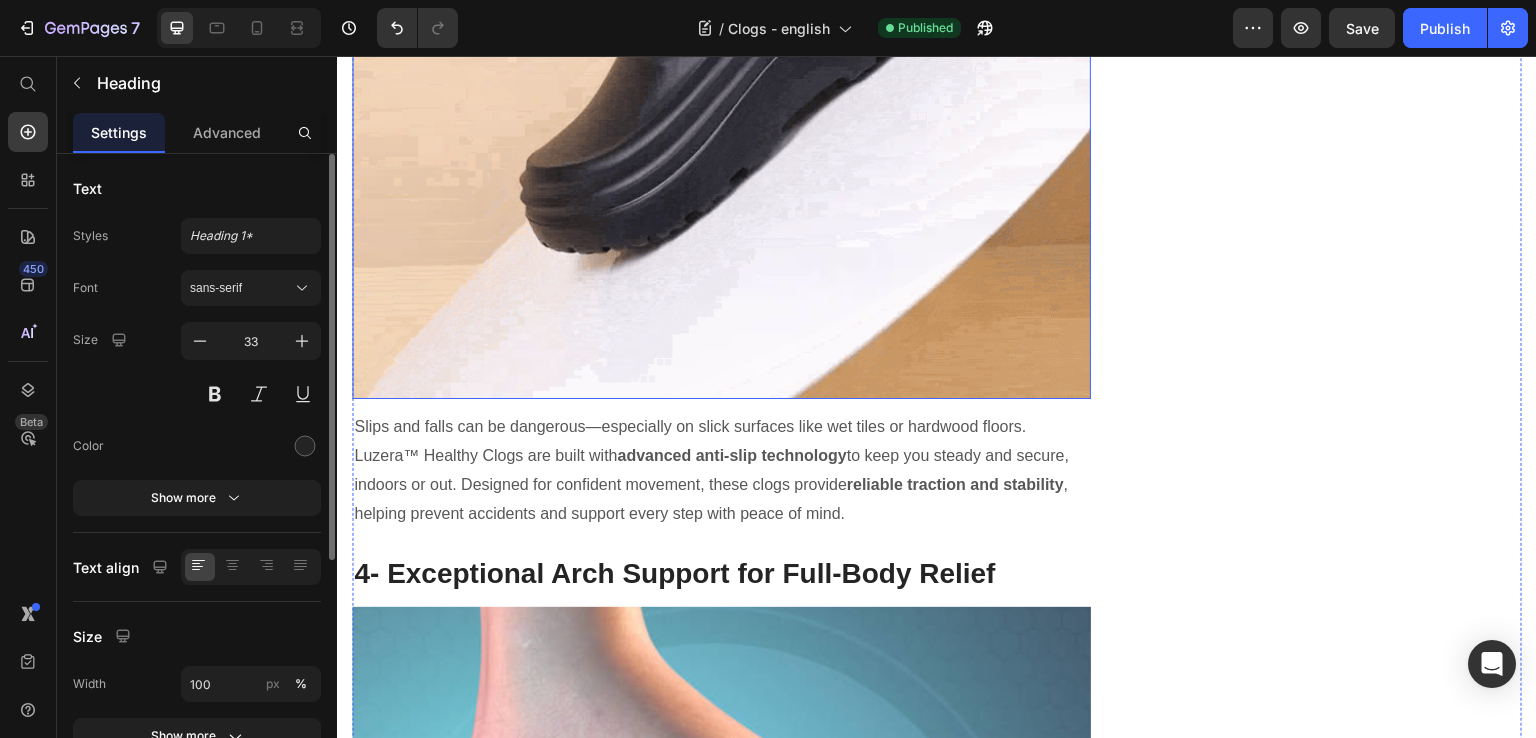 scroll, scrollTop: 2900, scrollLeft: 0, axis: vertical 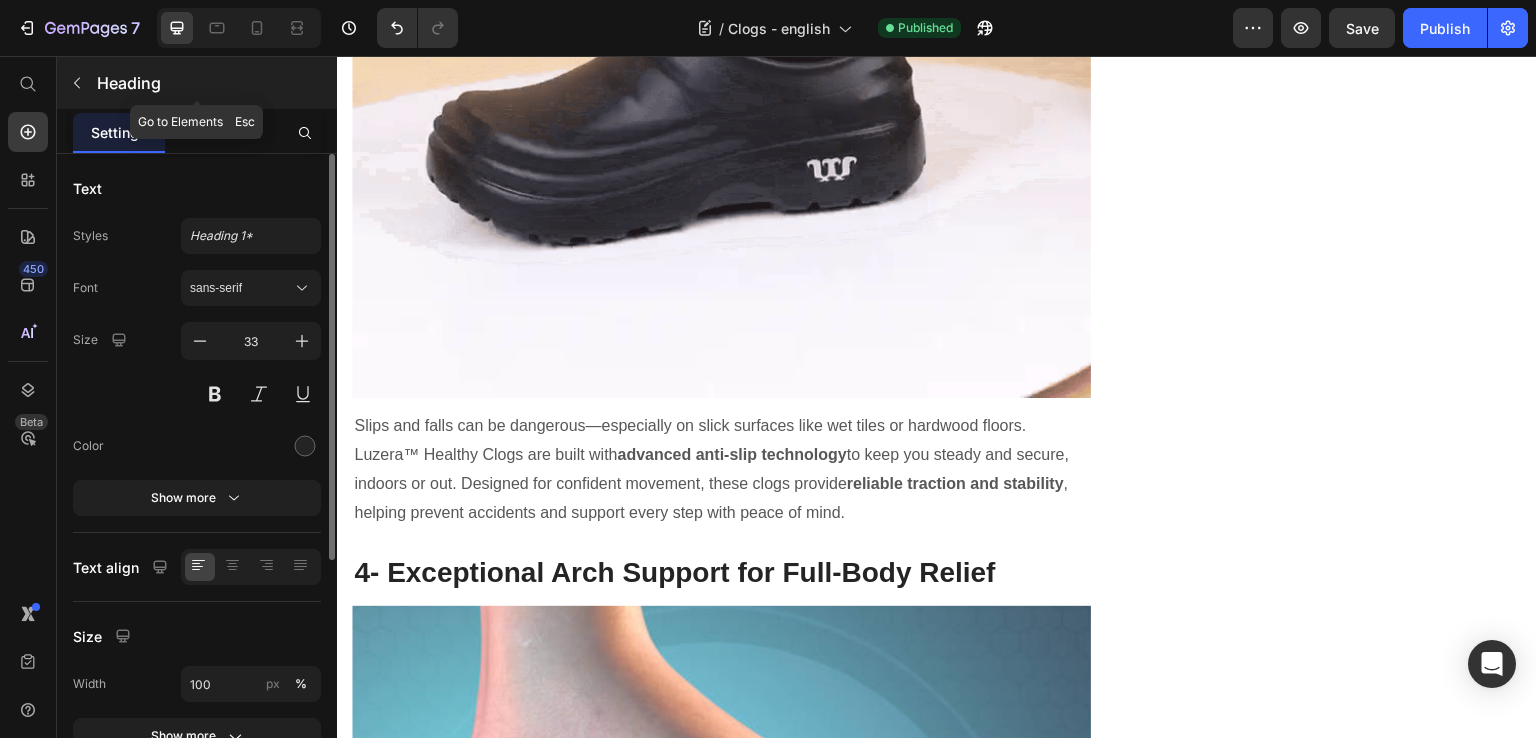 click 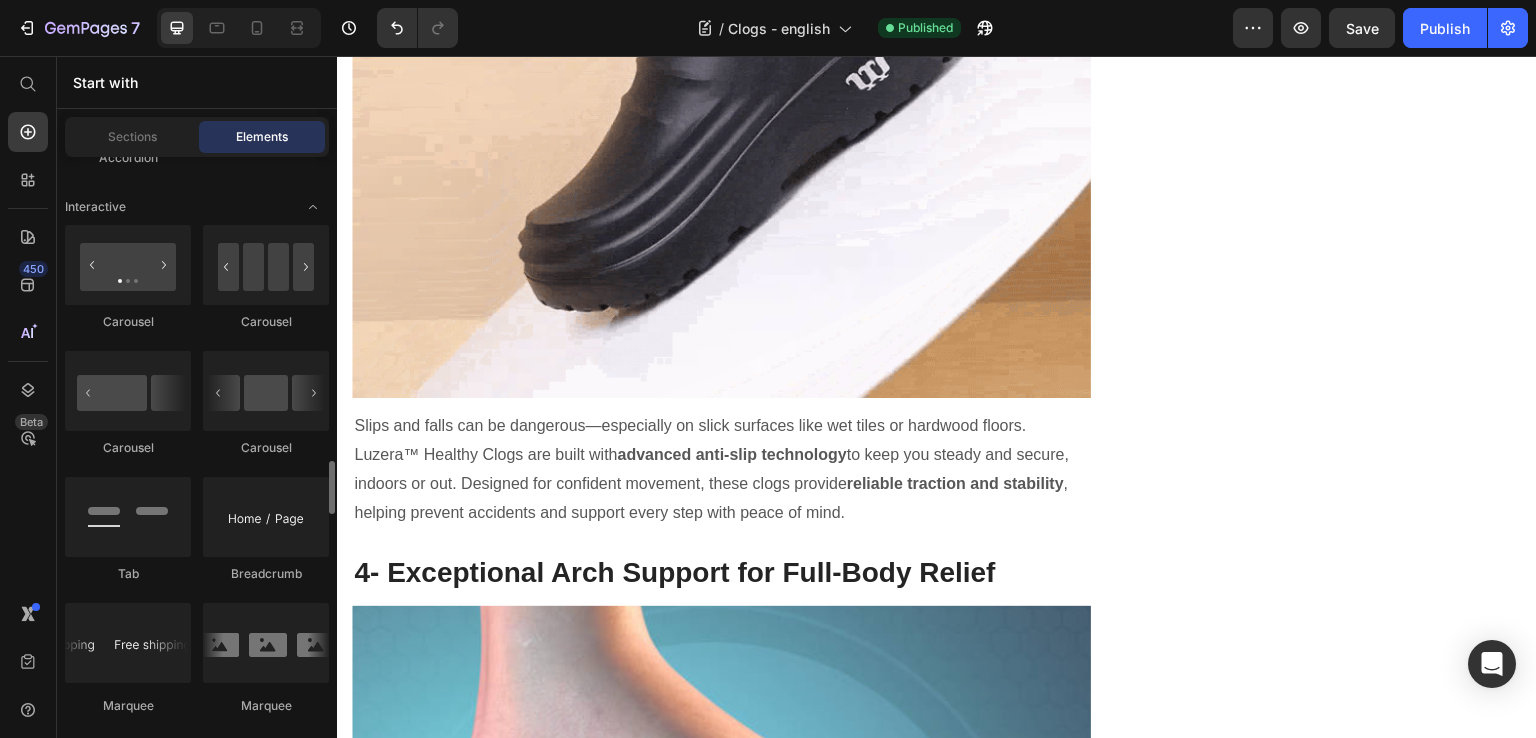 scroll, scrollTop: 2200, scrollLeft: 0, axis: vertical 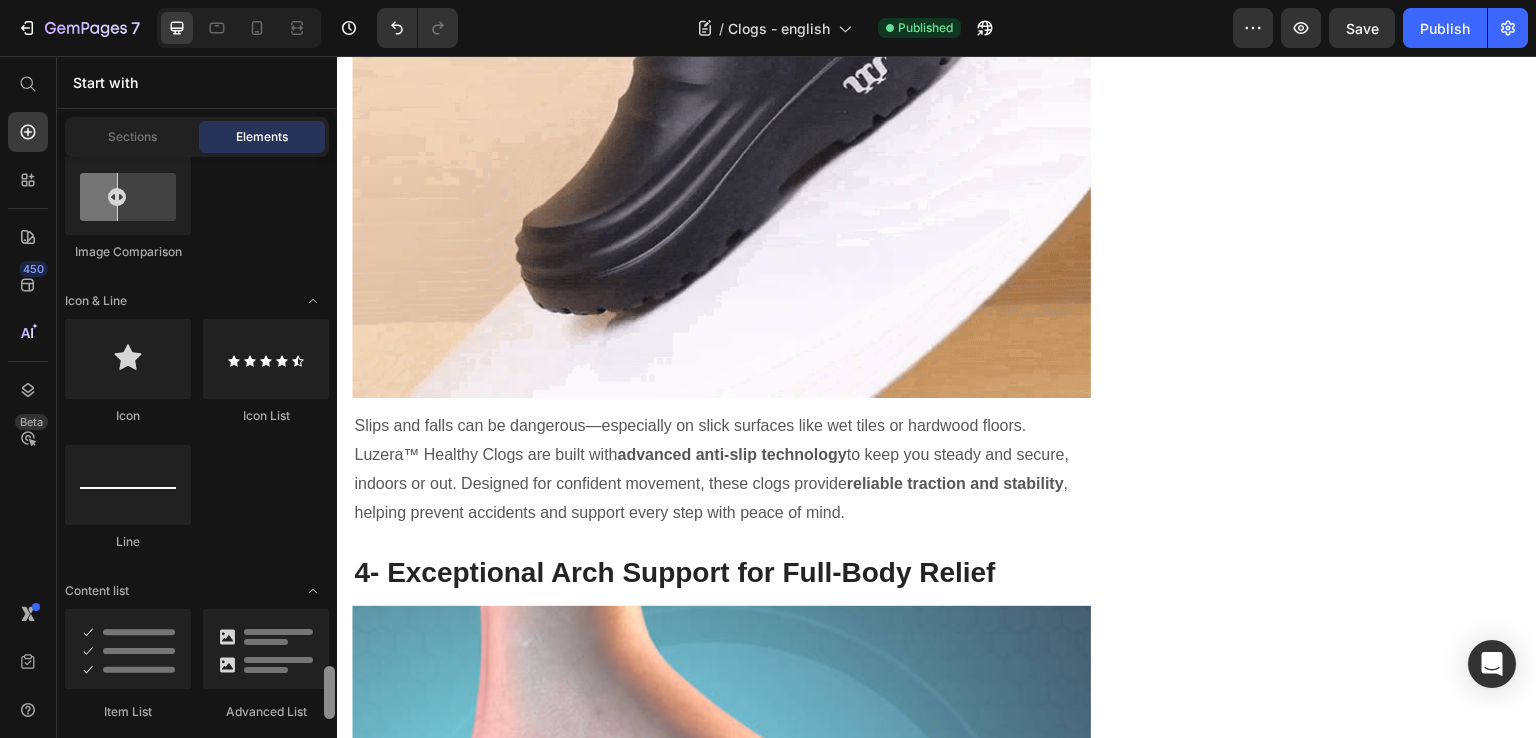 drag, startPoint x: 330, startPoint y: 385, endPoint x: 313, endPoint y: 281, distance: 105.380264 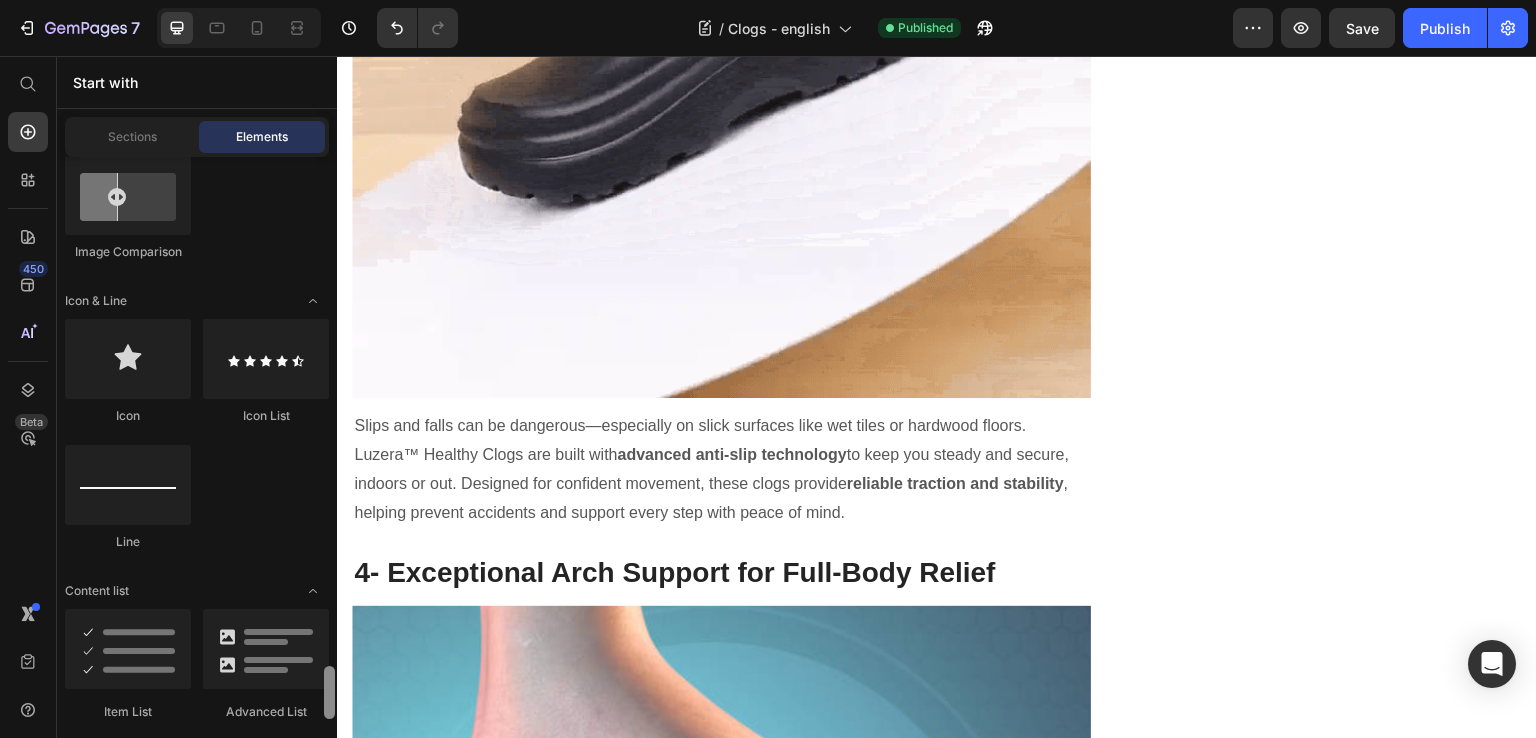 click on "Layout
Row
Row
Row
Row Text
Heading
Text Block Button
Button
Button
Sticky Back to top Media
Image
Image
Video
Video Banner" at bounding box center (197, 443) 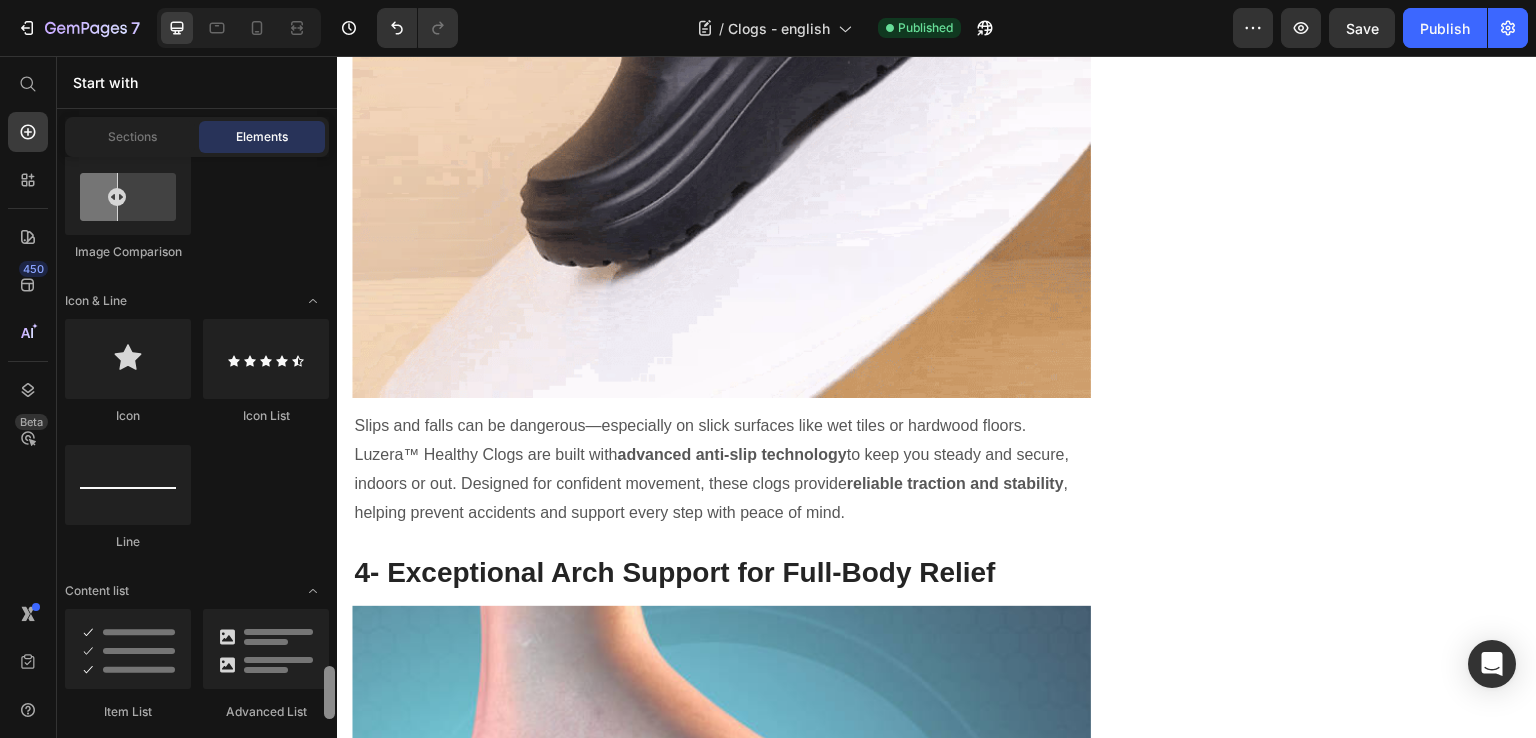 scroll, scrollTop: 1208, scrollLeft: 0, axis: vertical 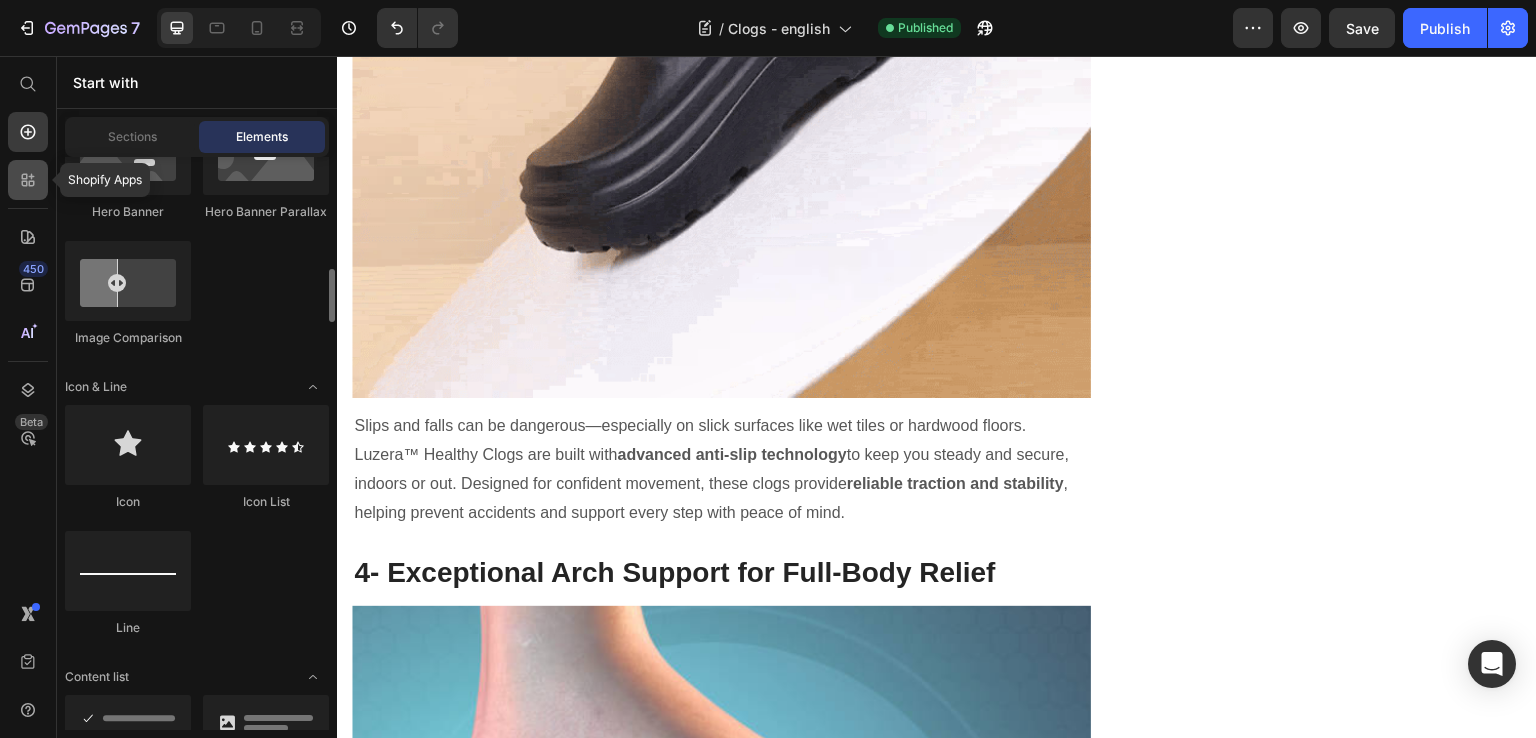 click 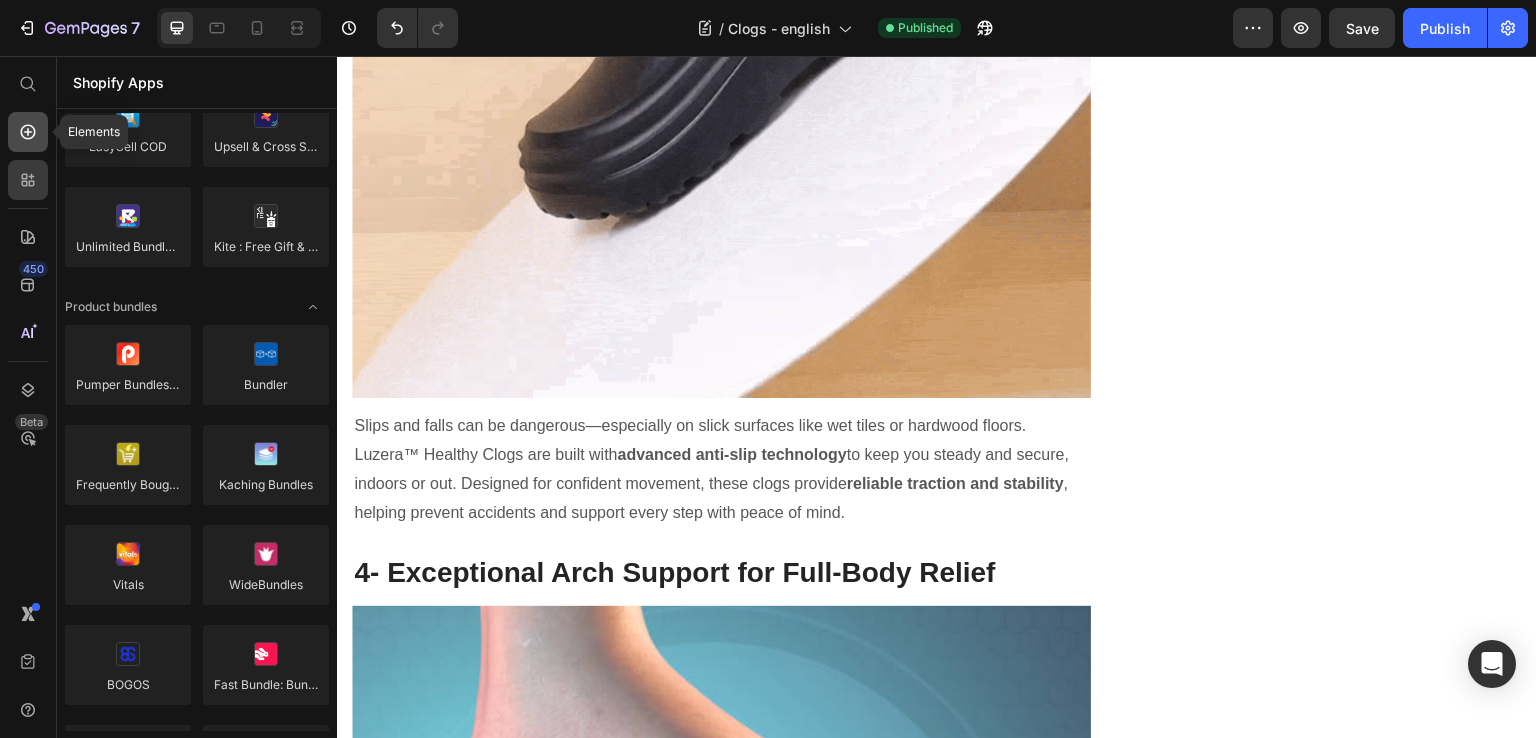 click 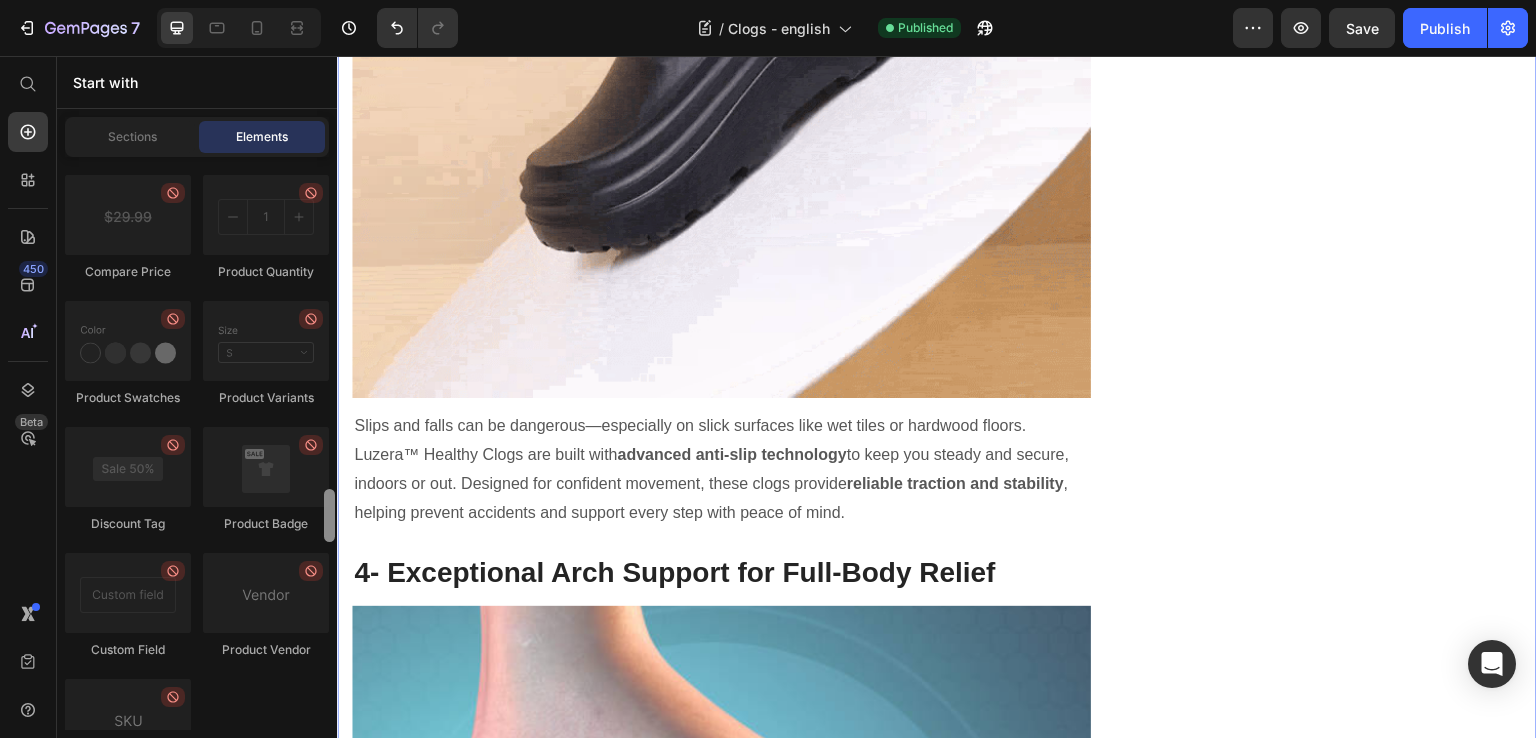 drag, startPoint x: 665, startPoint y: 357, endPoint x: 348, endPoint y: 313, distance: 320.03906 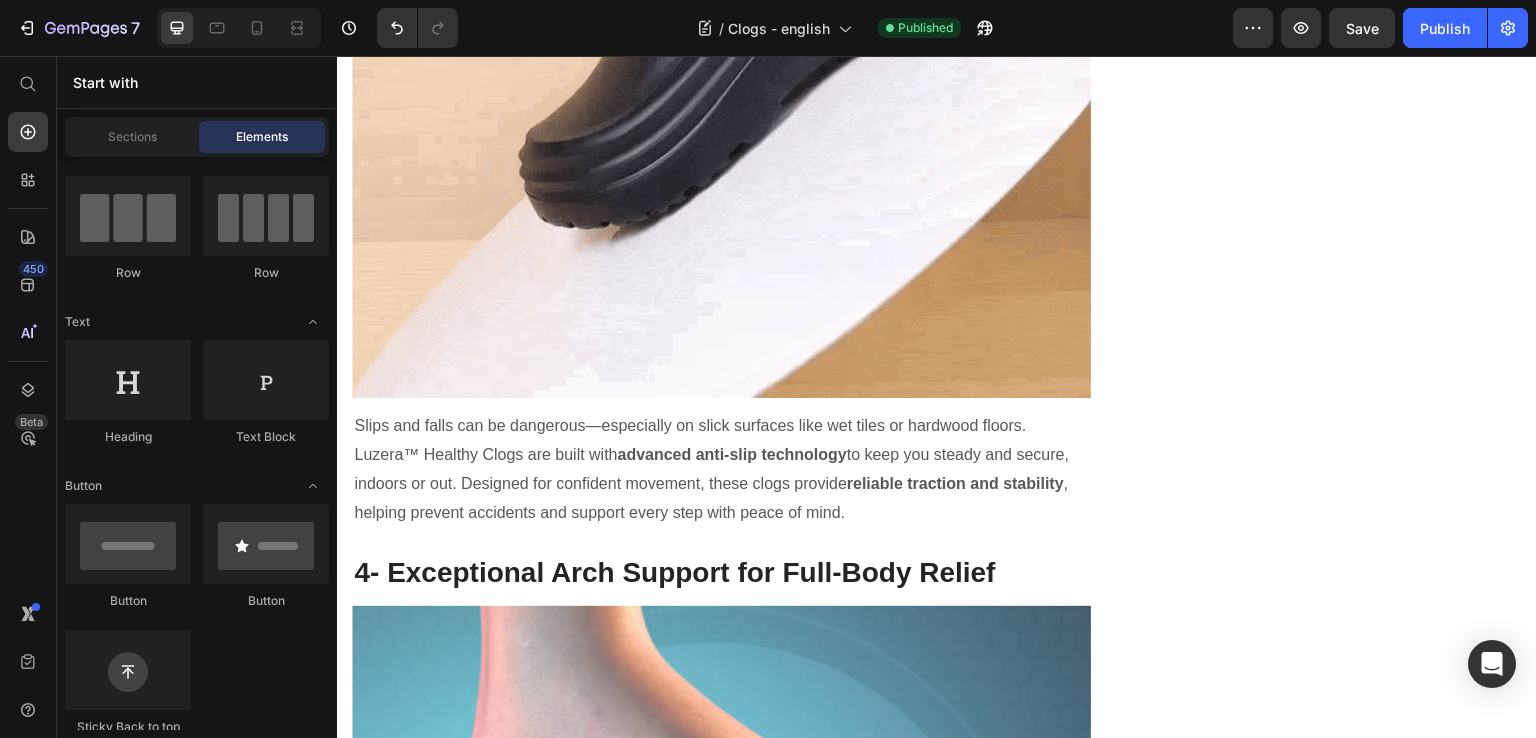scroll, scrollTop: 0, scrollLeft: 0, axis: both 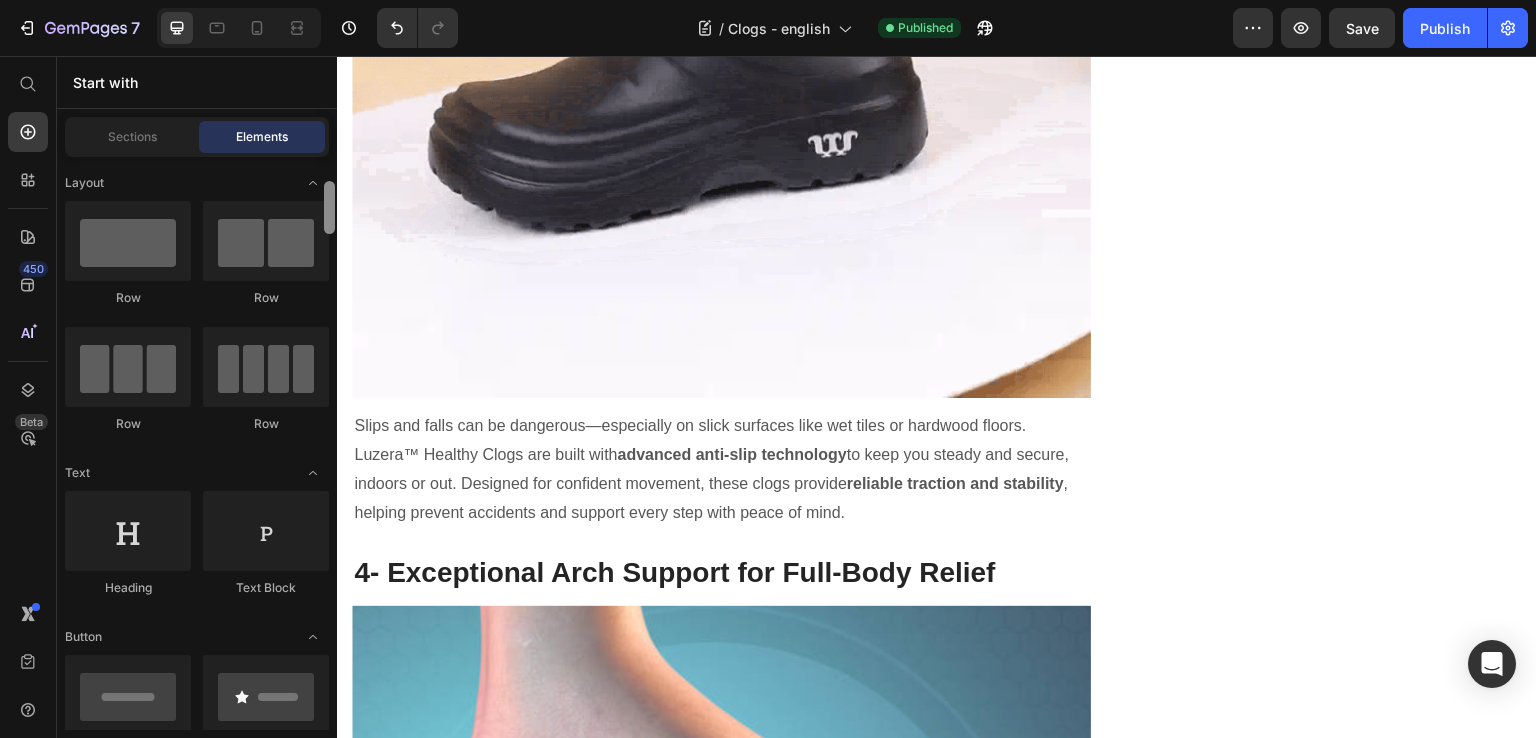 drag, startPoint x: 328, startPoint y: 485, endPoint x: 329, endPoint y: 161, distance: 324.00156 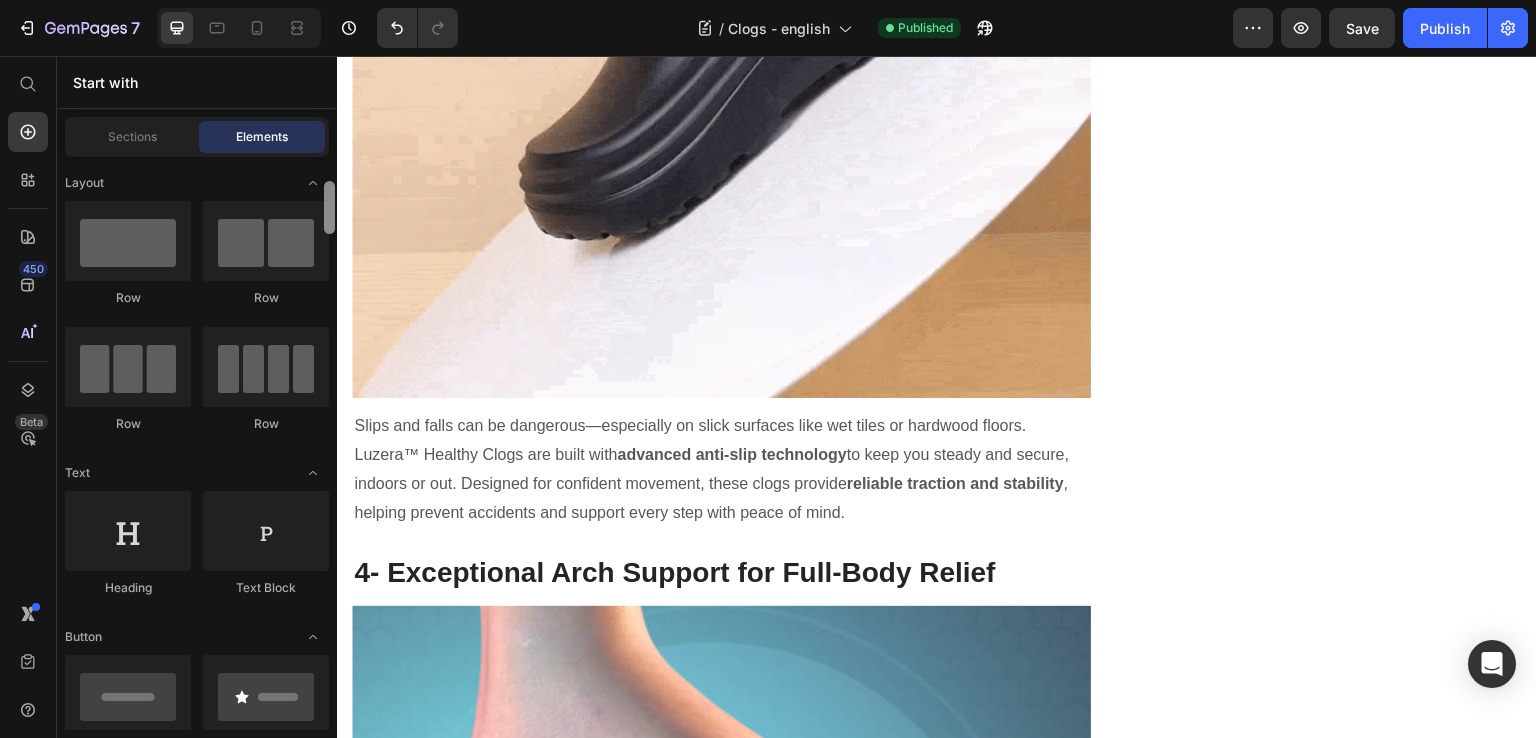 click at bounding box center [329, 207] 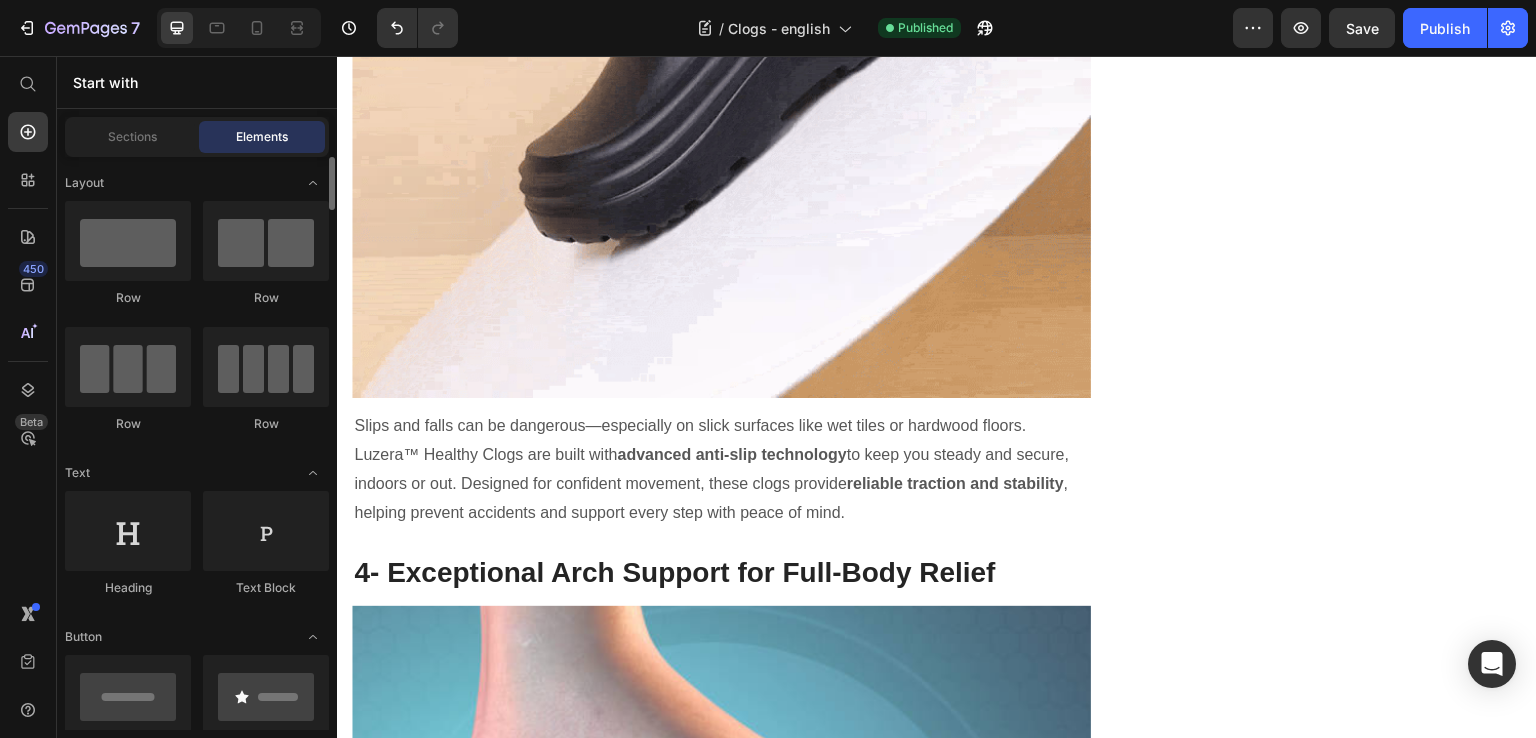 click on "Sections Elements" at bounding box center (197, 137) 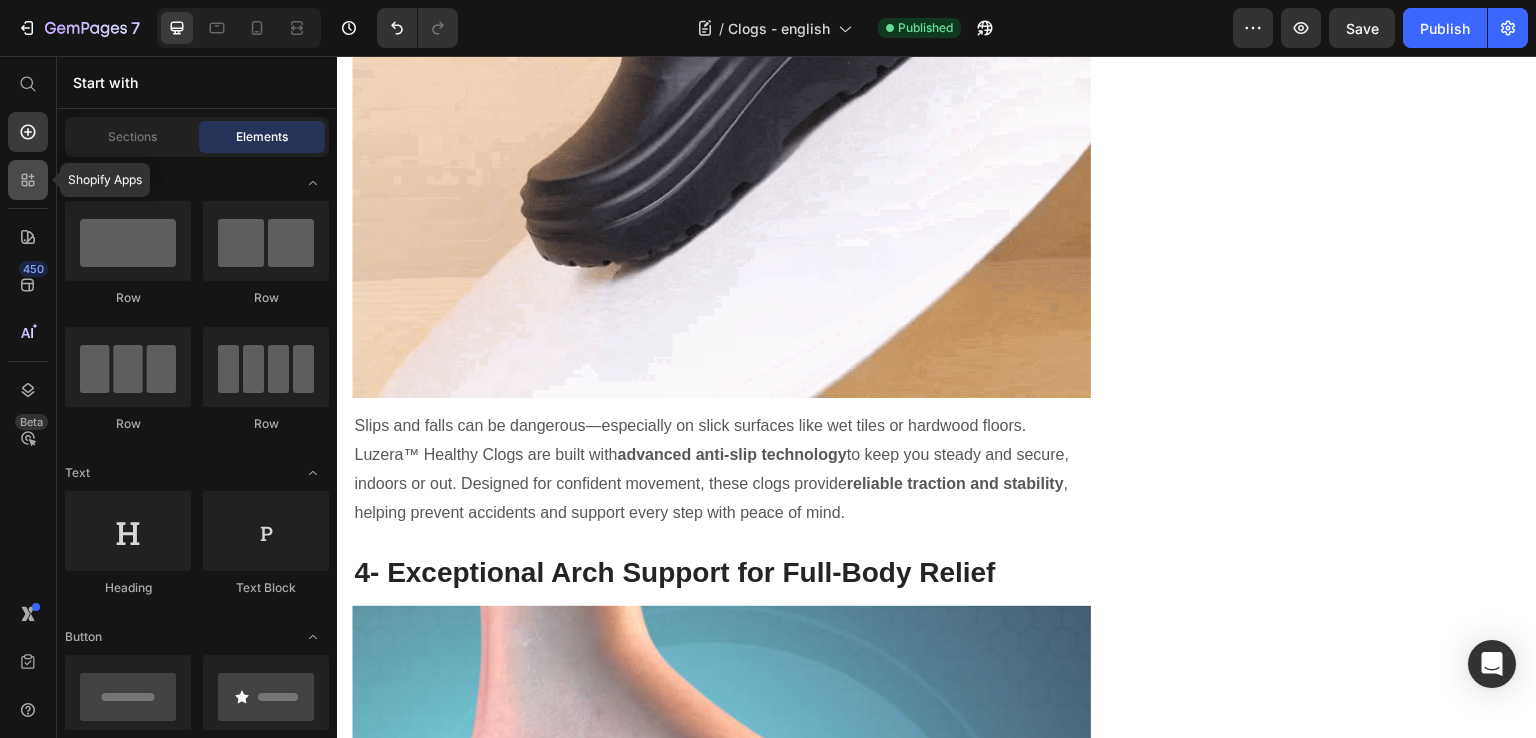 click 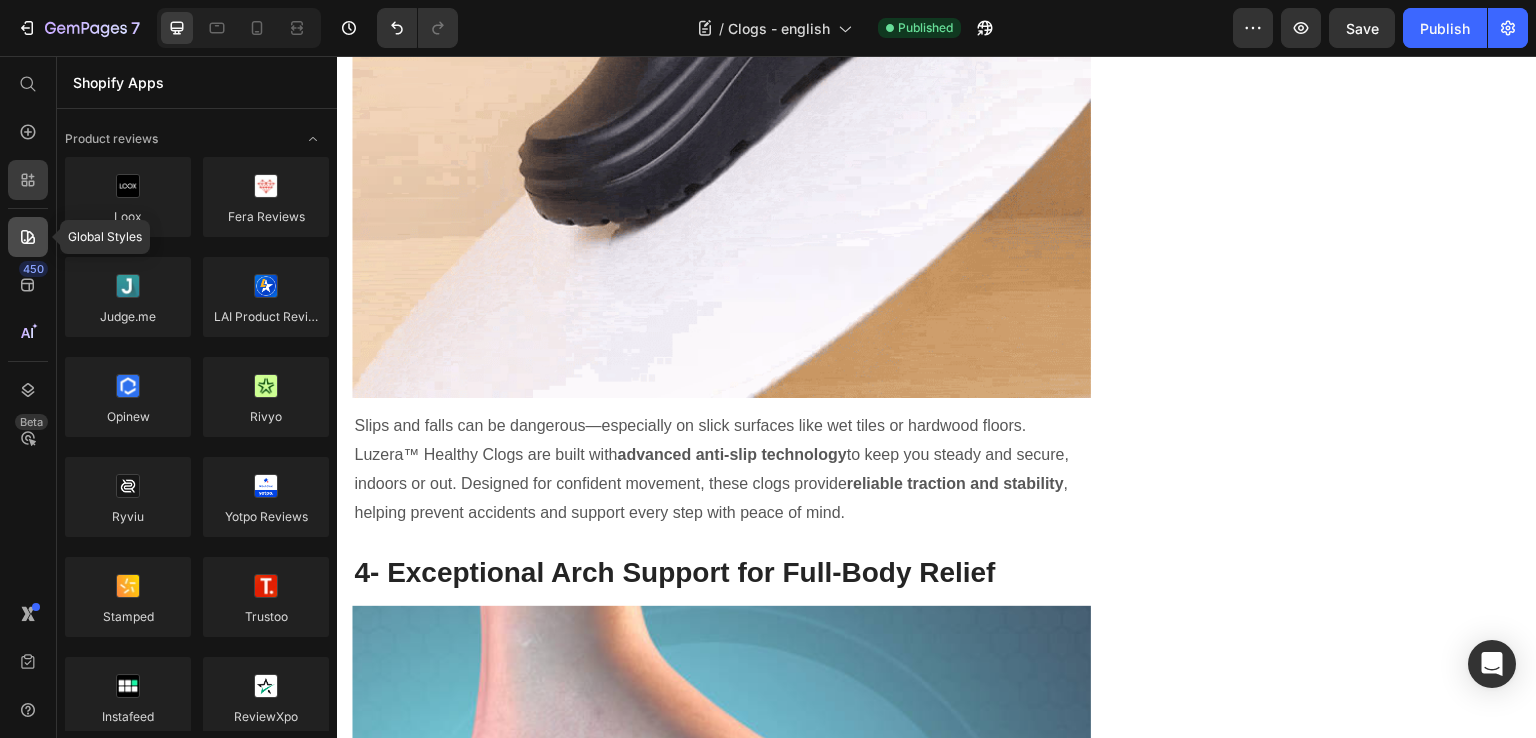 click 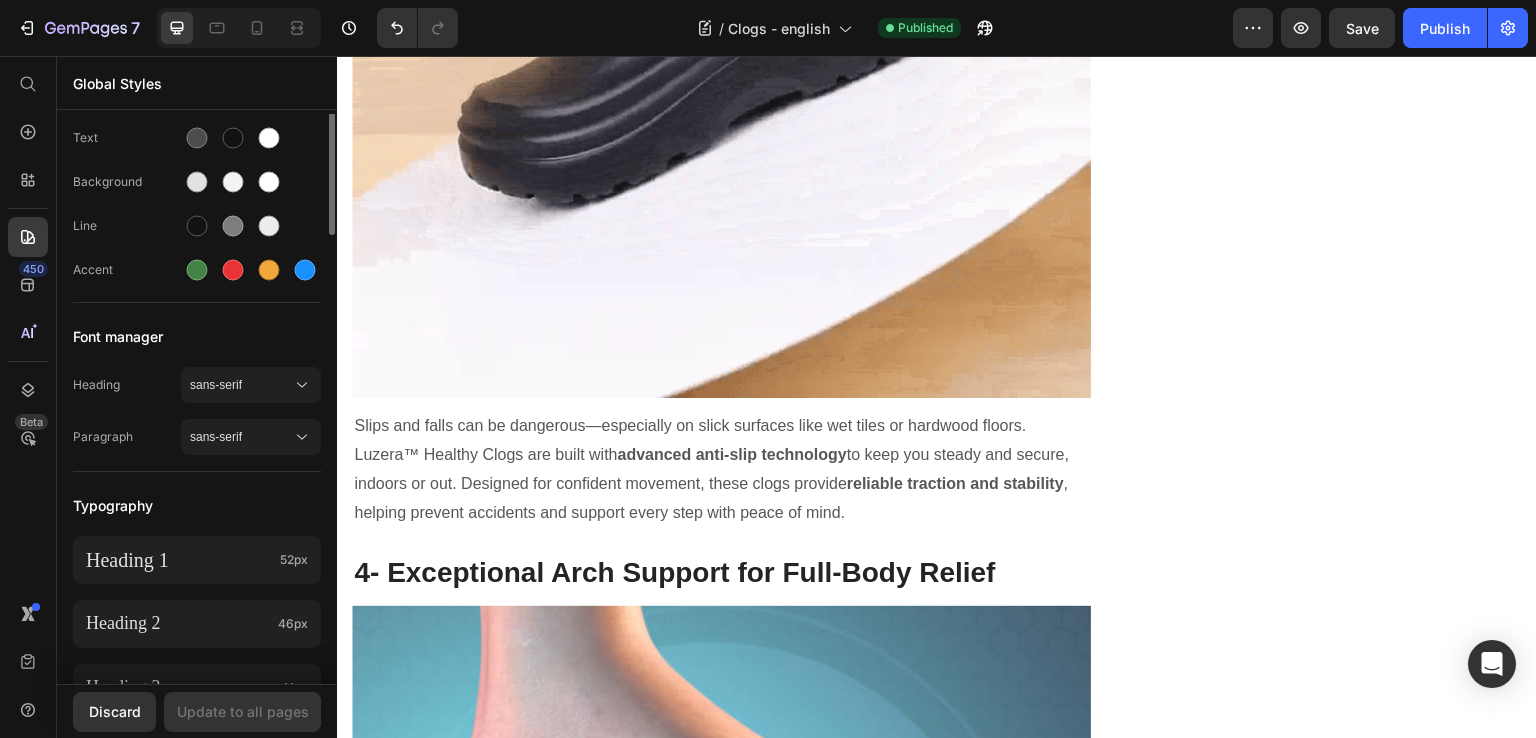 scroll, scrollTop: 0, scrollLeft: 0, axis: both 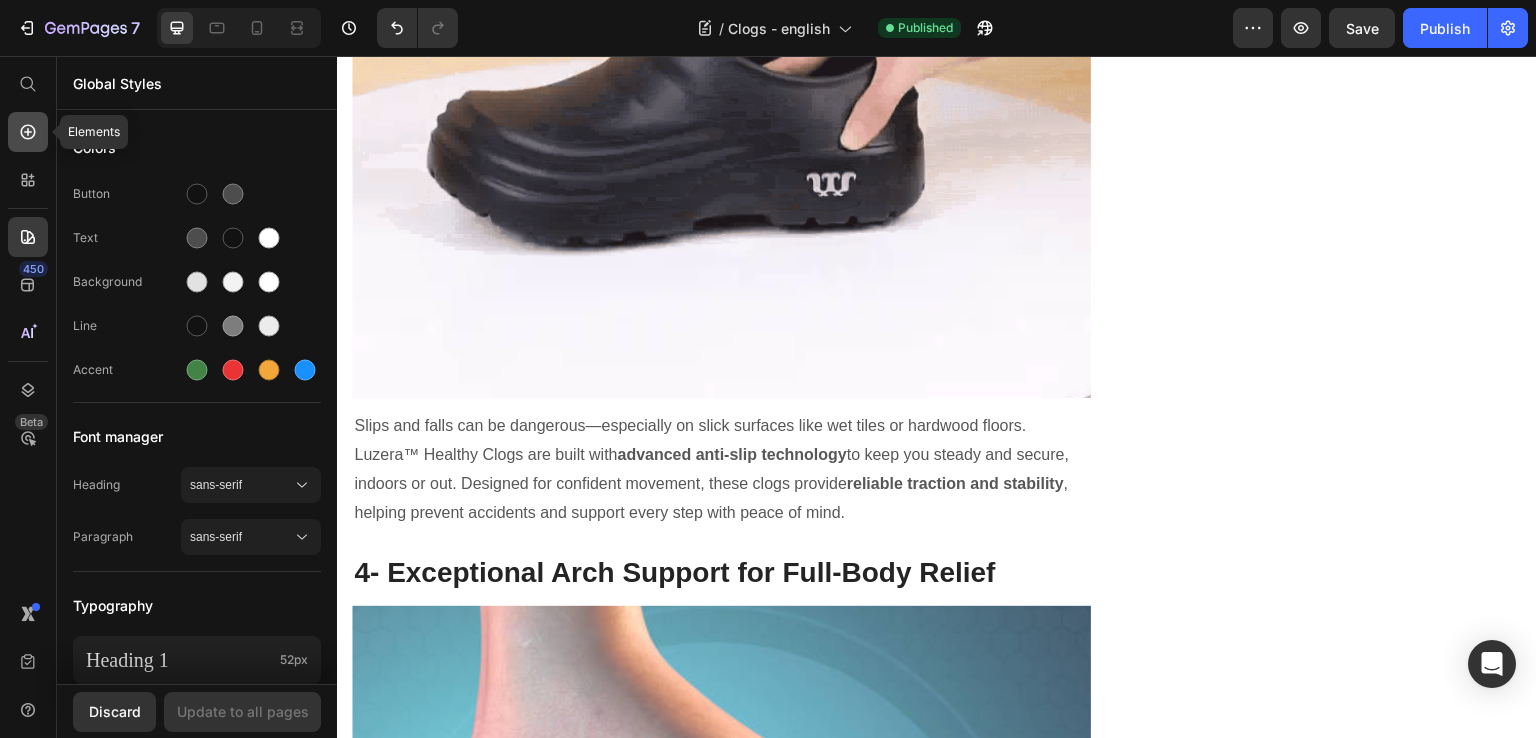 click 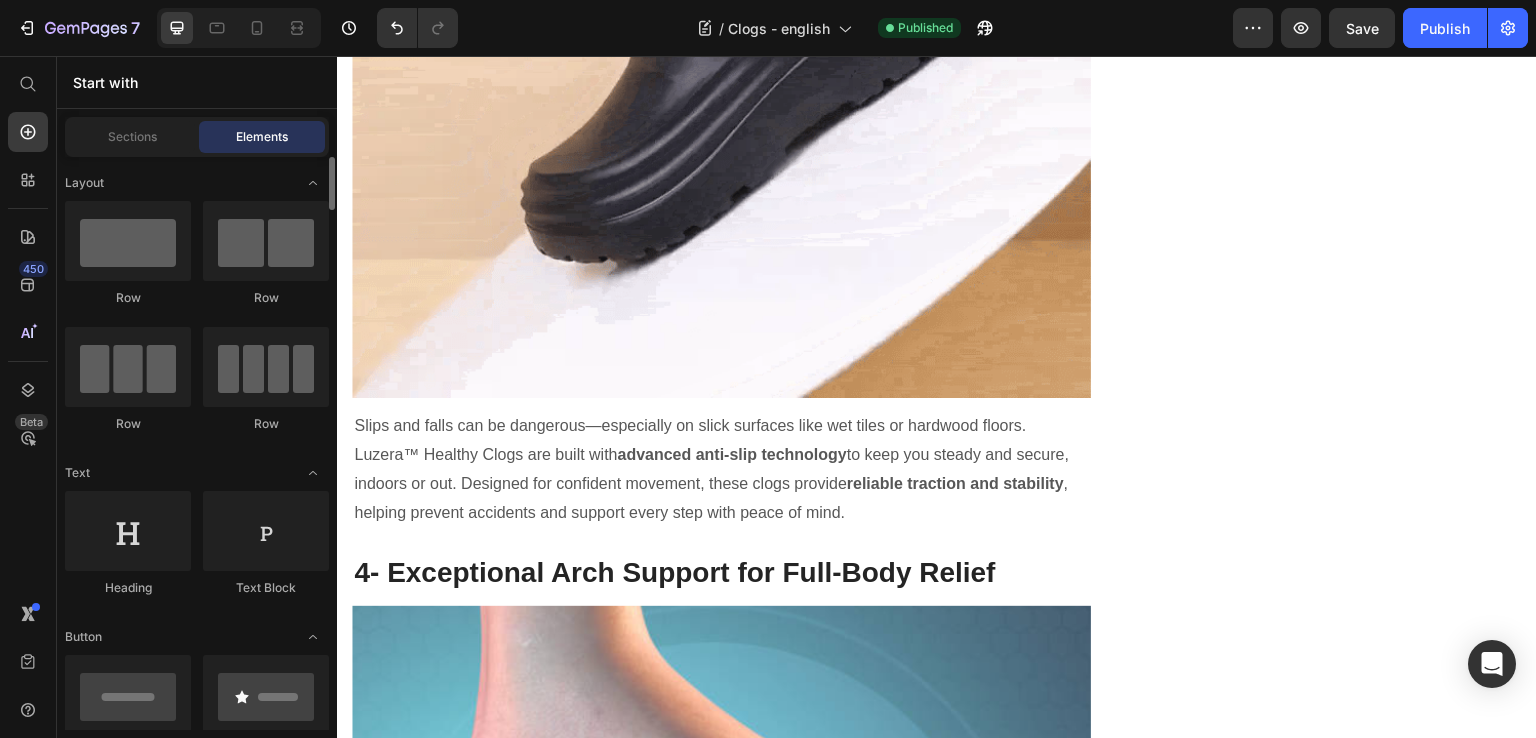 scroll, scrollTop: 100, scrollLeft: 0, axis: vertical 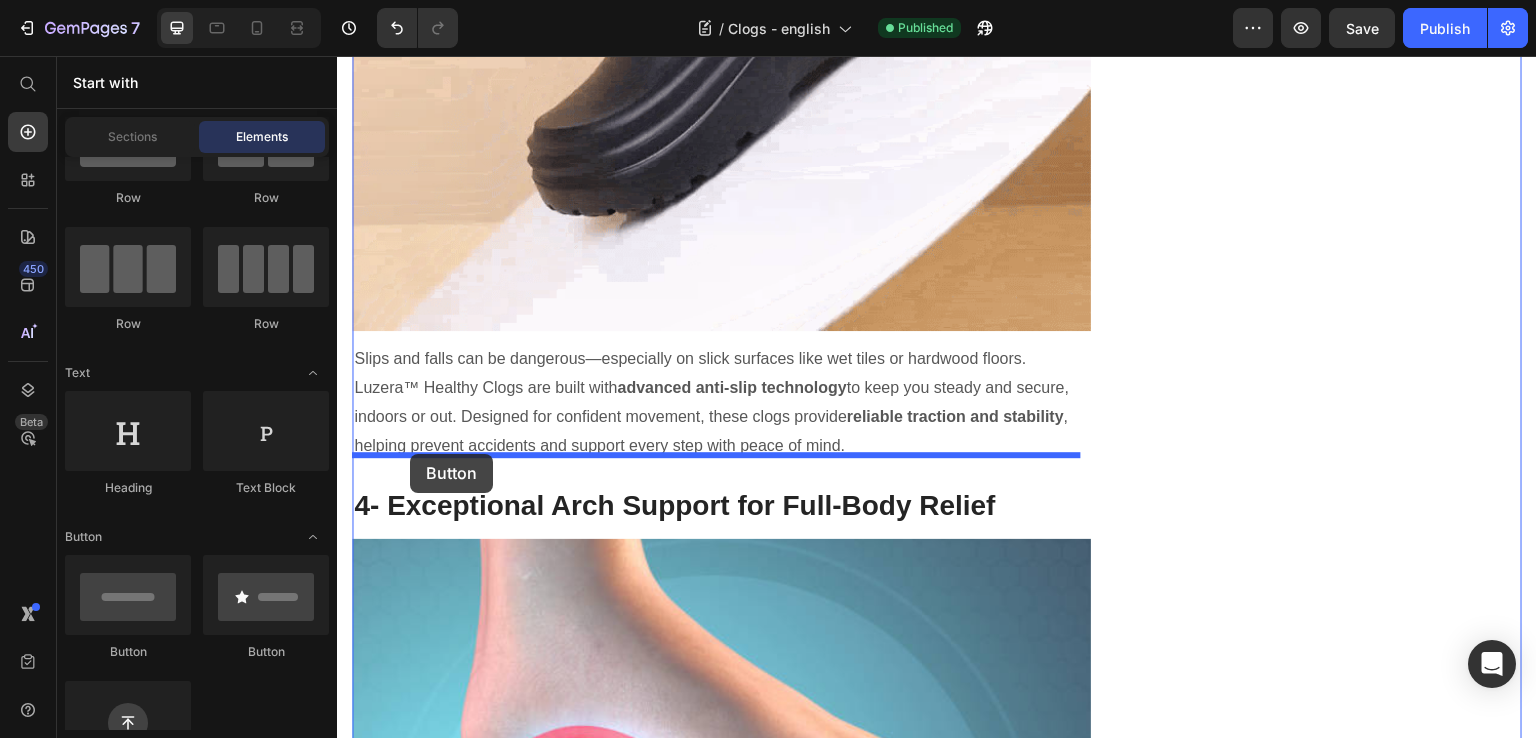 drag, startPoint x: 586, startPoint y: 673, endPoint x: 410, endPoint y: 454, distance: 280.9573 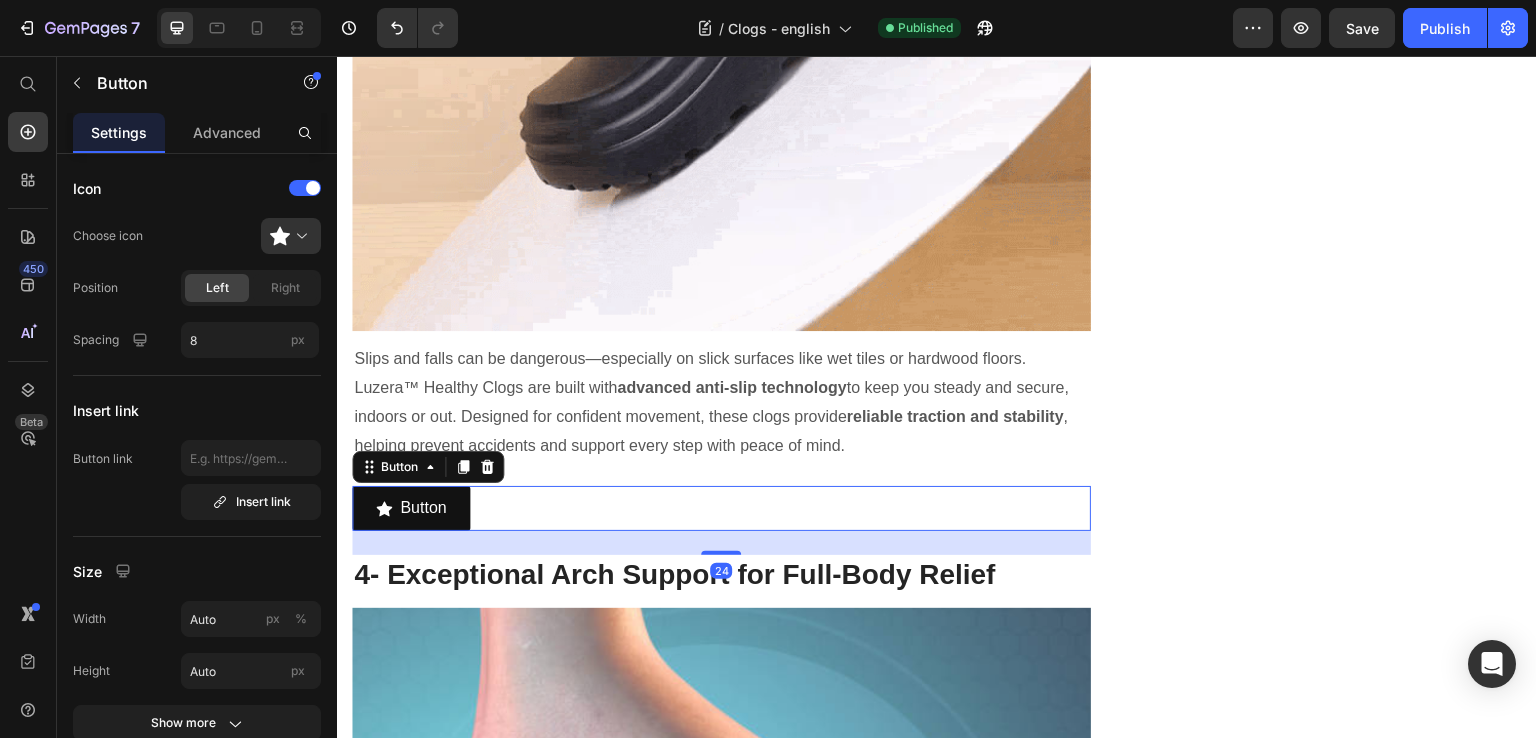 click on "Button Button   24" at bounding box center (721, 508) 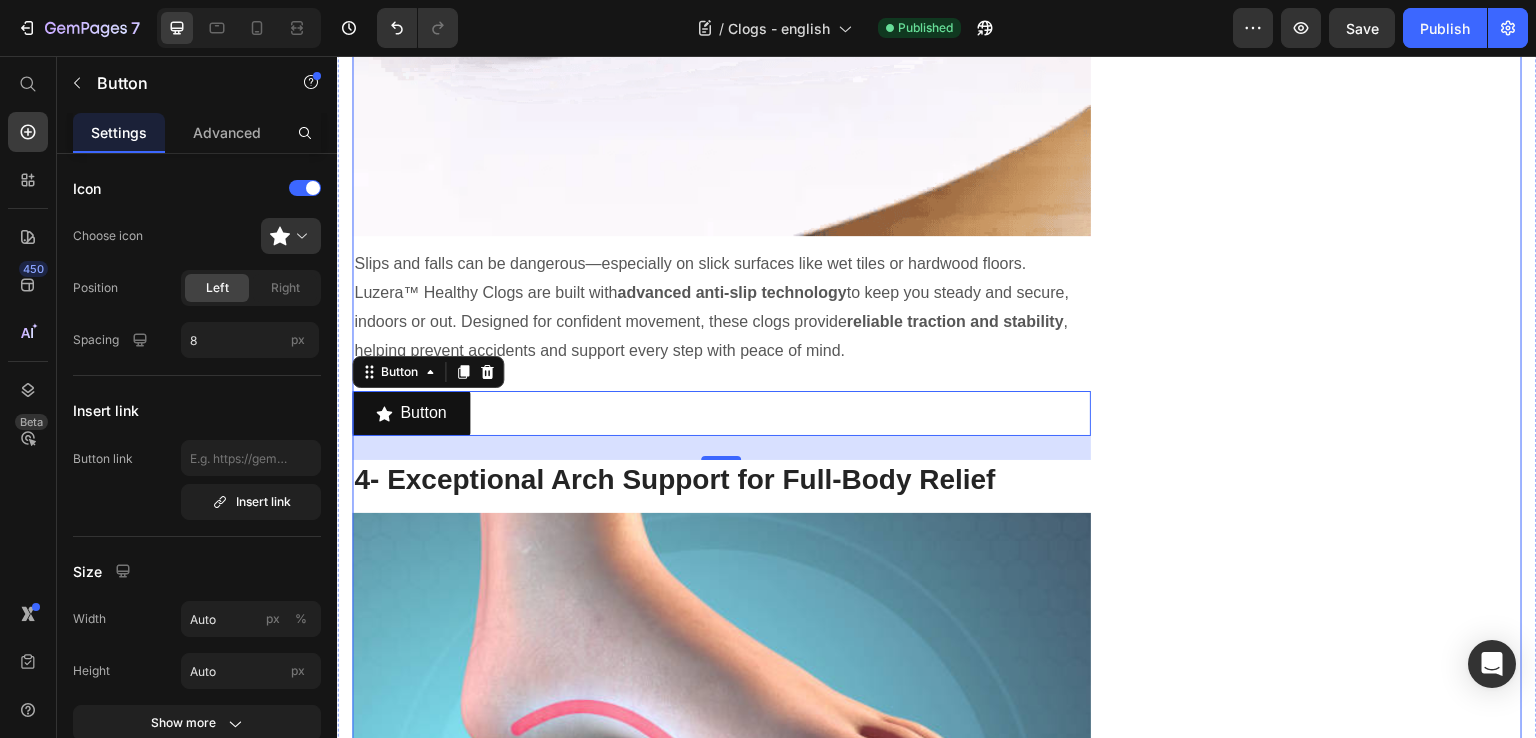 scroll, scrollTop: 3067, scrollLeft: 0, axis: vertical 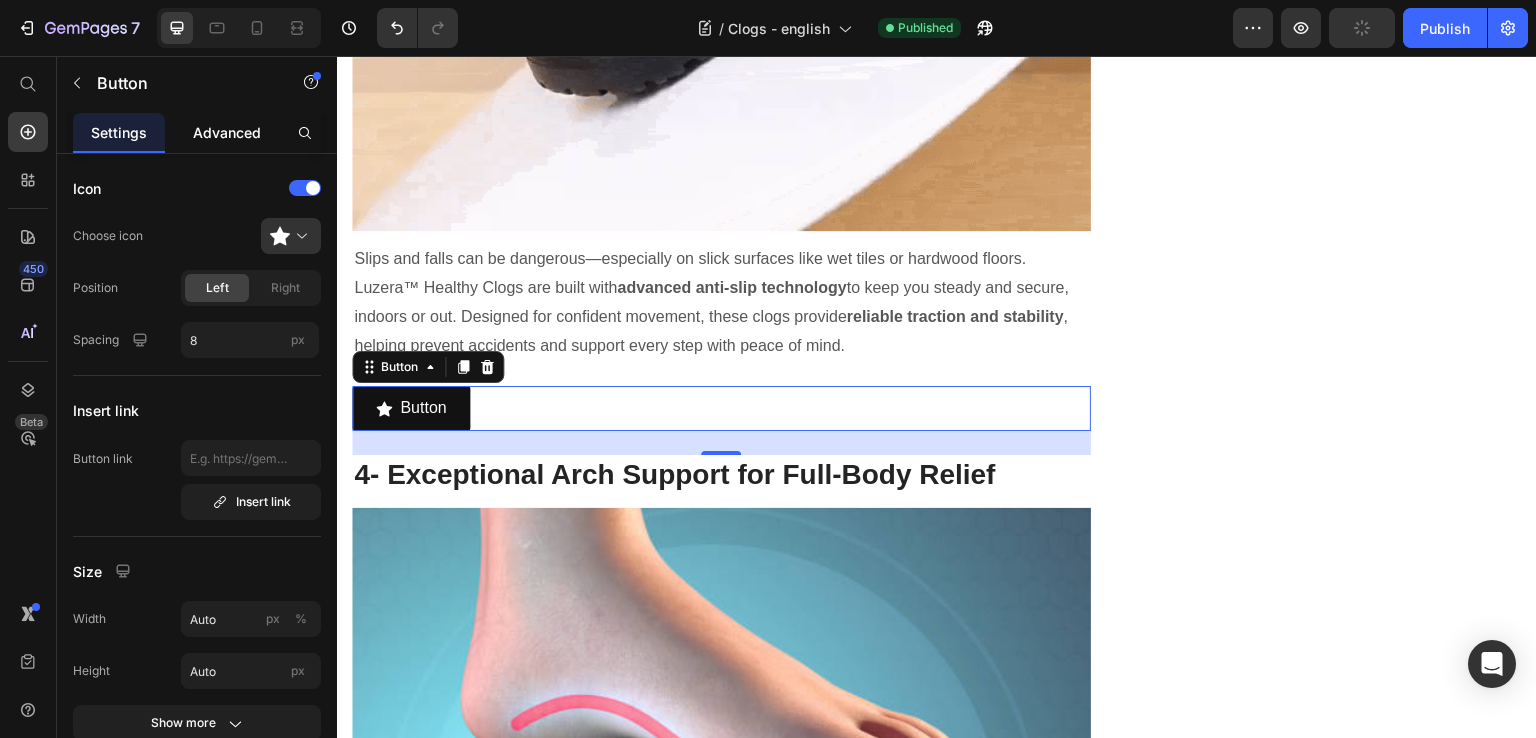click on "Advanced" at bounding box center [227, 132] 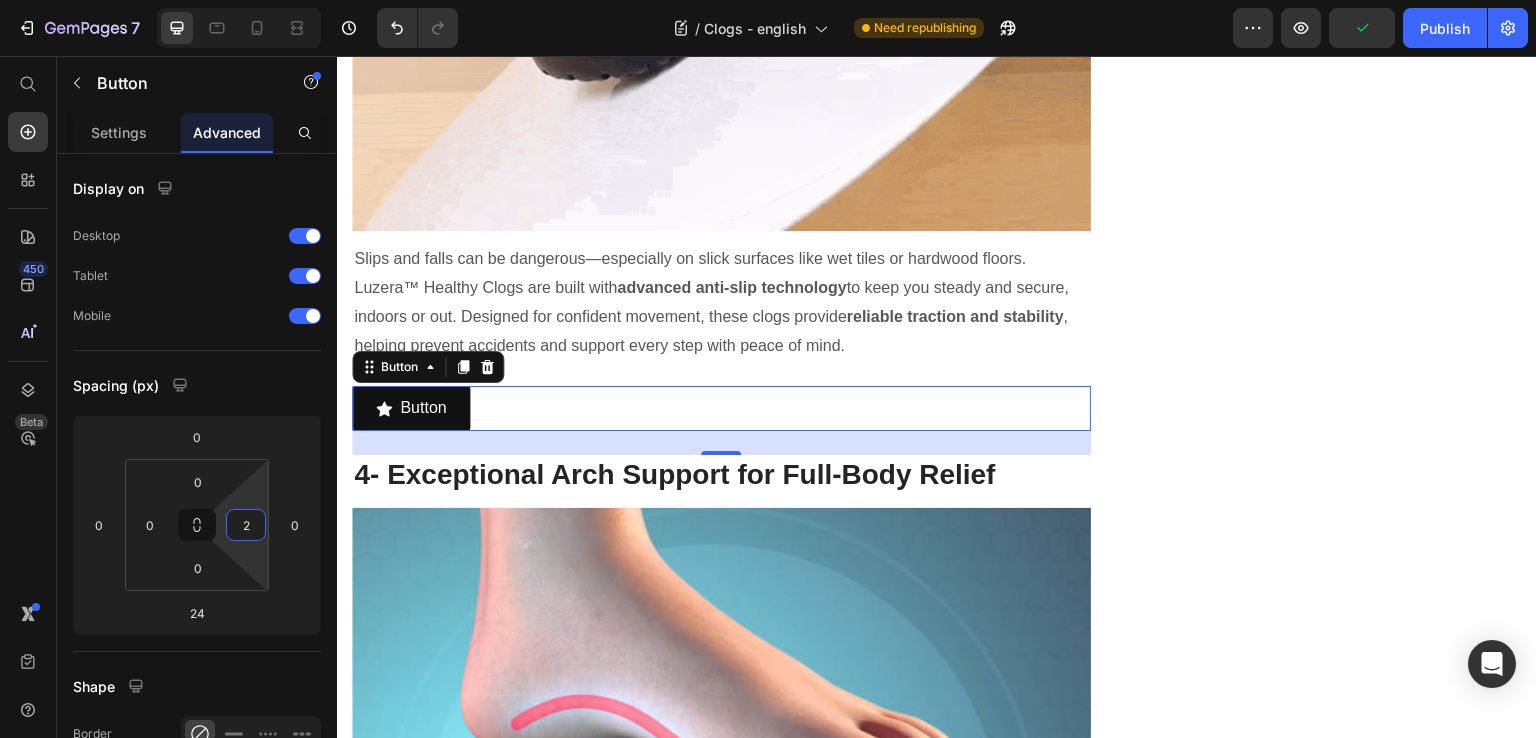 type on "0" 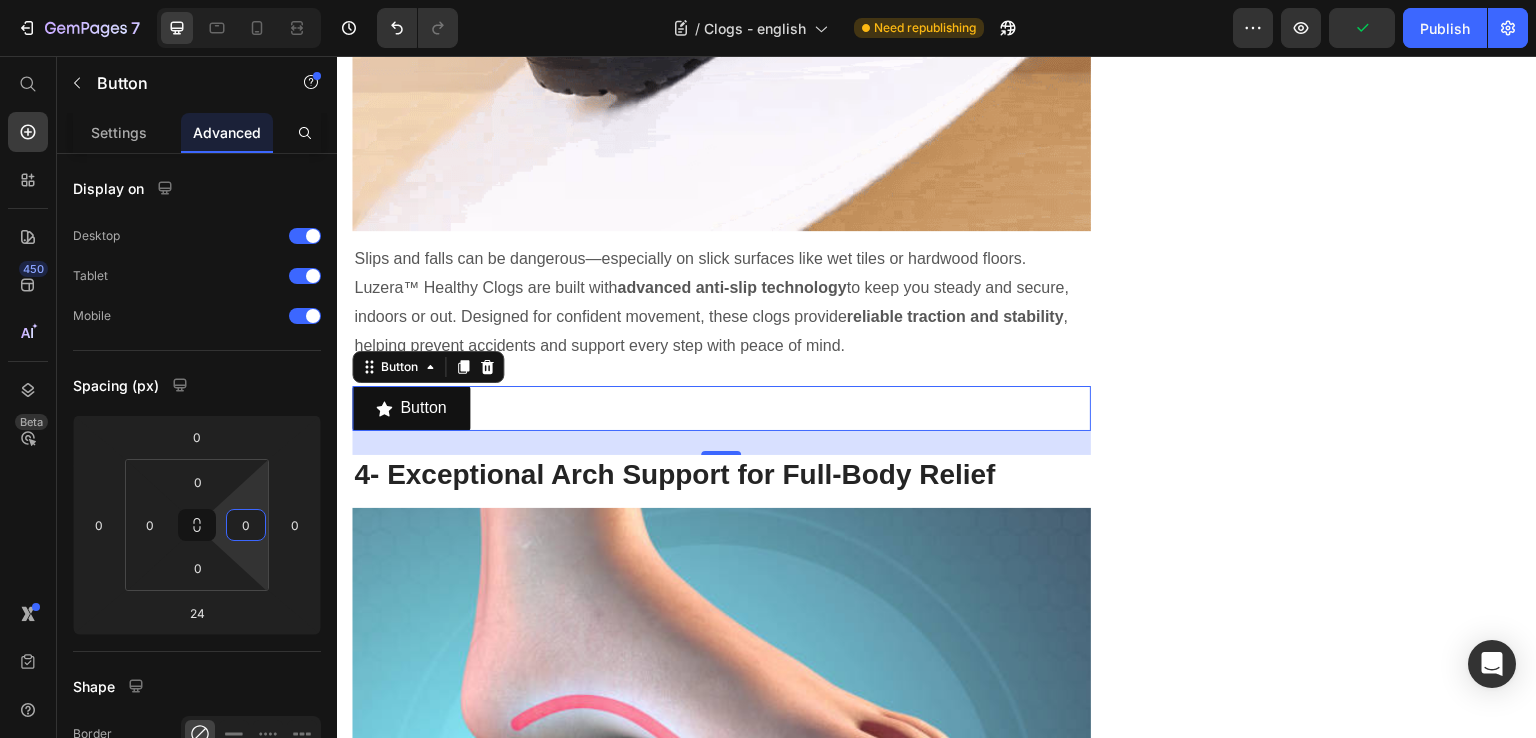 drag, startPoint x: 272, startPoint y: 542, endPoint x: 312, endPoint y: 543, distance: 40.012497 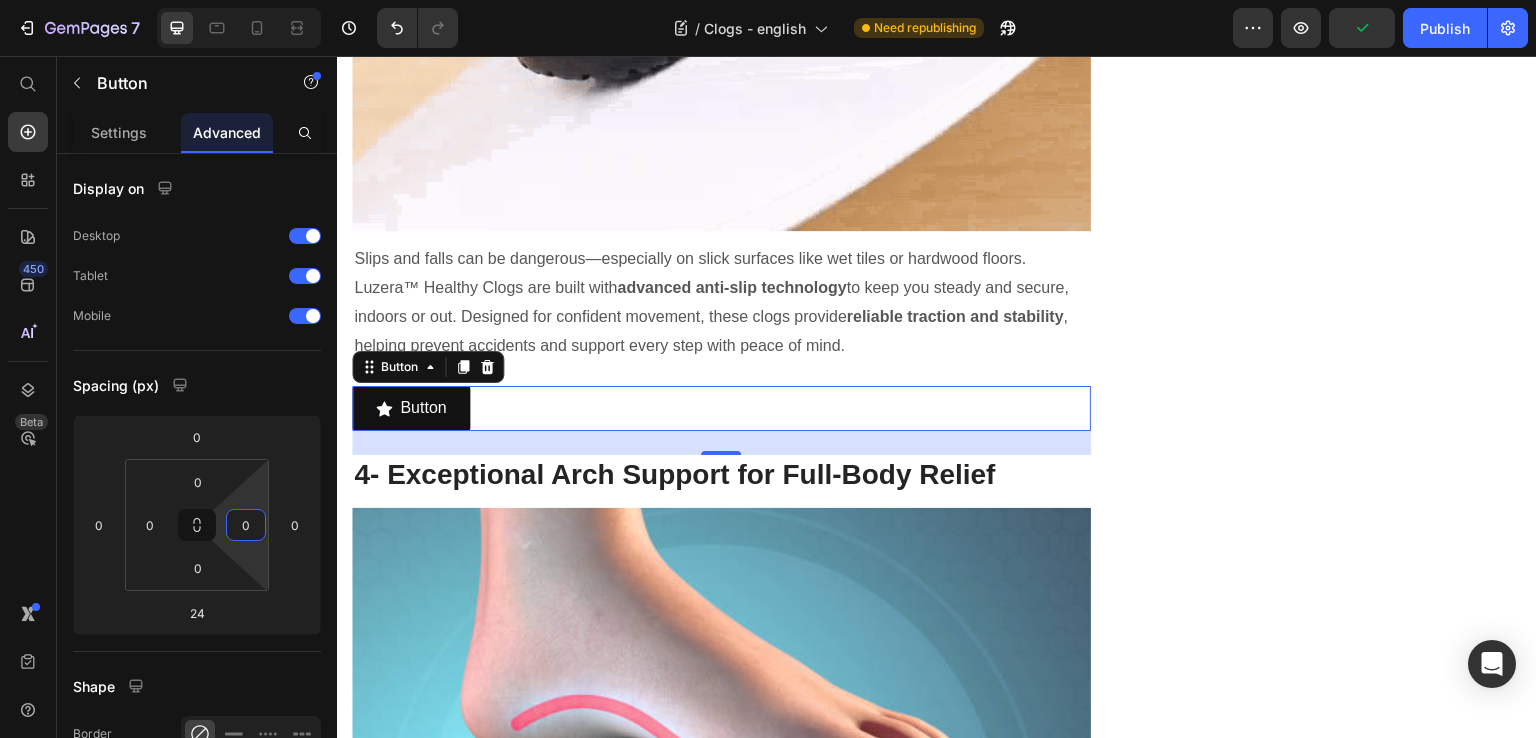 click on "7   /  Clogs - english Need republishing Preview  Publish  450 Beta Start with Sections Elements Hero Section Product Detail Brands Trusted Badges Guarantee Product Breakdown How to use Testimonials Compare Bundle FAQs Social Proof Brand Story Product List Collection Blog List Contact Sticky Add to Cart Custom Footer Browse Library 450 Layout
Row
Row
Row
Row Text
Heading
Text Block Button
Button
Button
Sticky Back to top Media
Image" at bounding box center [768, 0] 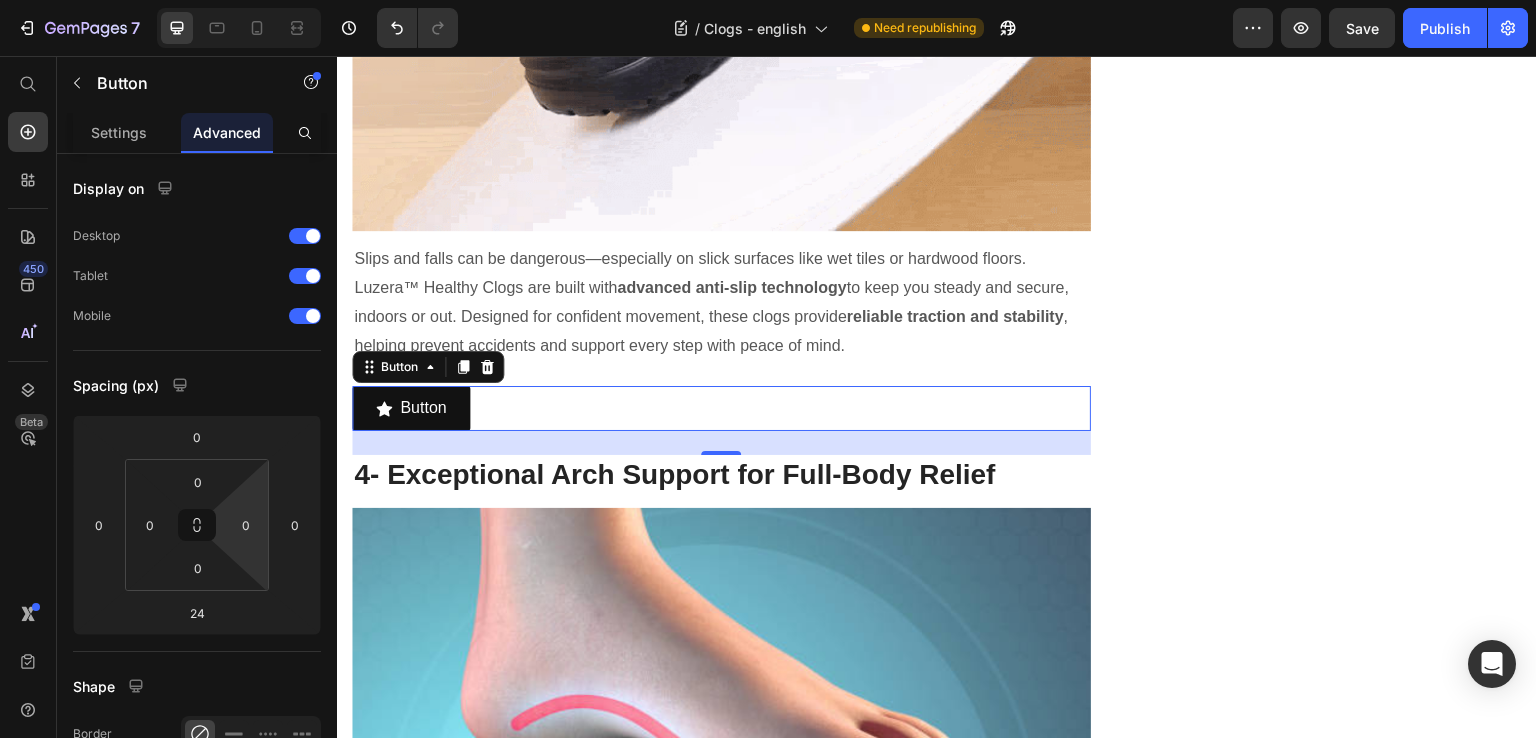click on "Button Button   24" at bounding box center [721, 408] 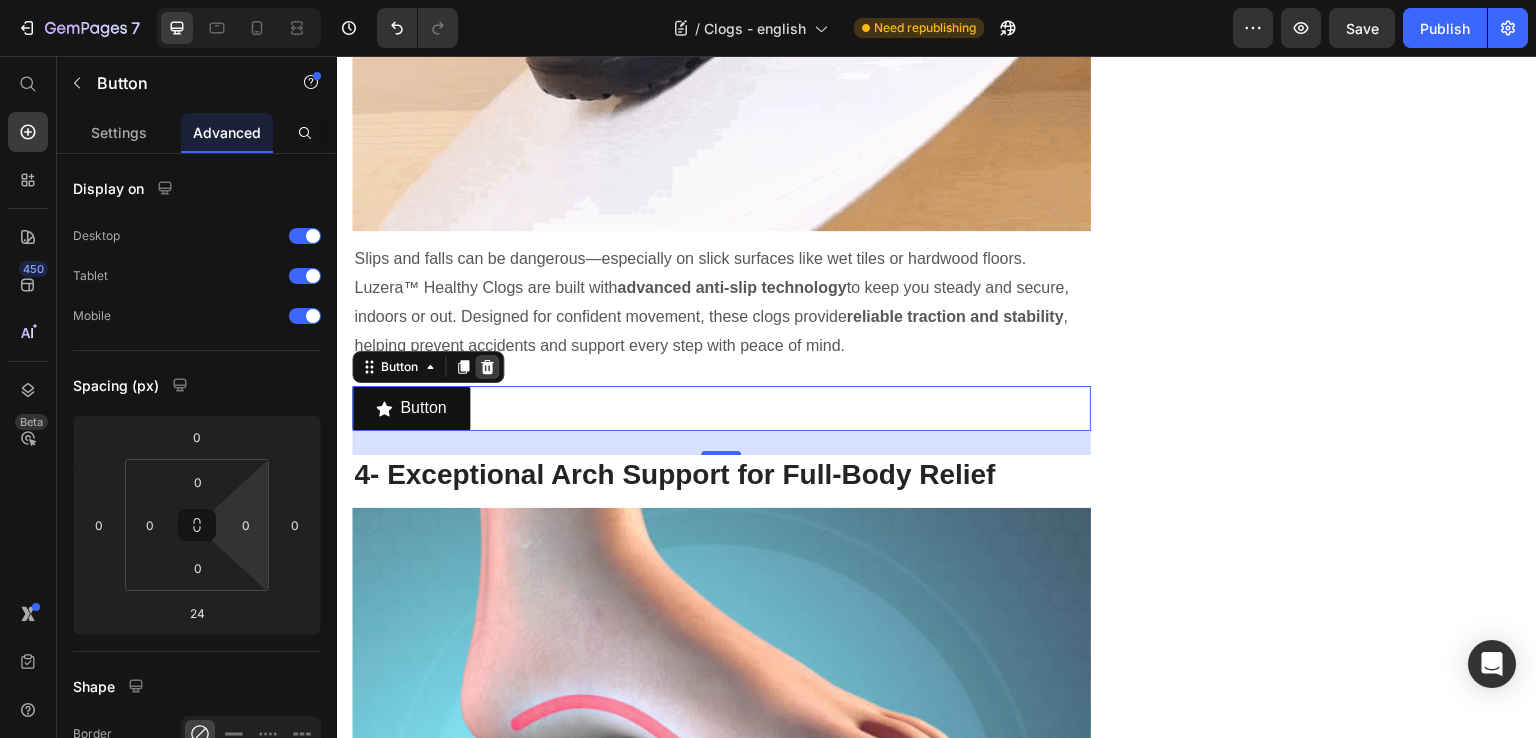 click 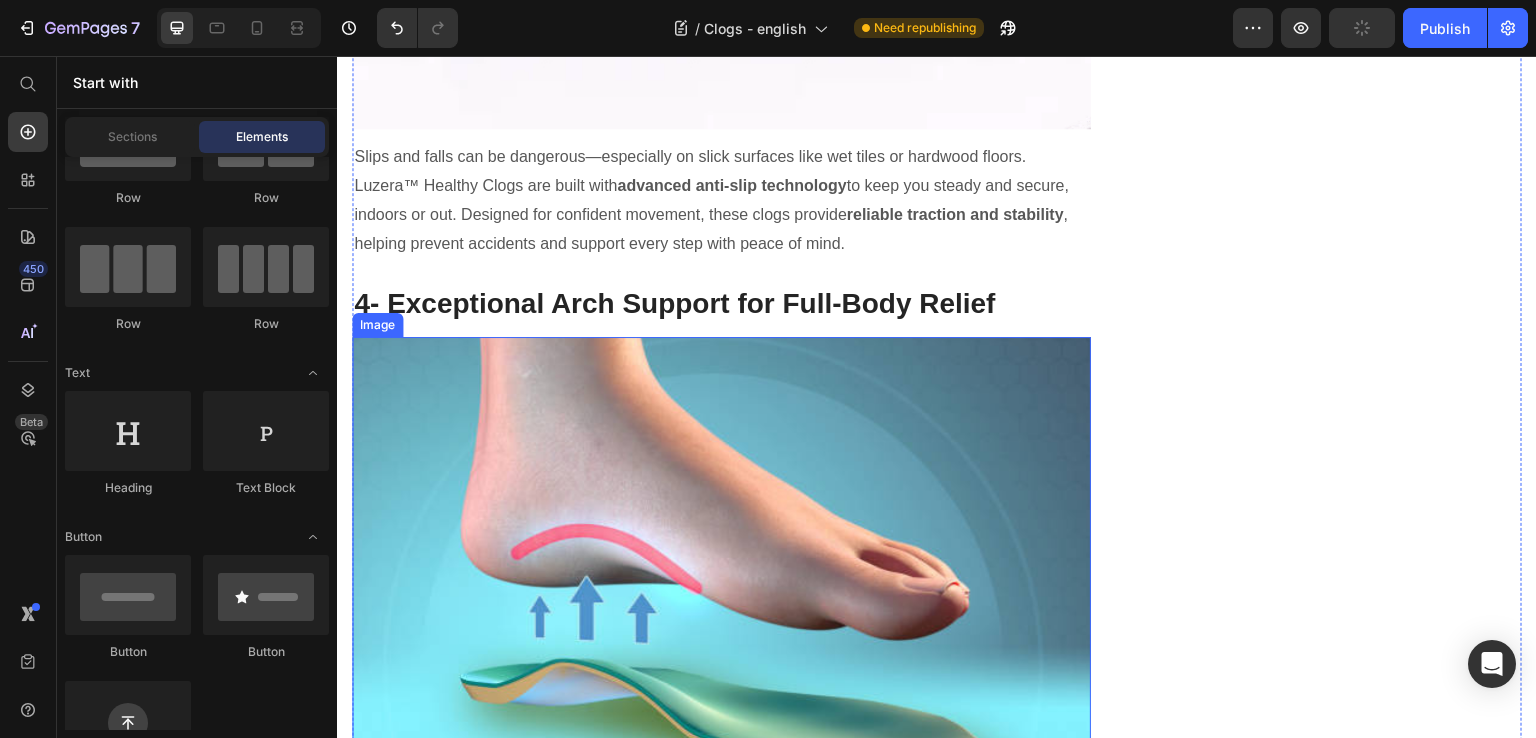 scroll, scrollTop: 3167, scrollLeft: 0, axis: vertical 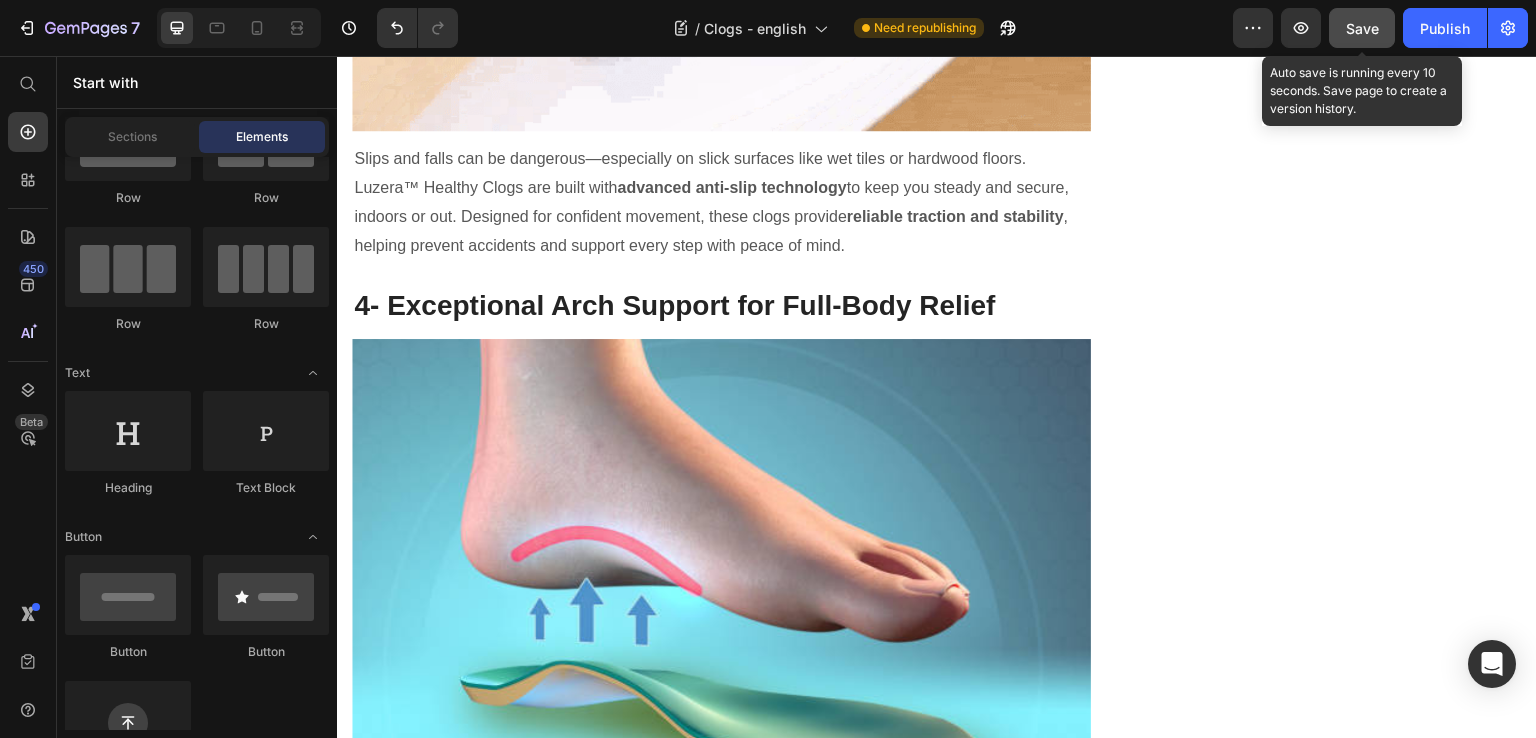 click on "Save" 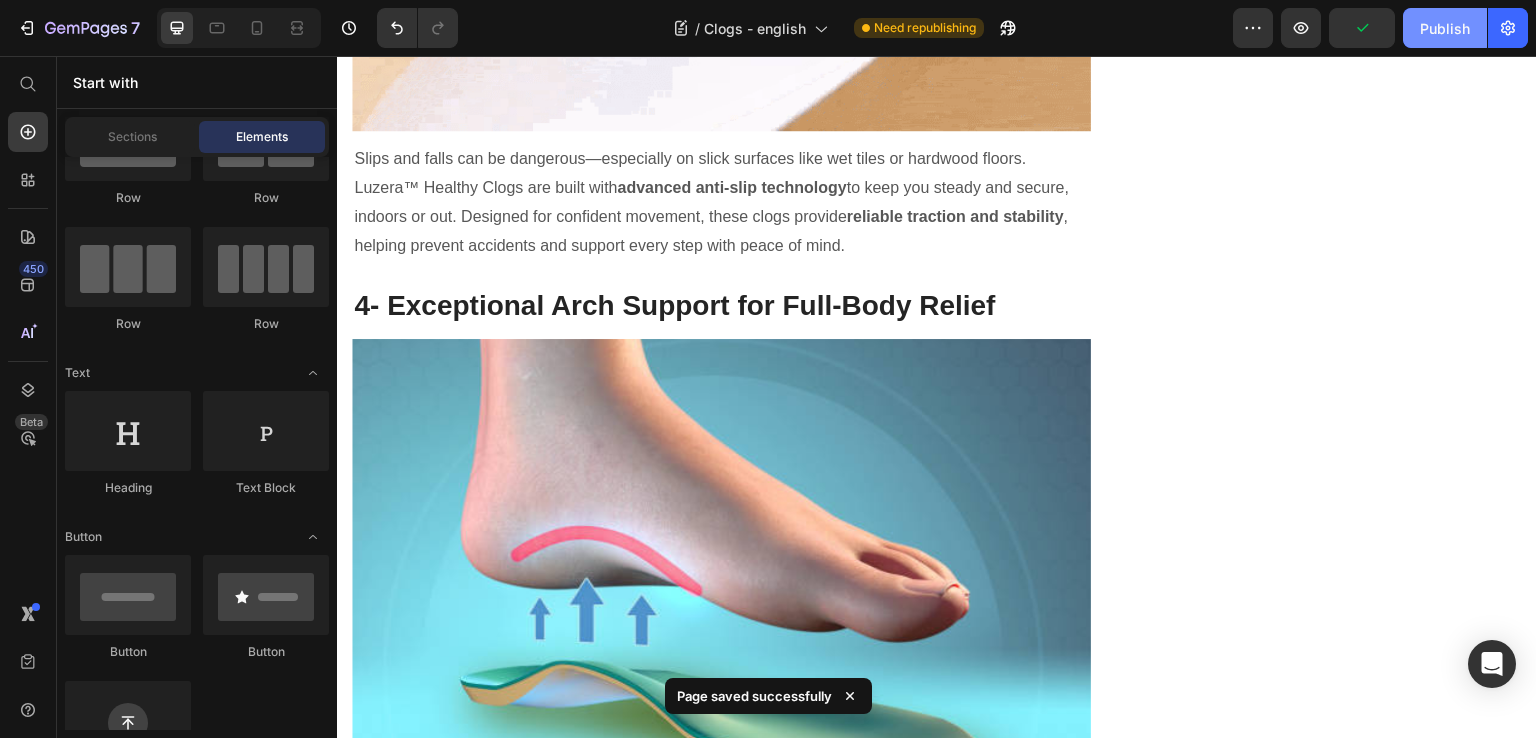 click on "Publish" at bounding box center (1445, 28) 